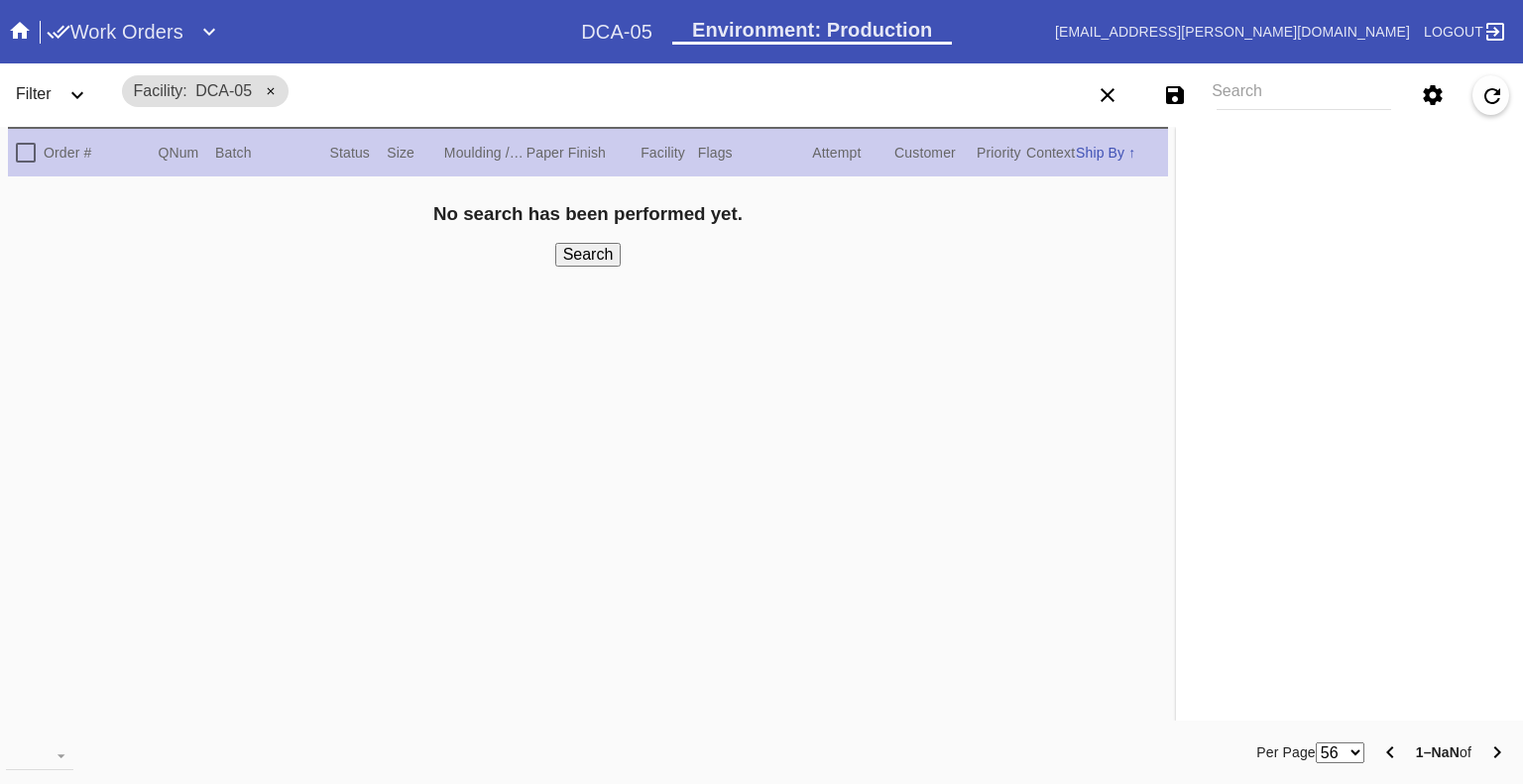 scroll, scrollTop: 0, scrollLeft: 0, axis: both 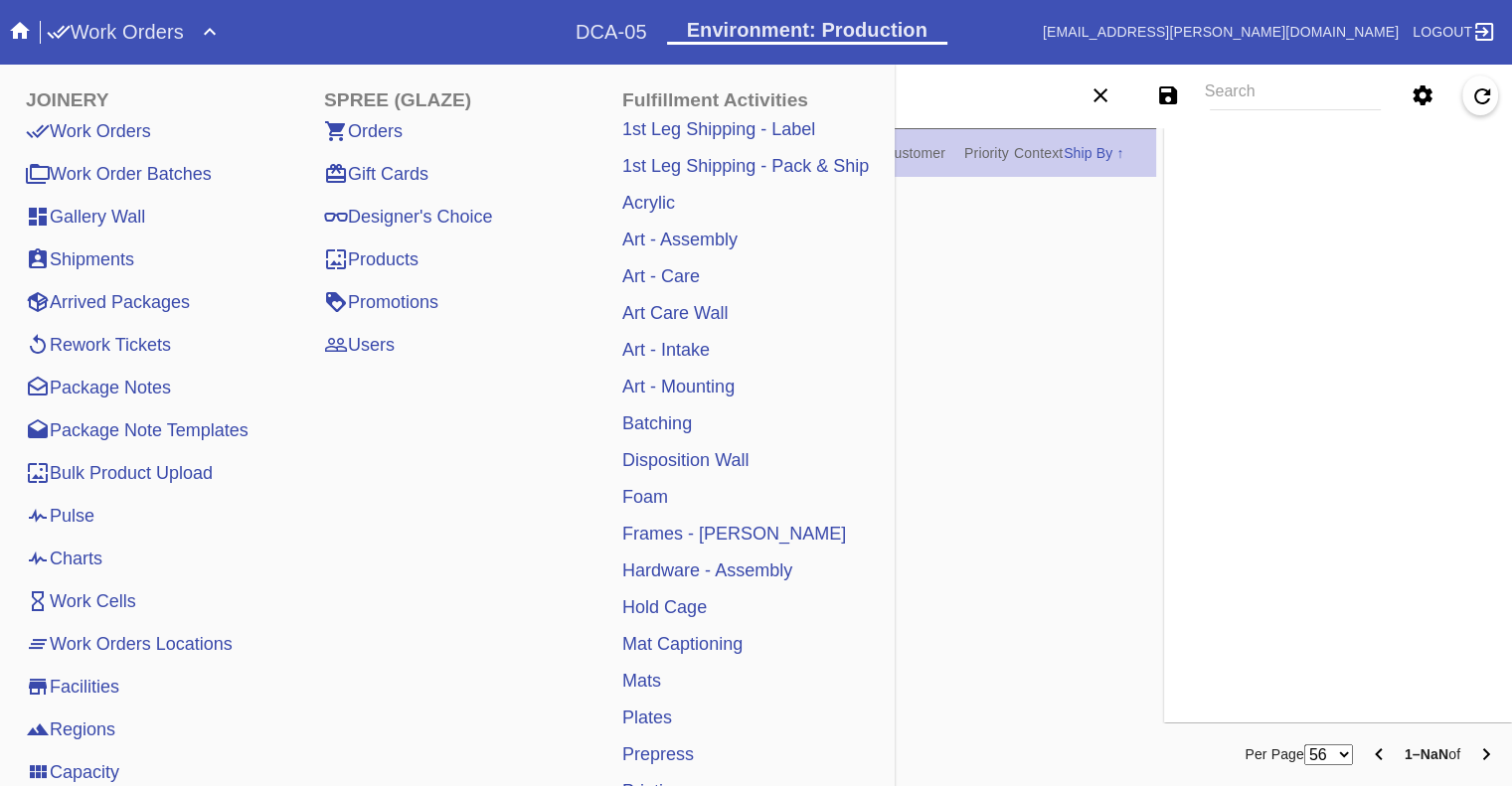 click on "Work Orders" at bounding box center [115, 32] 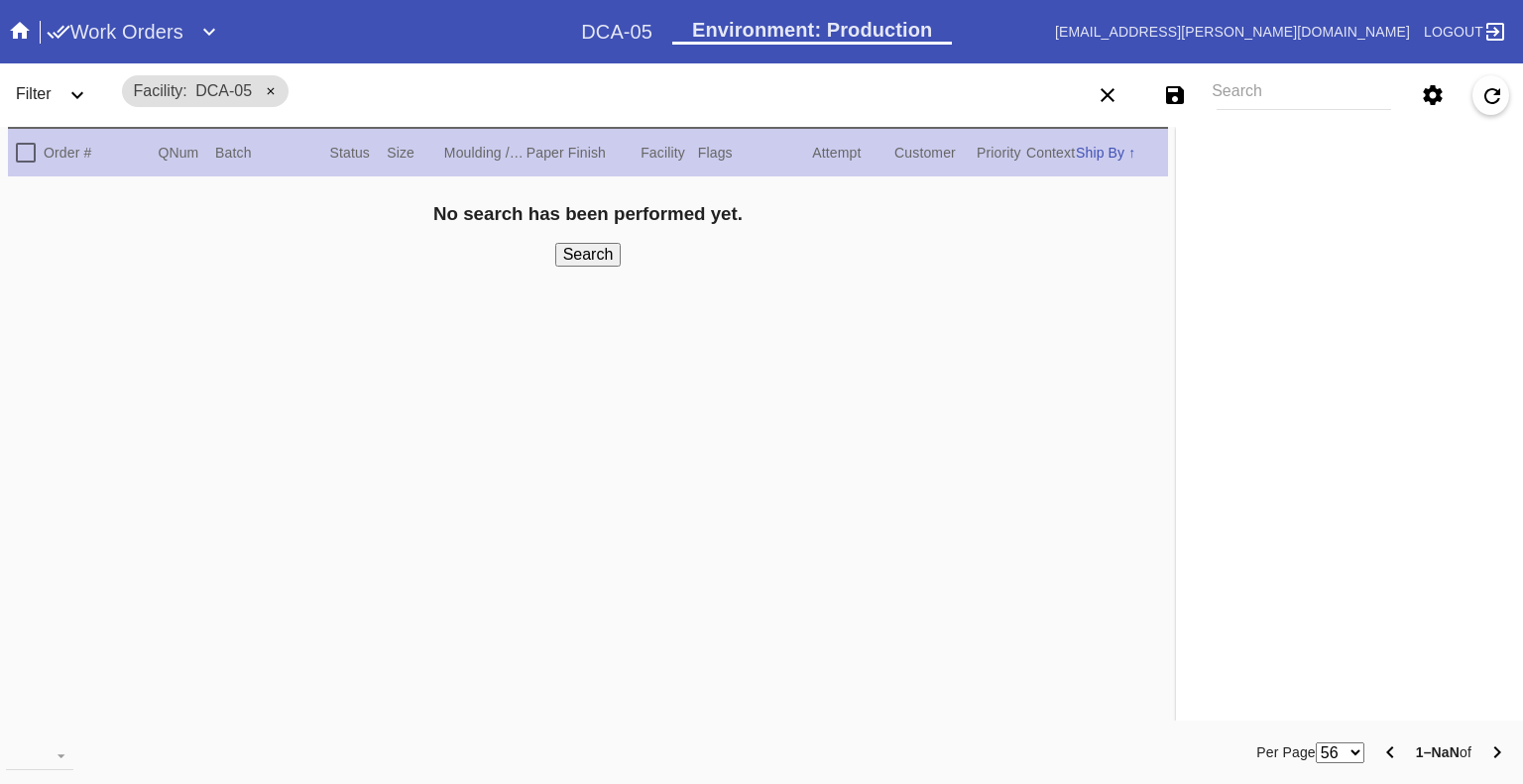 click on "Search" at bounding box center [1304, 95] 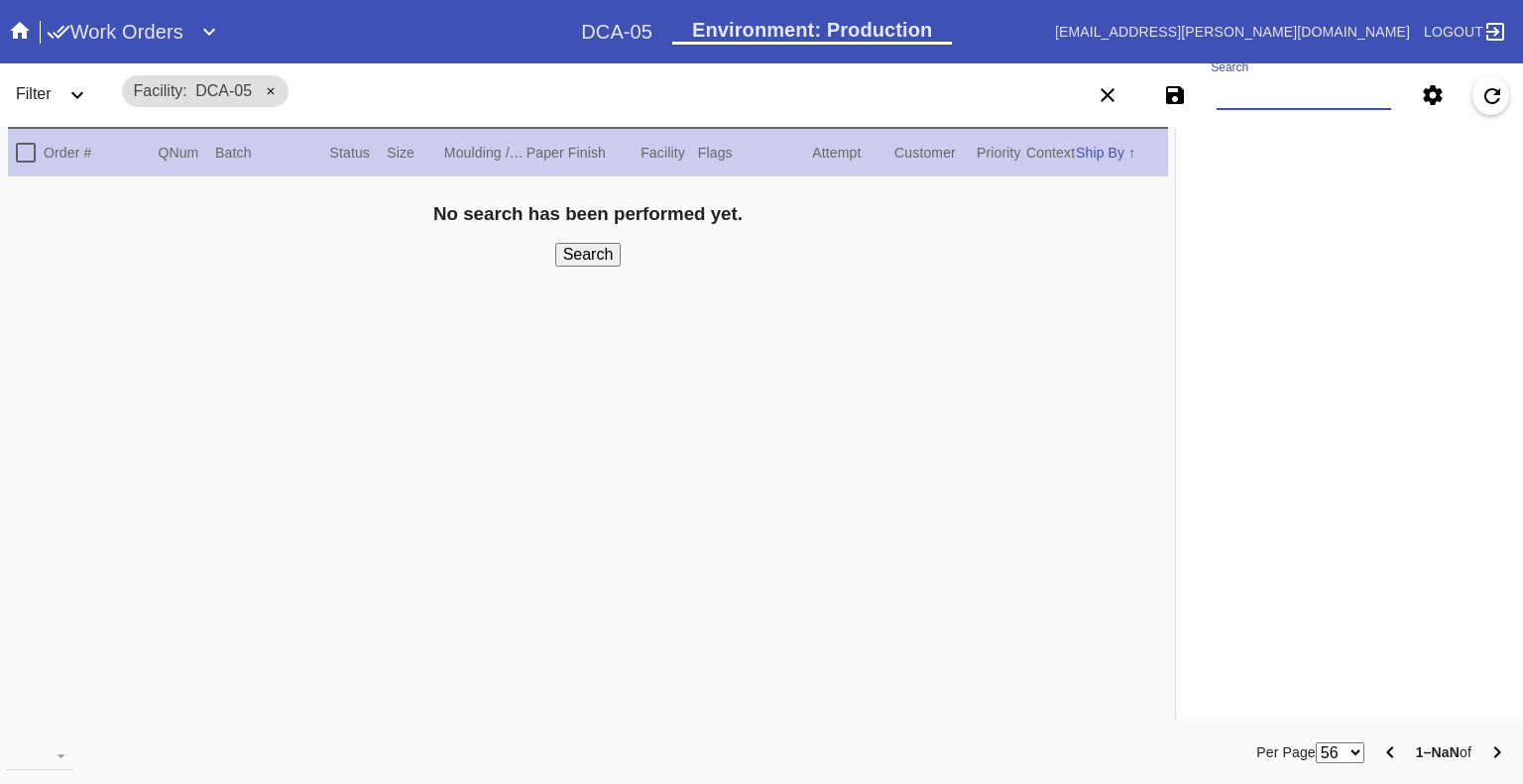 paste on "W865756871088841 W816204724257744 W891029463788973 W779197605319142 W958452303139737" 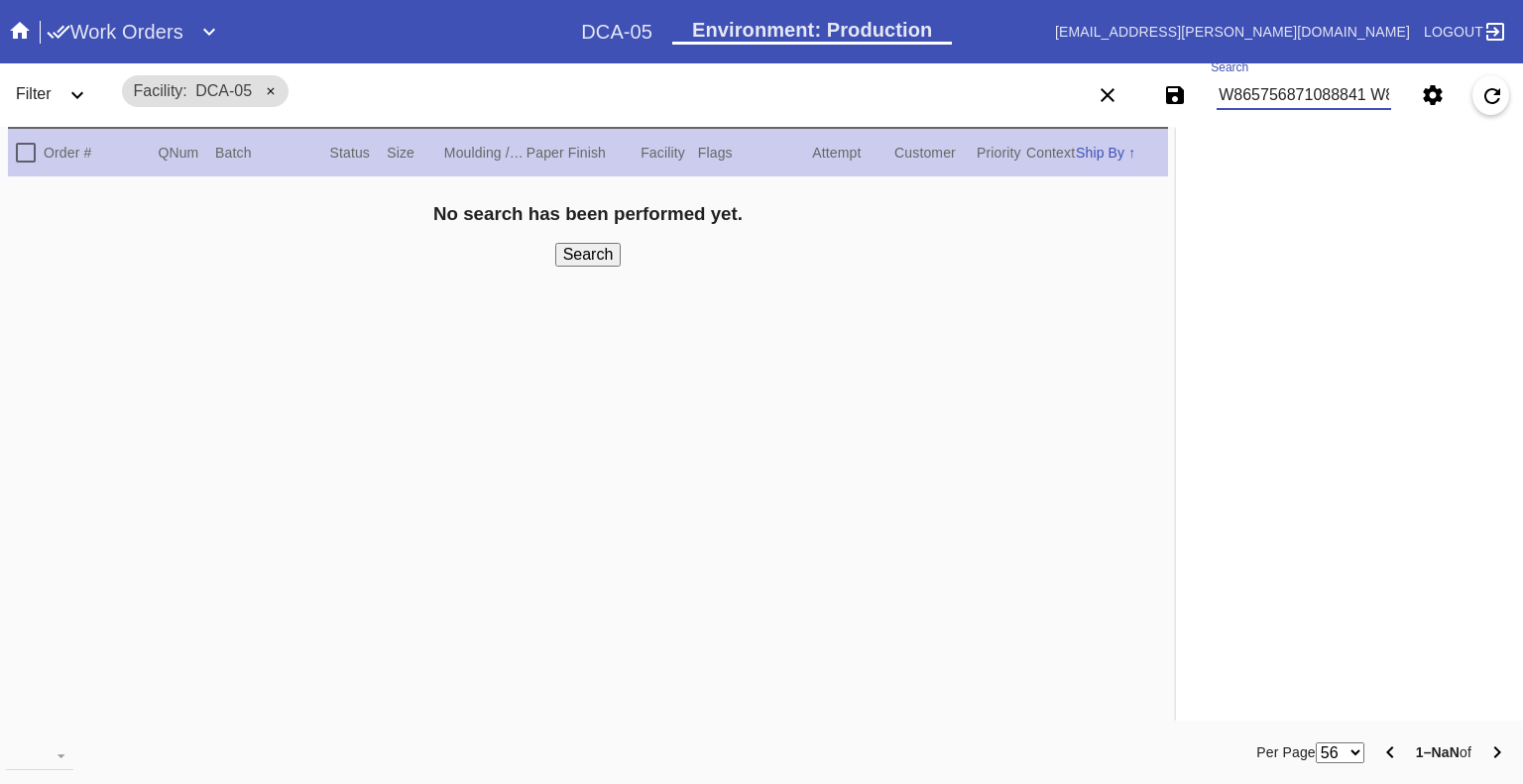 scroll, scrollTop: 0, scrollLeft: 583, axis: horizontal 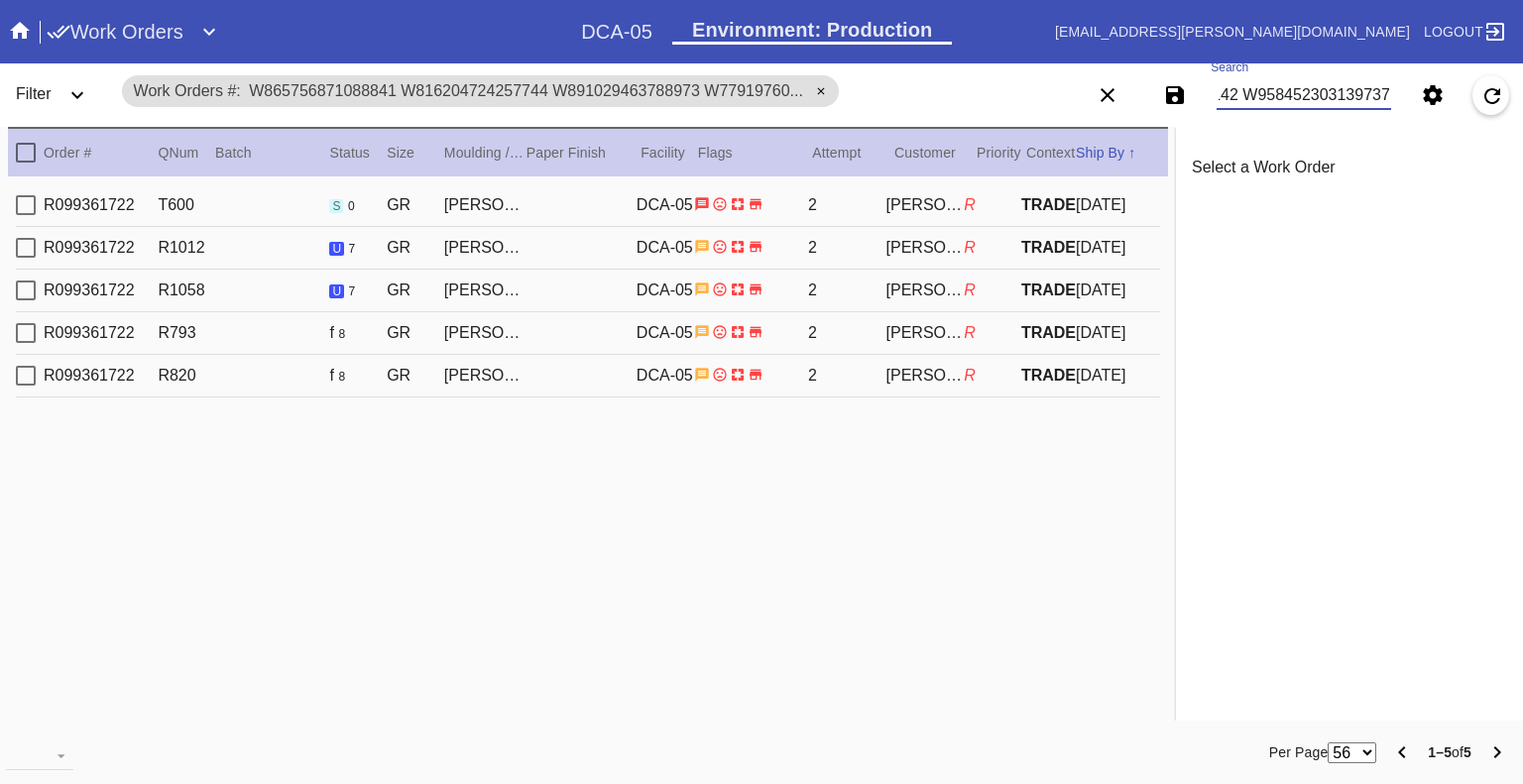 type on "W865756871088841 W816204724257744 W891029463788973 W779197605319142 W958452303139737" 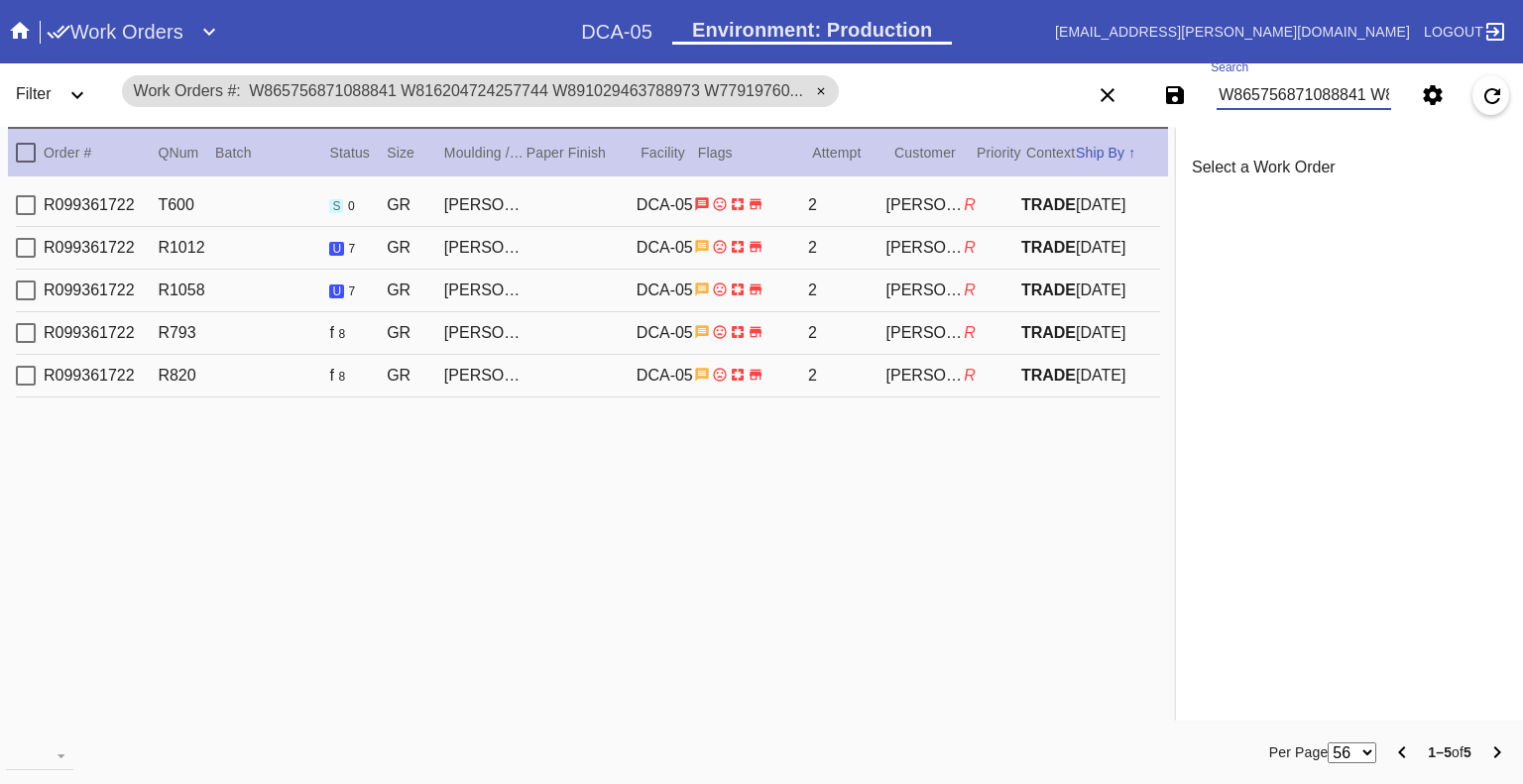 type on "EXTRA QC REQUIRED - IV 7/8" 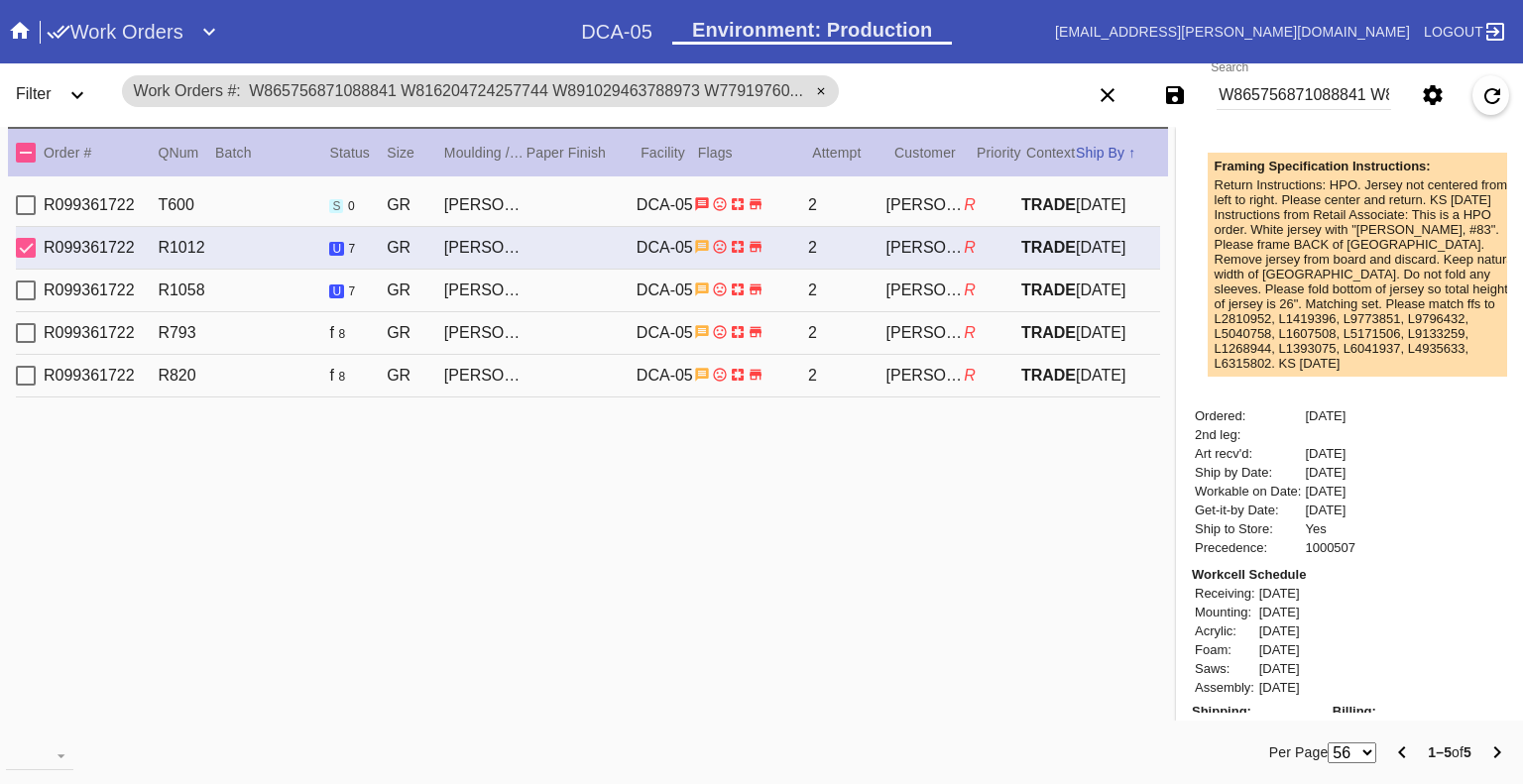 scroll, scrollTop: 983, scrollLeft: 0, axis: vertical 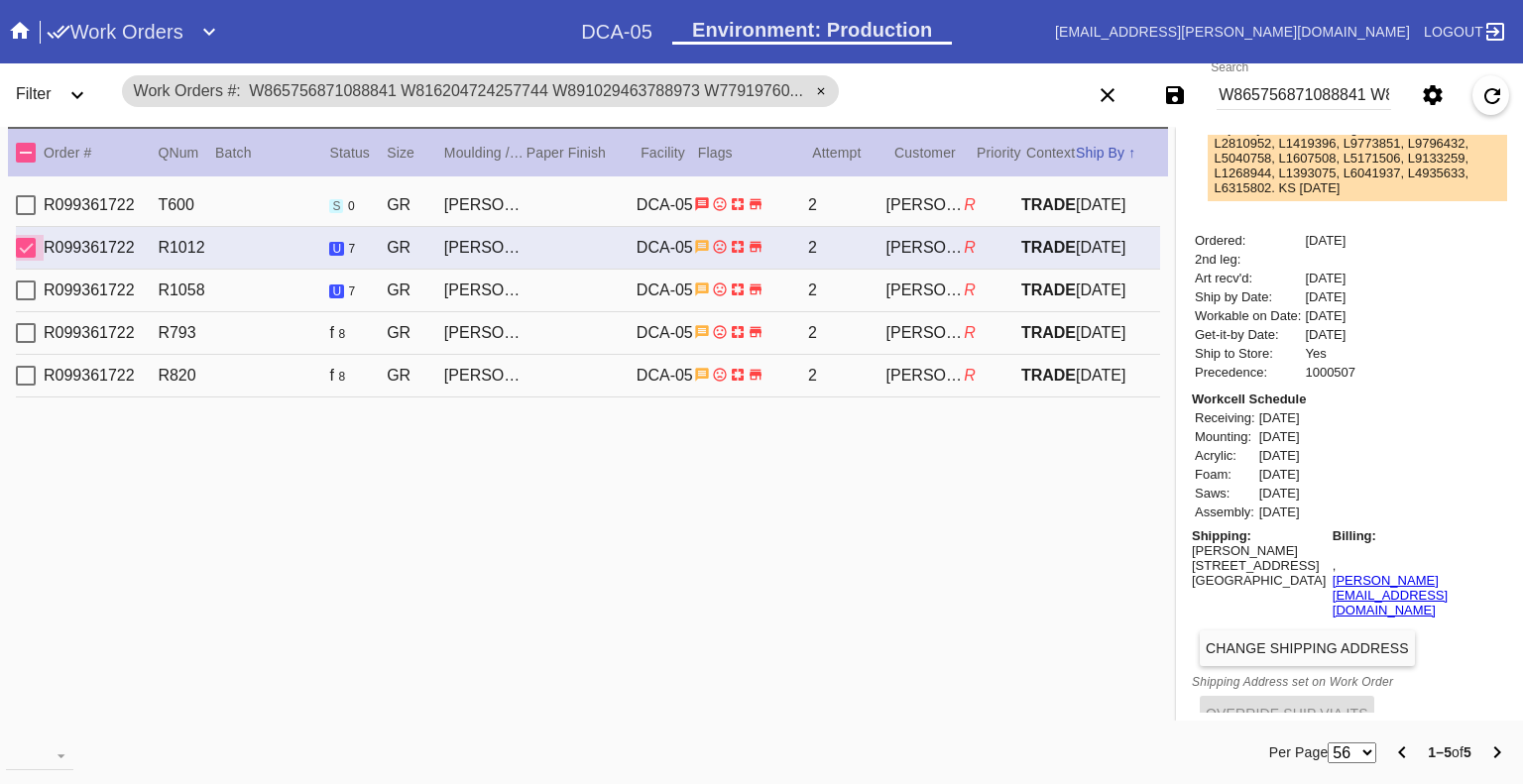 click at bounding box center [26, 248] 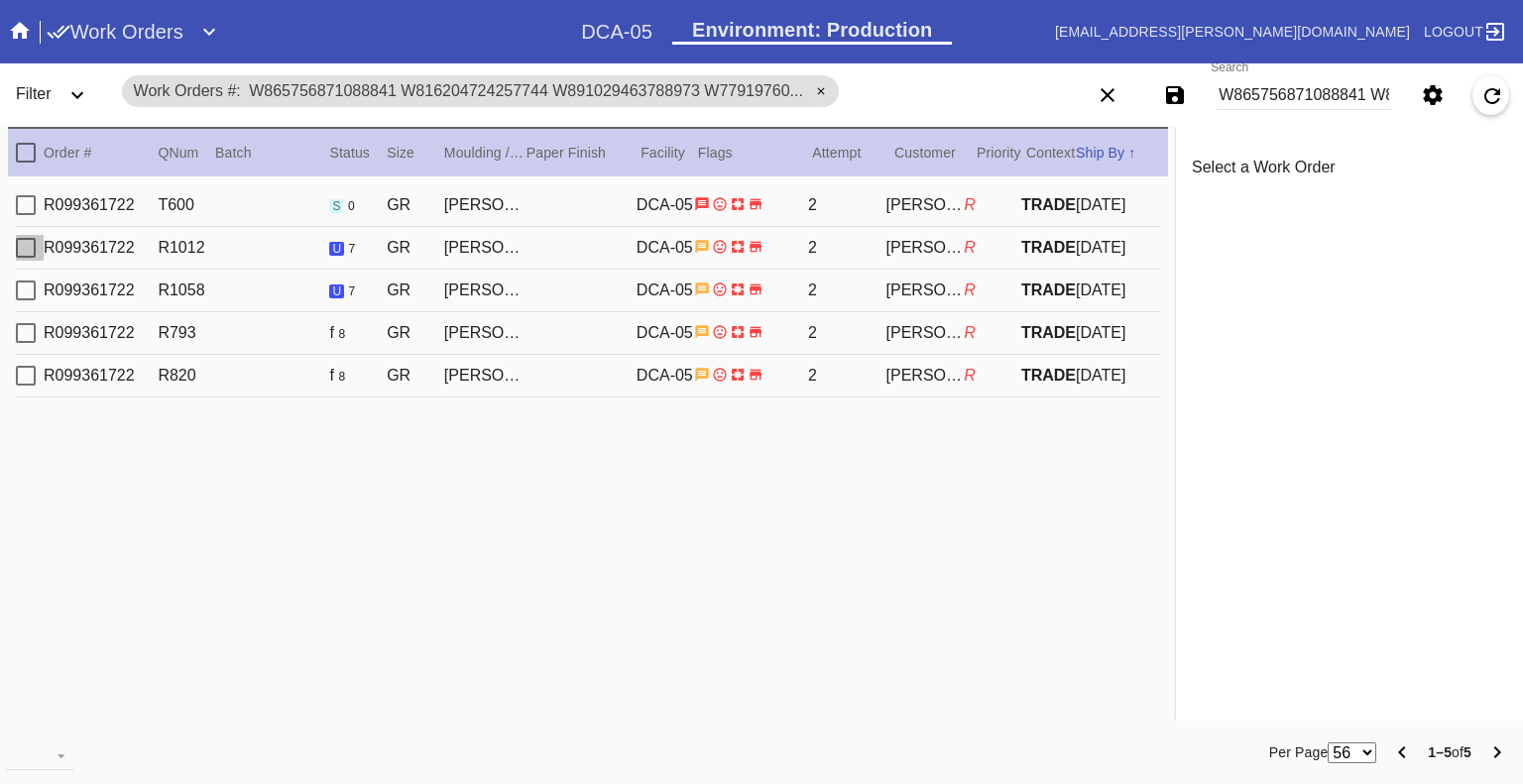 click at bounding box center (26, 248) 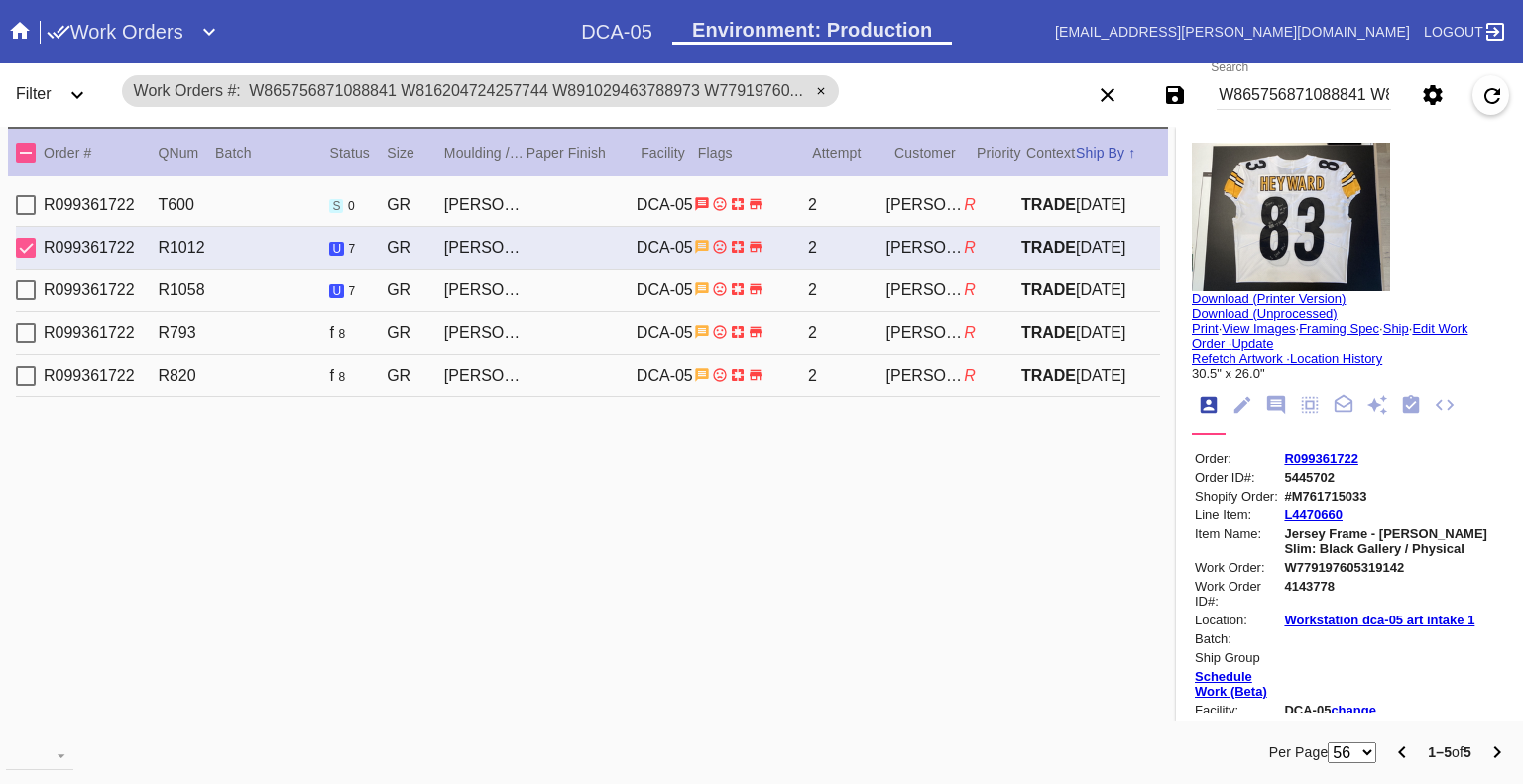 click at bounding box center [26, 248] 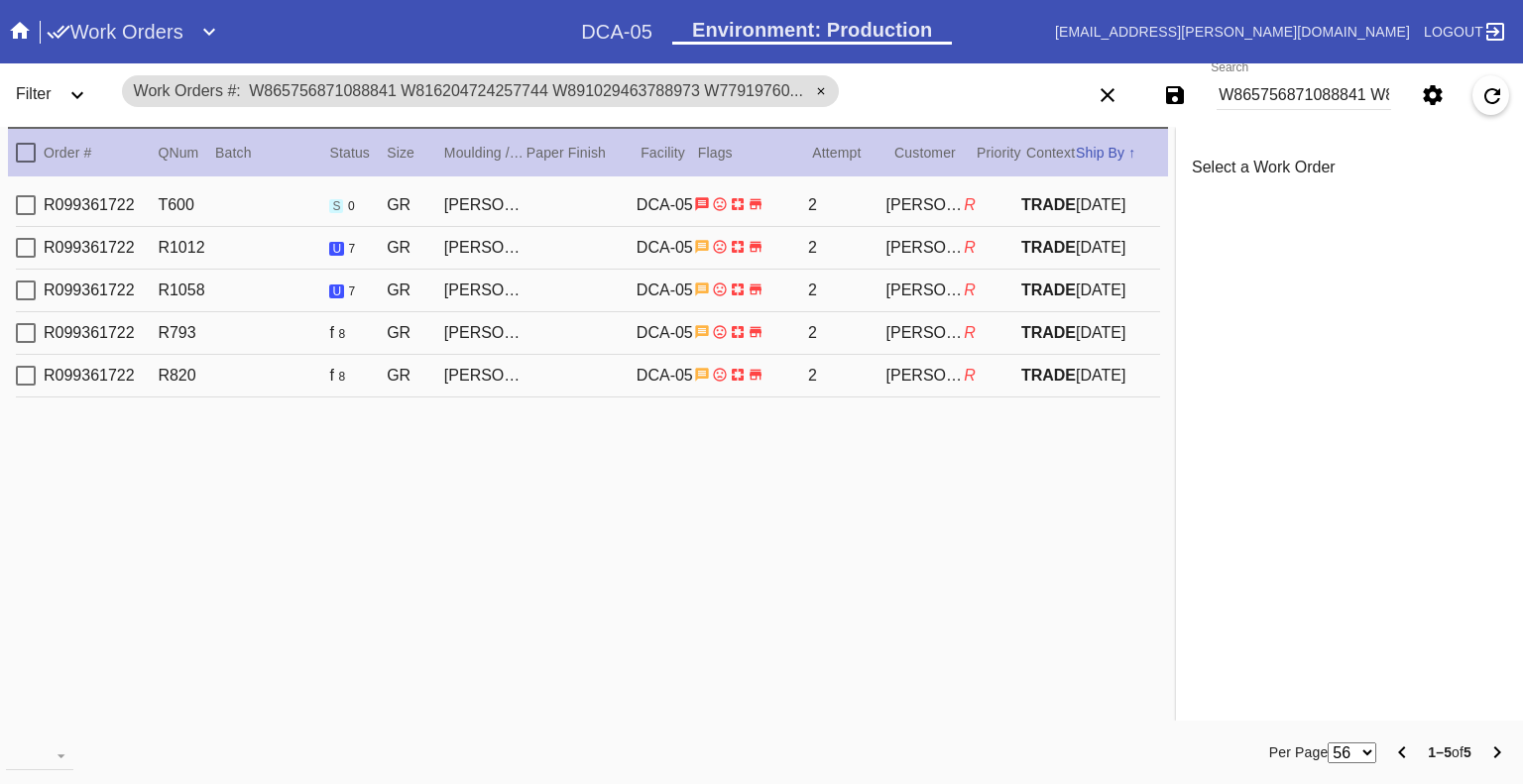 click at bounding box center (26, 290) 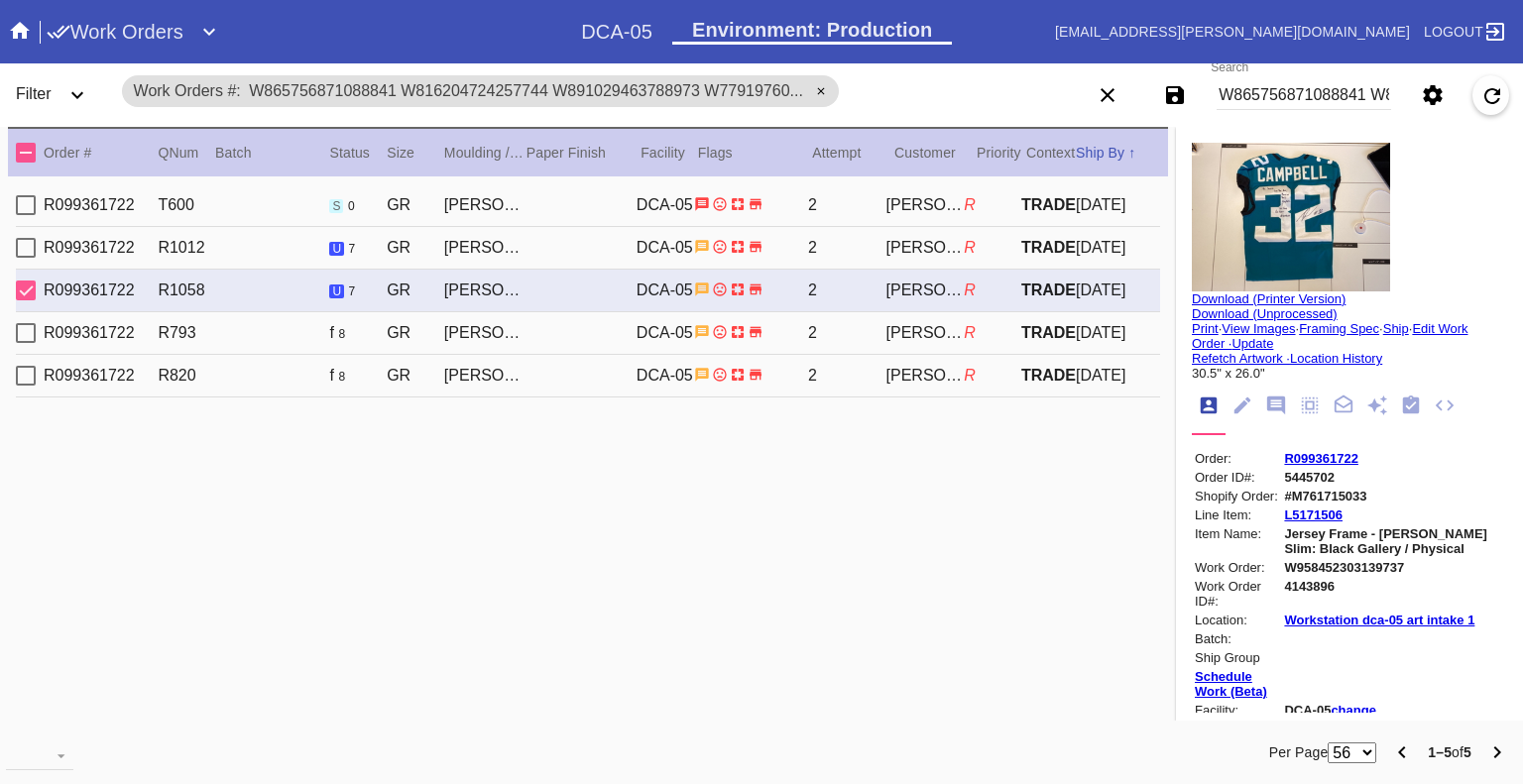 click at bounding box center [26, 290] 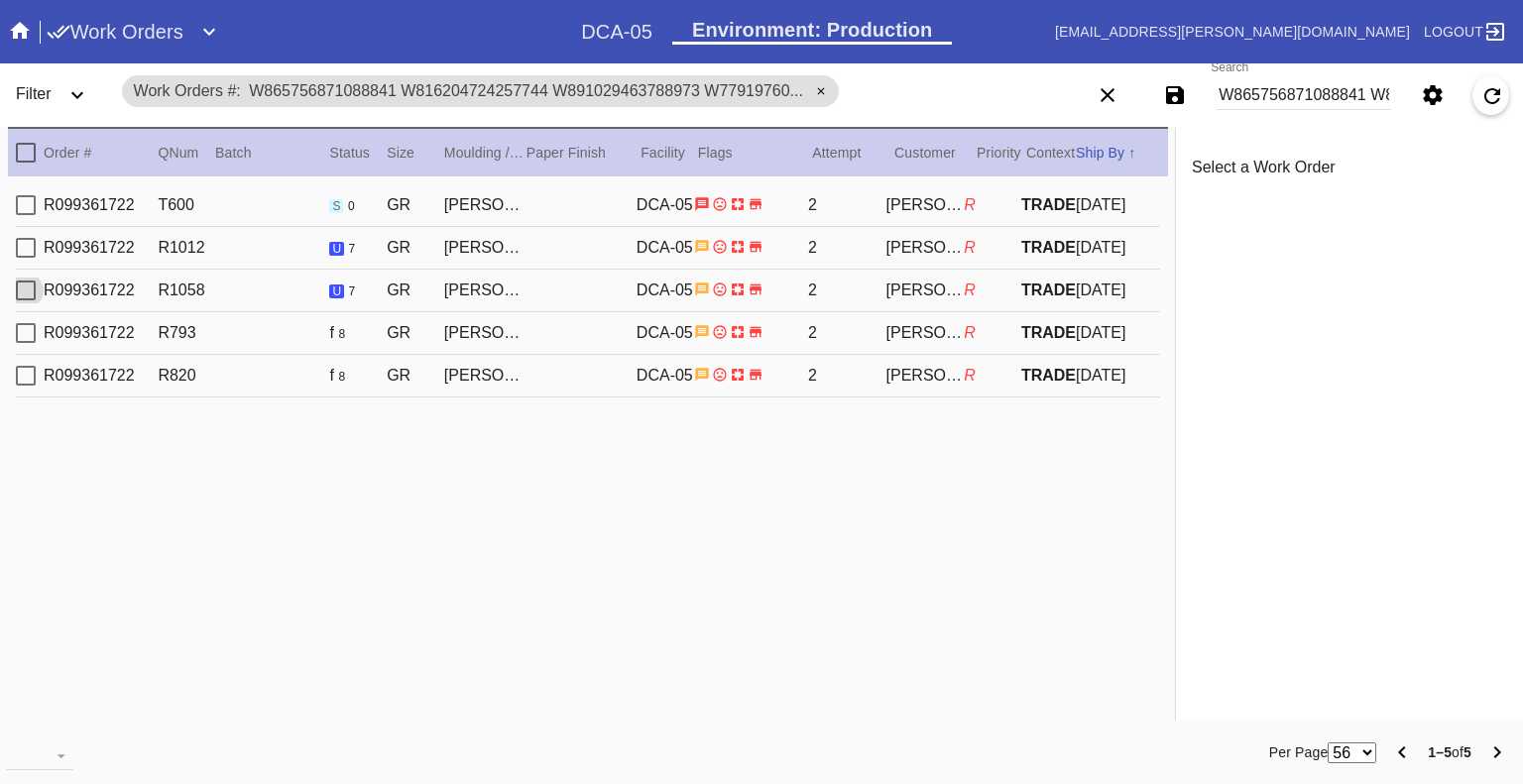 click at bounding box center (26, 205) 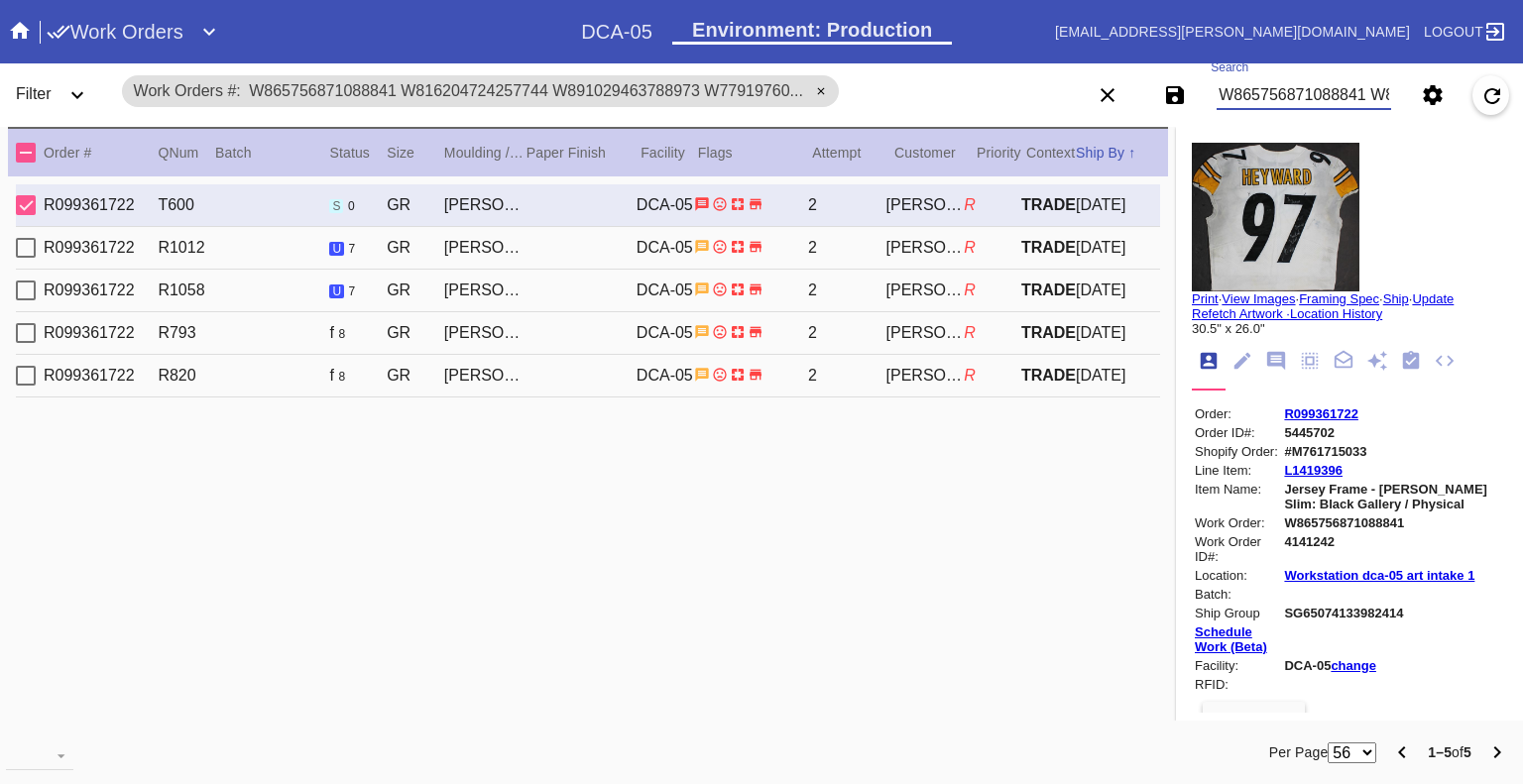 click on "W865756871088841 W816204724257744 W891029463788973 W779197605319142 W958452303139737" at bounding box center [1304, 95] 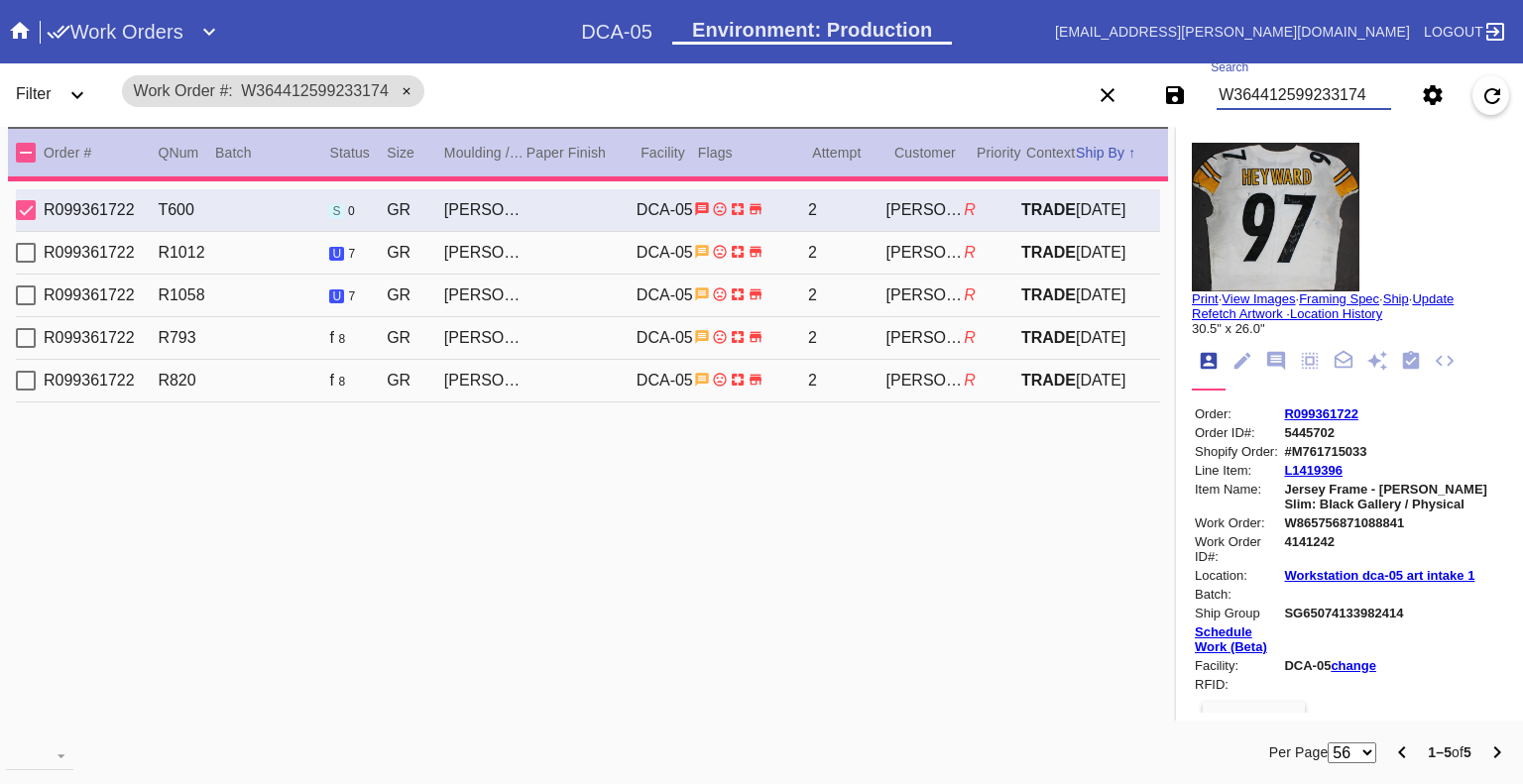 type on "26.0" 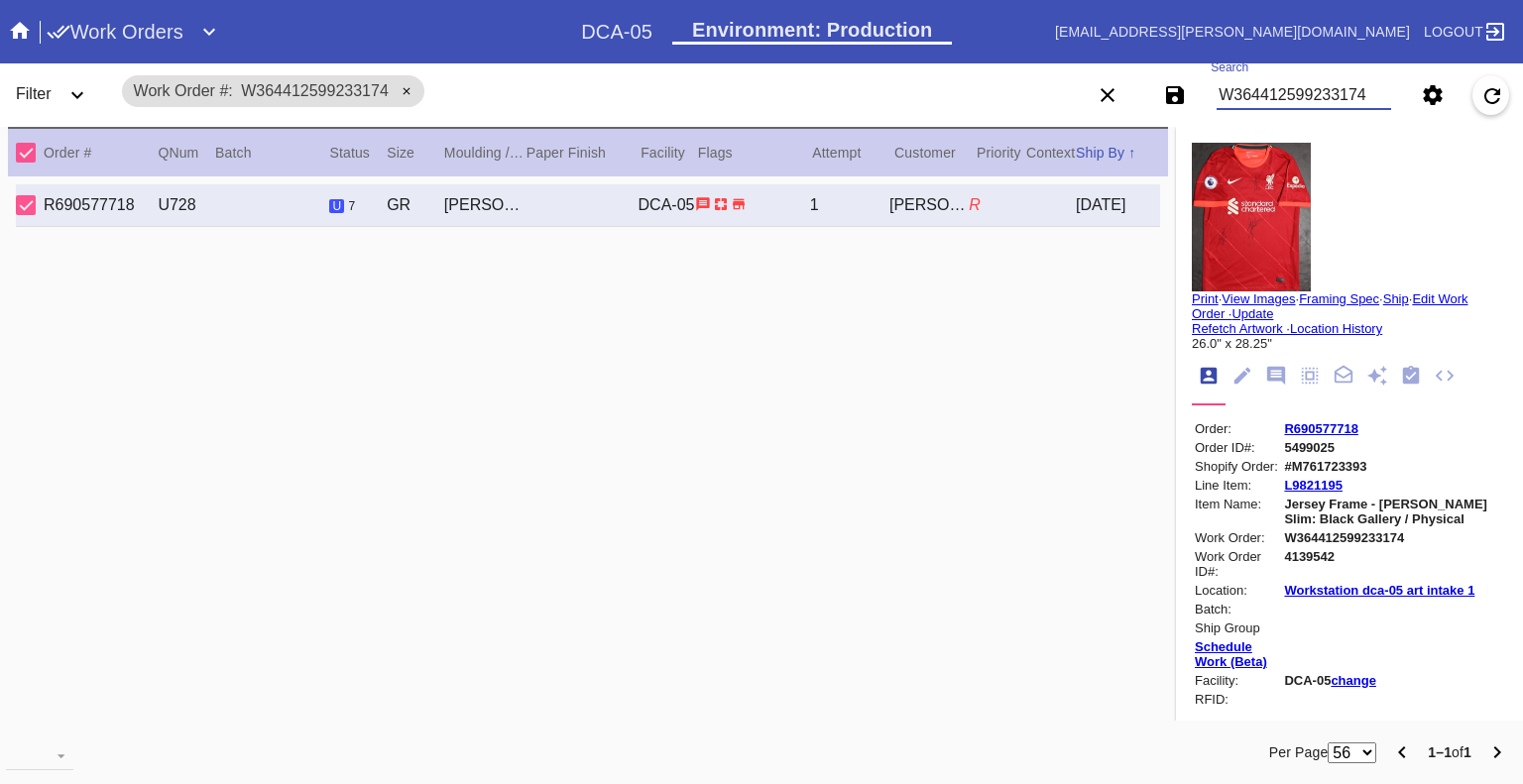 click on "W364412599233174" at bounding box center [1304, 95] 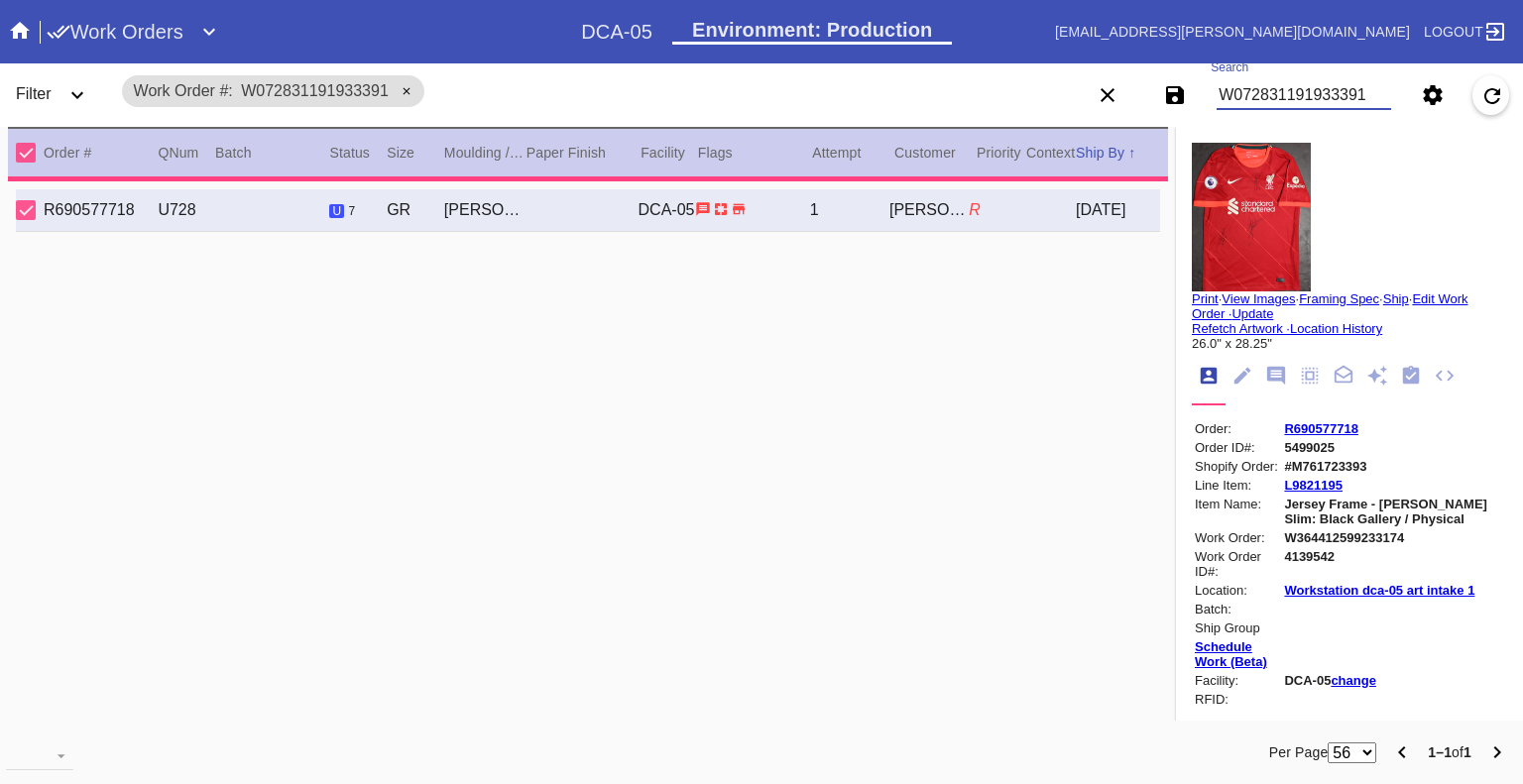 type on "30.625" 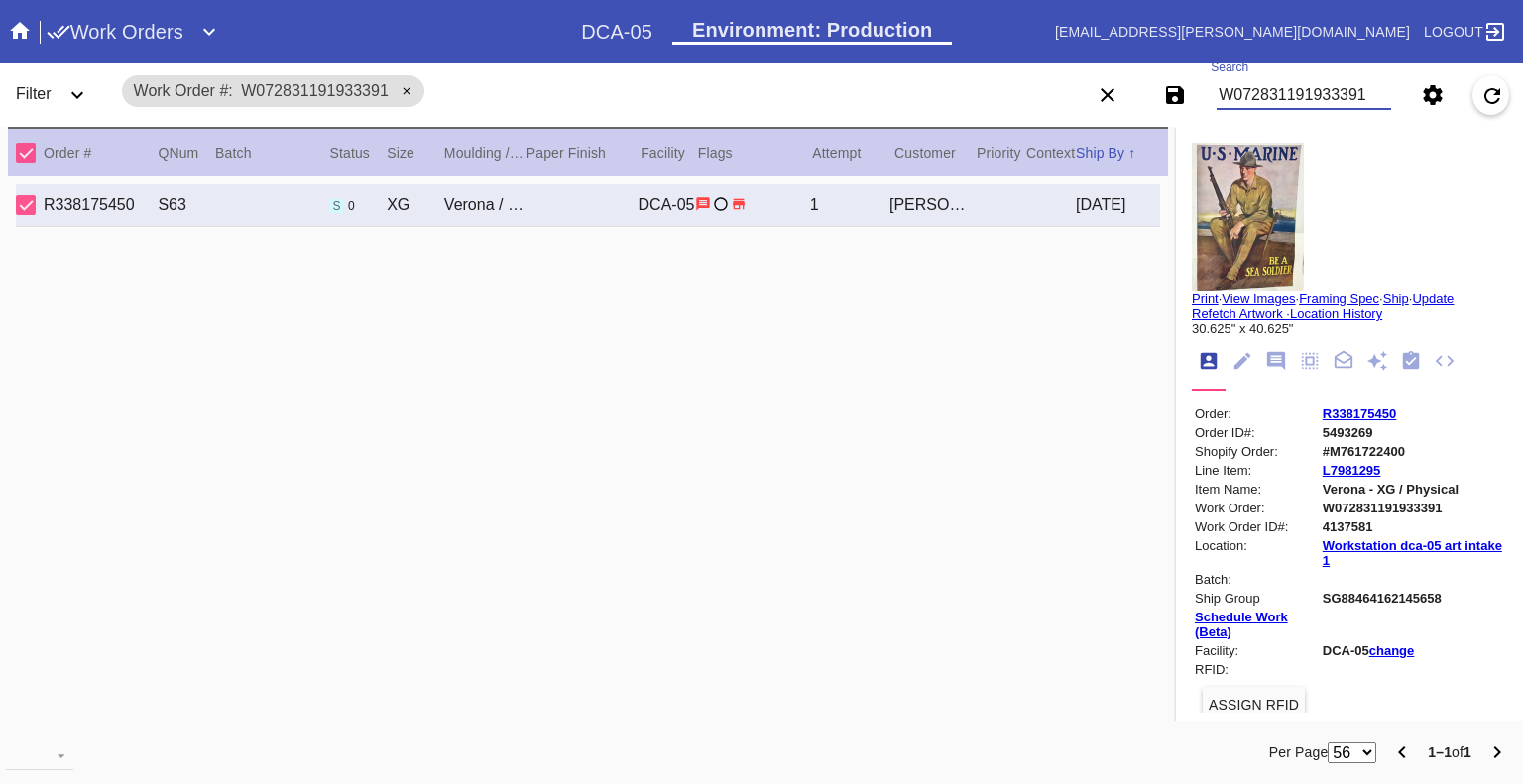 click on "W072831191933391" at bounding box center (1304, 95) 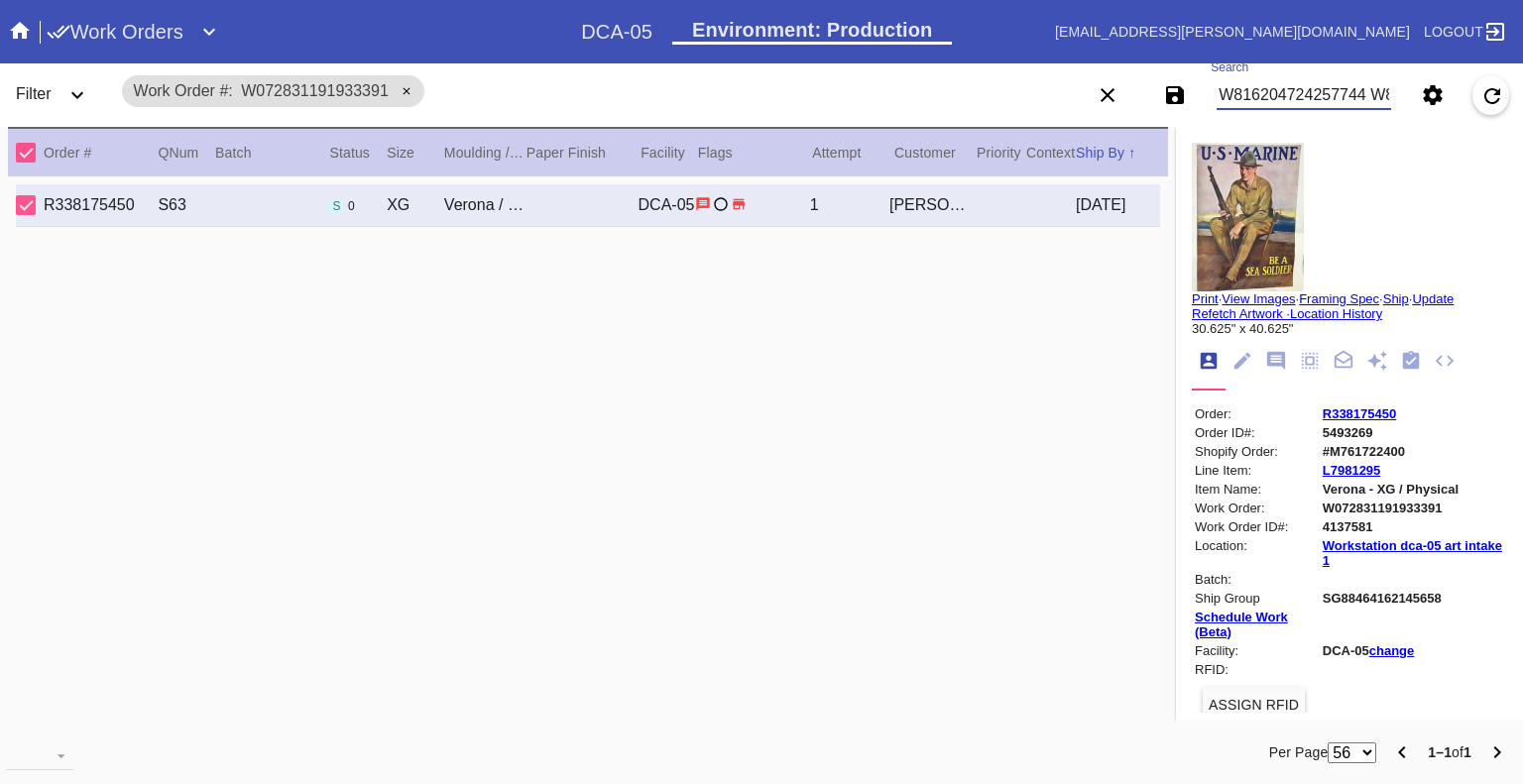 scroll, scrollTop: 0, scrollLeft: 128, axis: horizontal 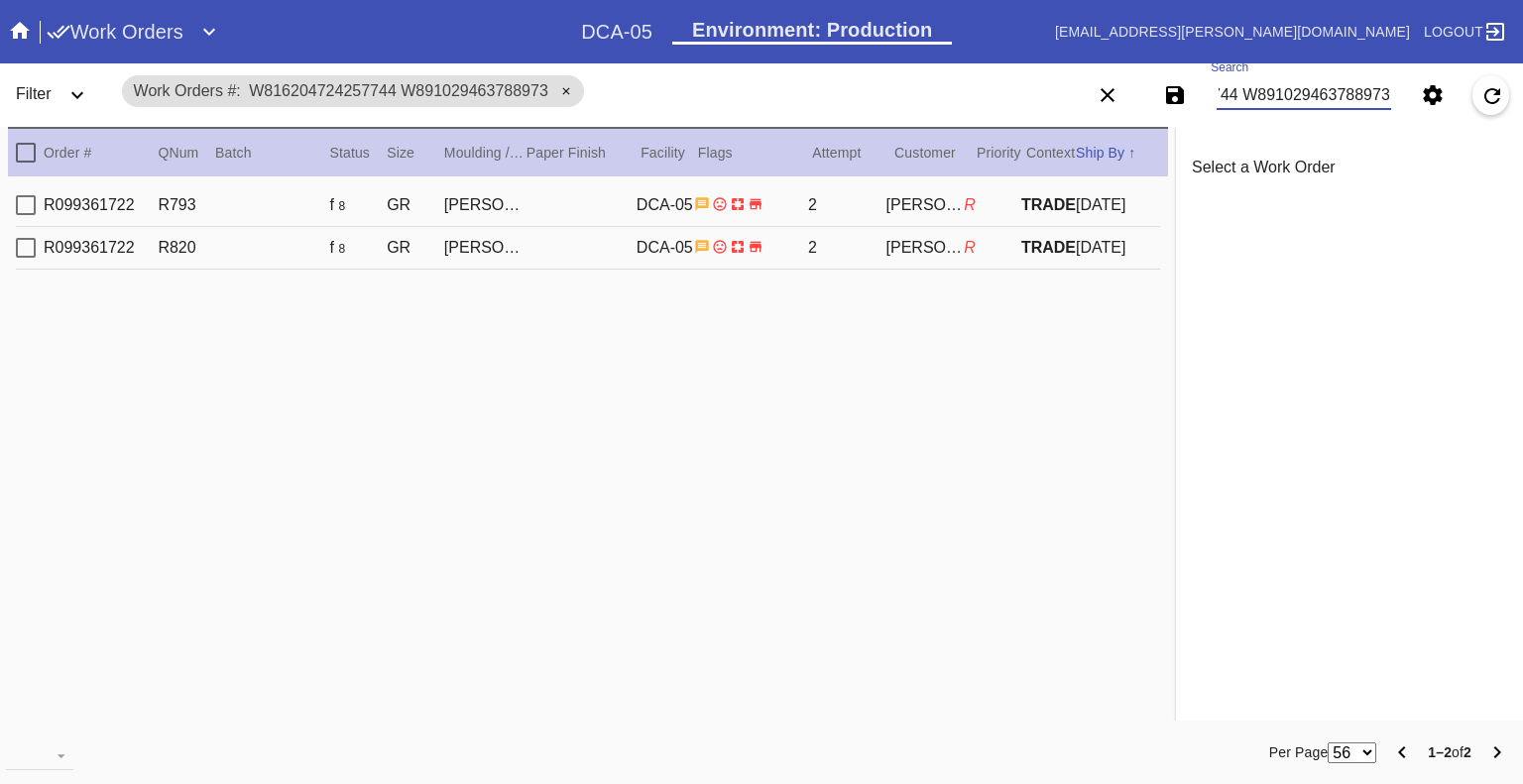 type on "W816204724257744 W891029463788973" 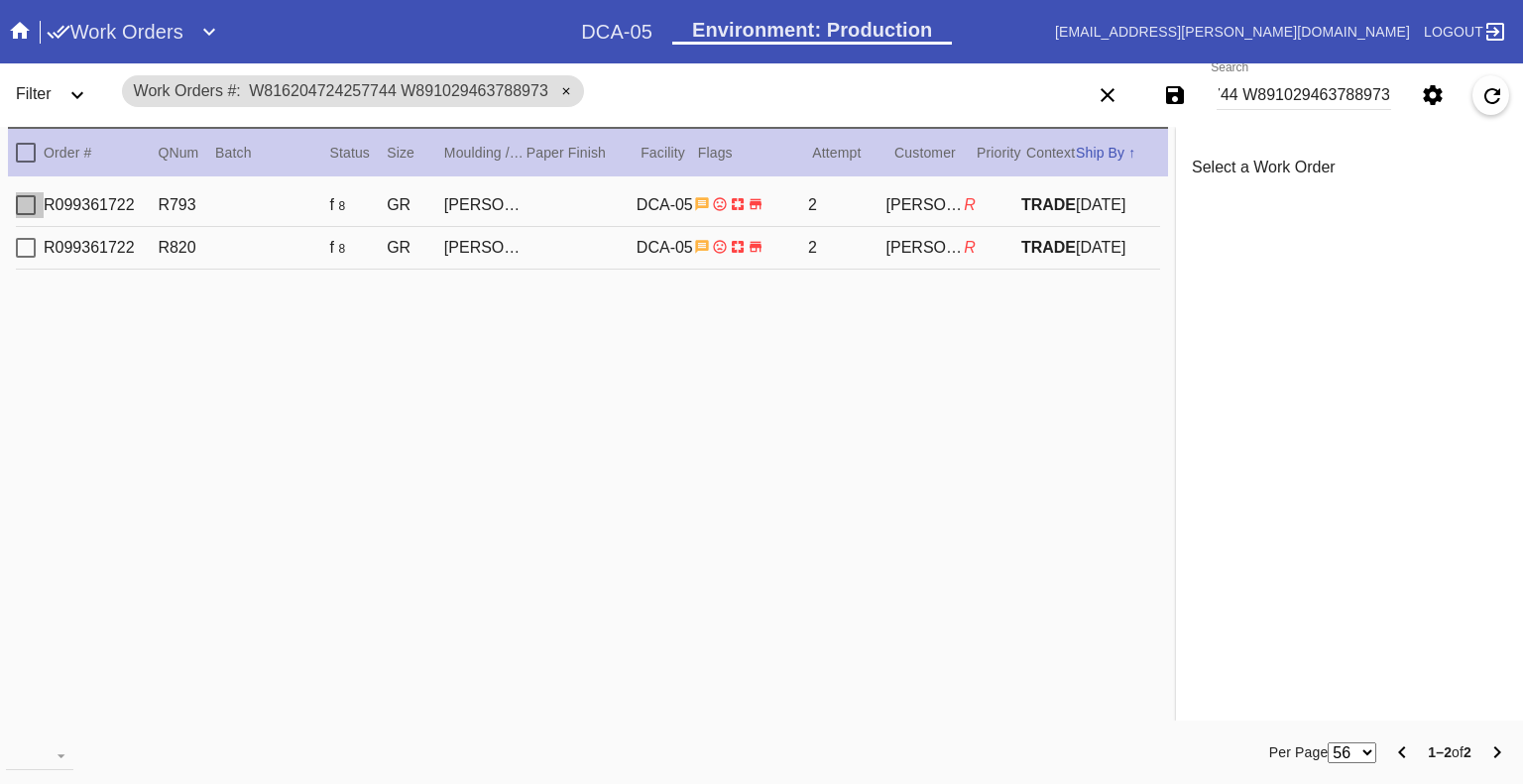 click at bounding box center [26, 205] 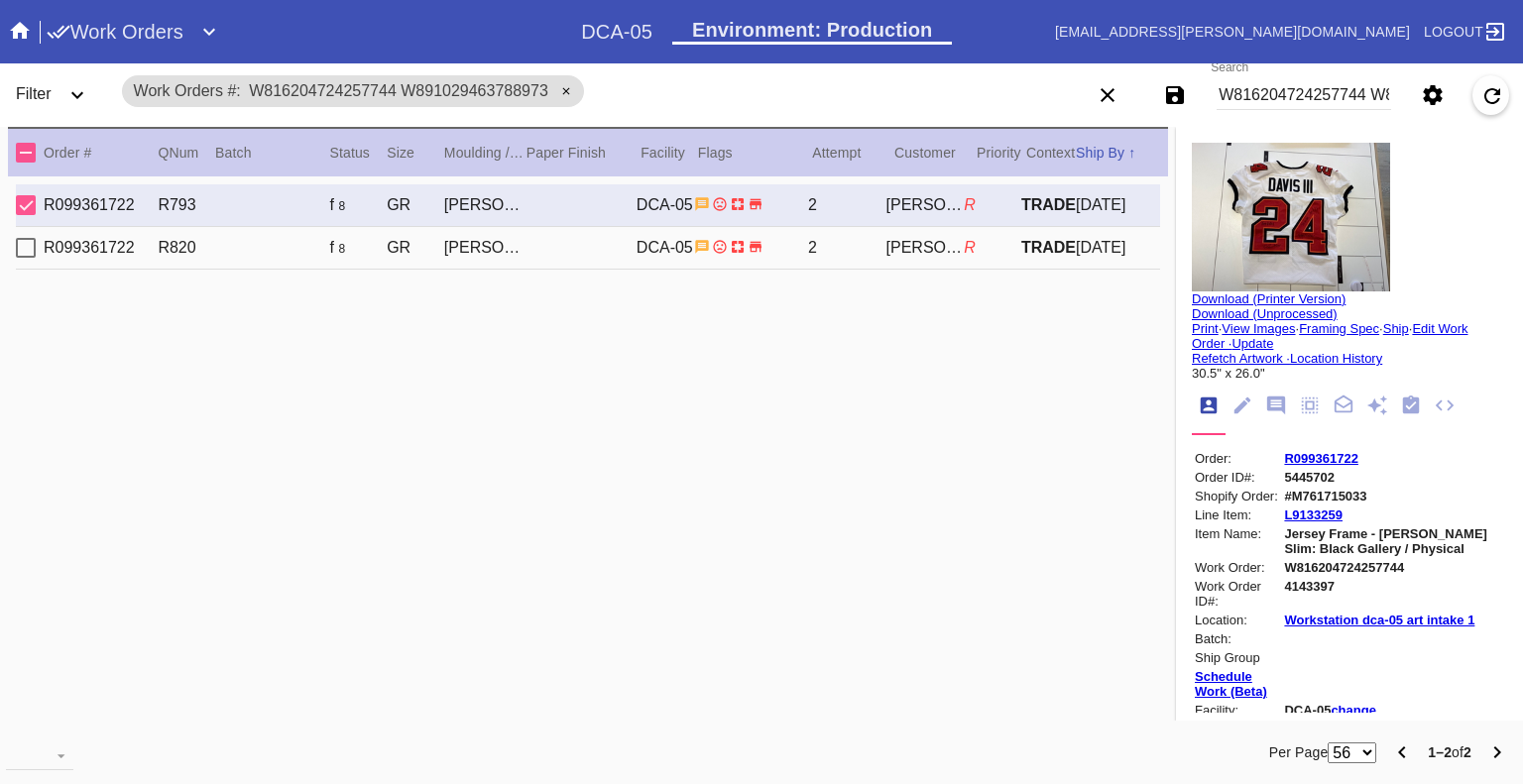 click at bounding box center (26, 205) 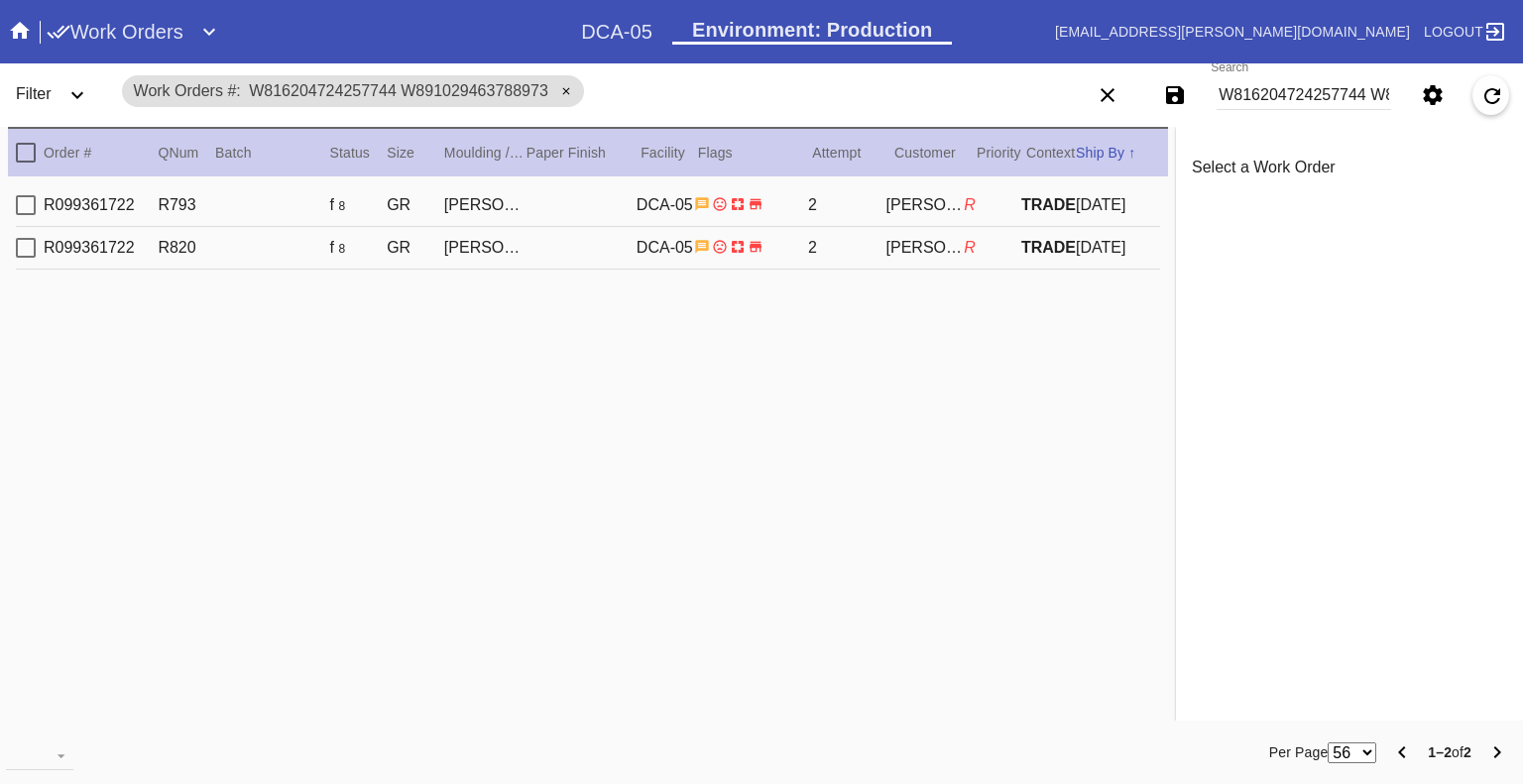 click at bounding box center (26, 248) 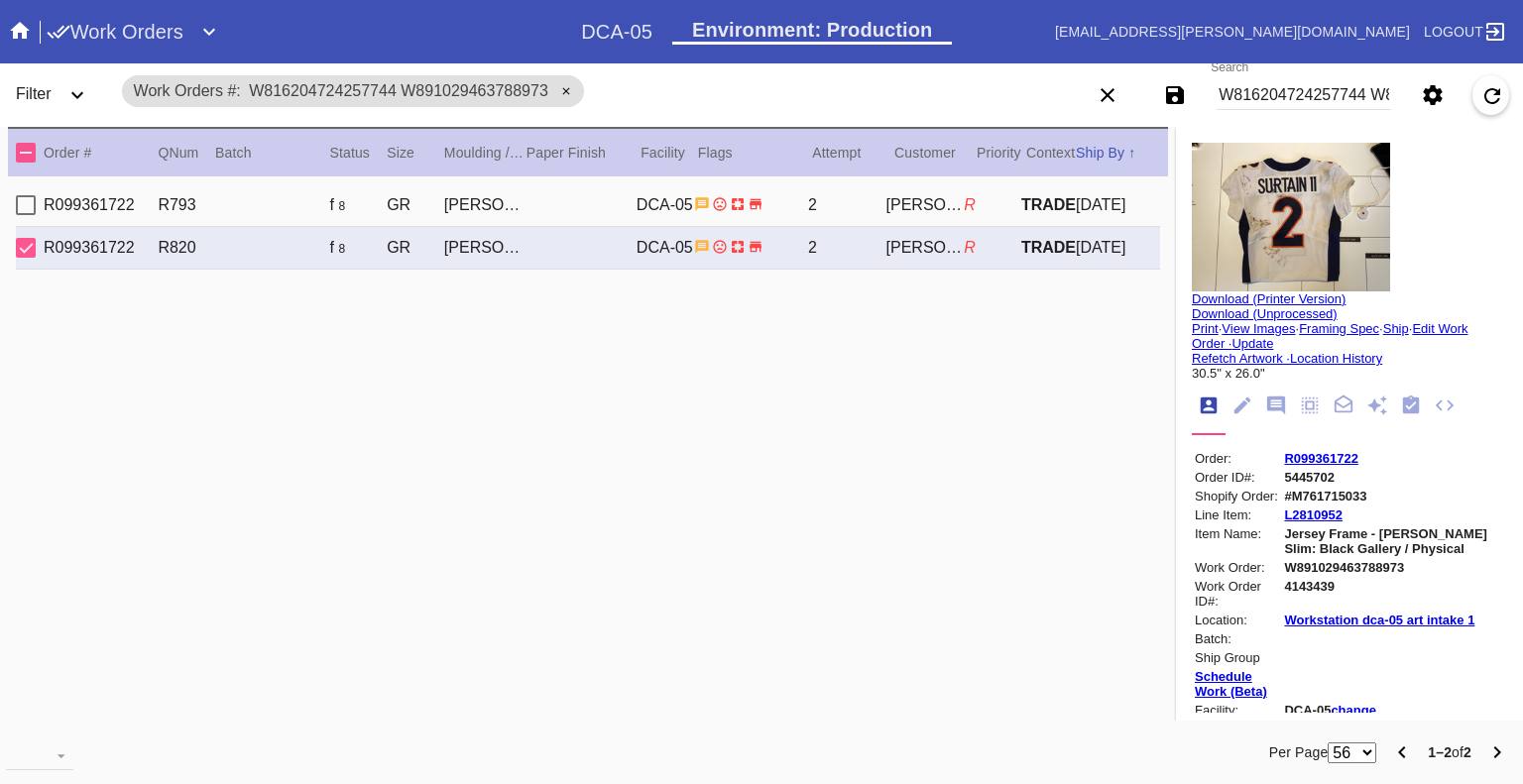 click at bounding box center (26, 205) 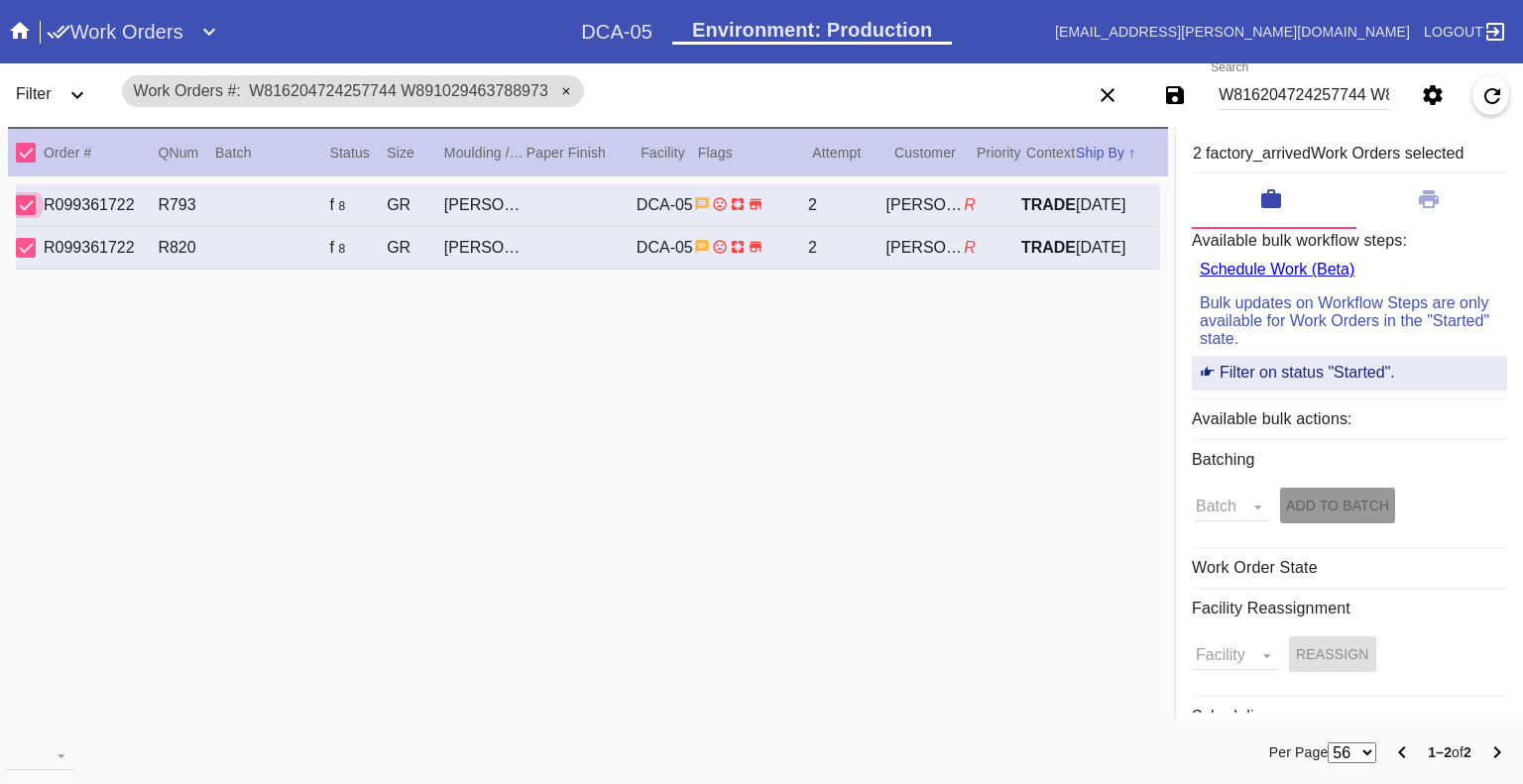 click at bounding box center (26, 248) 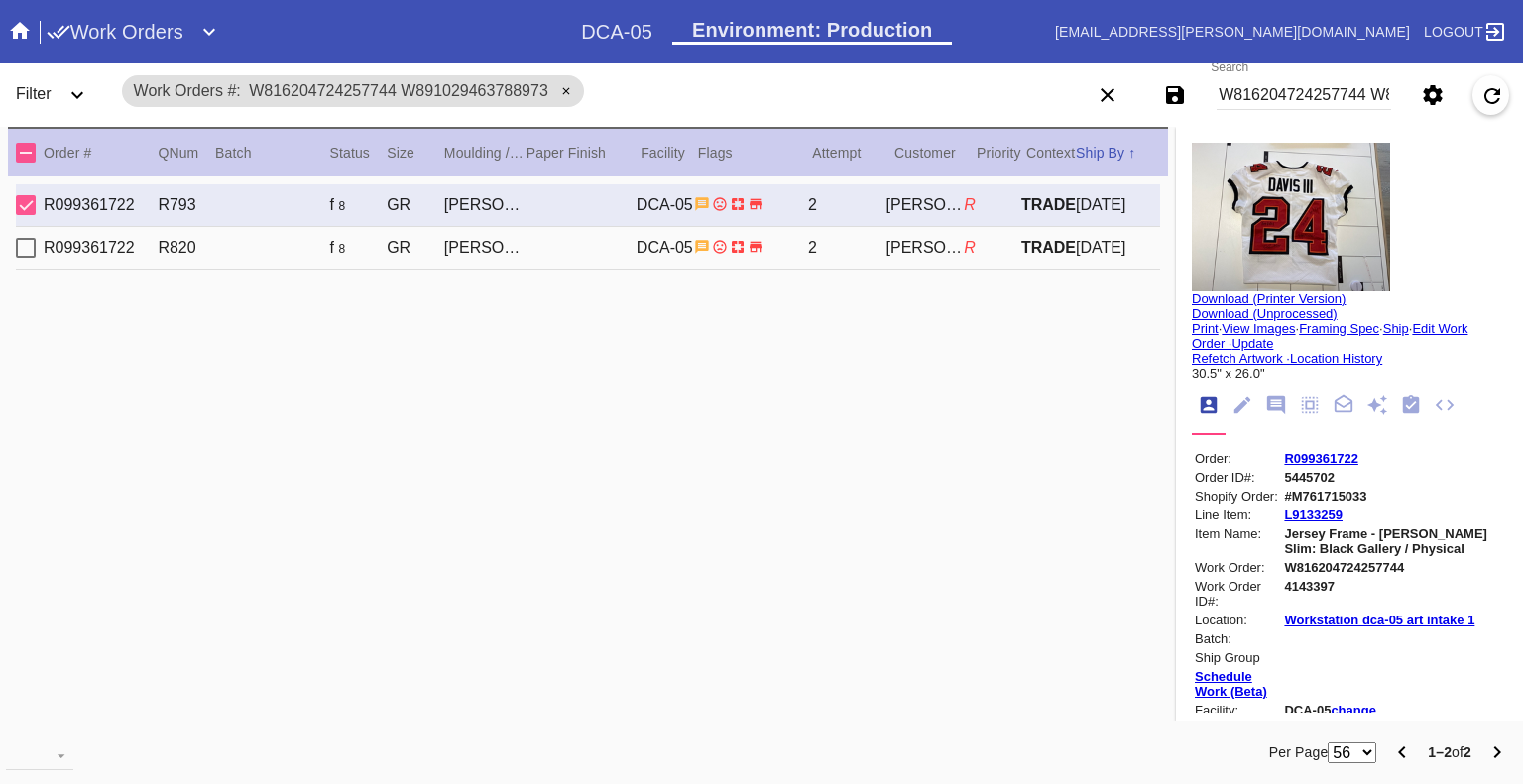 click 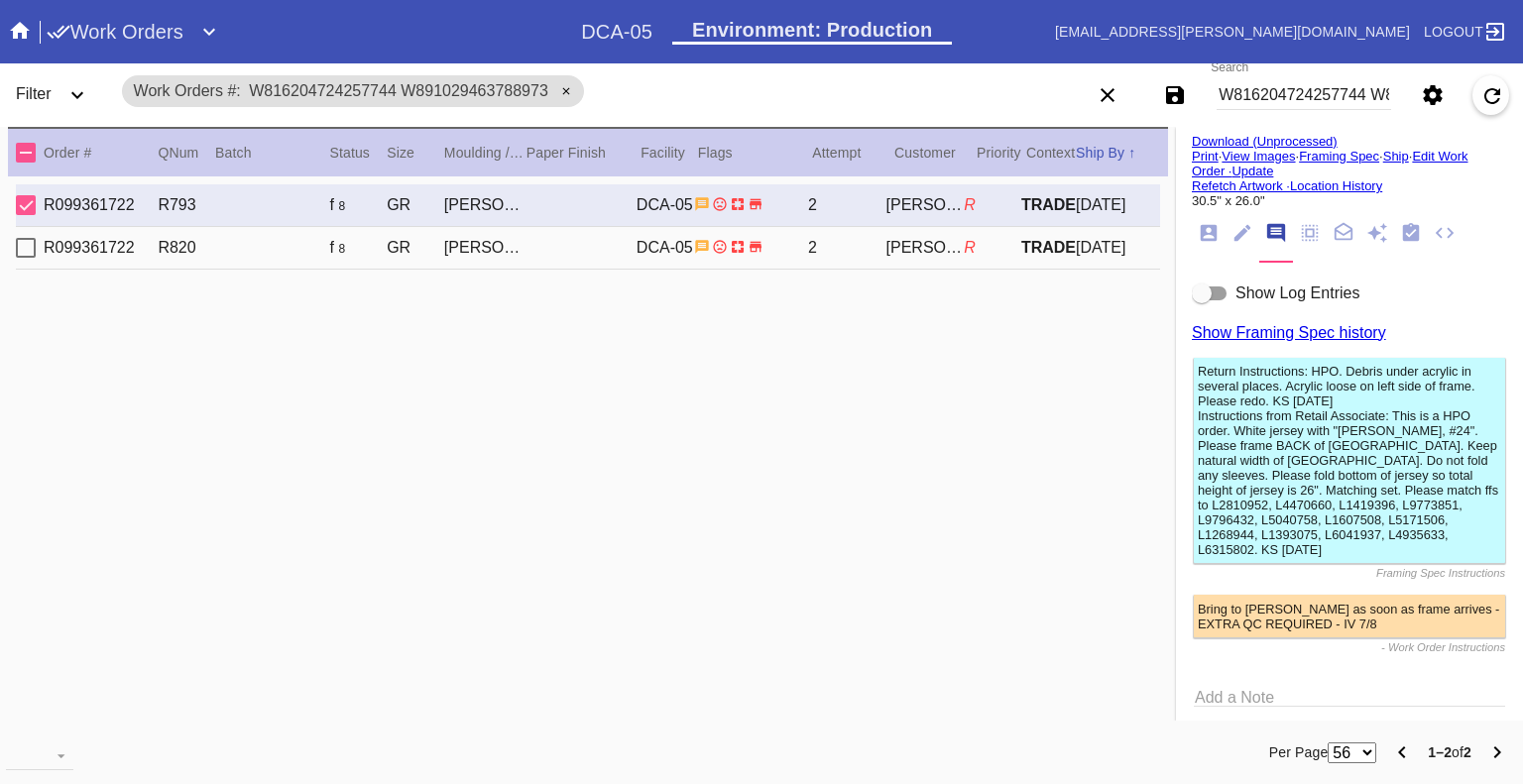 scroll, scrollTop: 219, scrollLeft: 0, axis: vertical 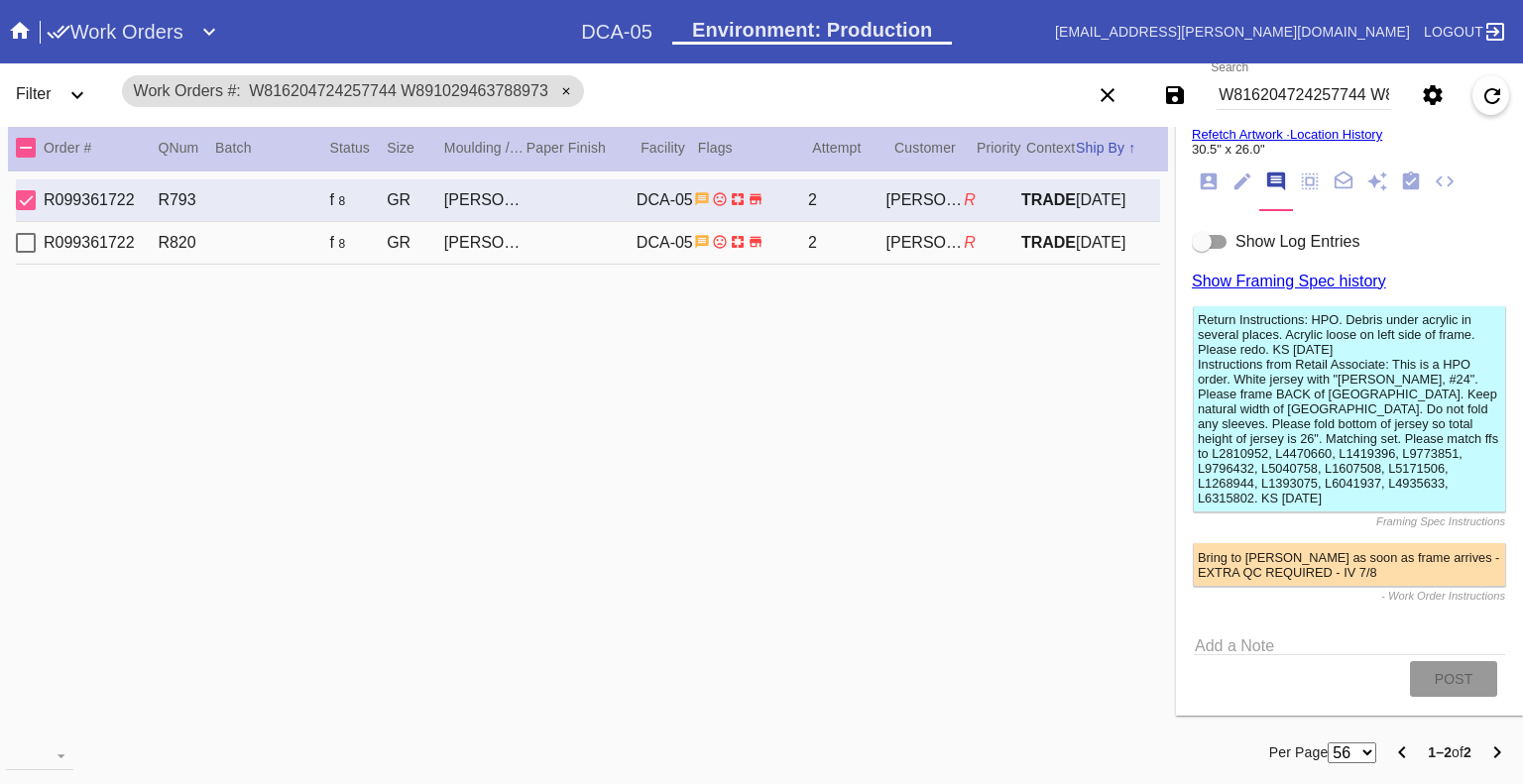 click at bounding box center [1210, 242] 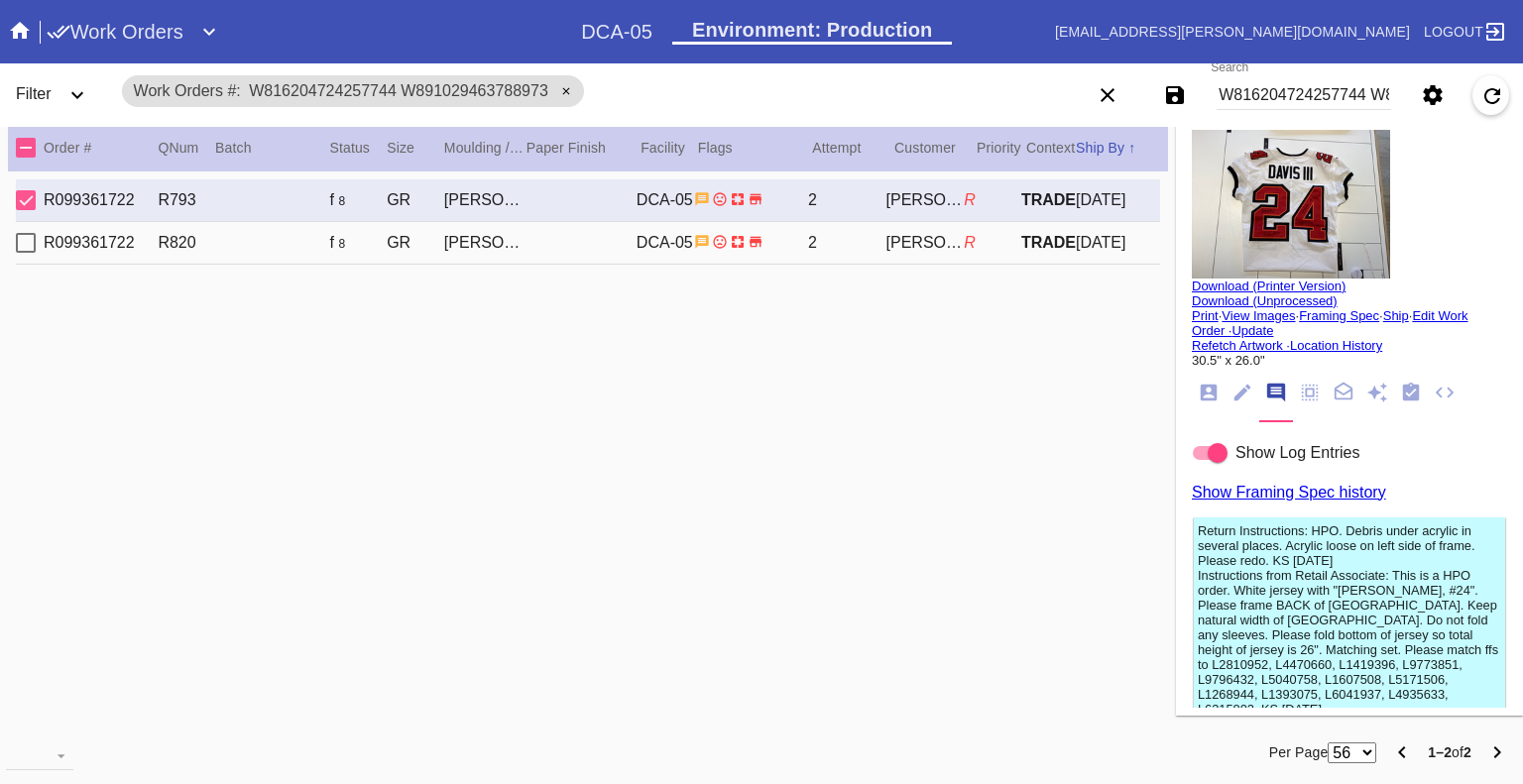 scroll, scrollTop: 0, scrollLeft: 0, axis: both 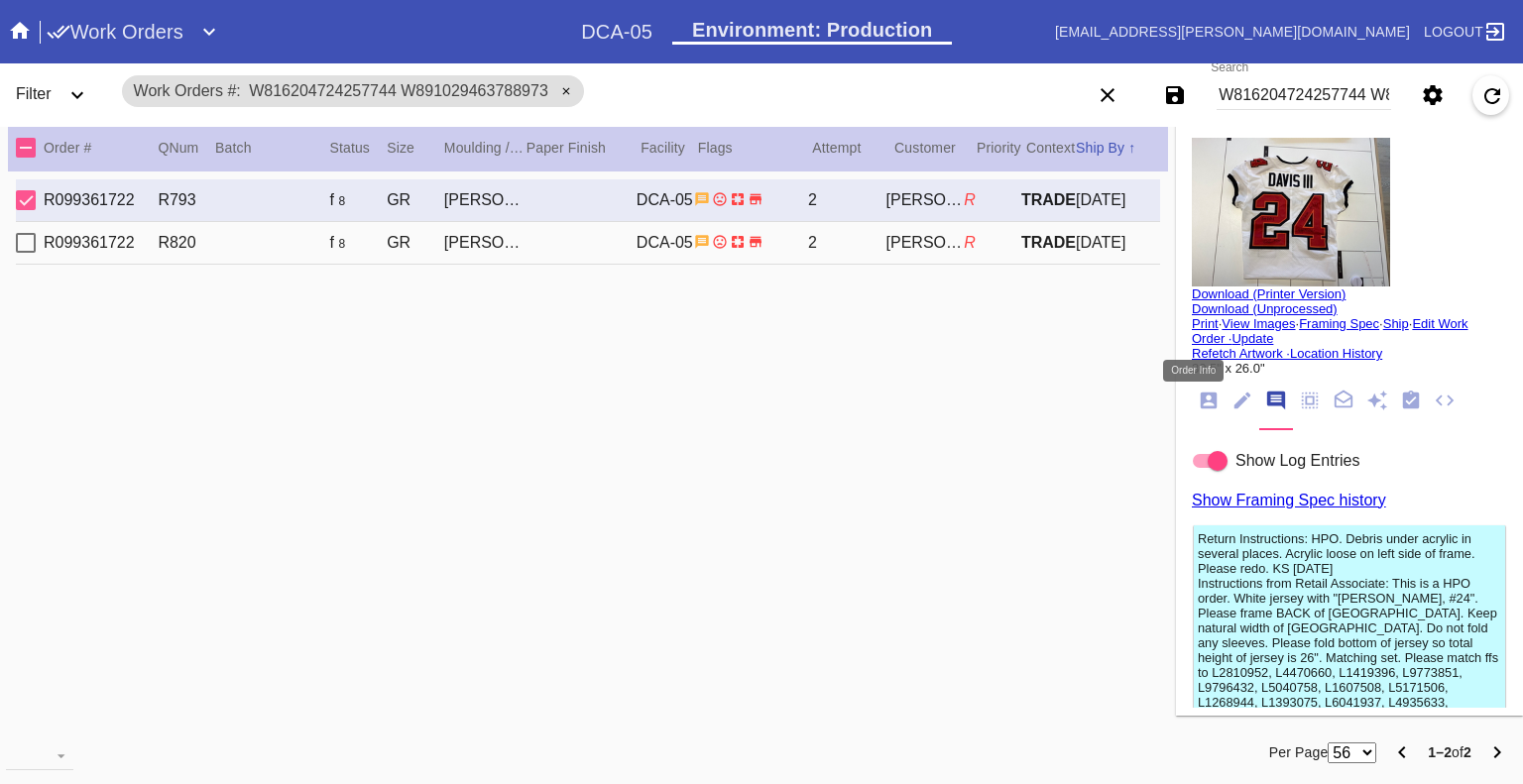 click 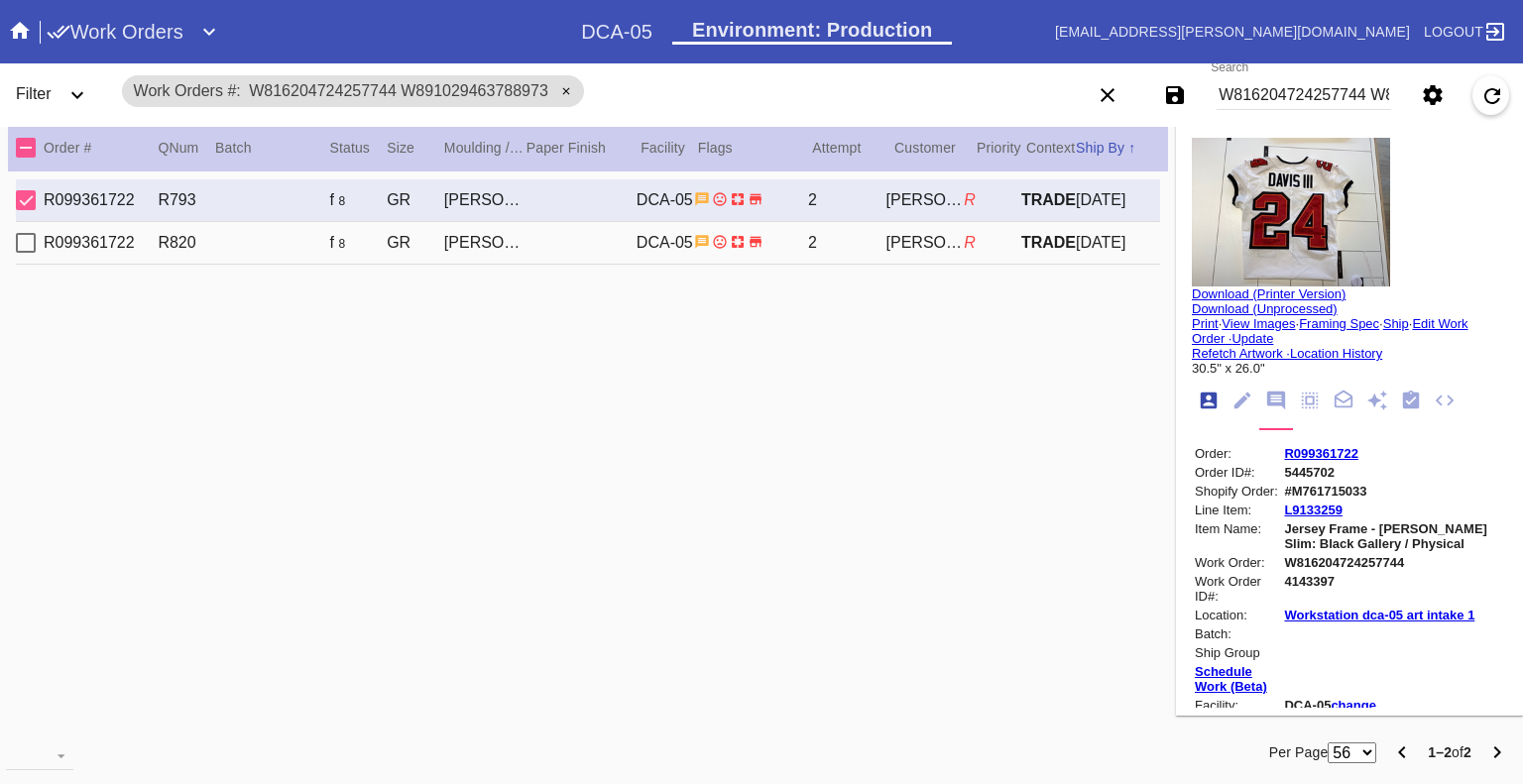 scroll, scrollTop: 24, scrollLeft: 0, axis: vertical 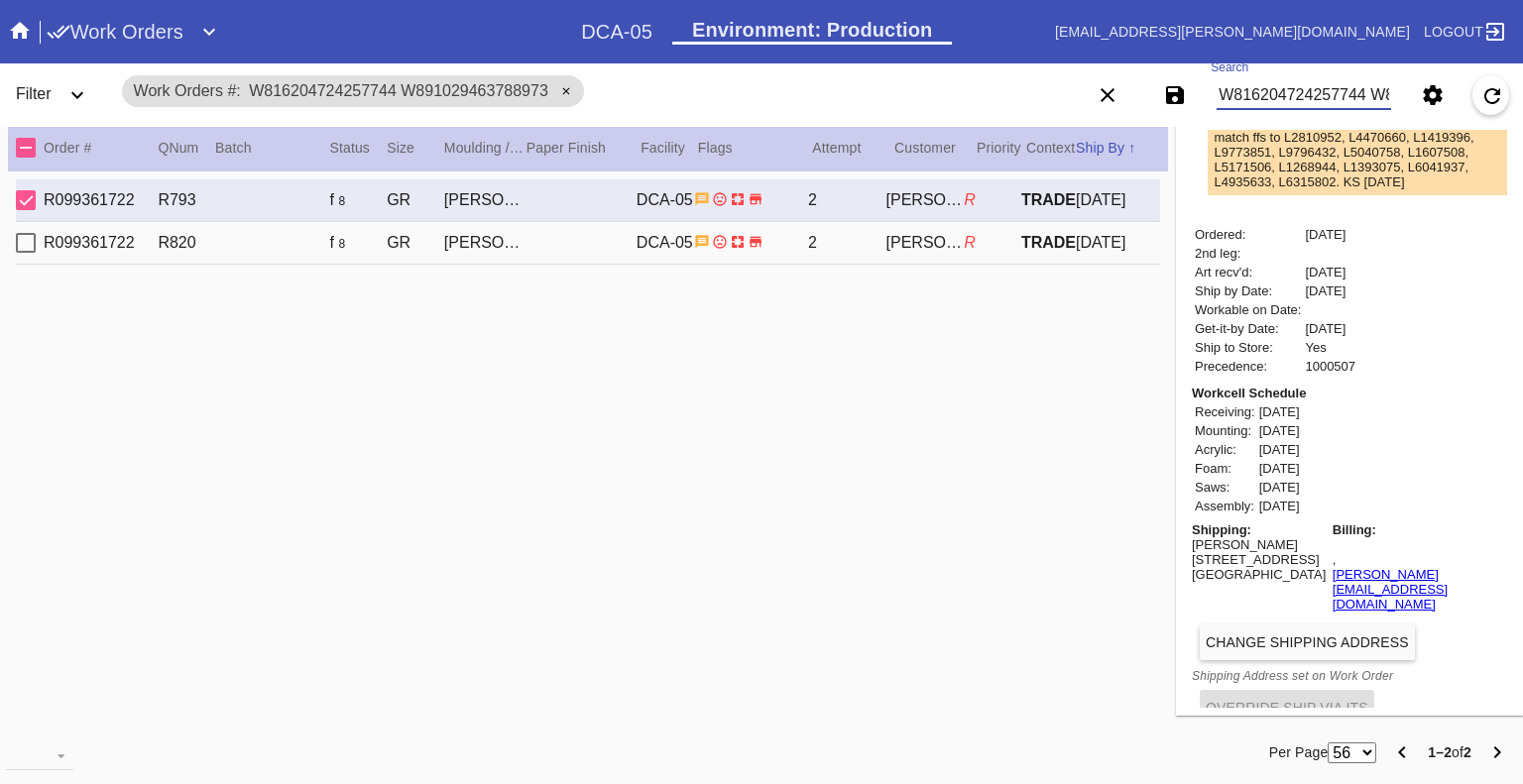 click on "W816204724257744 W891029463788973" at bounding box center [1304, 95] 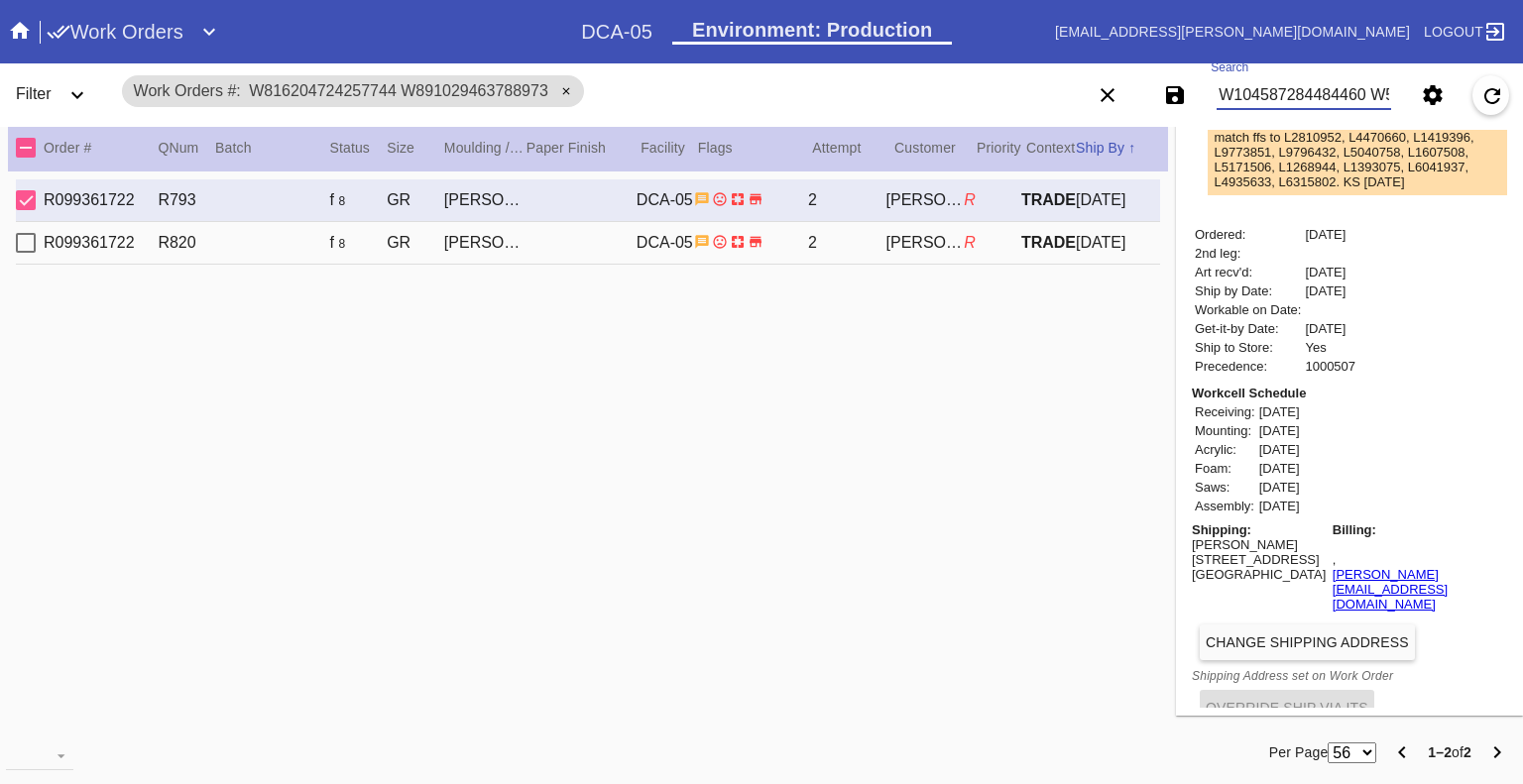 scroll, scrollTop: 0, scrollLeft: 1797, axis: horizontal 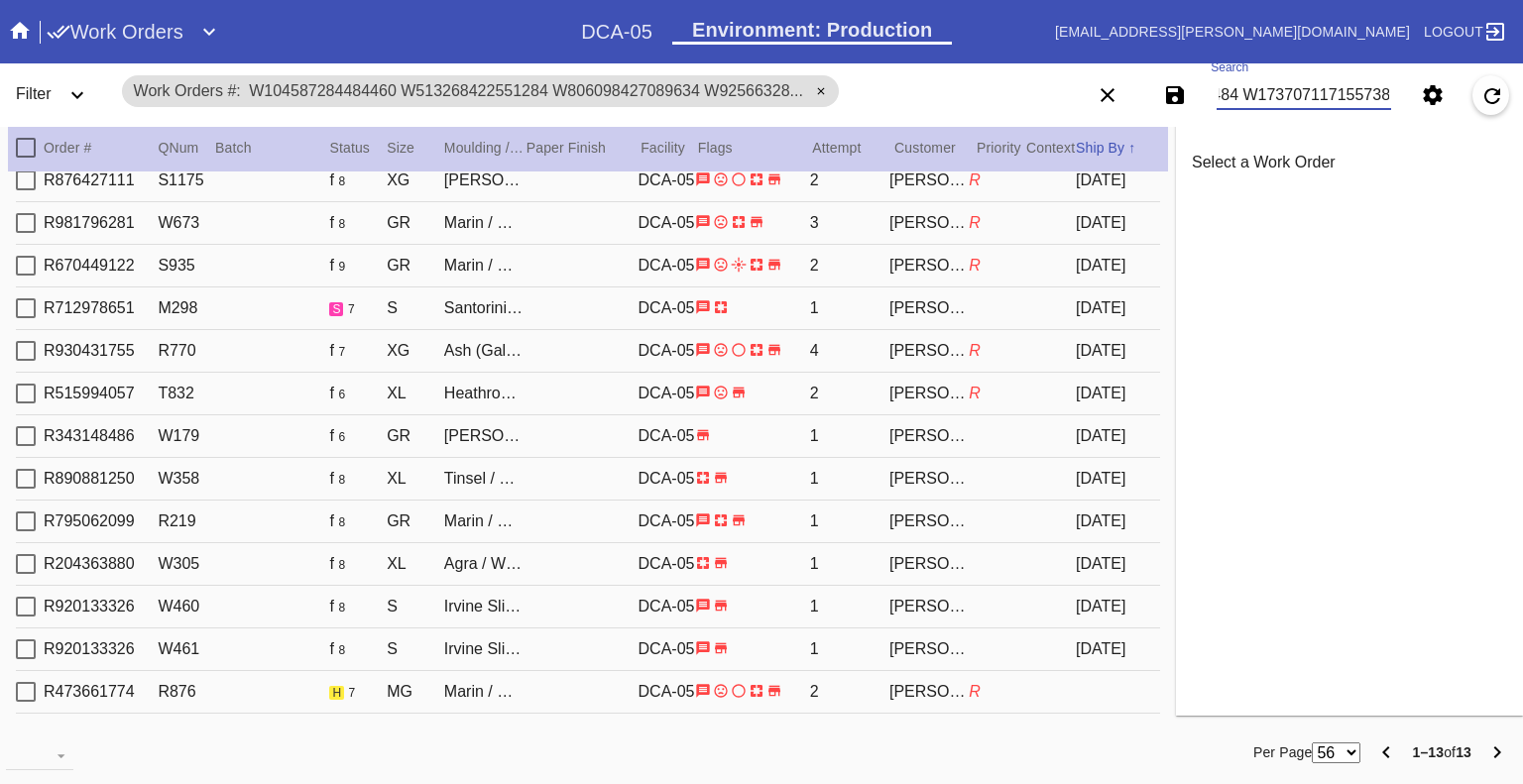 type on "W104587284484460 W513268422551284 W806098427089634 W925663286395271 W201925098370445 W341421665716229 W544878561933096 W691615089985618 W709102122591869 W998222238645320 W120466755090076 W242315390305484 W173707117155738" 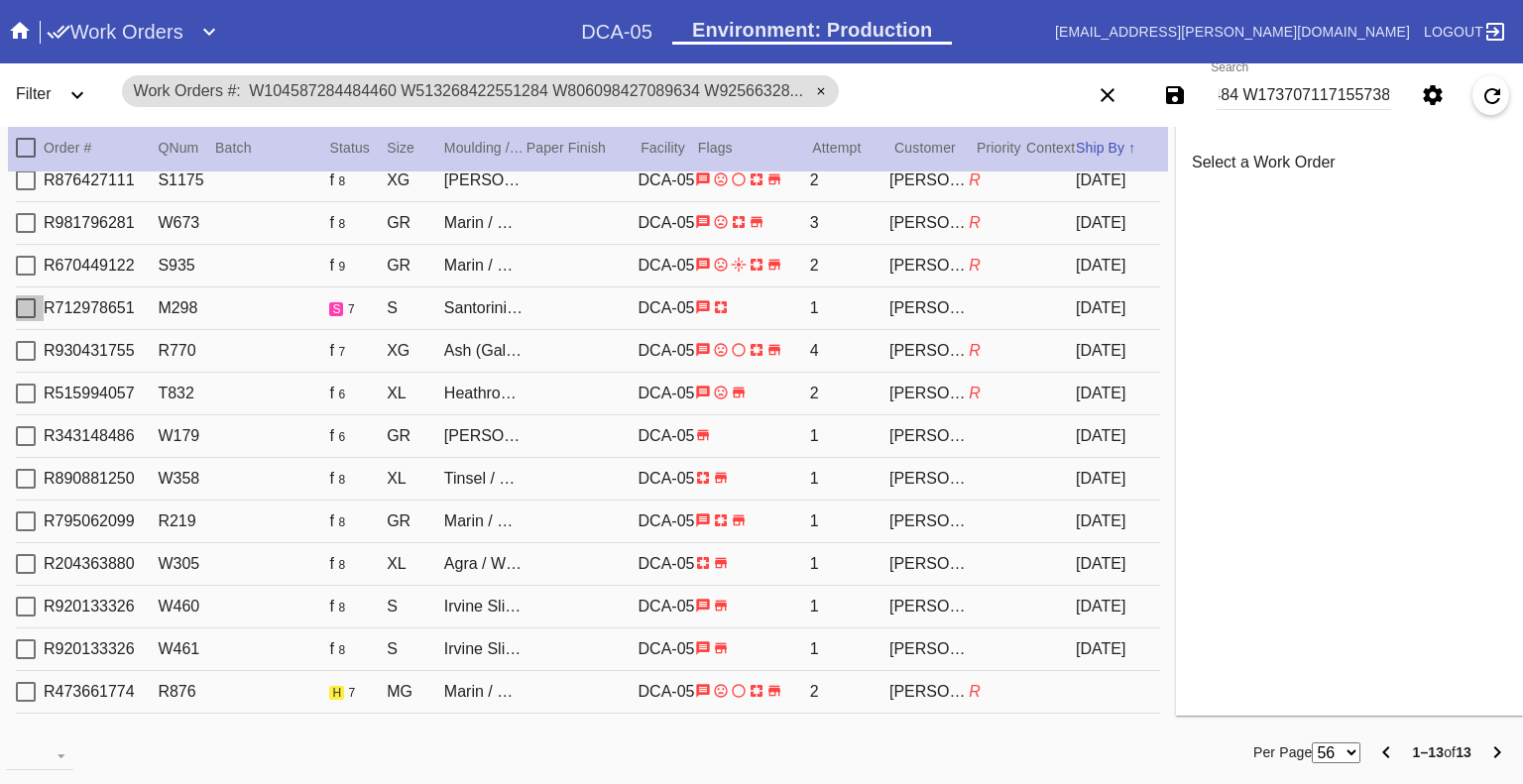 scroll, scrollTop: 0, scrollLeft: 0, axis: both 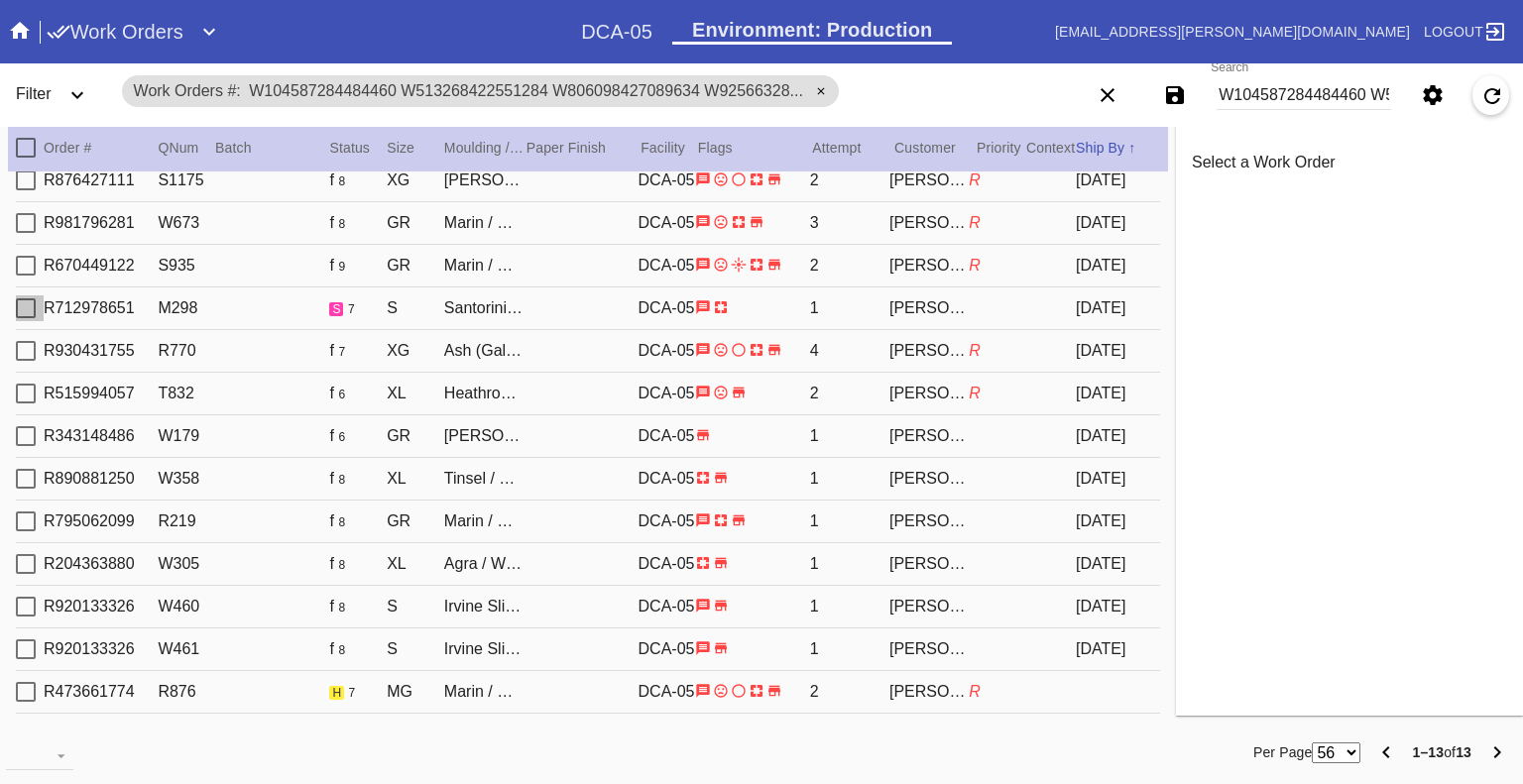 click at bounding box center [26, 308] 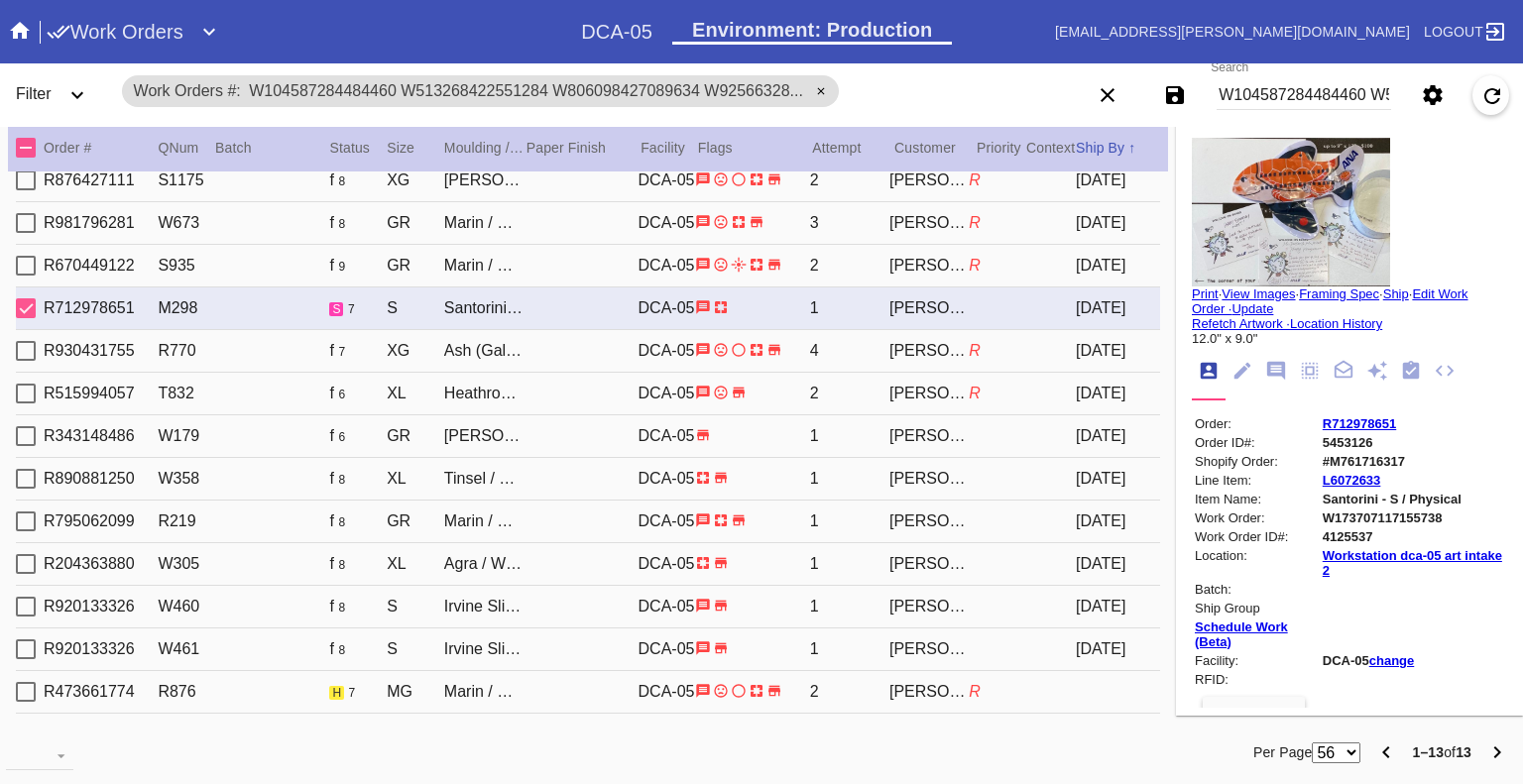 click at bounding box center (26, 308) 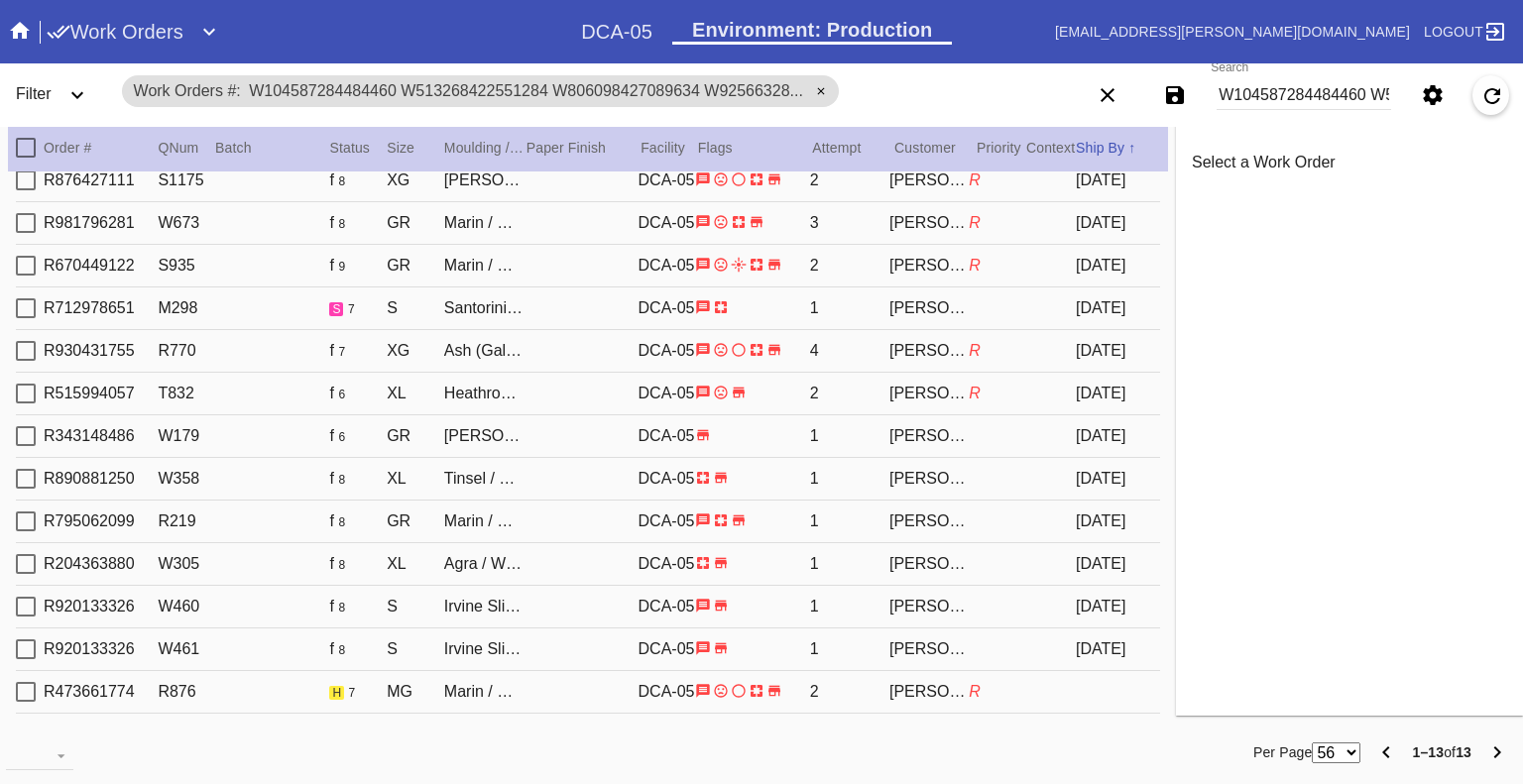 click at bounding box center (26, 692) 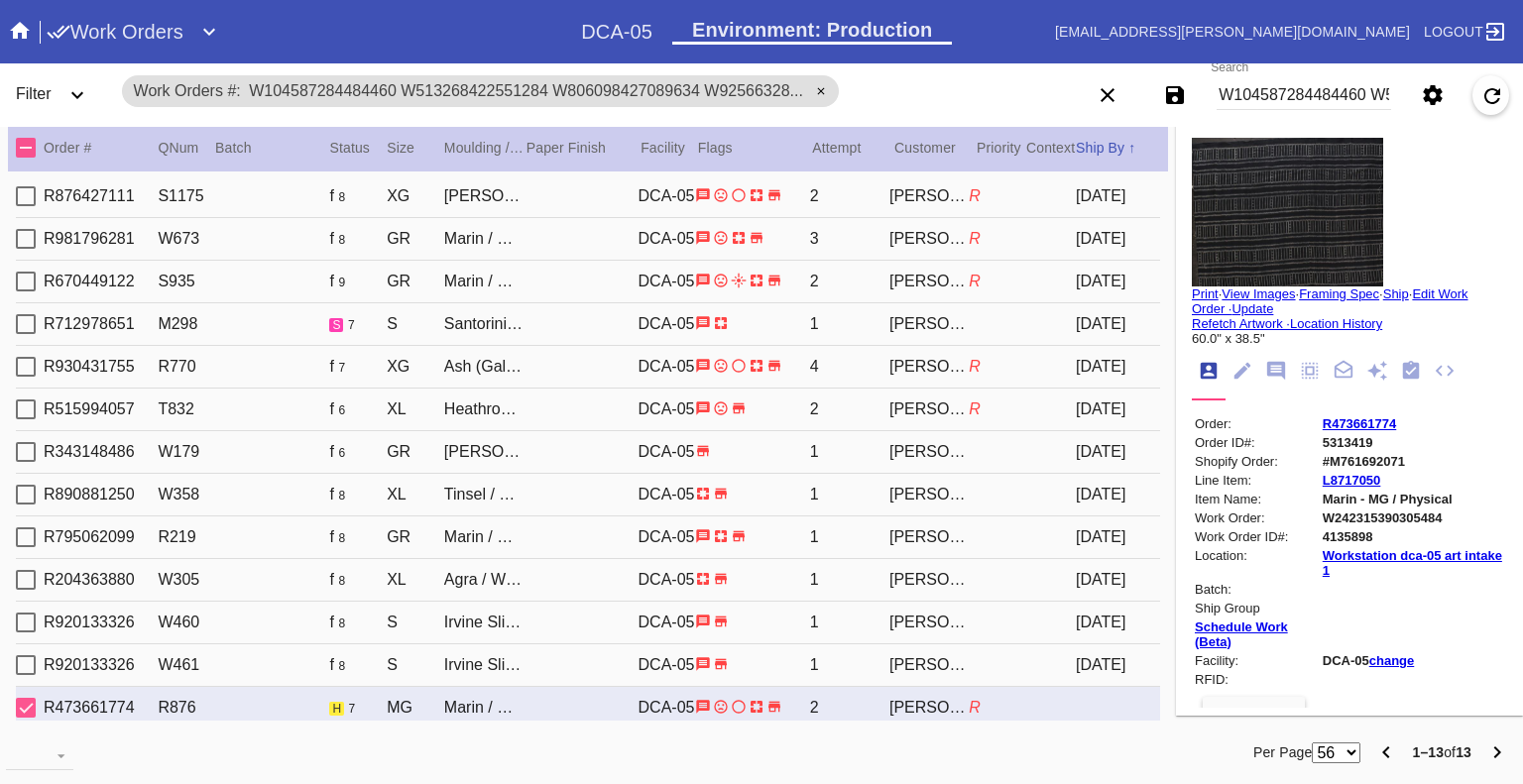 scroll, scrollTop: 0, scrollLeft: 0, axis: both 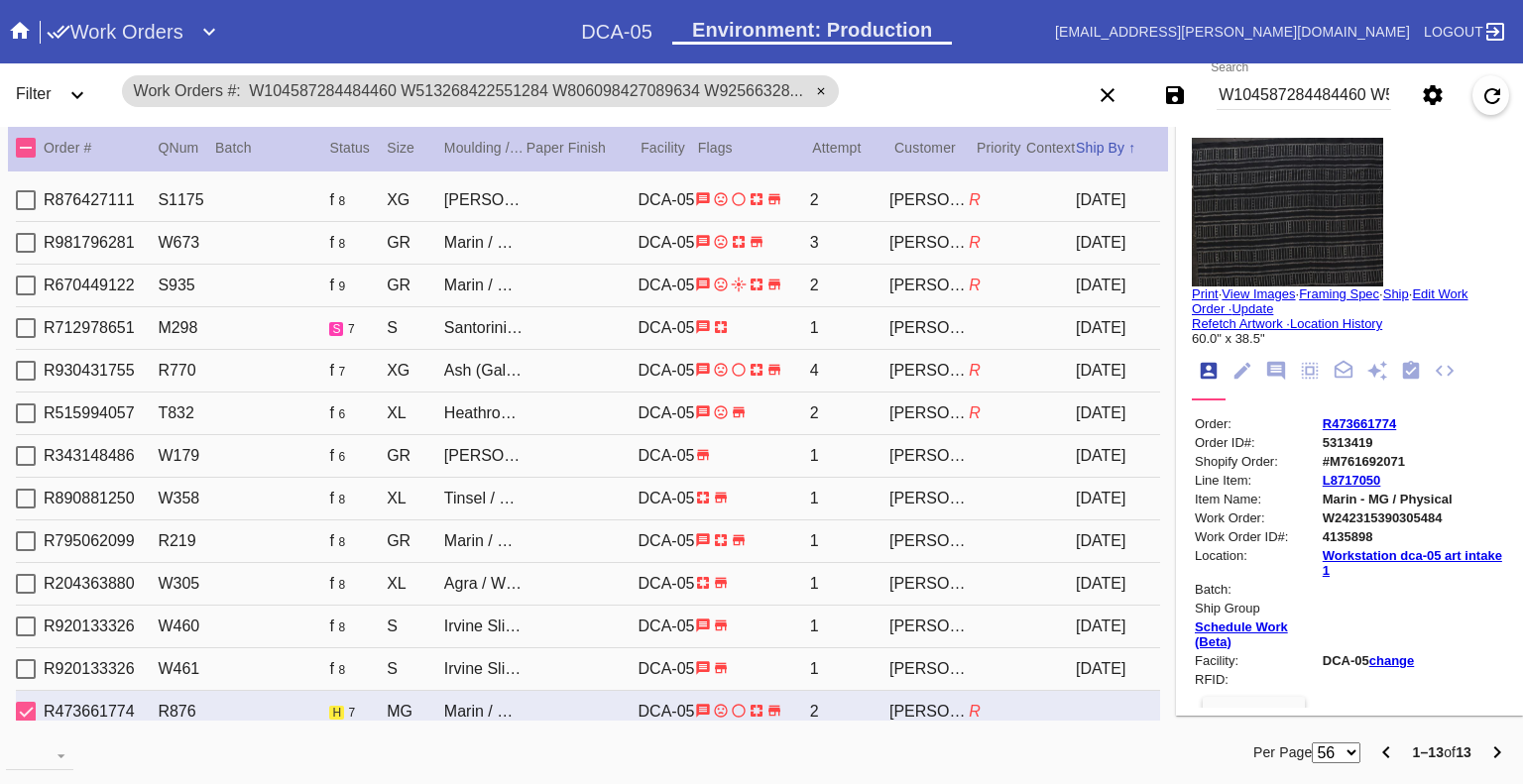 click at bounding box center [26, 712] 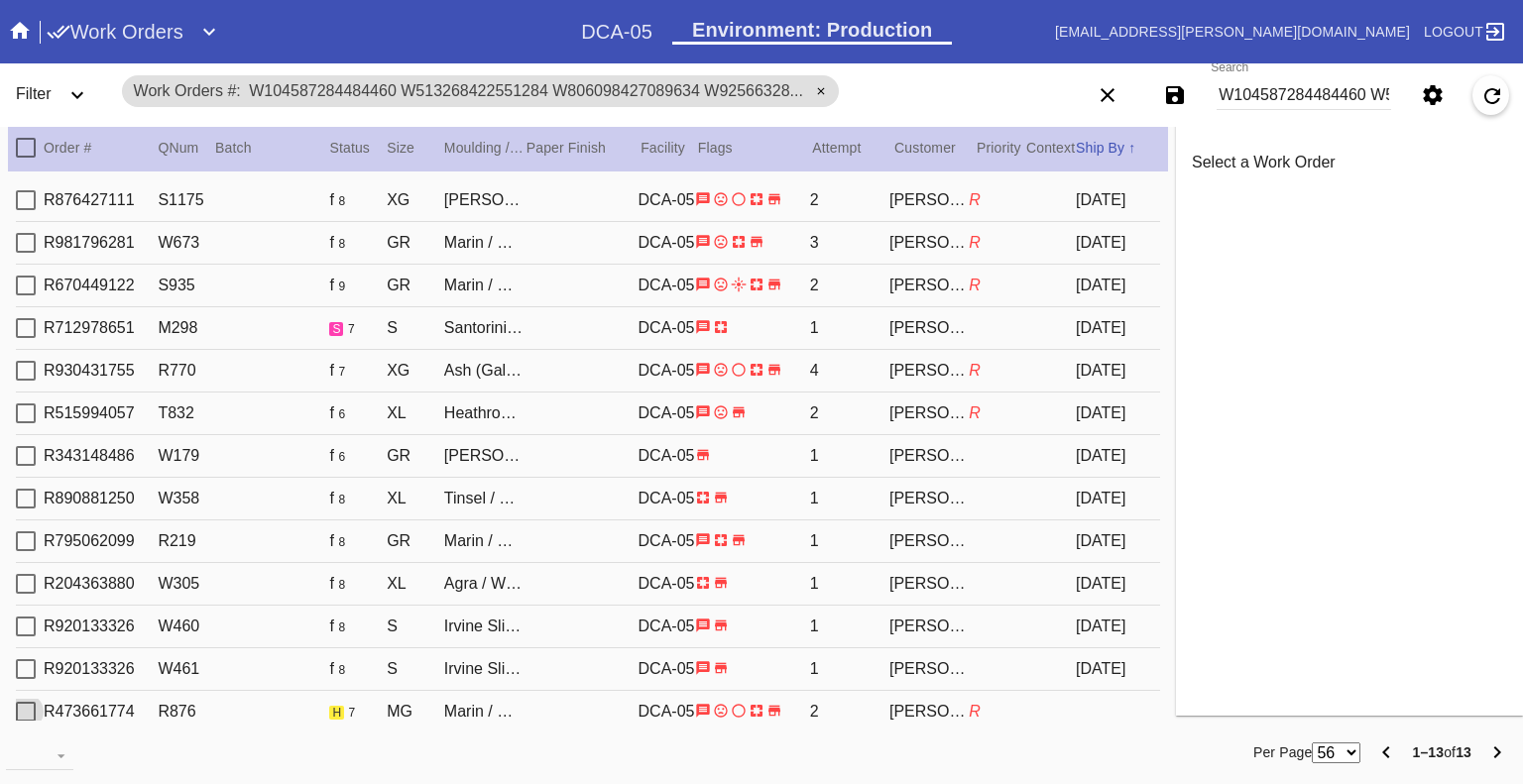 drag, startPoint x: 24, startPoint y: 330, endPoint x: 157, endPoint y: 353, distance: 134.97407 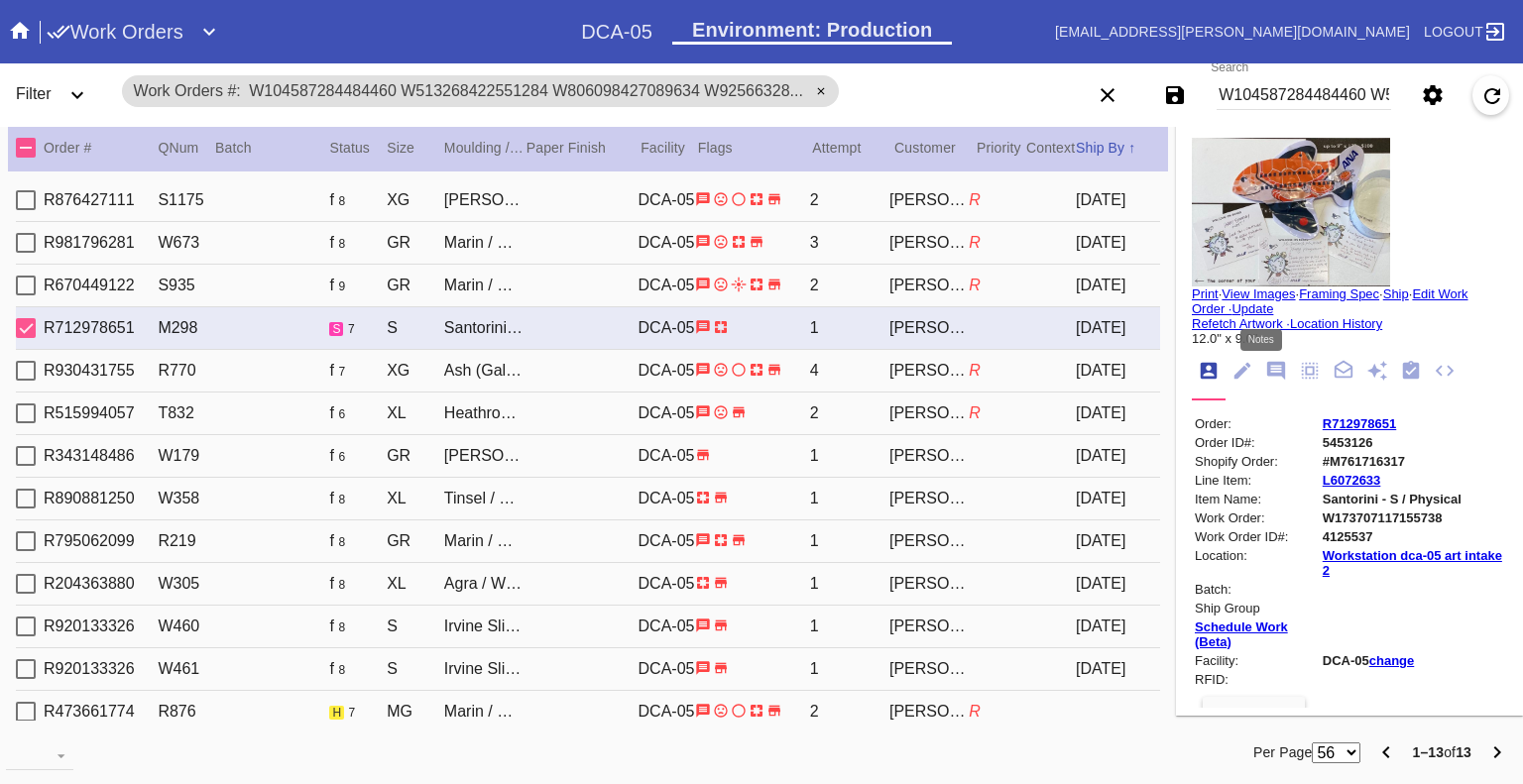 click 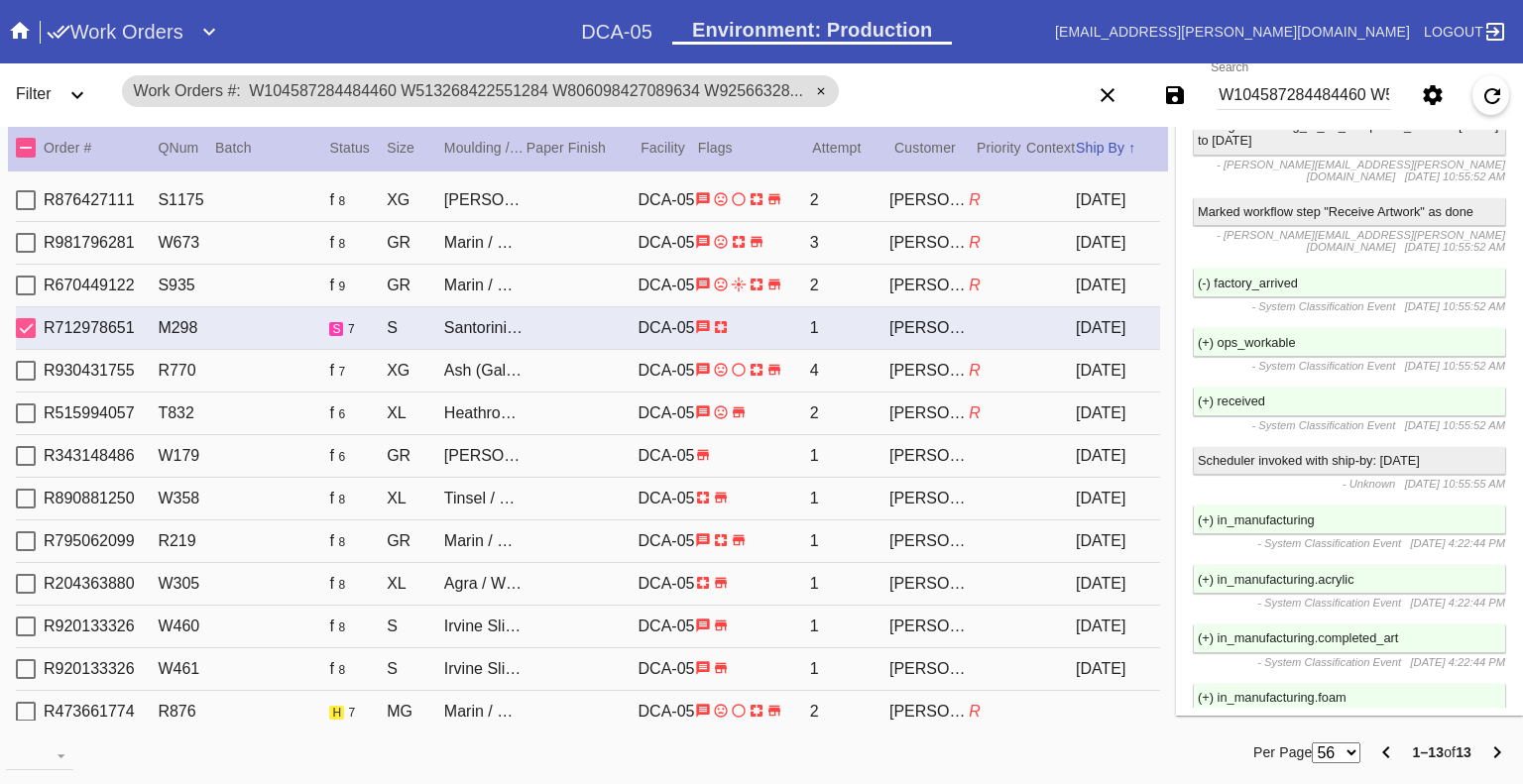scroll, scrollTop: 4519, scrollLeft: 0, axis: vertical 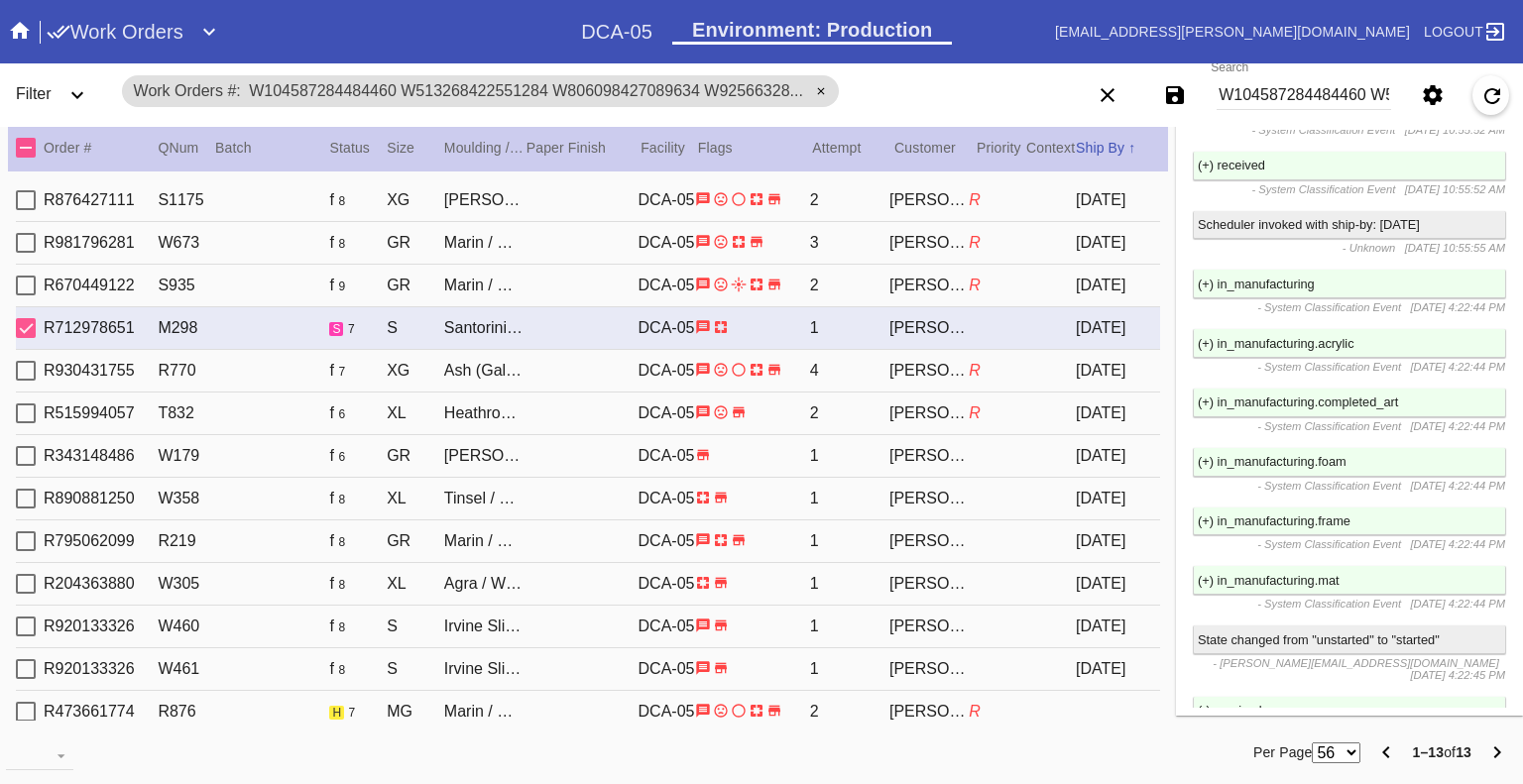 click on "W104587284484460 W513268422551284 W806098427089634 W925663286395271 W201925098370445 W341421665716229 W544878561933096 W691615089985618 W709102122591869 W998222238645320 W120466755090076 W242315390305484 W173707117155738" at bounding box center (1304, 95) 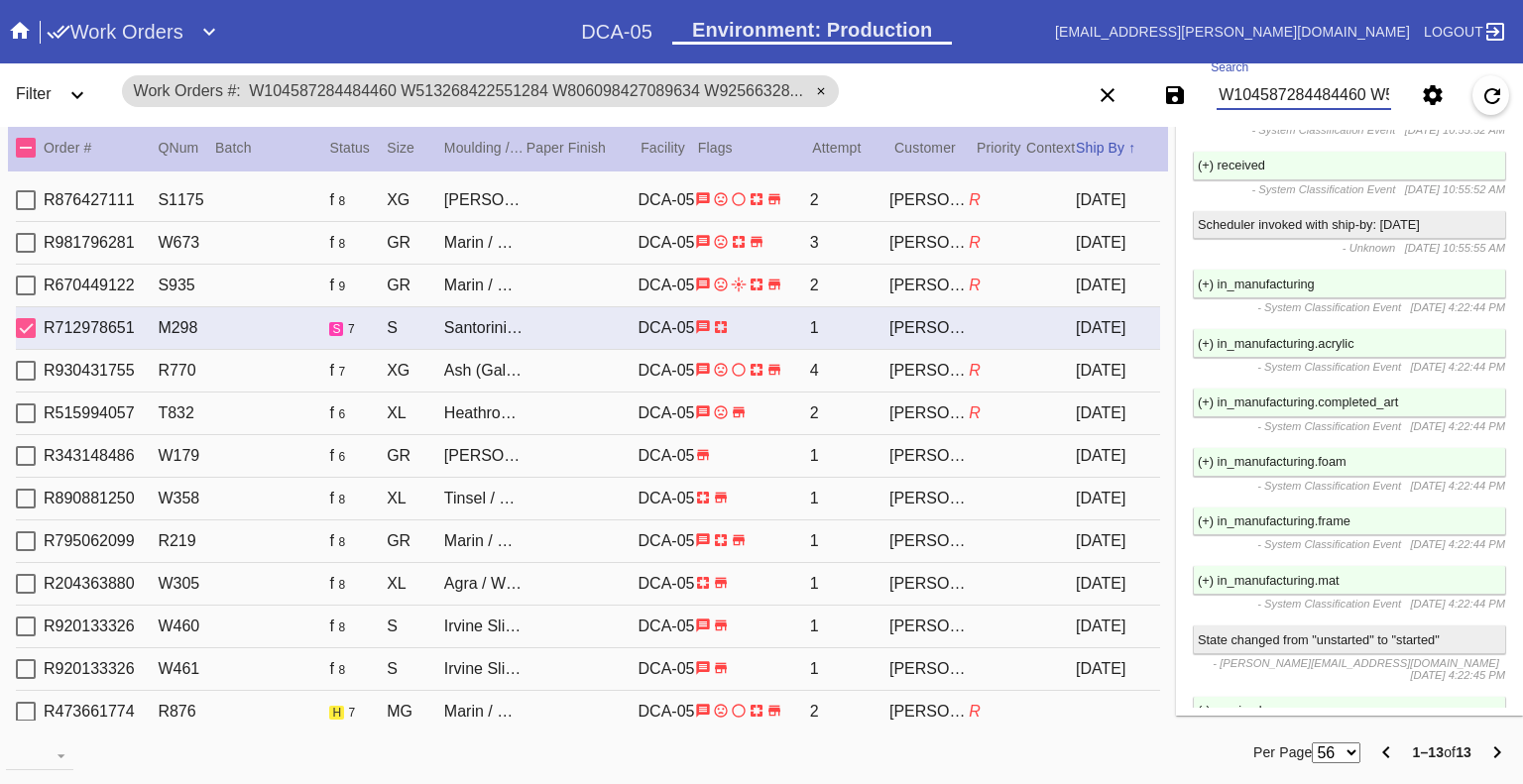 click on "W104587284484460 W513268422551284 W806098427089634 W925663286395271 W201925098370445 W341421665716229 W544878561933096 W691615089985618 W709102122591869 W998222238645320 W120466755090076 W242315390305484 W173707117155738" at bounding box center [1304, 95] 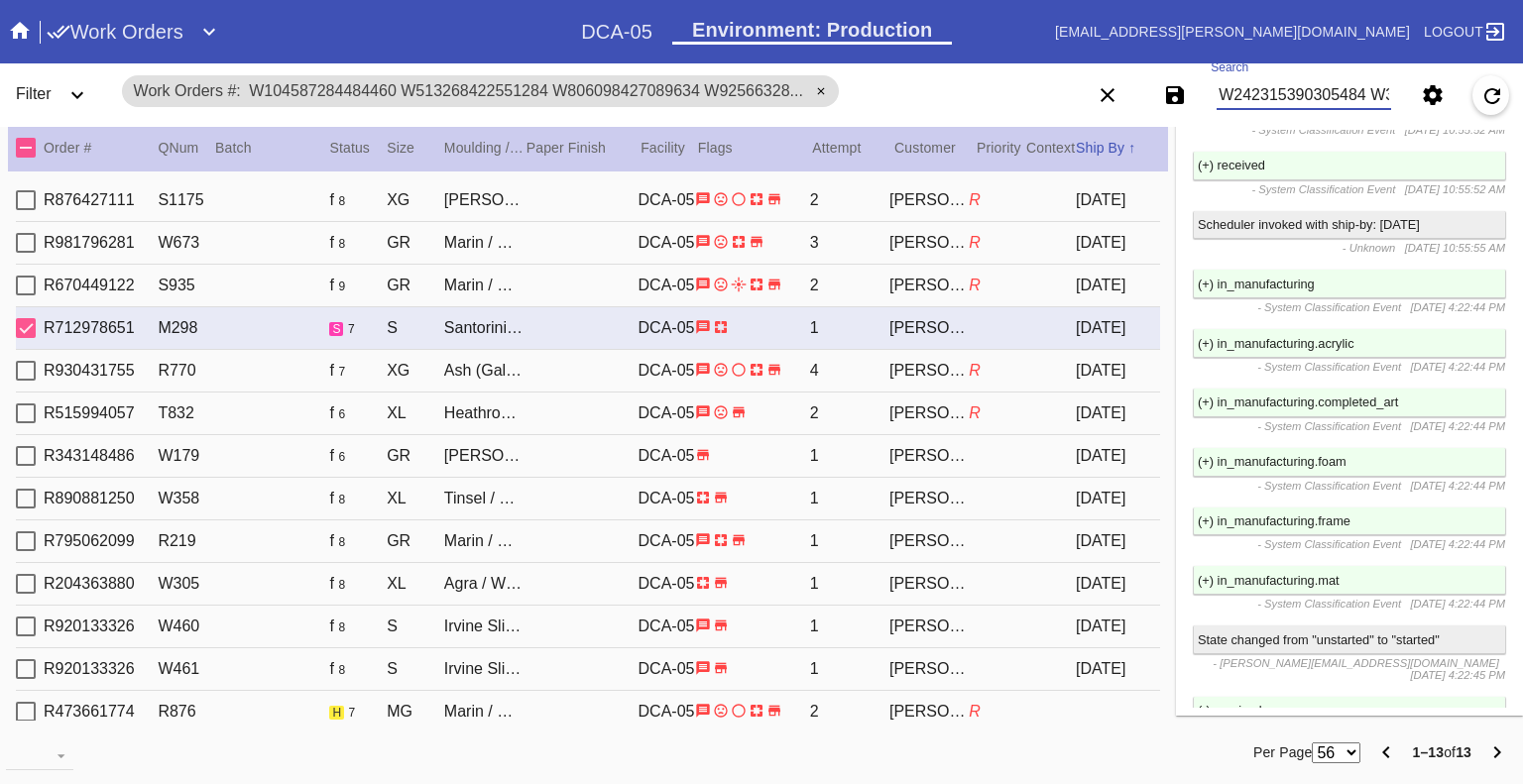 scroll, scrollTop: 0, scrollLeft: 2854, axis: horizontal 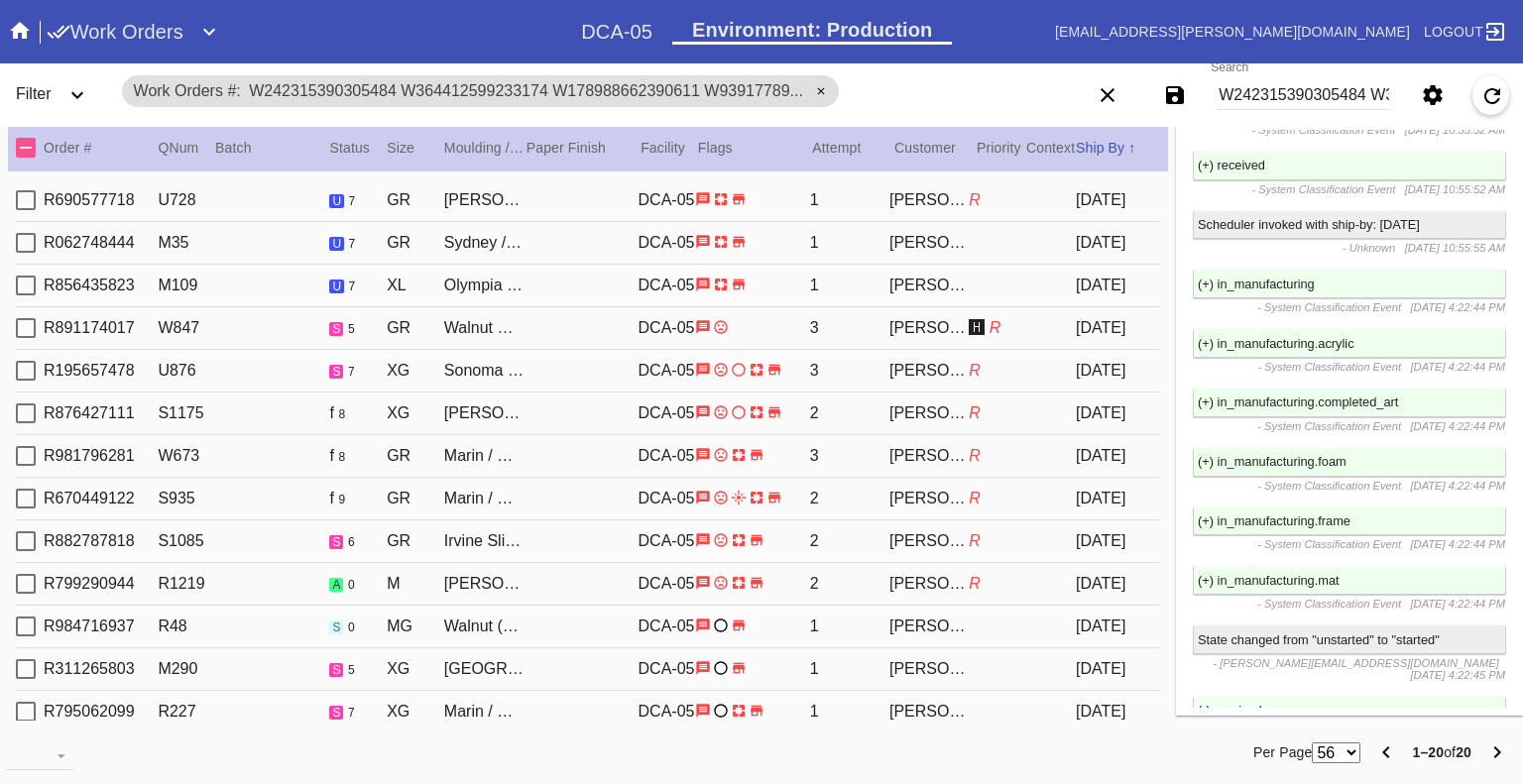 click on "W242315390305484 W364412599233174 W178988662390611 W939177897463117 W360056444403453 W173707117155738 W925663286395271 W834927615355029 W513268422551284 W456840153887187 W519021406224339 W559439859327656 W592244915751175 W248845451454326 W526263289275804 W806098427089634 W683662682407926 W513465315582484 W343461131933591 W380205559268361" at bounding box center [1304, 95] 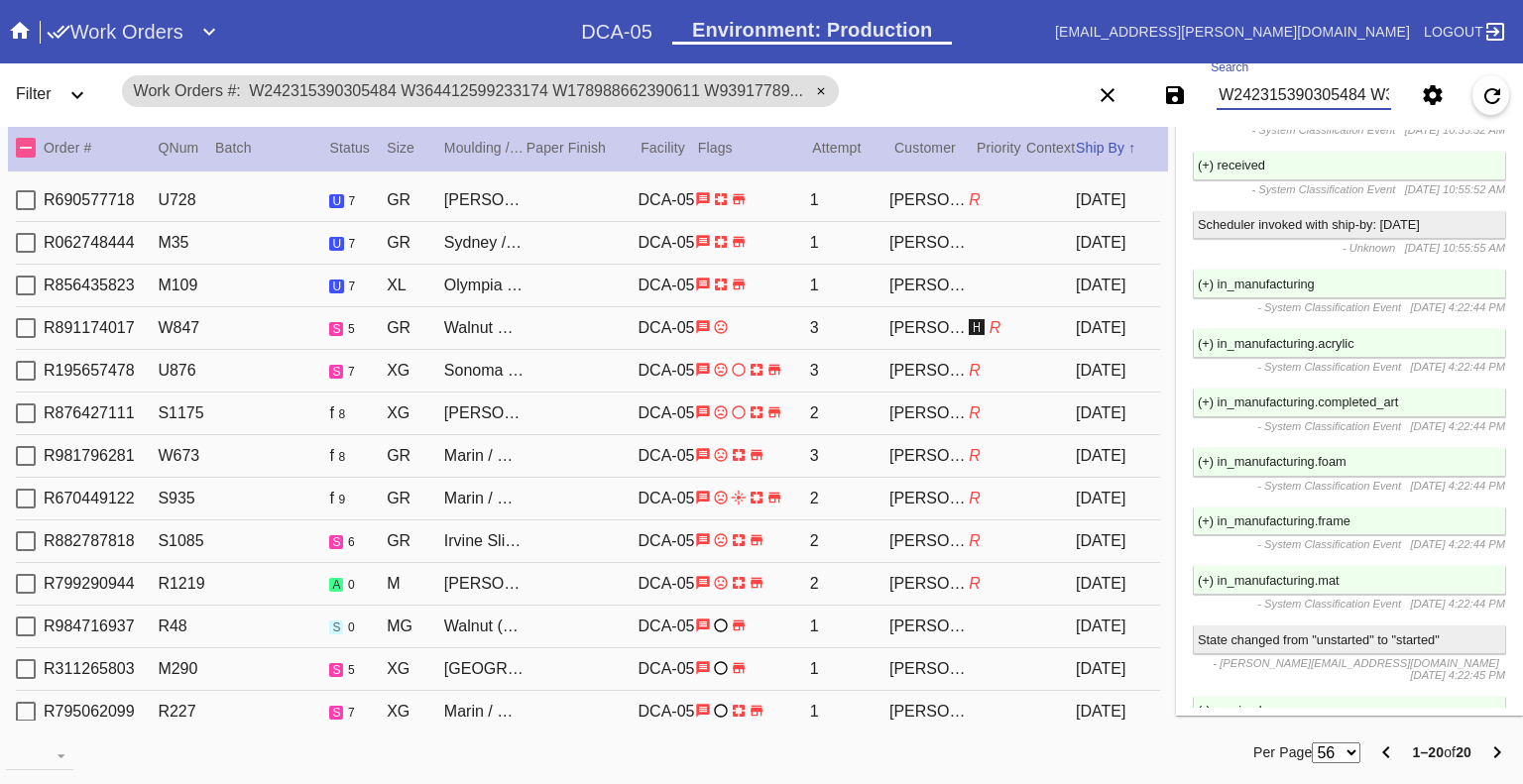 click on "W242315390305484 W364412599233174 W178988662390611 W939177897463117 W360056444403453 W173707117155738 W925663286395271 W834927615355029 W513268422551284 W456840153887187 W519021406224339 W559439859327656 W592244915751175 W248845451454326 W526263289275804 W806098427089634 W683662682407926 W513465315582484 W343461131933591 W380205559268361" at bounding box center (1304, 95) 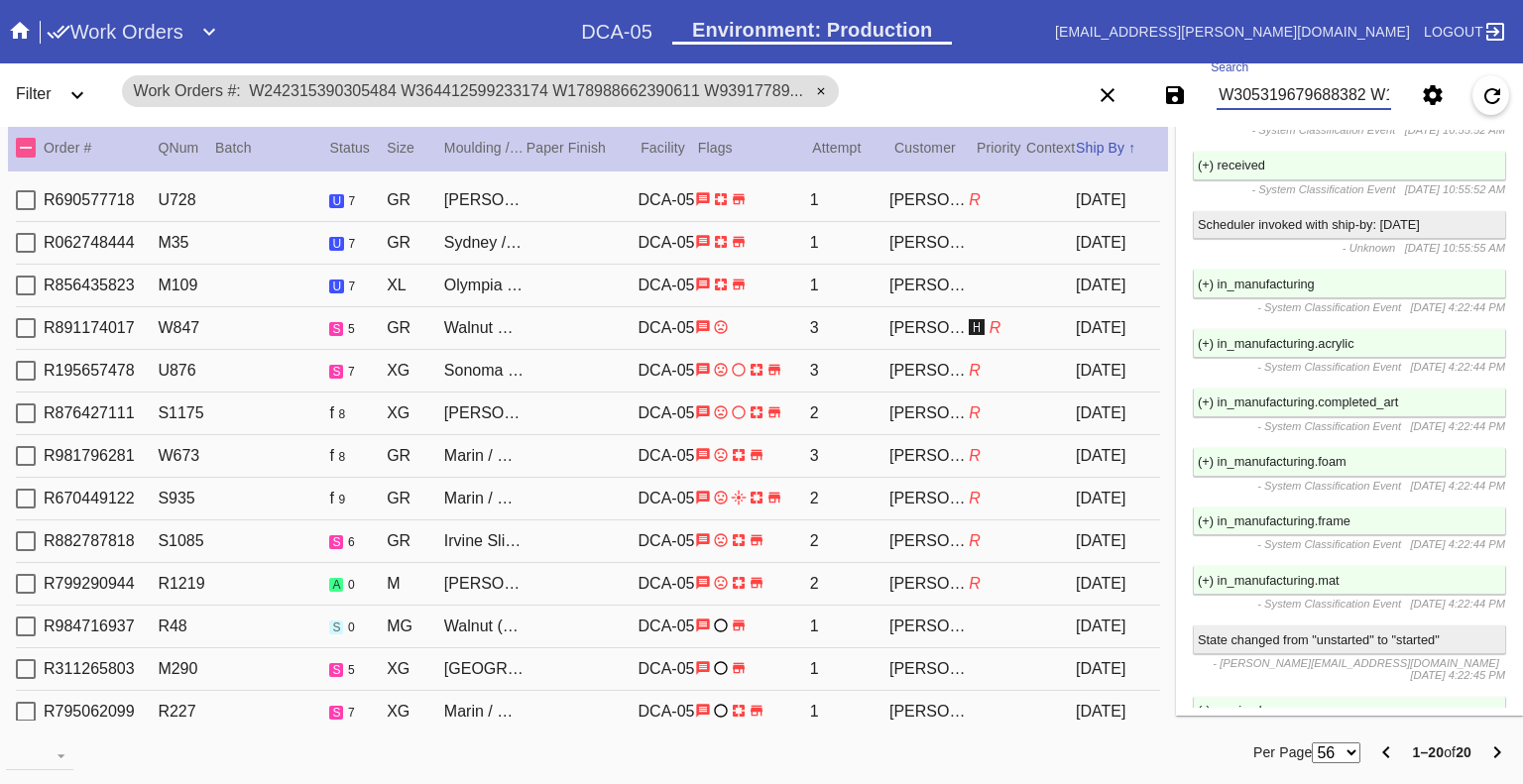 scroll, scrollTop: 0, scrollLeft: 3462, axis: horizontal 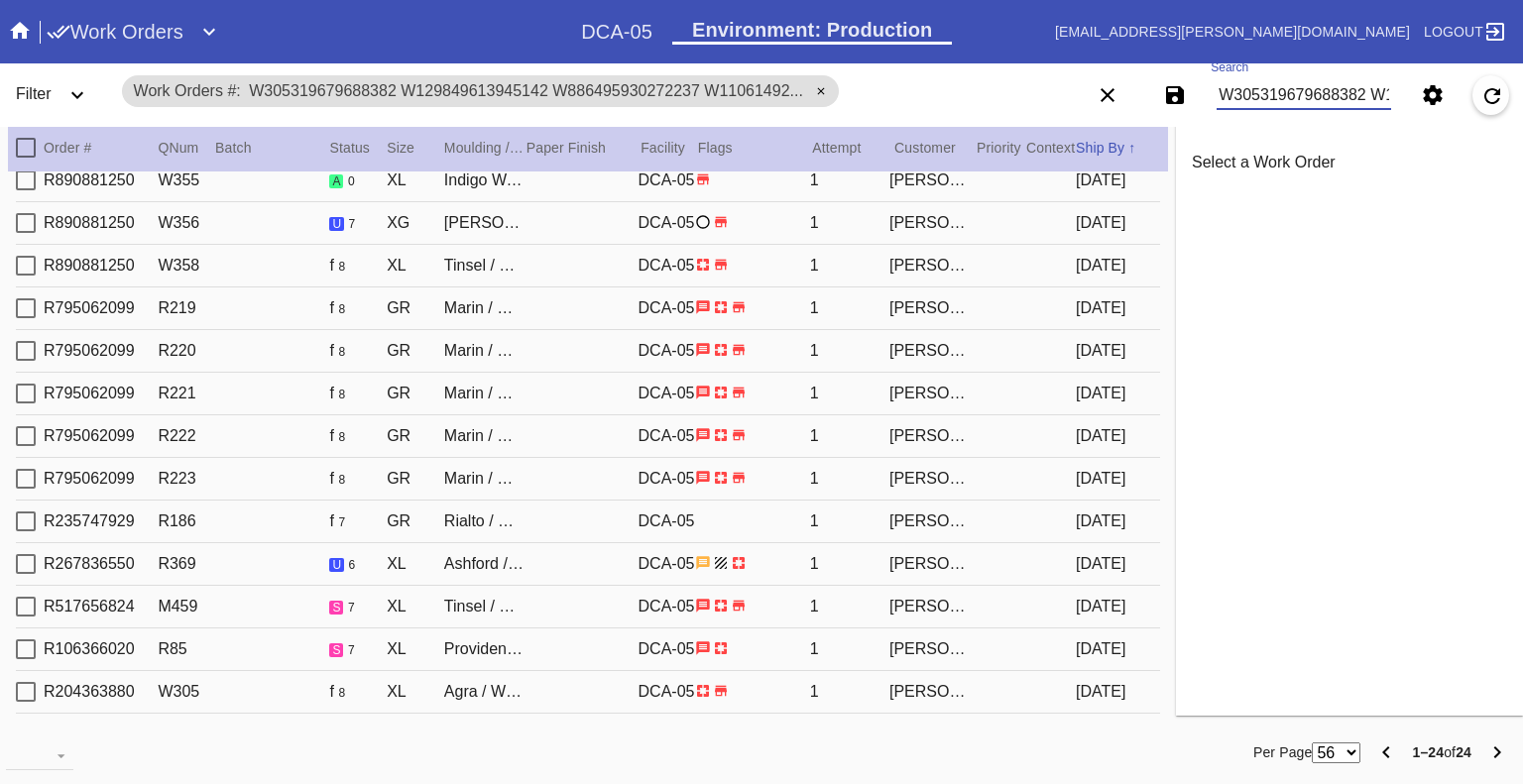 click on "W305319679688382 W129849613945142 W886495930272237 W110614927691706 W966427745924702 W187547210202288 W317613103972637 W100625565244510 W104587284484460 W455976327890296 W998222238645320 W691615089985618 W185311555252094 W570690180028179 W201925098370445 W709102122591869 W713261281362798 W675188773223505 W779197605319142 W120466755090076 W659954432098783 W639416852685114 W574518439610807 W854930293944313" at bounding box center [1304, 95] 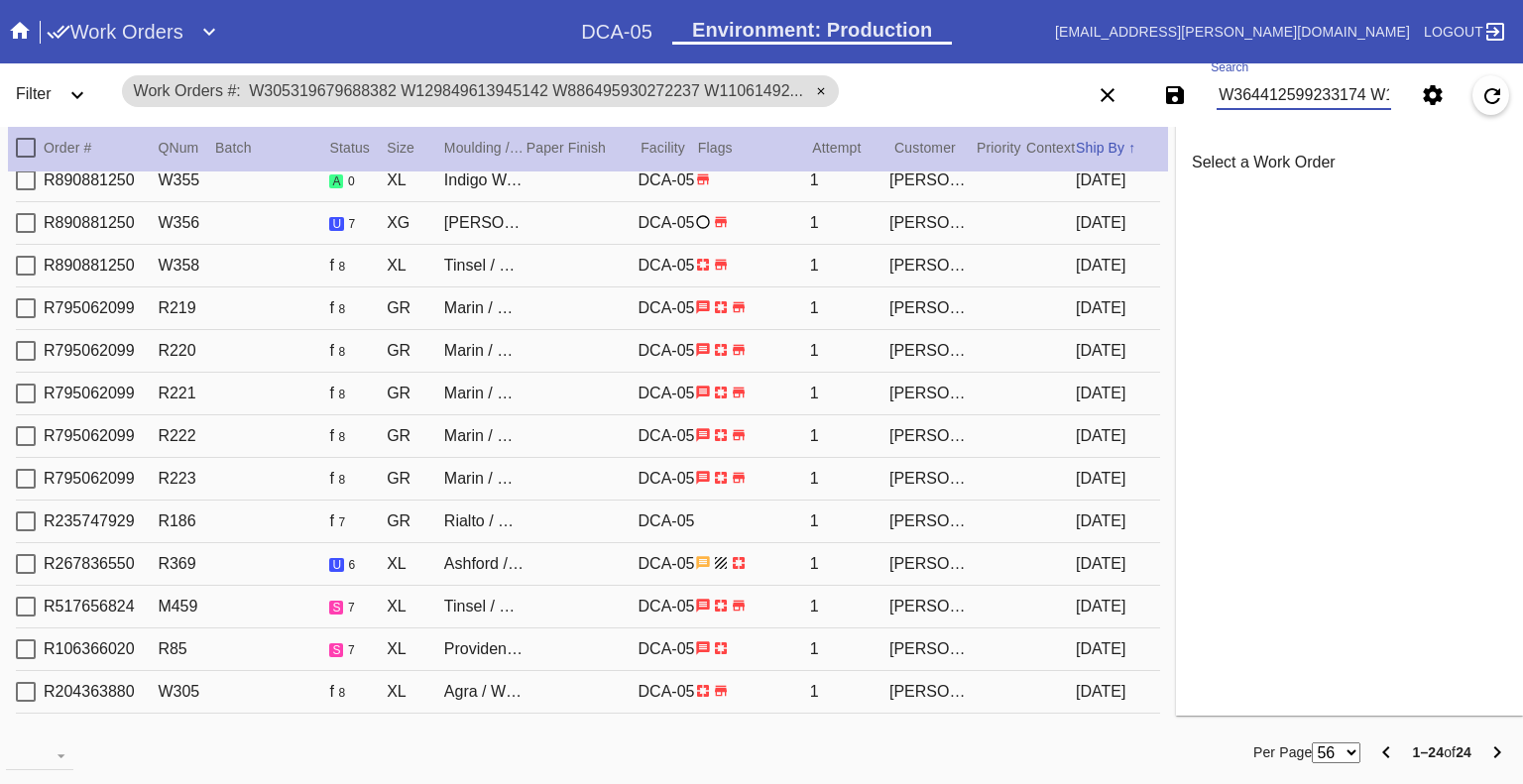 scroll, scrollTop: 0, scrollLeft: 7552, axis: horizontal 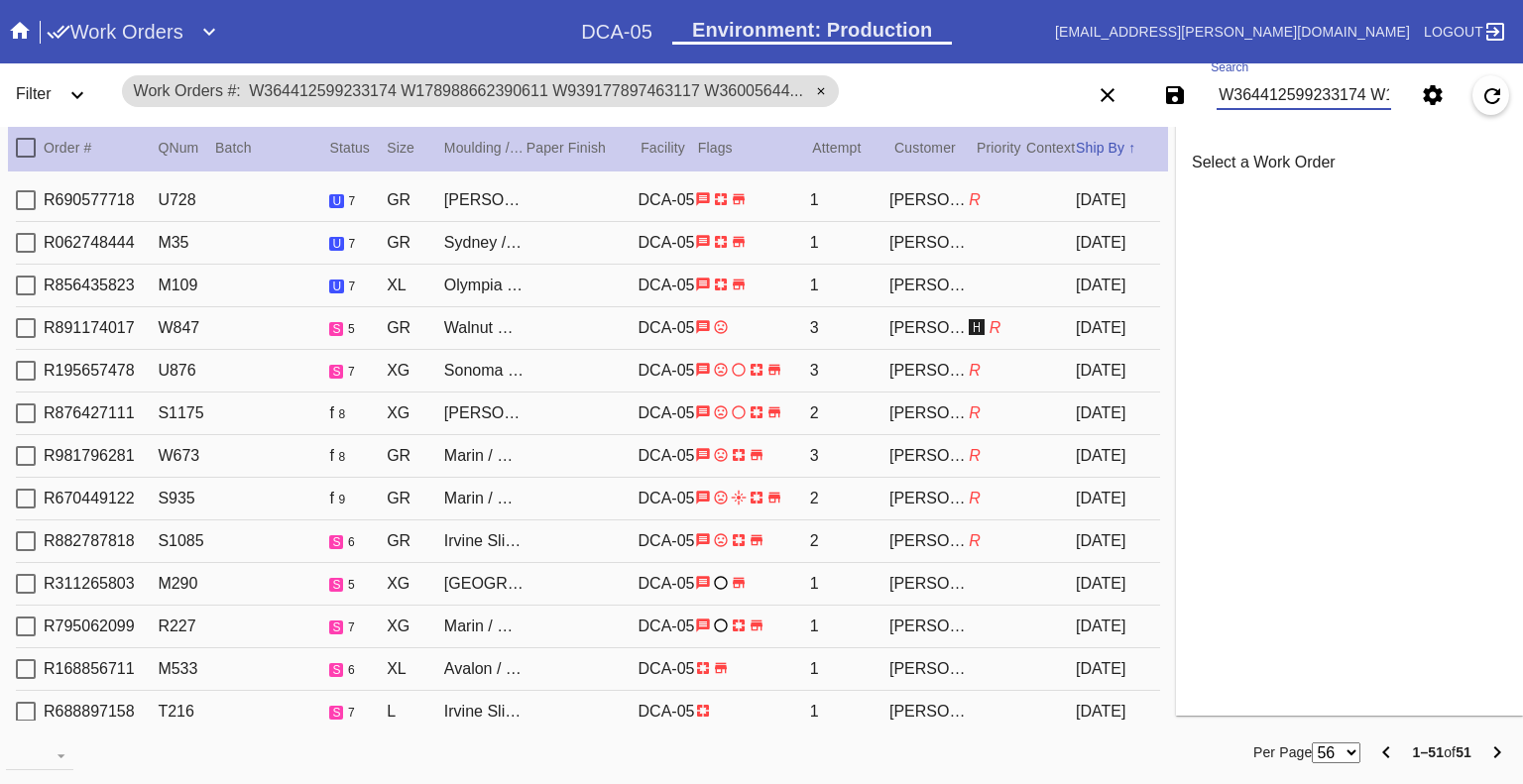click on "W364412599233174 W178988662390611 W939177897463117 W360056444403453 W173707117155738 W925663286395271 W834927615355029 W513268422551284 W456840153887187 W519021406224339 W559439859327656 W592244915751175 W248845451454326 W526263289275804 W806098427089634 W683662682407926 W343461131933591 W305319679688382 W129849613945142 W886495930272237 W110614927691706 W966427745924702 W187547210202288 W317613103972637 W100625565244510 W104587284484460 W455976327890296 W998222238645320 W691615089985618 W570690180028179 W201925098370445 W709102122591869 W713261281362798 W675188773223505 W779197605319142 W120466755090076 W659954432098783 W639416852685114 W574518439610807 W854930293944313 W126471564098977 W151199423101667 W958452303139737 W650826018817739 W108952706396308 W967301640098289 W520256087064992 W211682330668707 W714544657410536 W532785799946383 W407444249372975" at bounding box center (1304, 95) 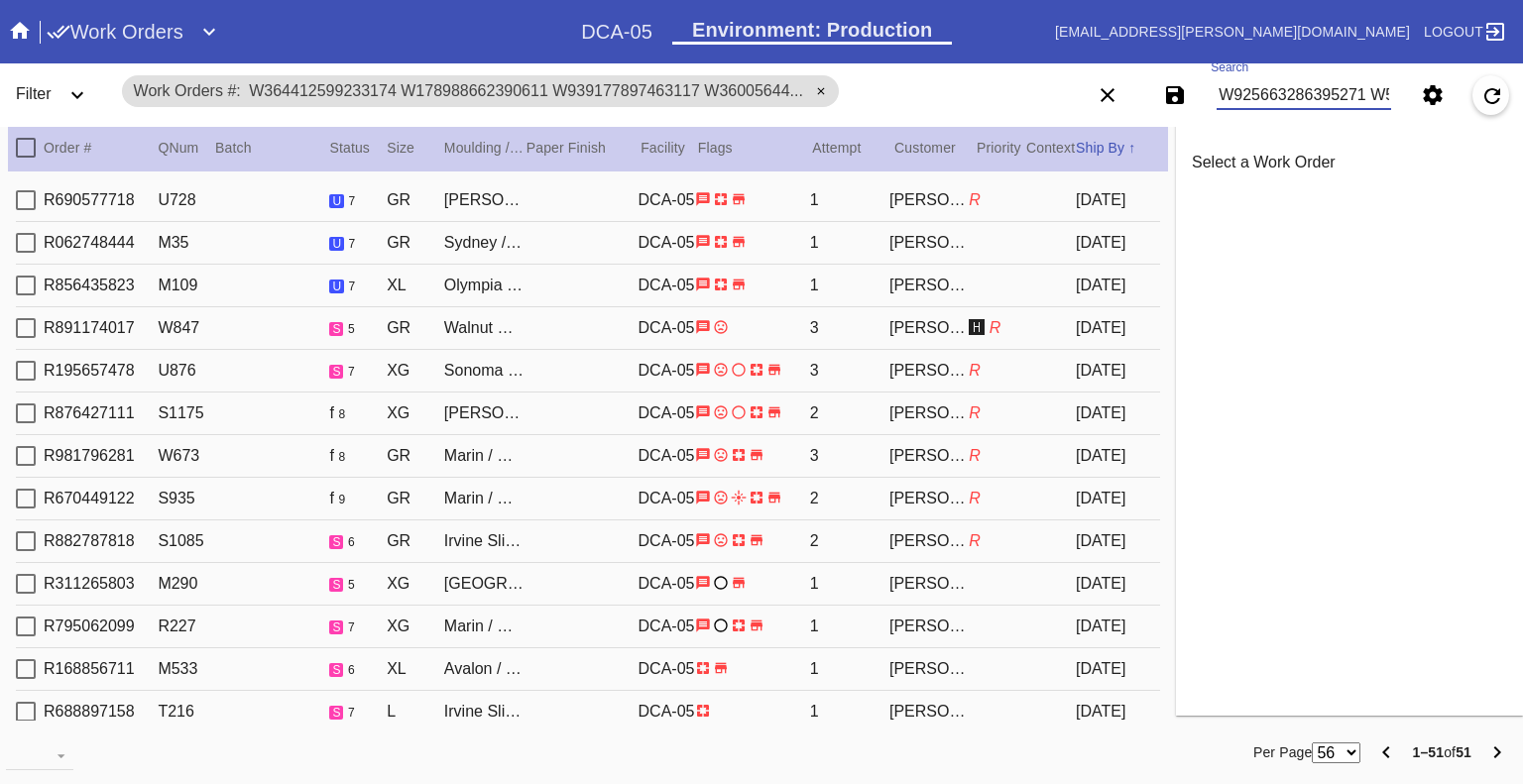 scroll, scrollTop: 0, scrollLeft: 3765, axis: horizontal 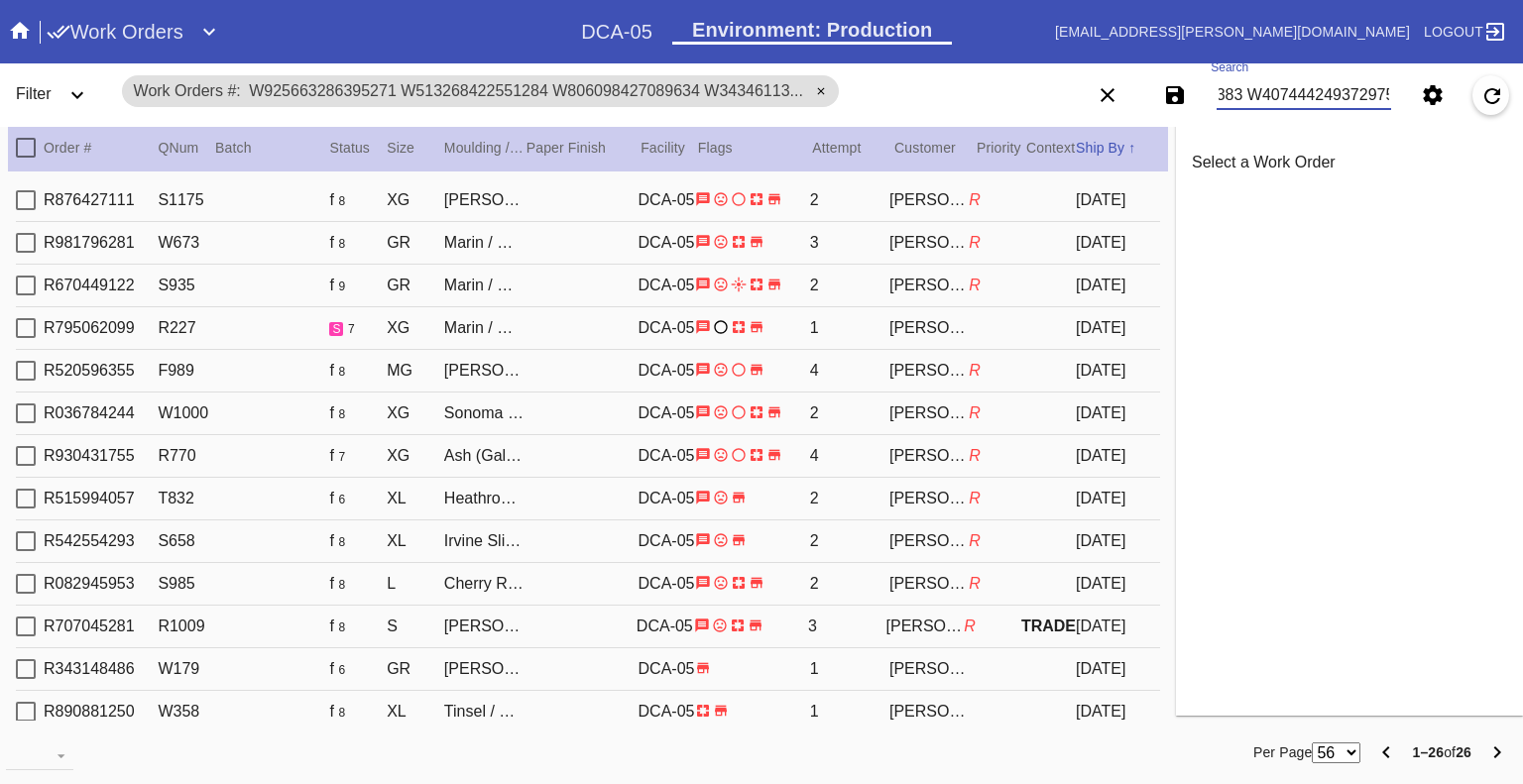 type on "W925663286395271 W513268422551284 W806098427089634 W343461131933591 W129849613945142 W966427745924702 W104587284484460 W998222238645320 W691615089985618 W201925098370445 W709102122591869 W713261281362798 W675188773223505 W120466755090076 W659954432098783 W639416852685114 W574518439610807 W854930293944313 W126471564098977 W151199423101667 W650826018817739 W108952706396308 W520256087064992 W211682330668707 W532785799946383 W407444249372975" 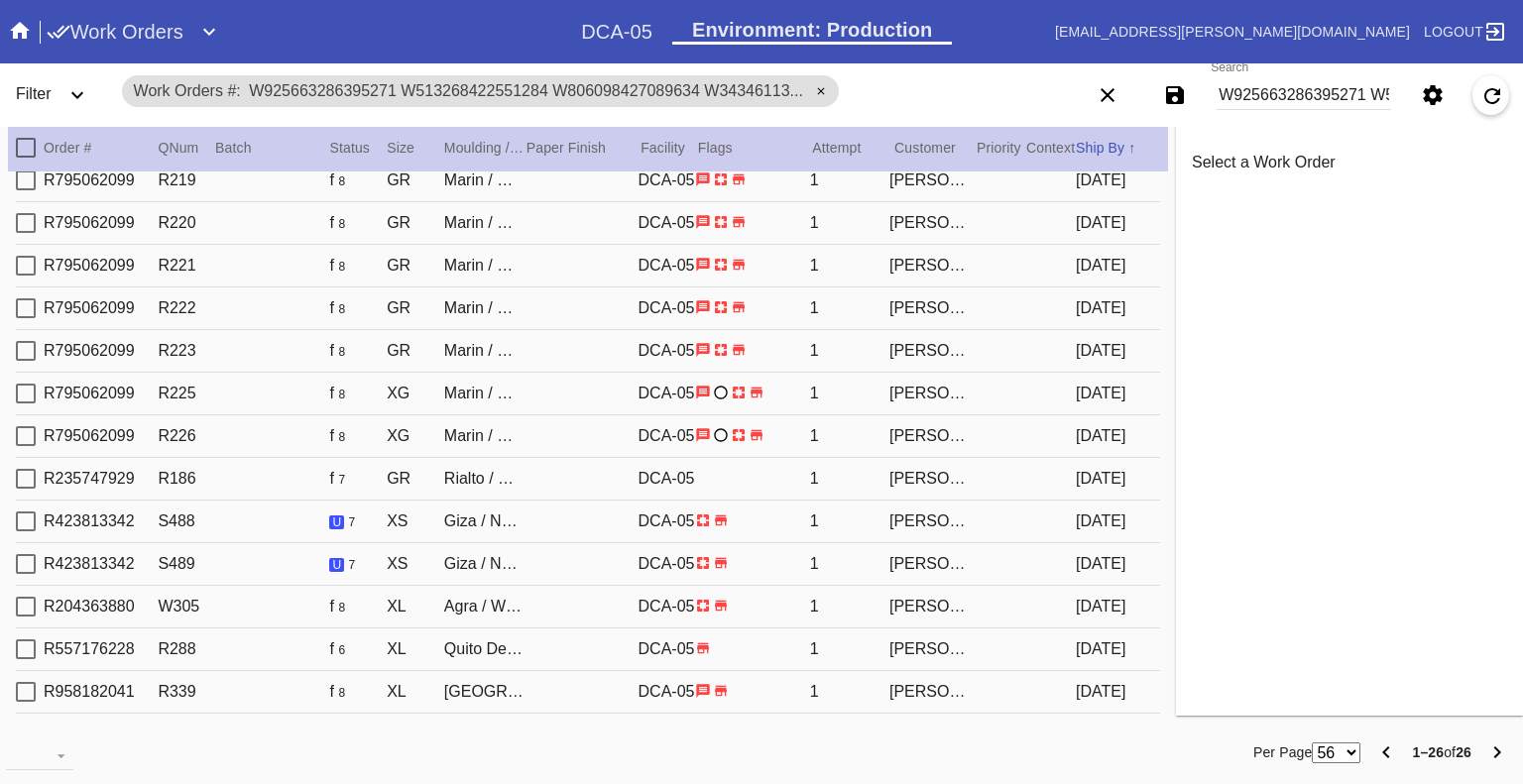 scroll, scrollTop: 579, scrollLeft: 0, axis: vertical 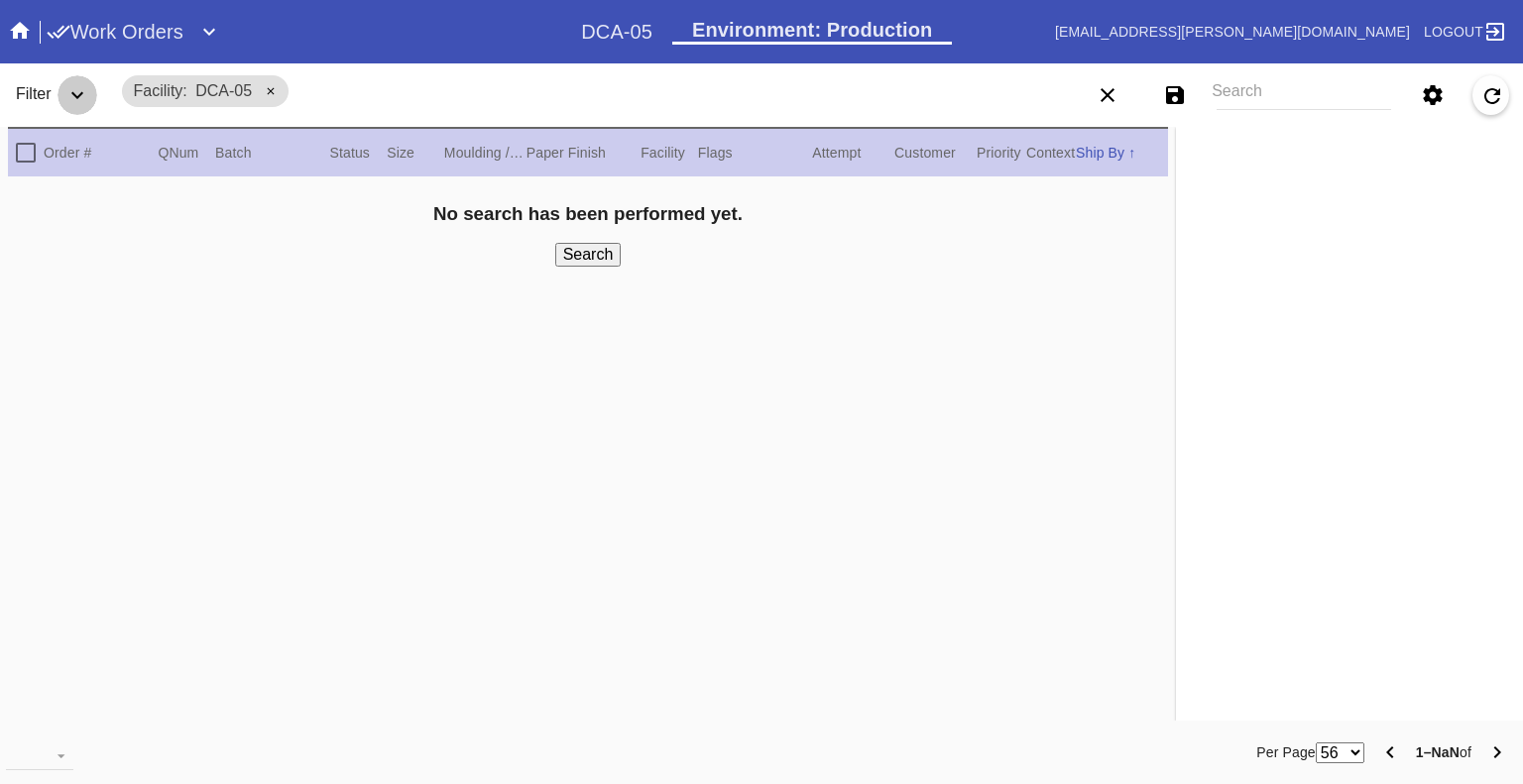 click 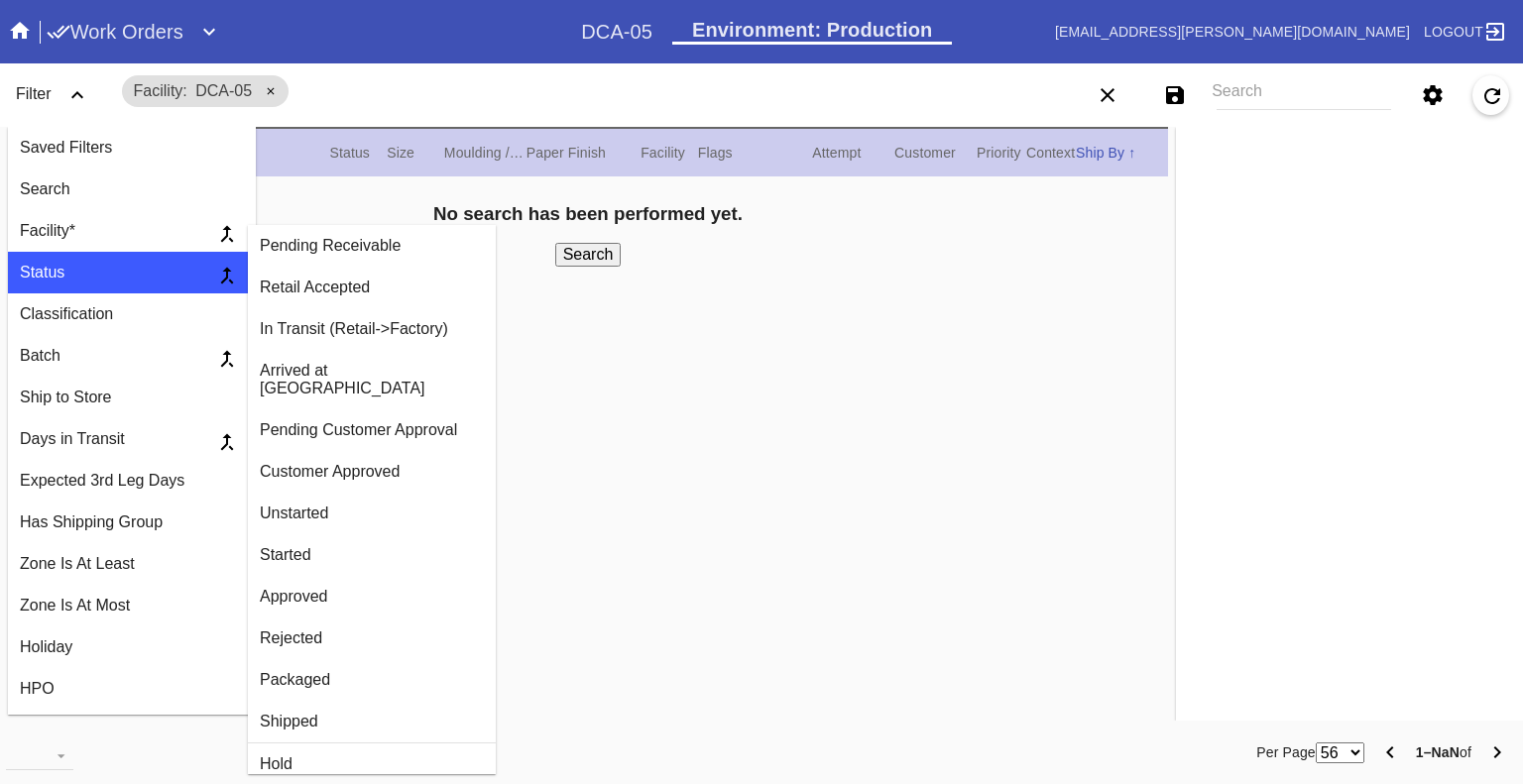 click on "Approved" at bounding box center [372, 597] 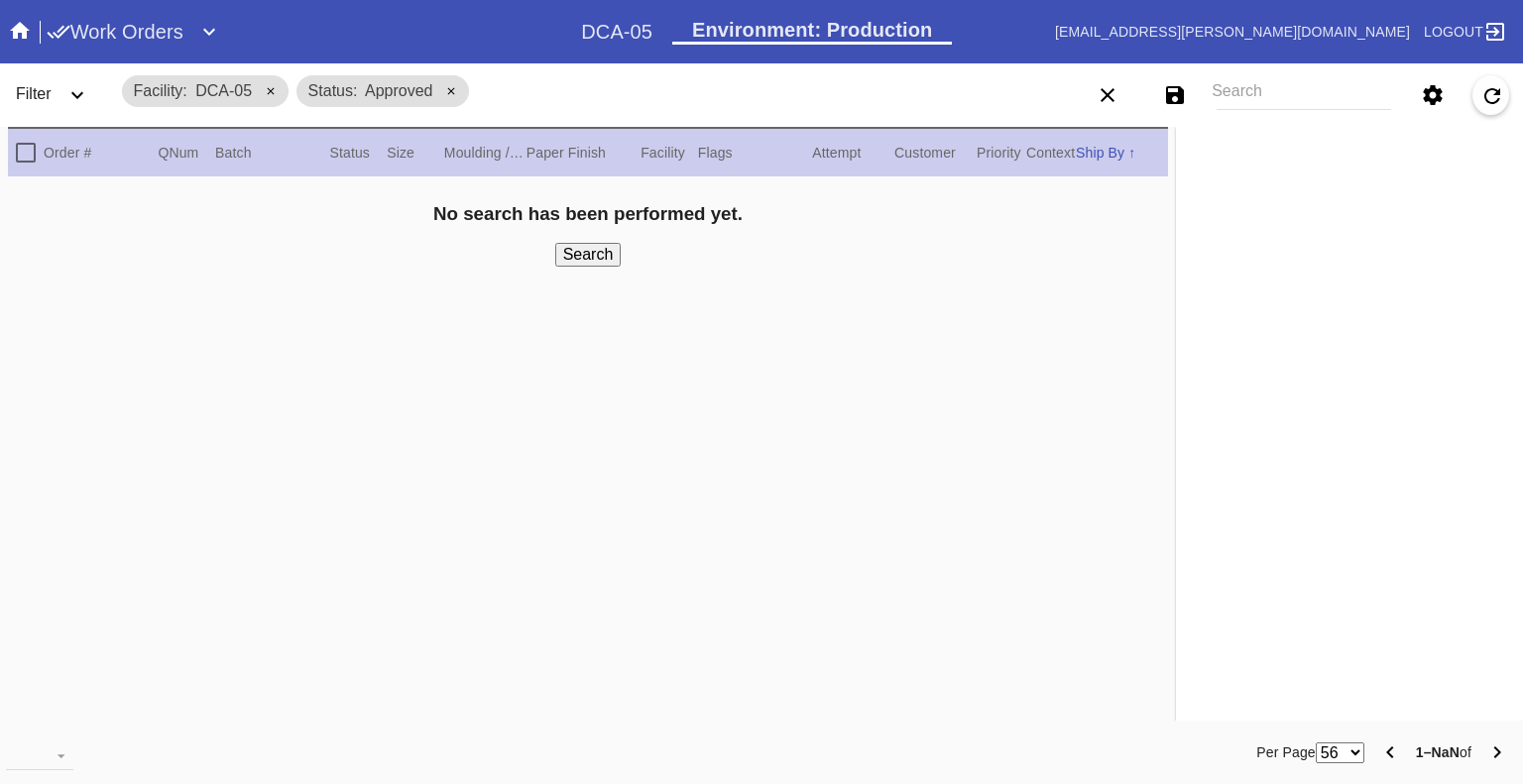 click 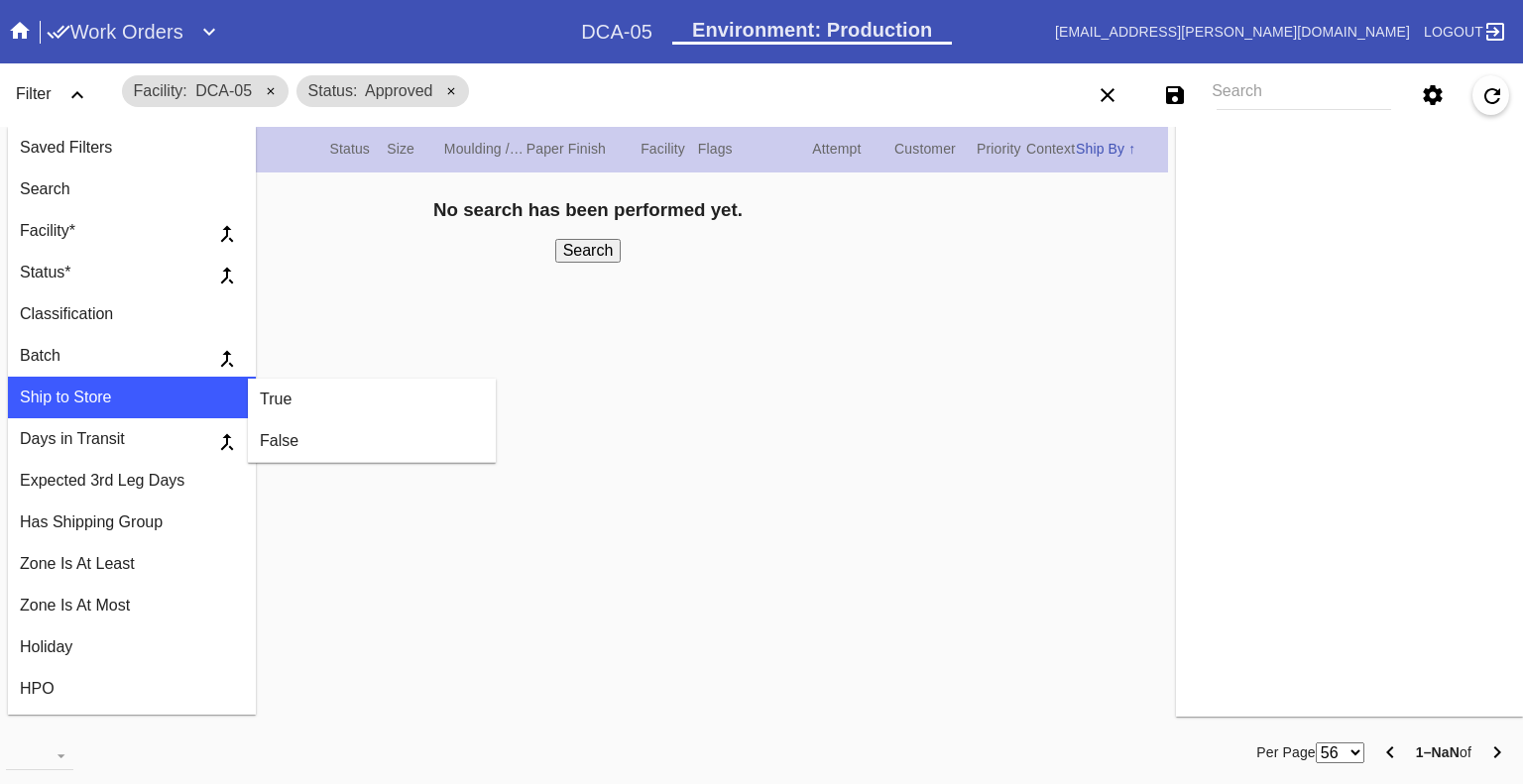 scroll, scrollTop: 5, scrollLeft: 0, axis: vertical 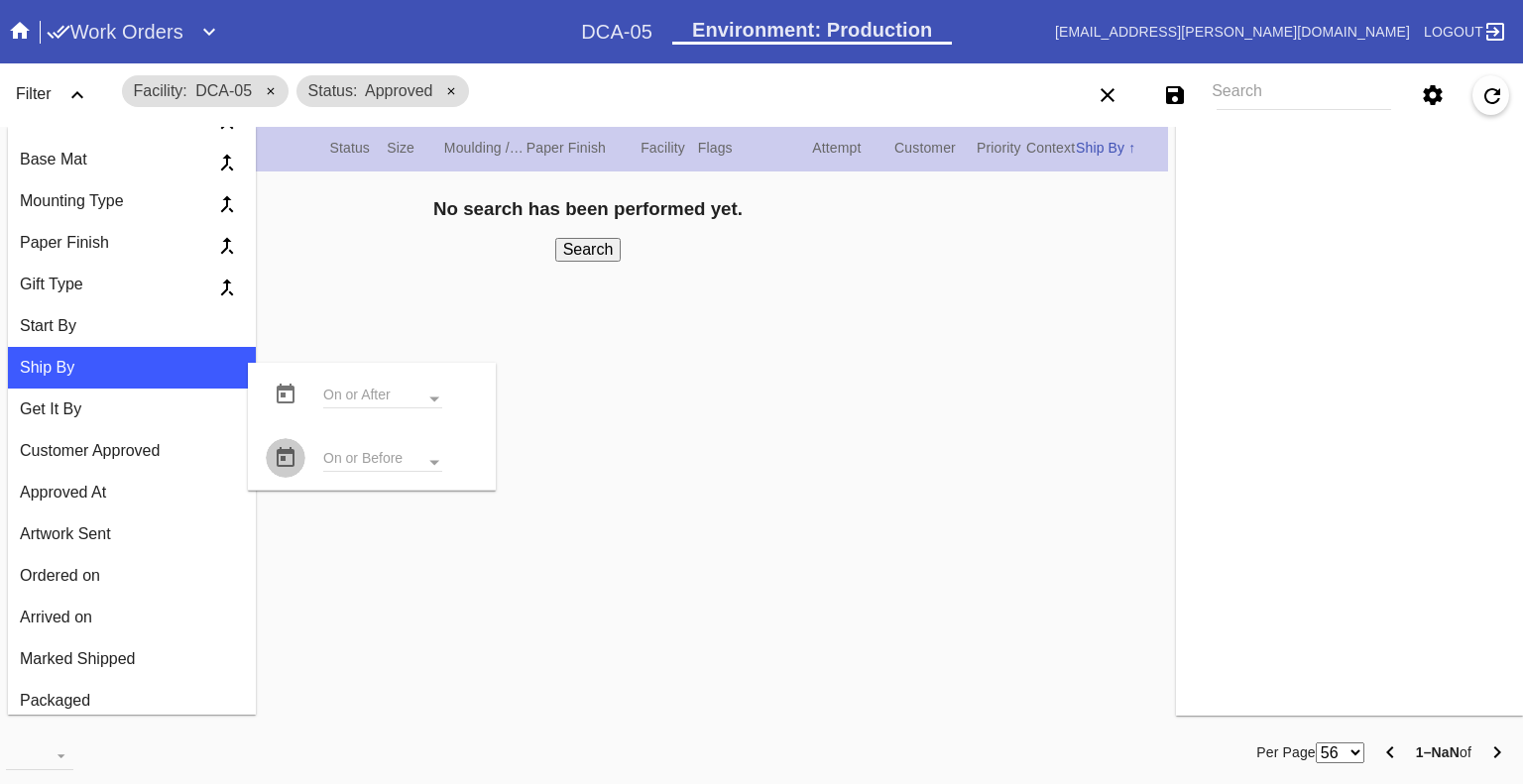 click at bounding box center (286, 458) 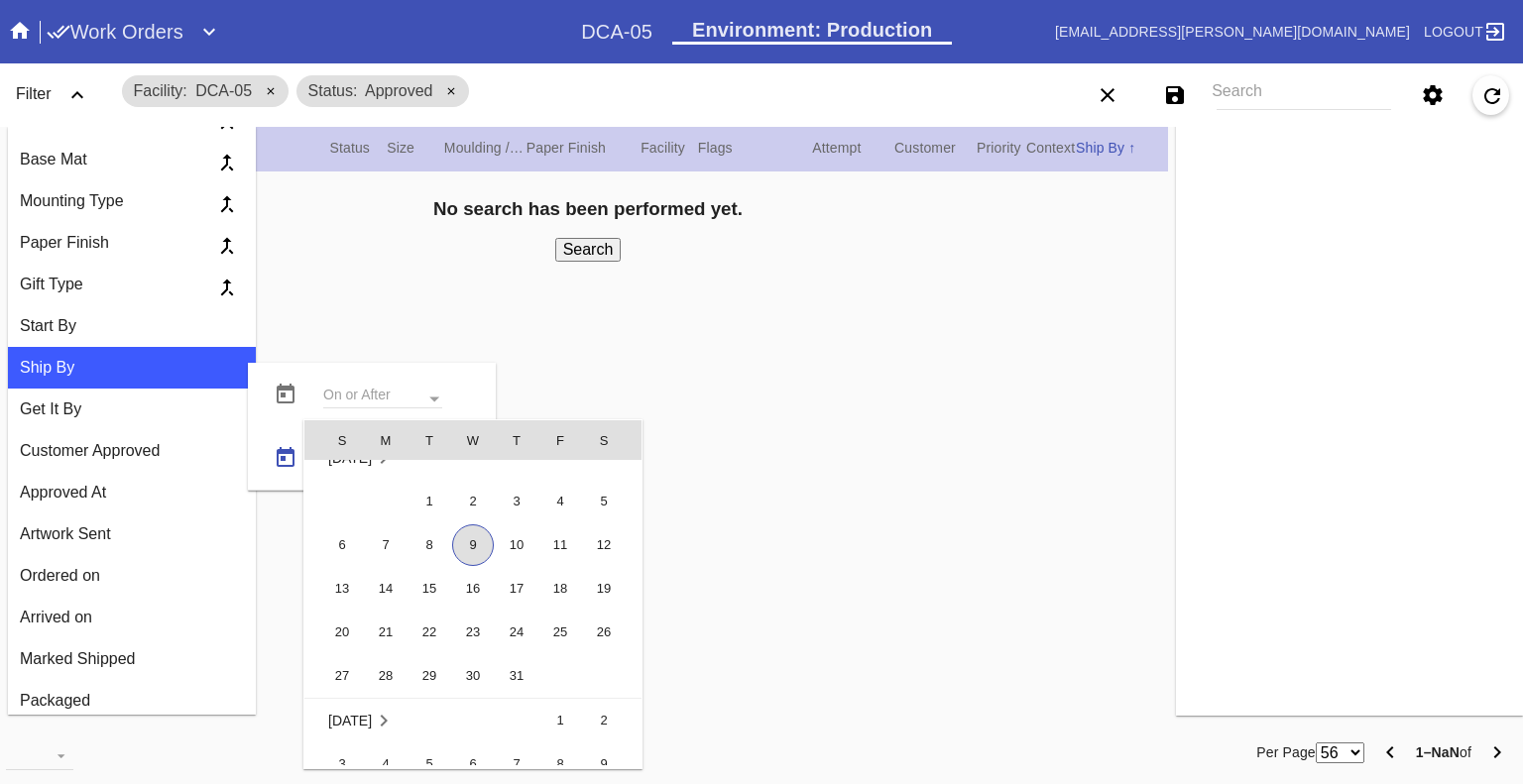 scroll, scrollTop: 458624, scrollLeft: 0, axis: vertical 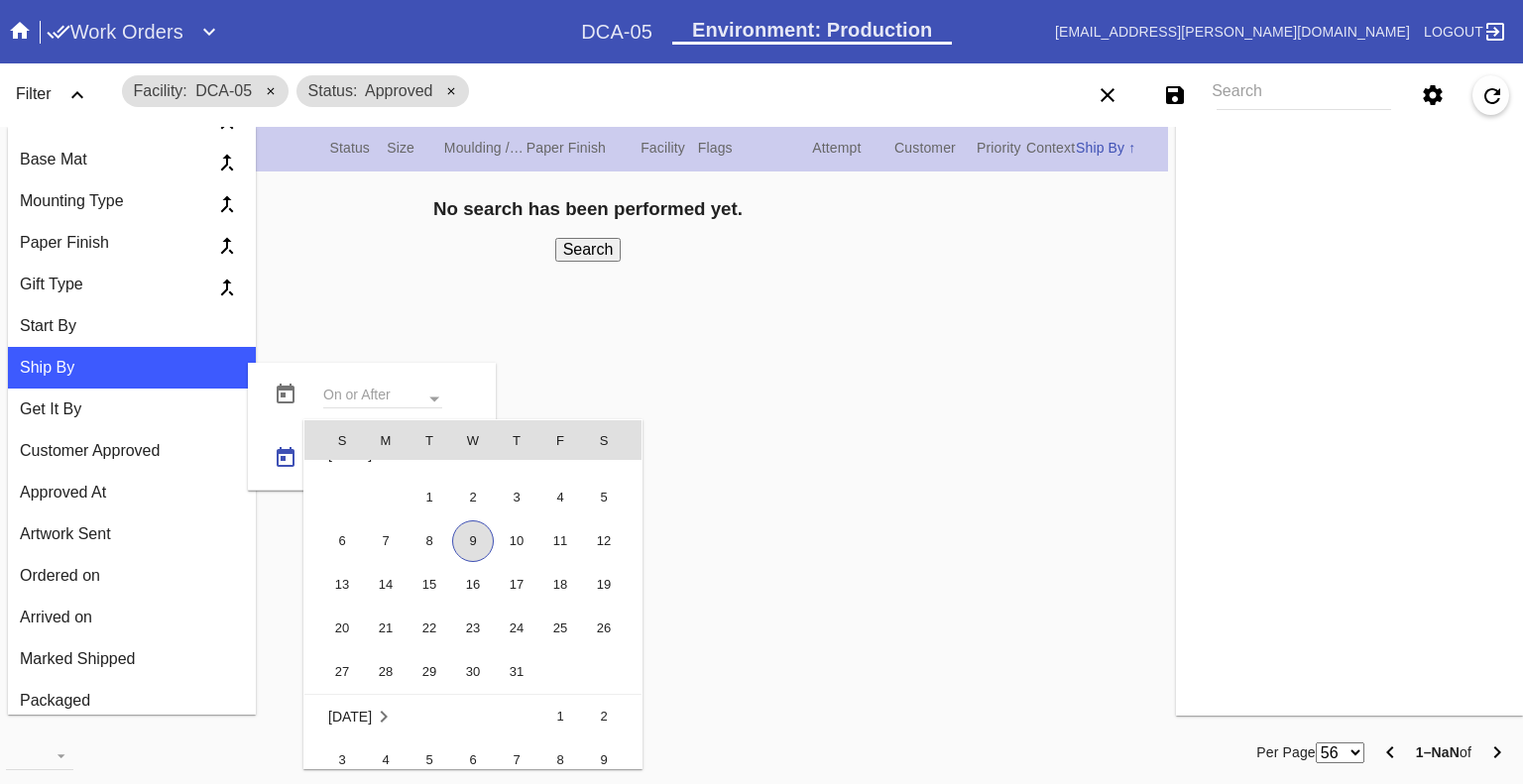 click on "9" at bounding box center [473, 541] 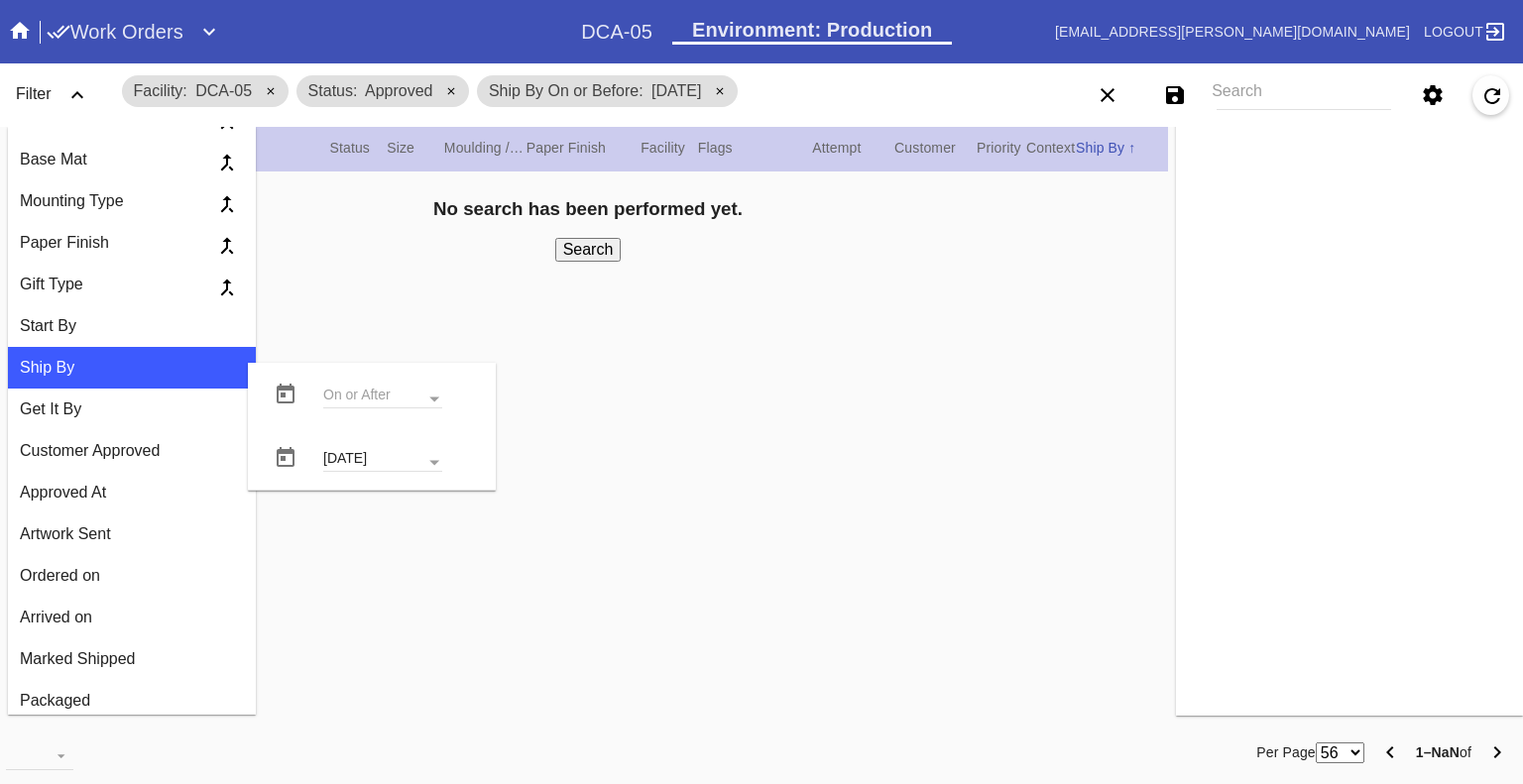 click on "Search" at bounding box center (588, 250) 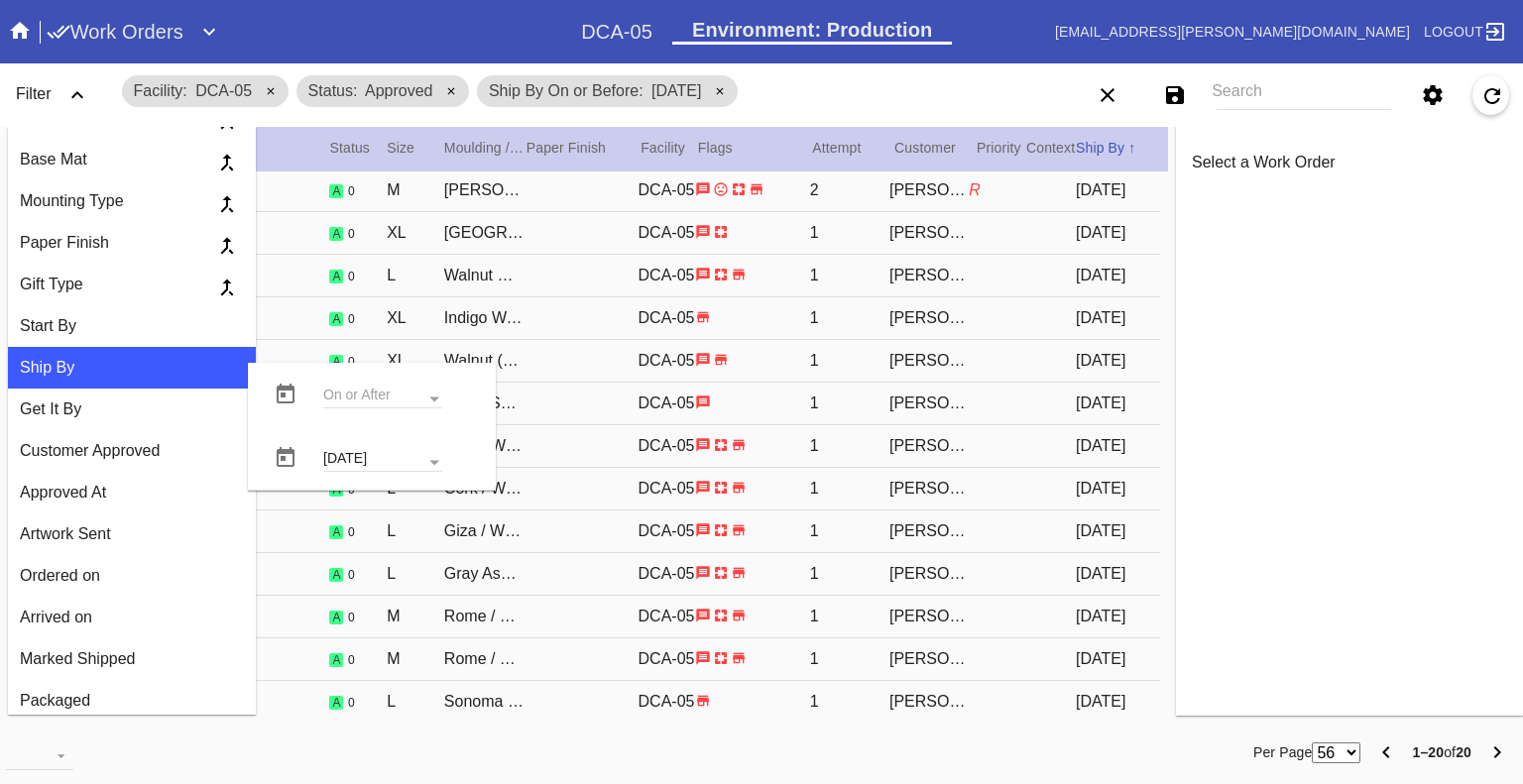 scroll, scrollTop: 0, scrollLeft: 0, axis: both 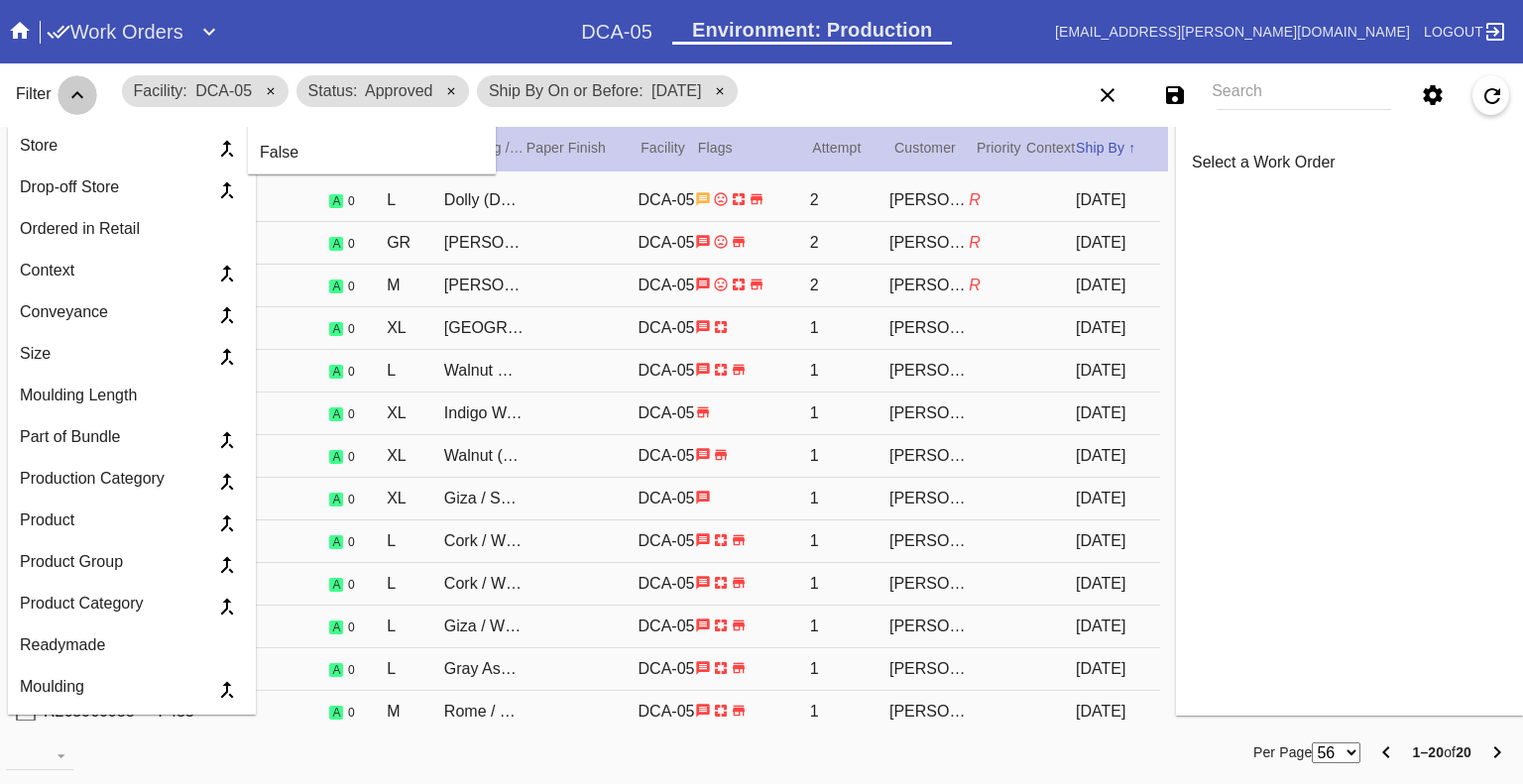 click 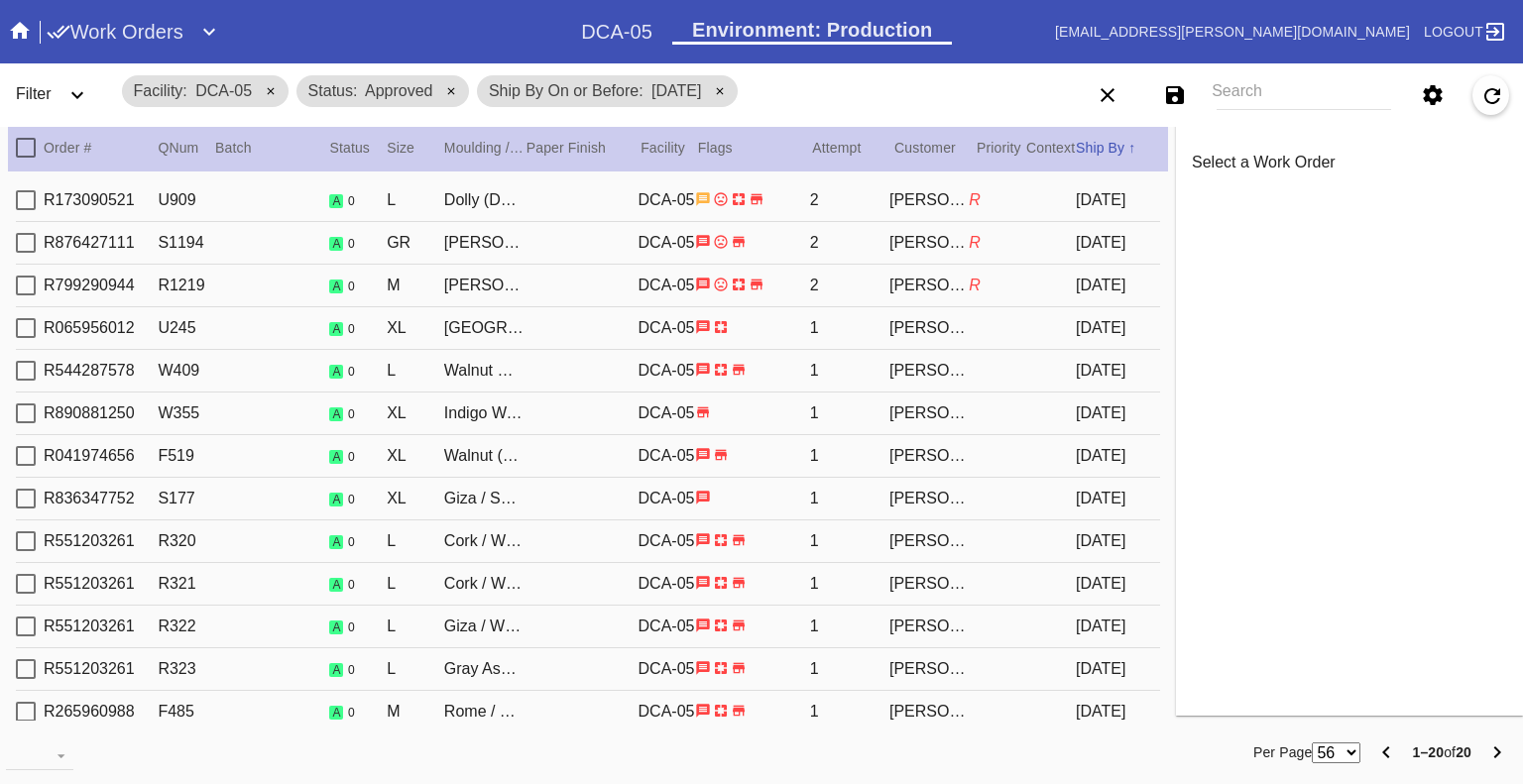 click 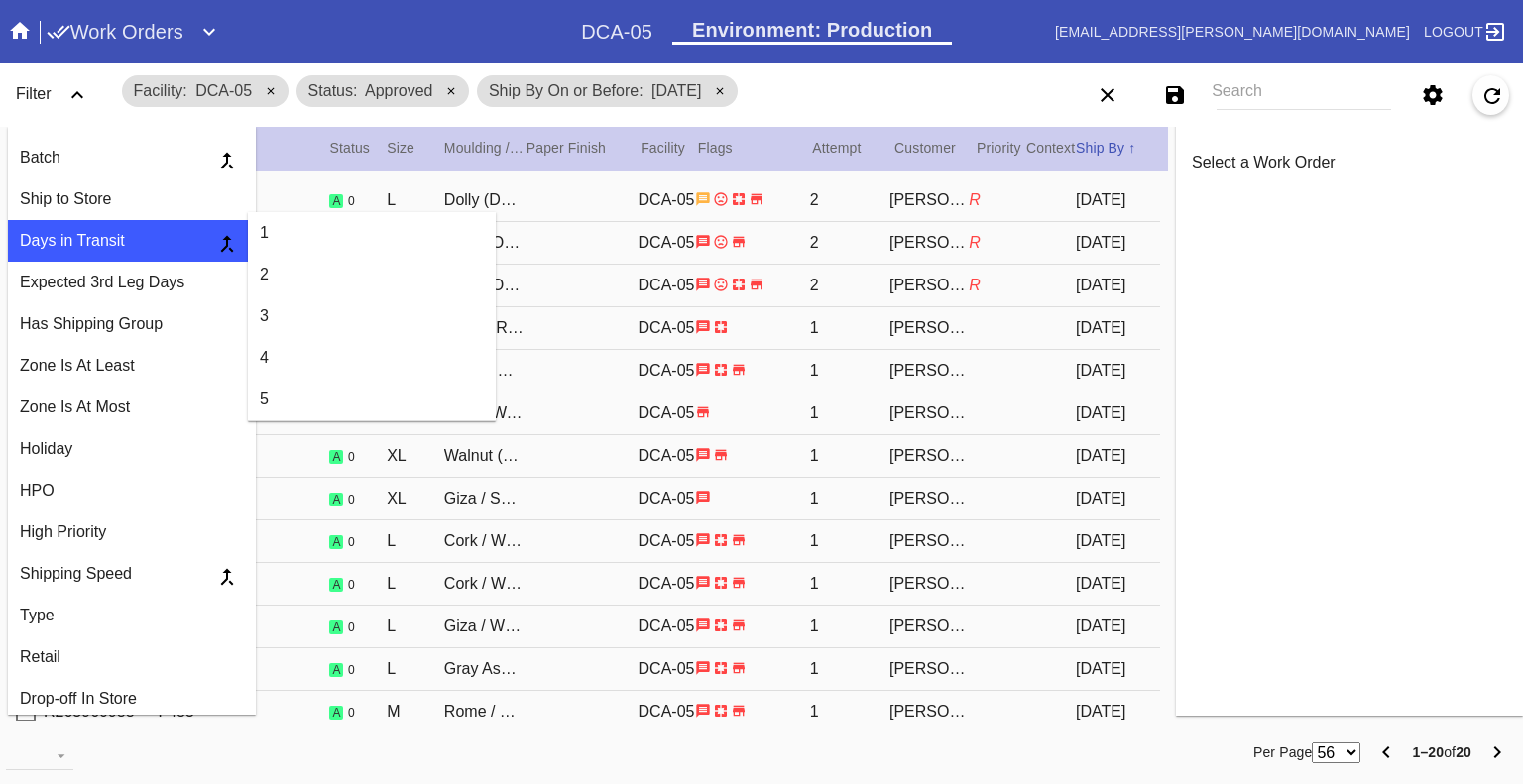 scroll, scrollTop: 0, scrollLeft: 0, axis: both 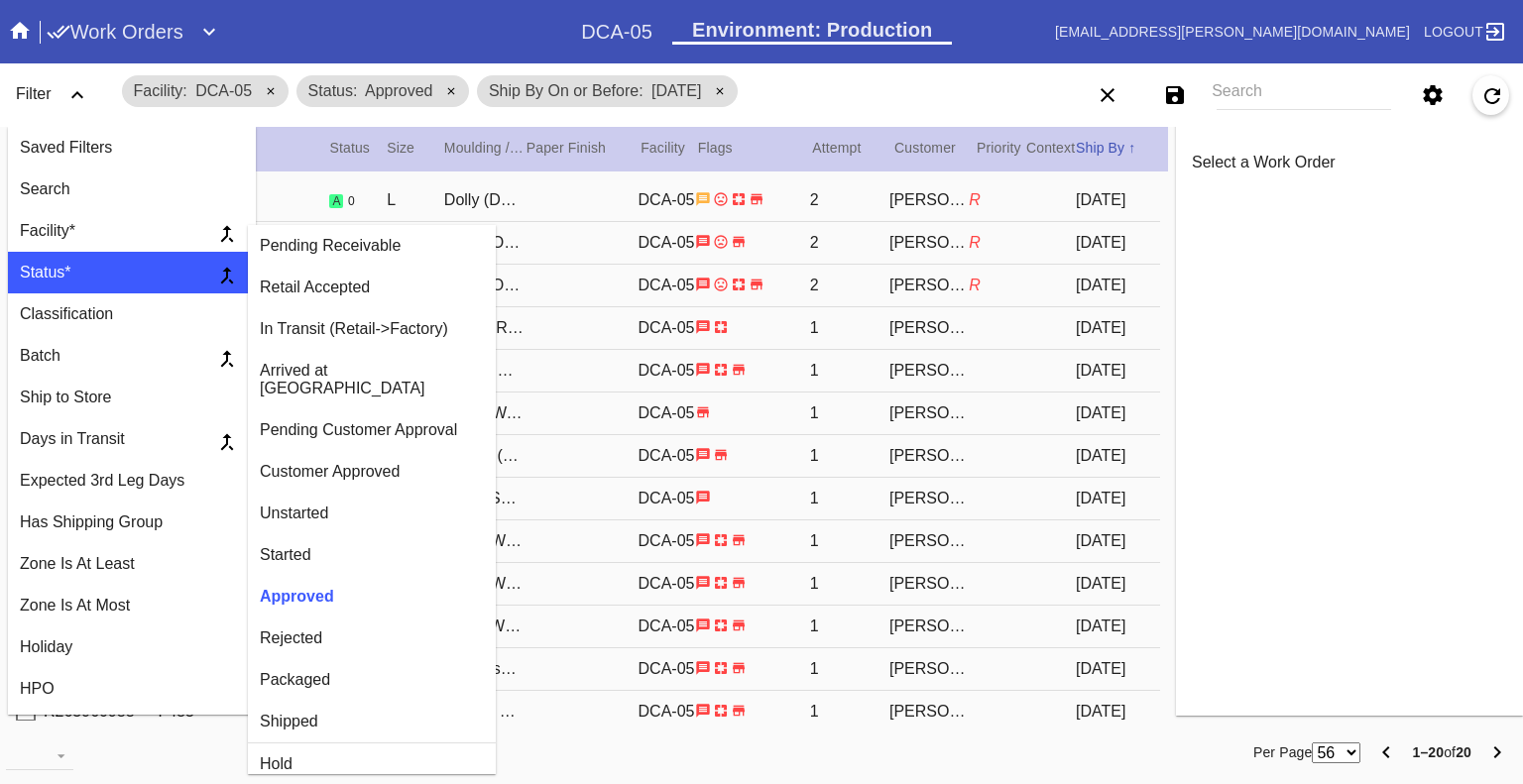 click on "Arrived at Factory" at bounding box center [372, 380] 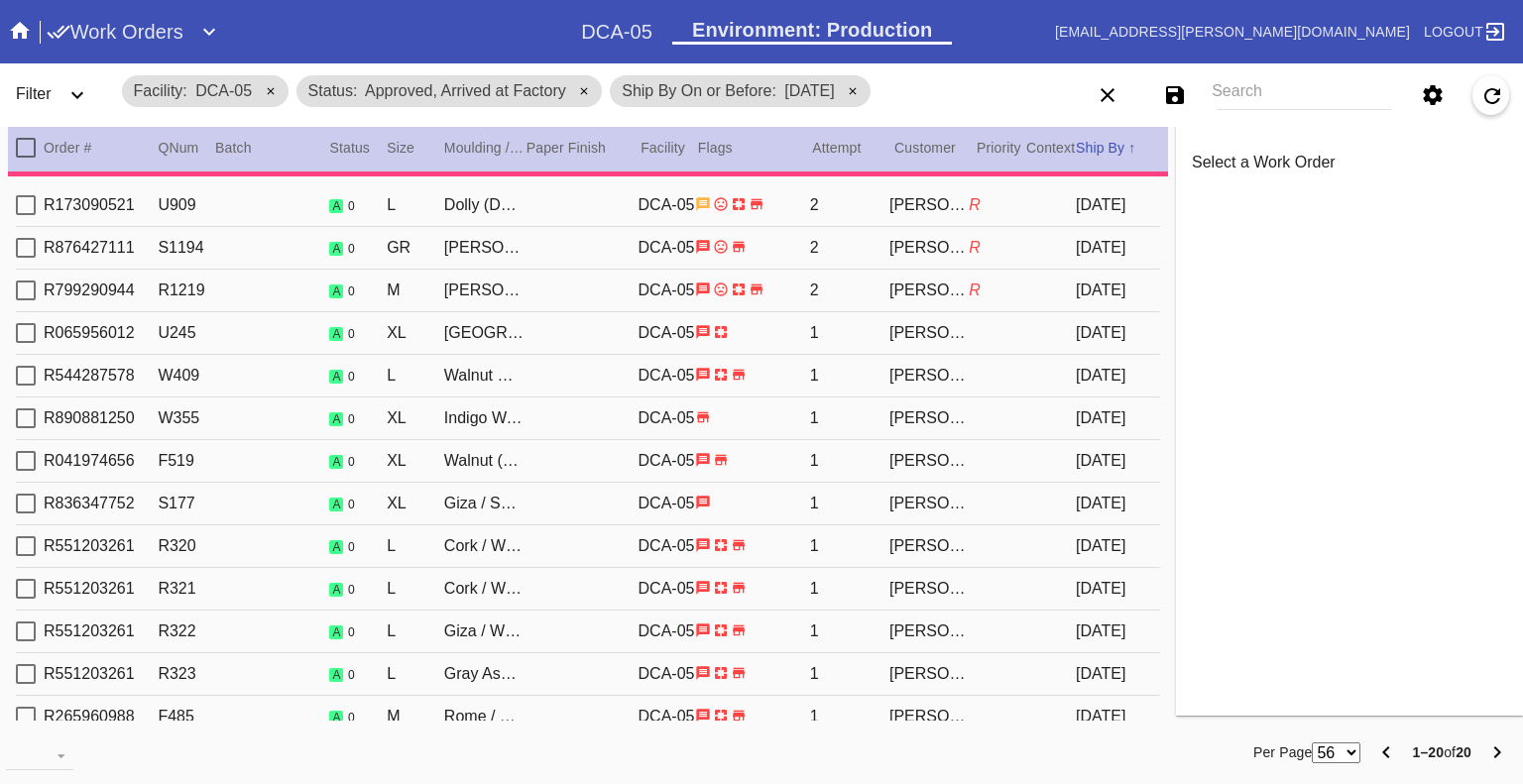 click 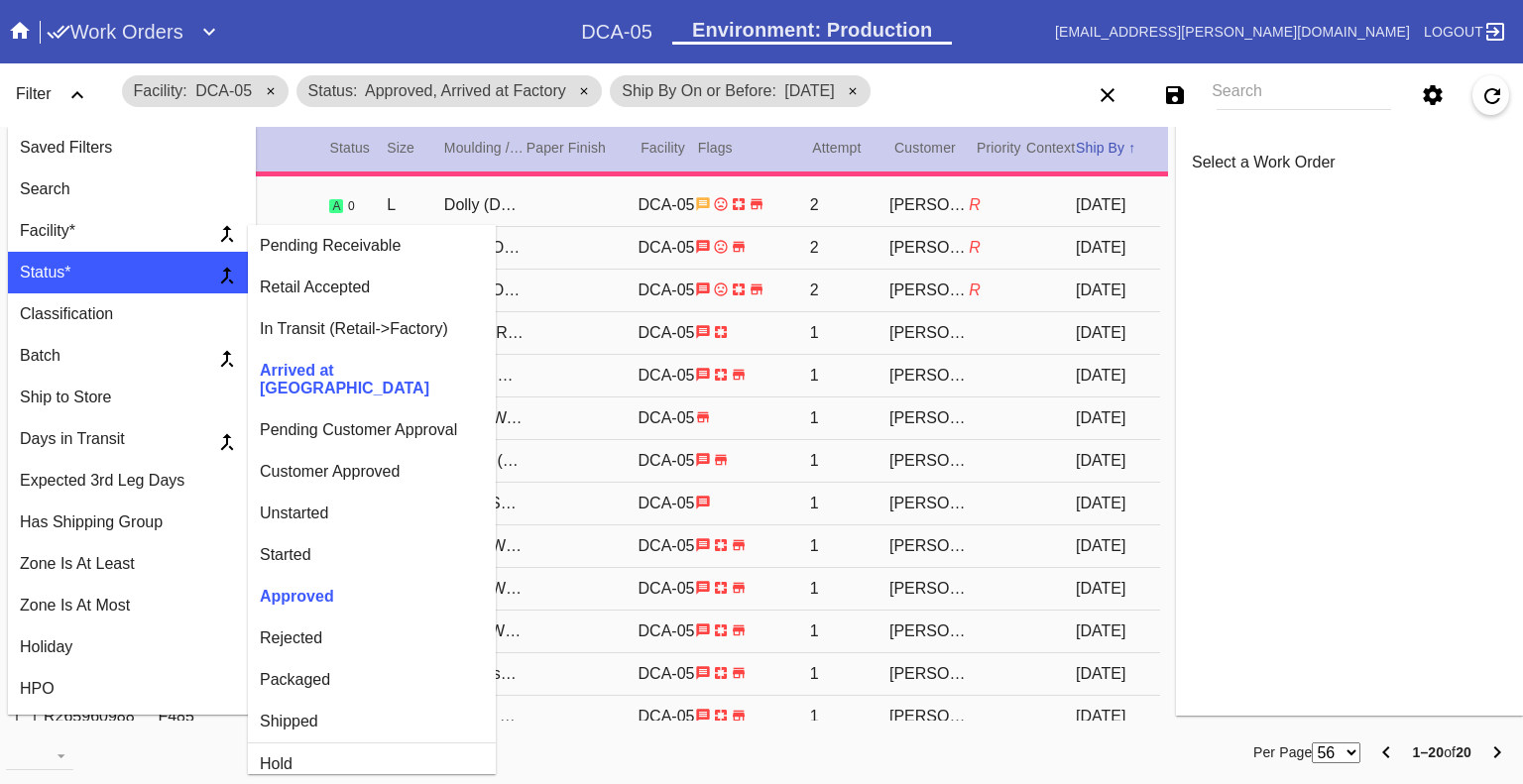 click on "Unstarted" at bounding box center (372, 513) 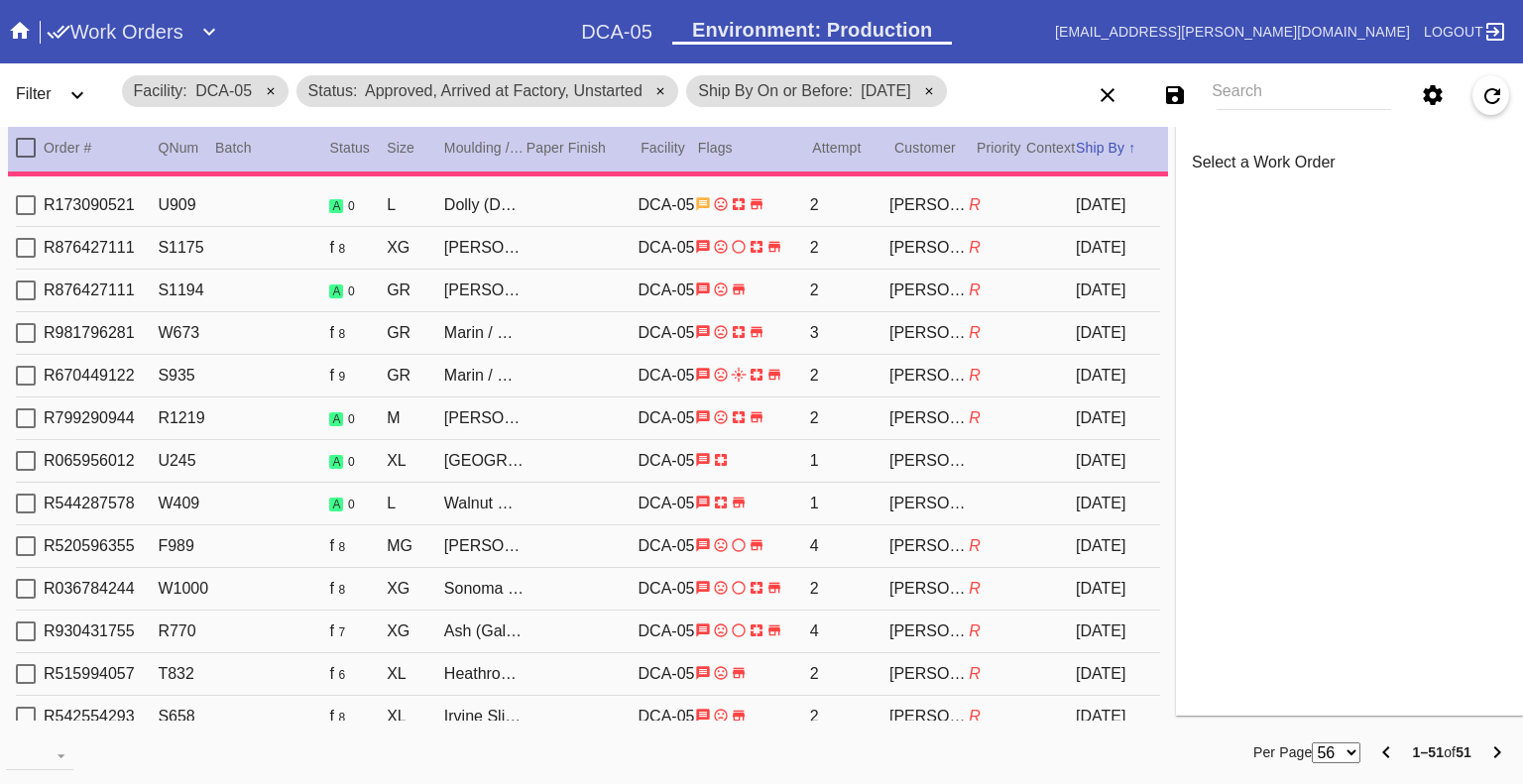 click on "Filter" at bounding box center [59, 95] 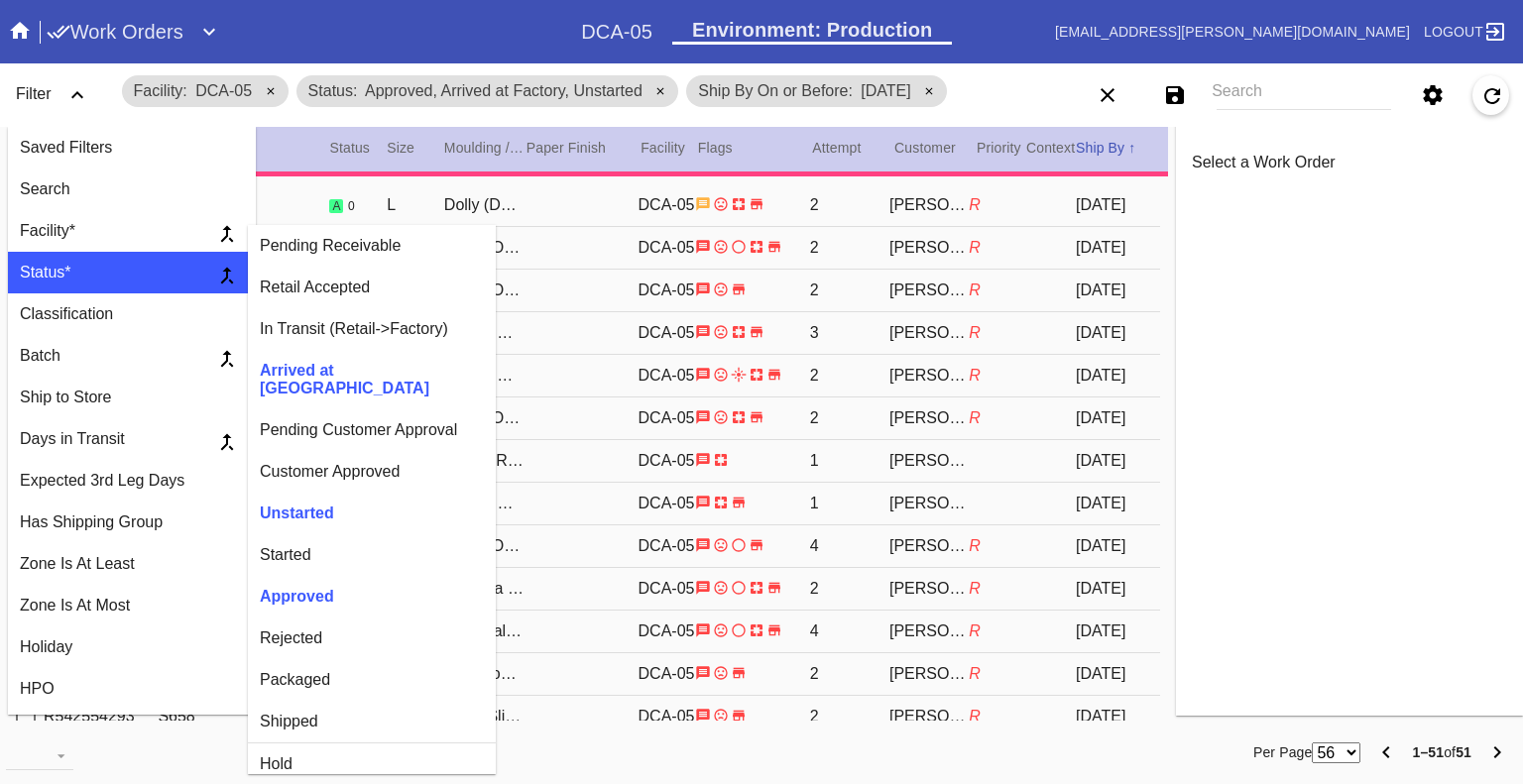 click on "Started" at bounding box center (372, 555) 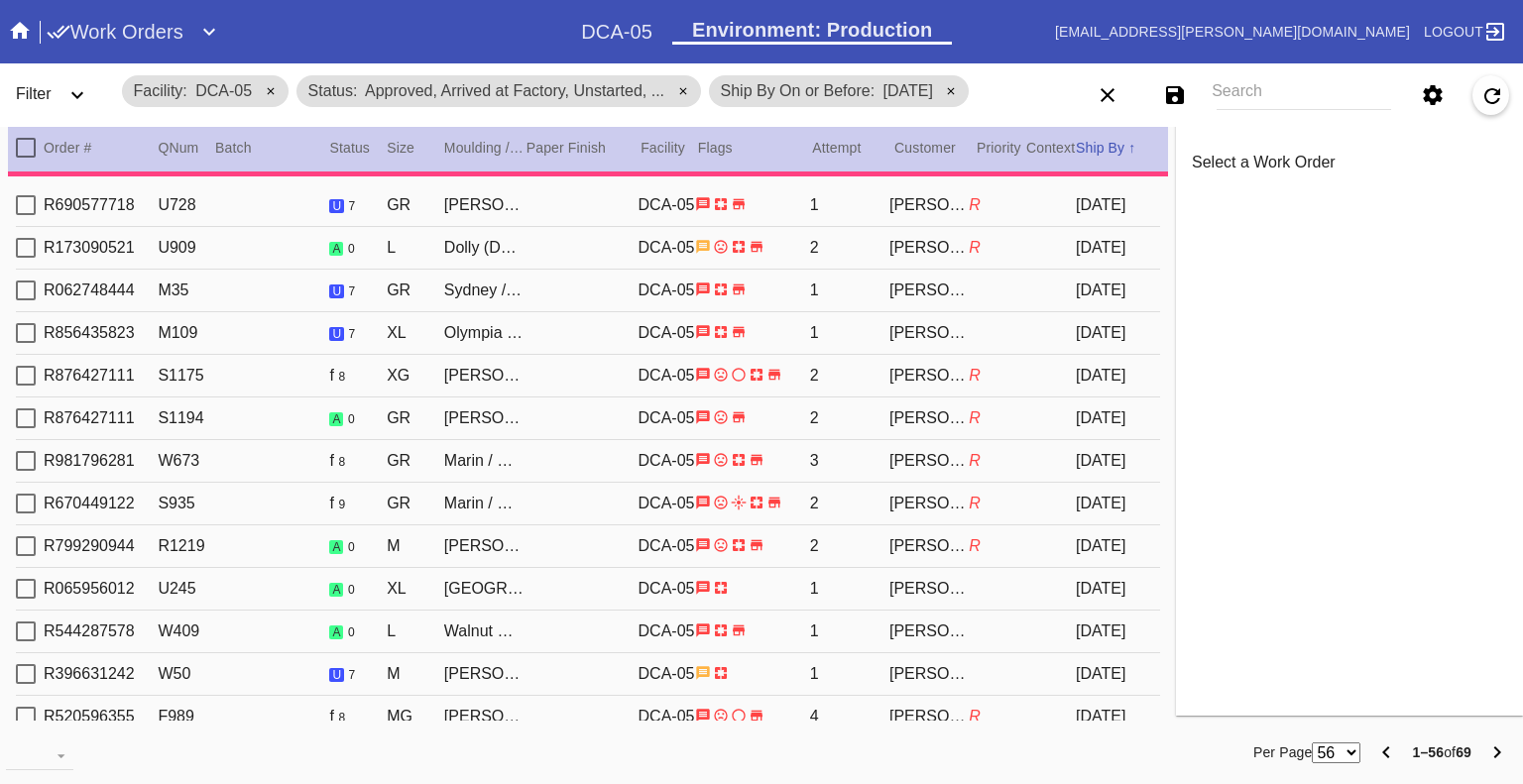 click 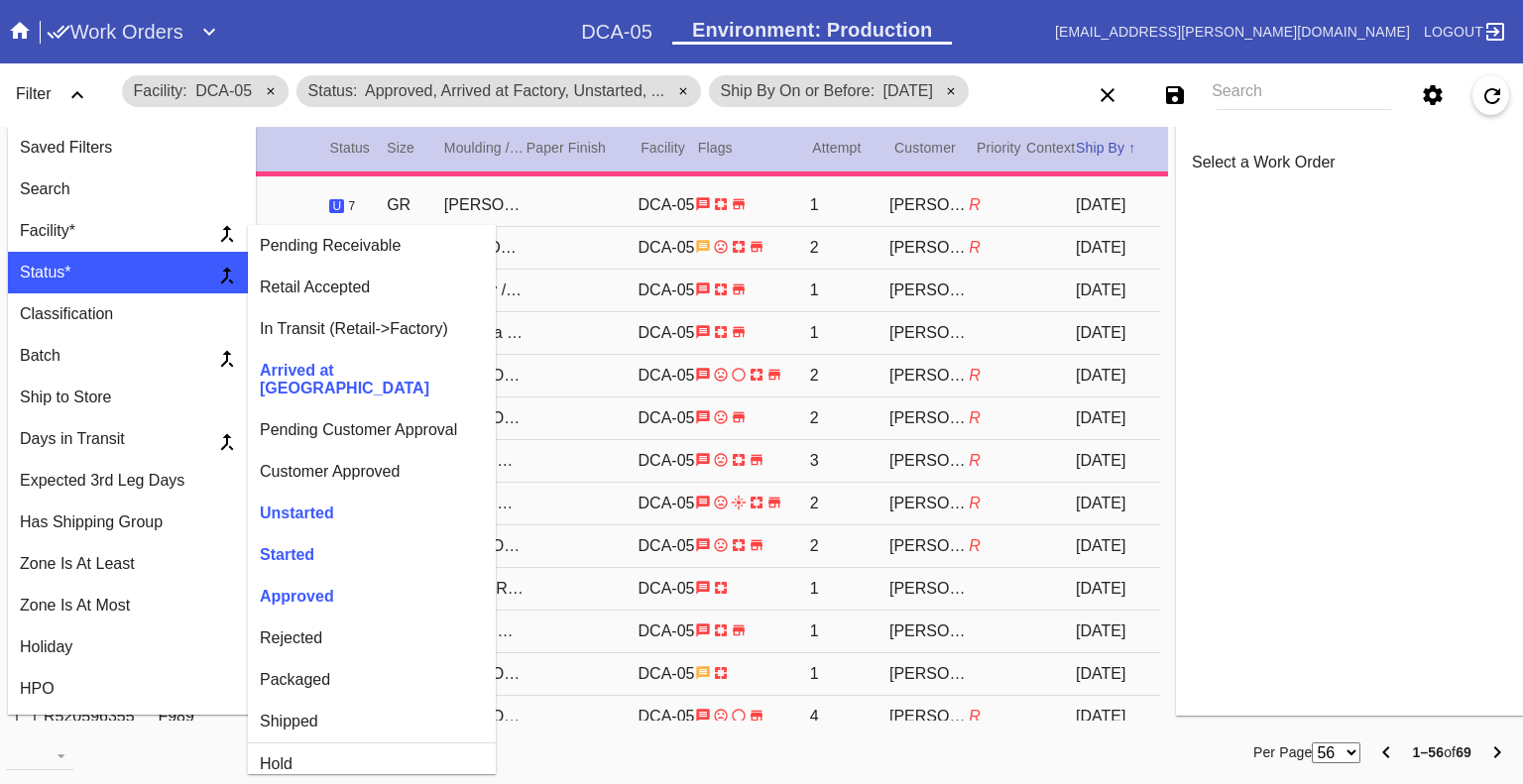 click on "Customer Approved" at bounding box center [372, 472] 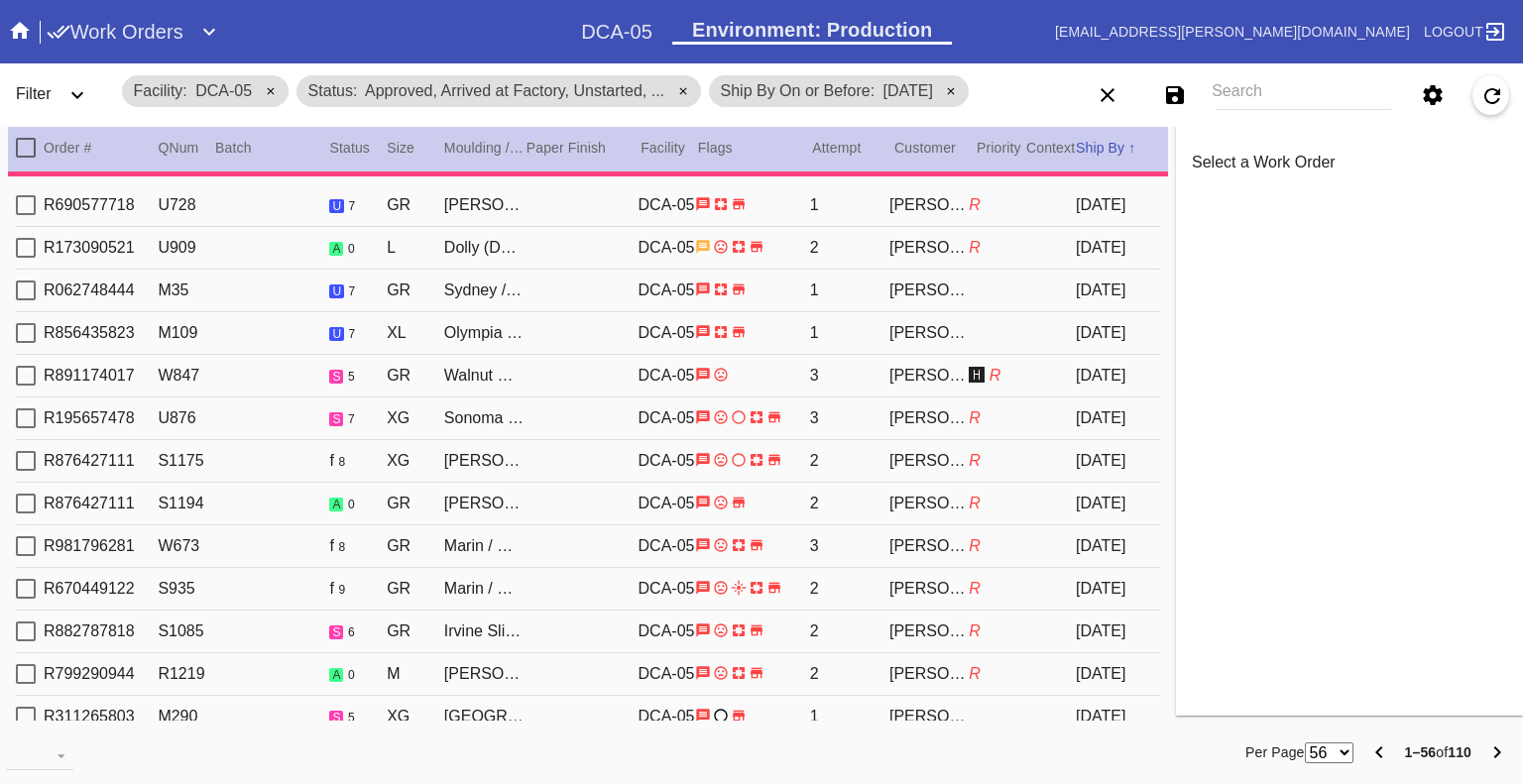 click 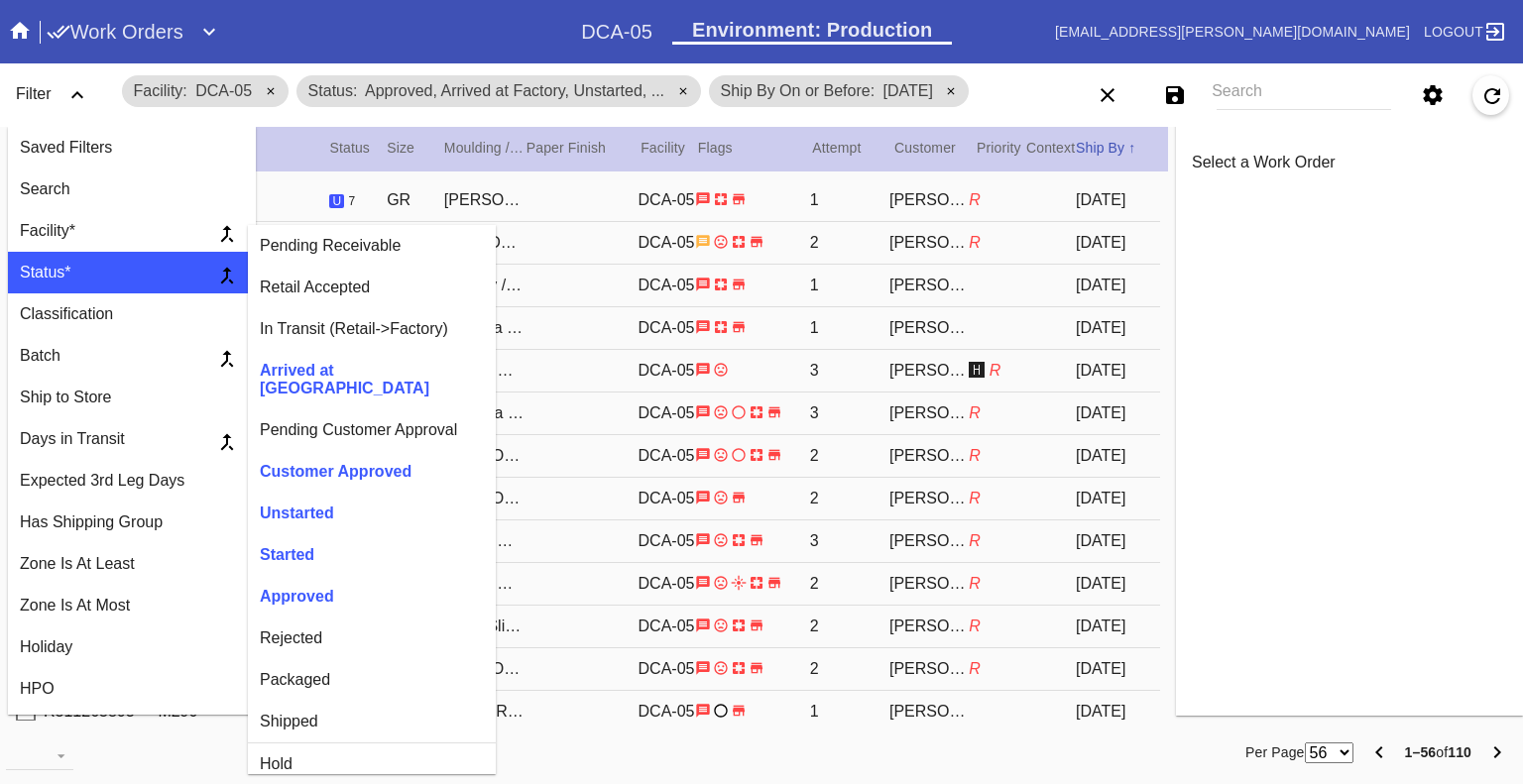 click on "Approved" at bounding box center (372, 597) 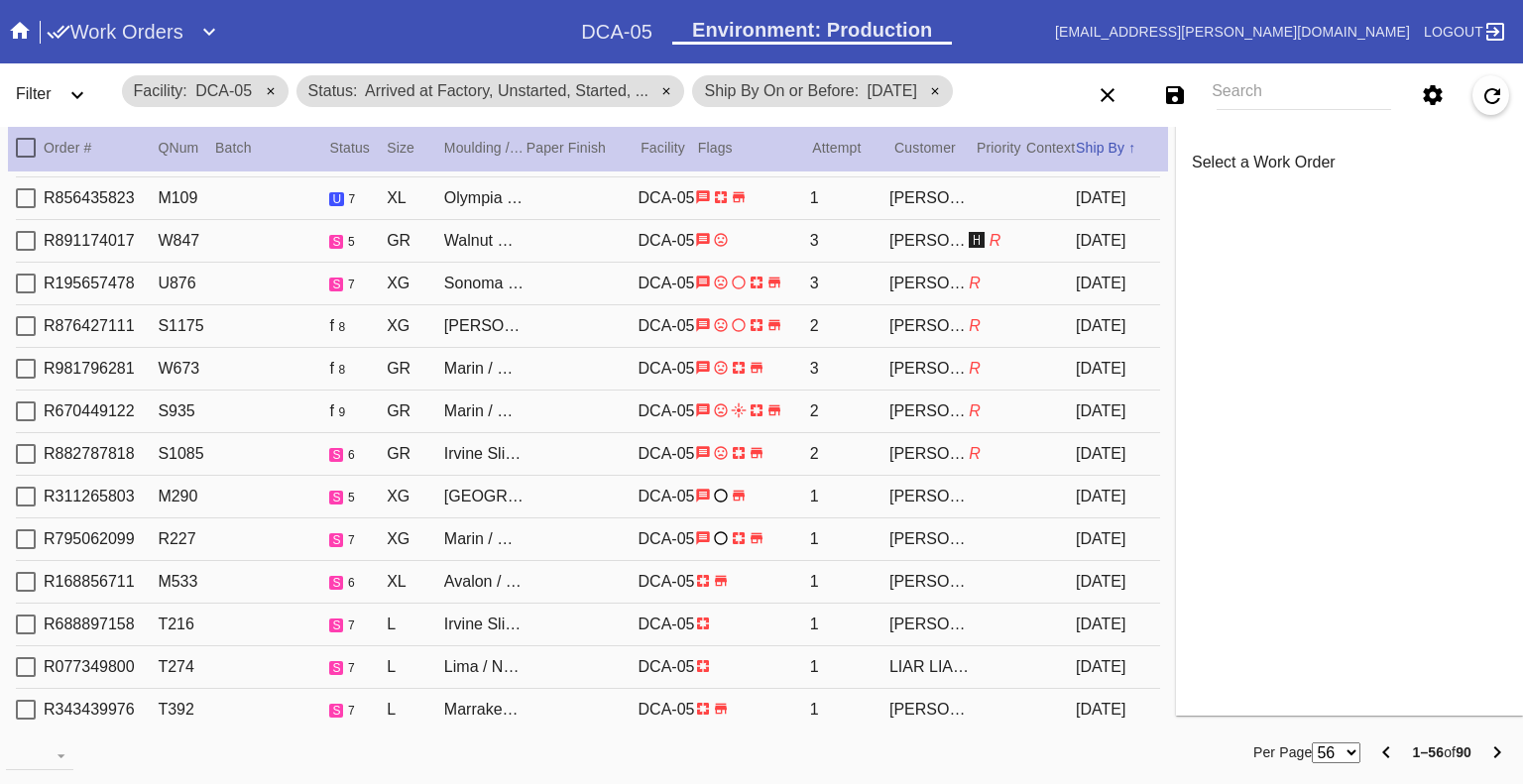 scroll, scrollTop: 0, scrollLeft: 0, axis: both 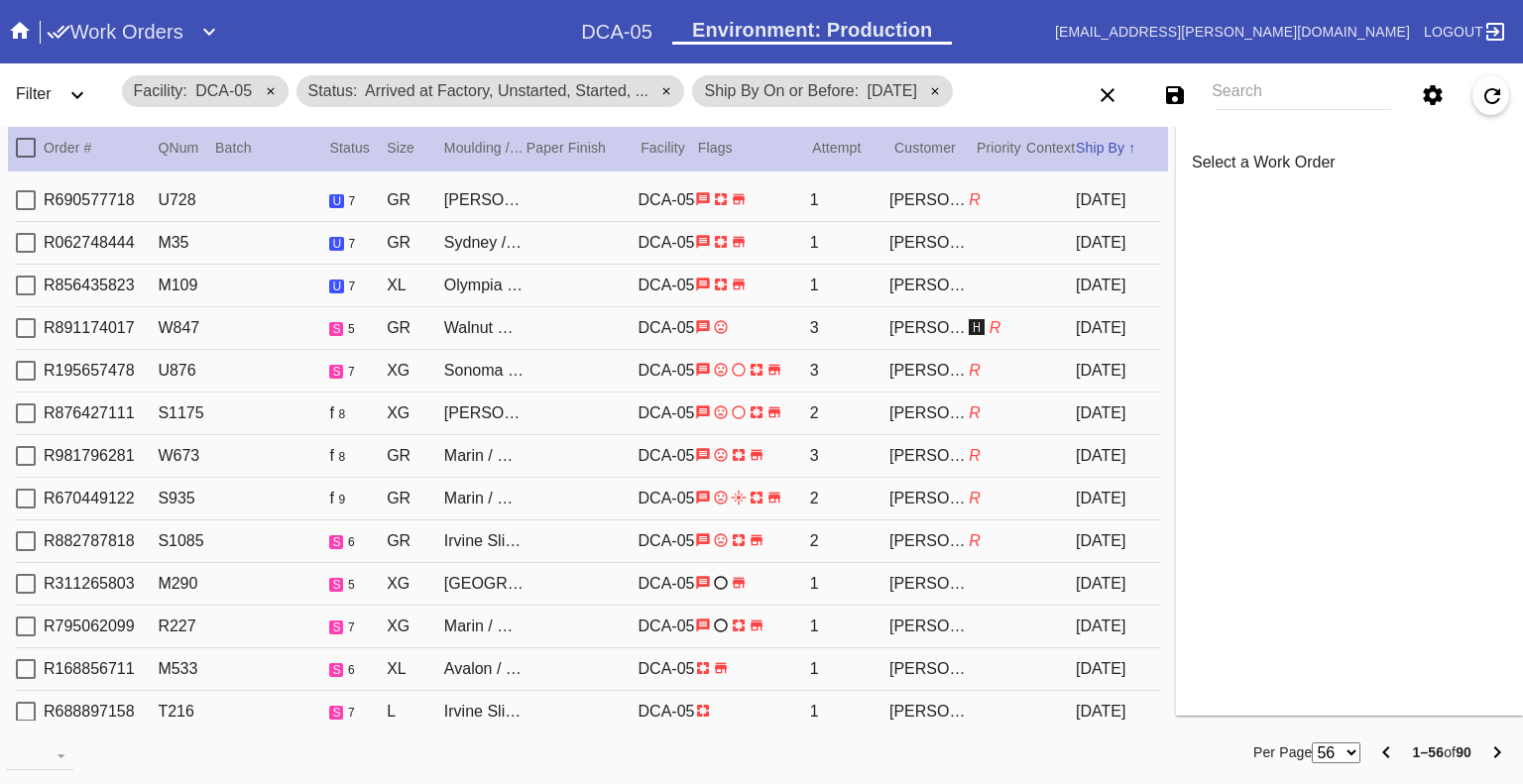 click on "Search" at bounding box center [1304, 95] 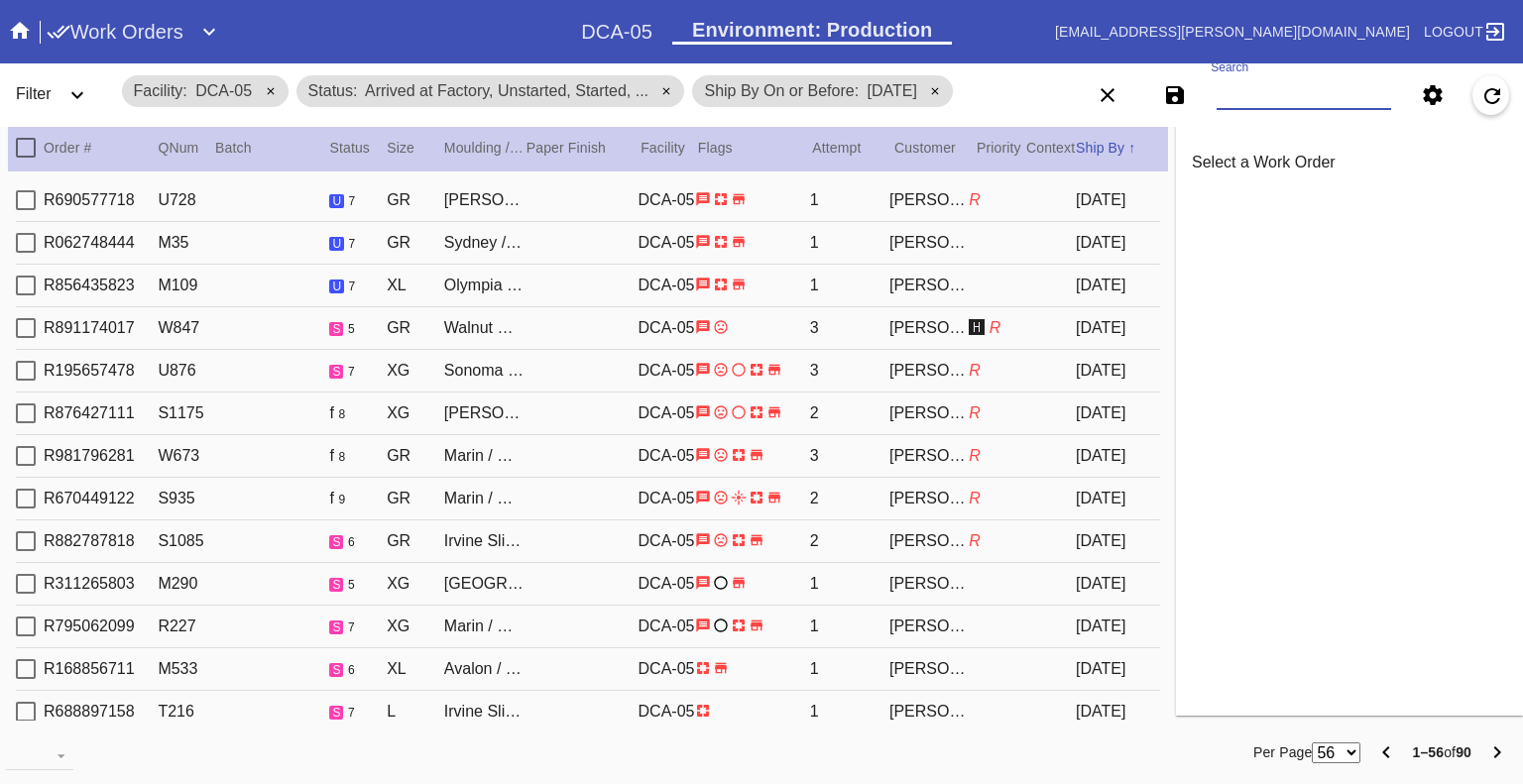 paste on "W364412599233174 W178988662390611 W939177897463117 W360056444403453 W173707117155738 W925663286395271 W834927615355029 W513268422551284 W456840153887187 W519021406224339 W559439859327656 W592244915751175 W248845451454326 W526263289275804 W806098427089634 W683662682407926 W343461131933591 W305319679688382 W129849613945142 W886495930272237" 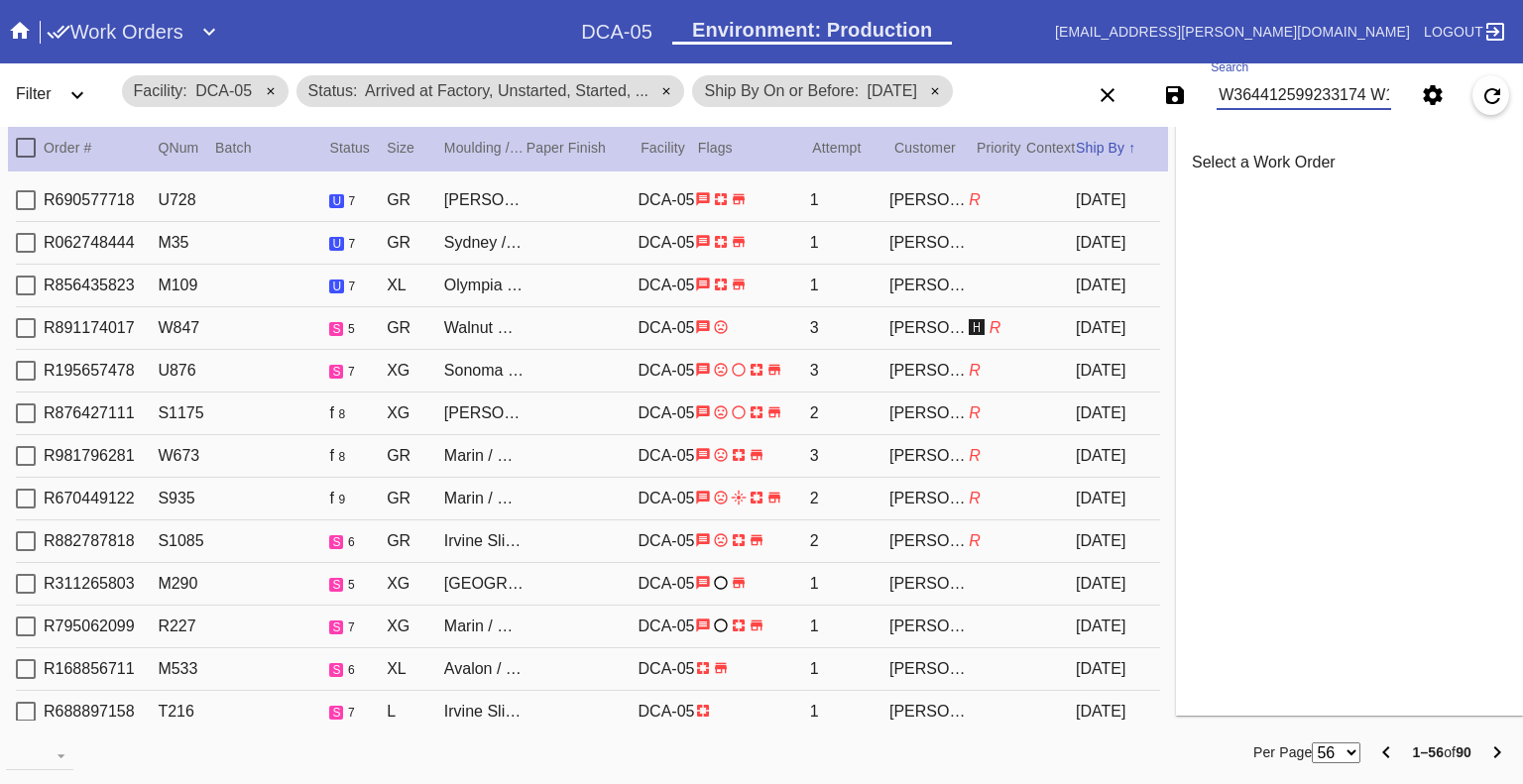 scroll, scrollTop: 0, scrollLeft: 2854, axis: horizontal 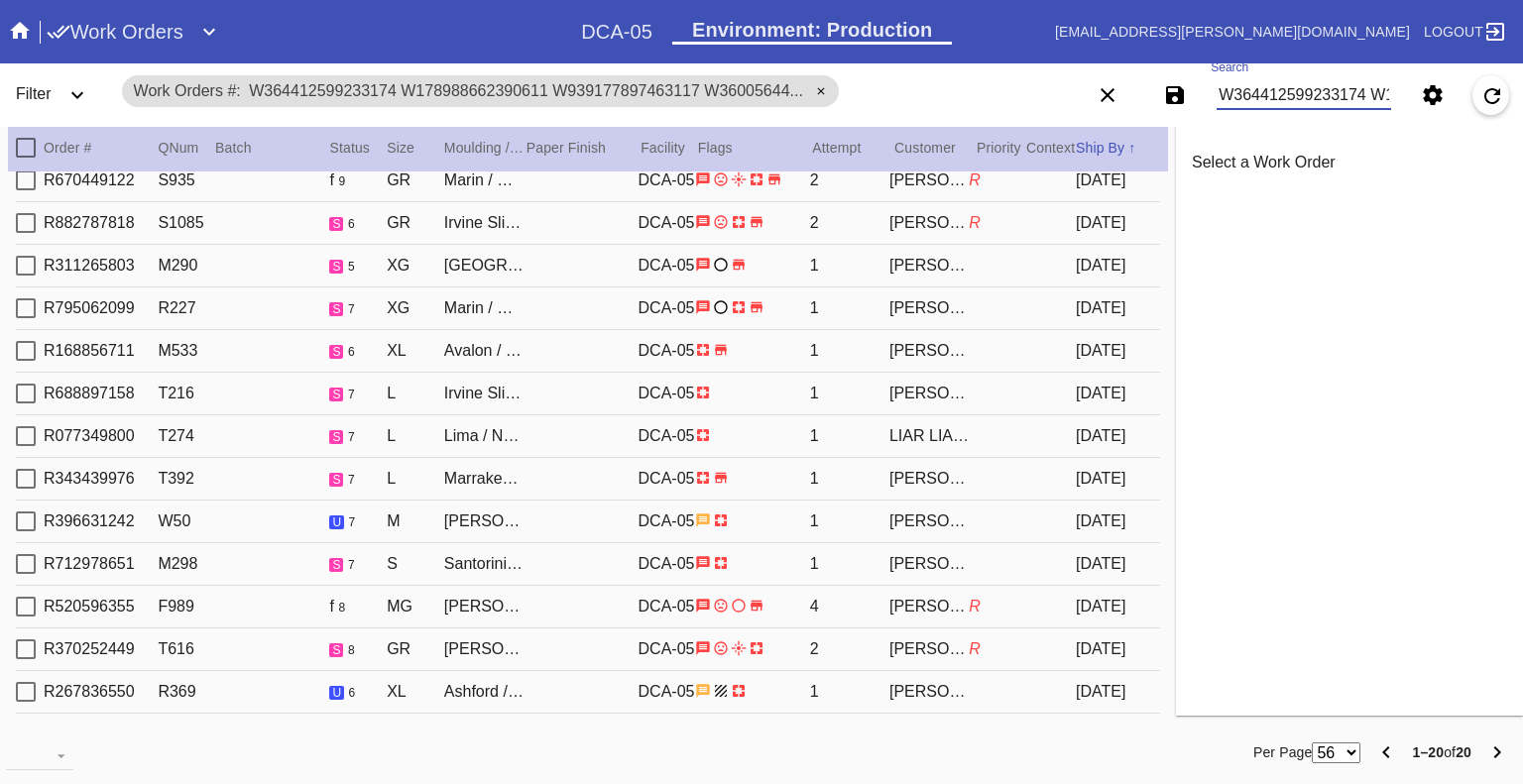 click on "W364412599233174 W178988662390611 W939177897463117 W360056444403453 W173707117155738 W925663286395271 W834927615355029 W513268422551284 W456840153887187 W519021406224339 W559439859327656 W592244915751175 W248845451454326 W526263289275804 W806098427089634 W683662682407926 W343461131933591 W305319679688382 W129849613945142 W886495930272237" at bounding box center (1304, 95) 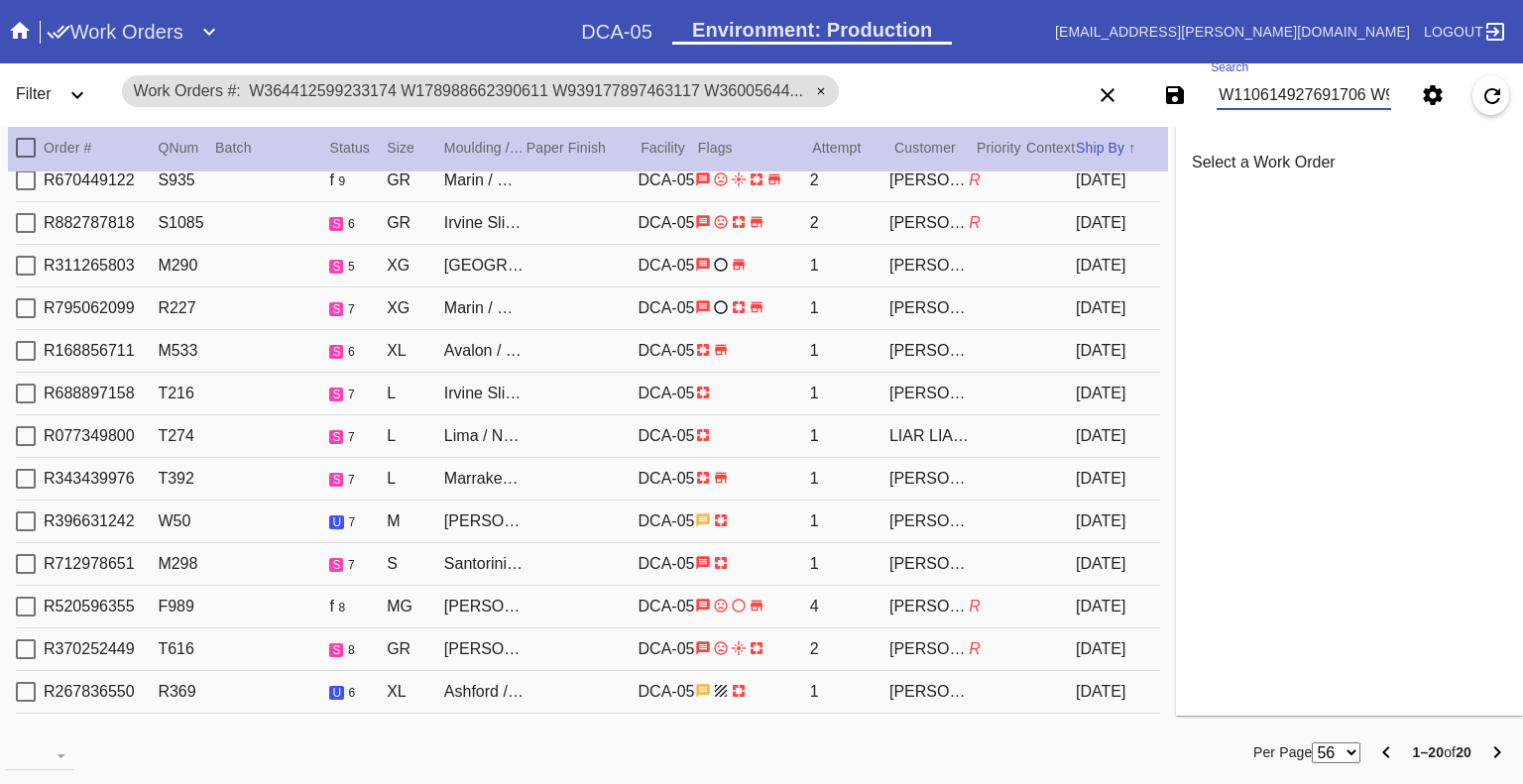 scroll, scrollTop: 0, scrollLeft: 4523, axis: horizontal 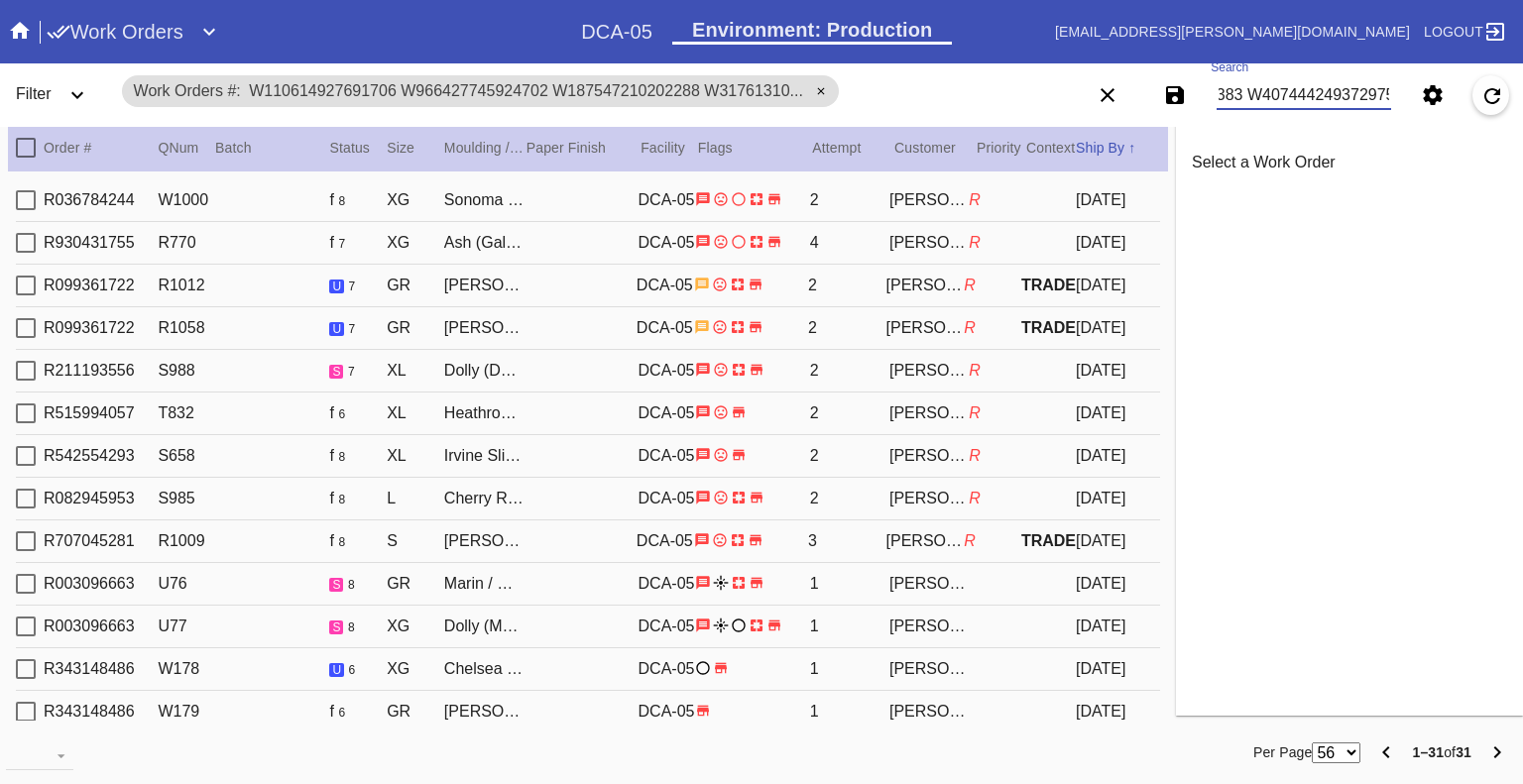 type on "W110614927691706 W966427745924702 W187547210202288 W317613103972637 W100625565244510 W104587284484460 W455976327890296 W998222238645320 W691615089985618 W570690180028179 W201925098370445 W709102122591869 W713261281362798 W675188773223505 W779197605319142 W120466755090076 W659954432098783 W639416852685114 W574518439610807 W854930293944313 W126471564098977 W151199423101667 W958452303139737 W650826018817739 W108952706396308 W967301640098289 W520256087064992 W211682330668707 W714544657410536 W532785799946383 W407444249372975" 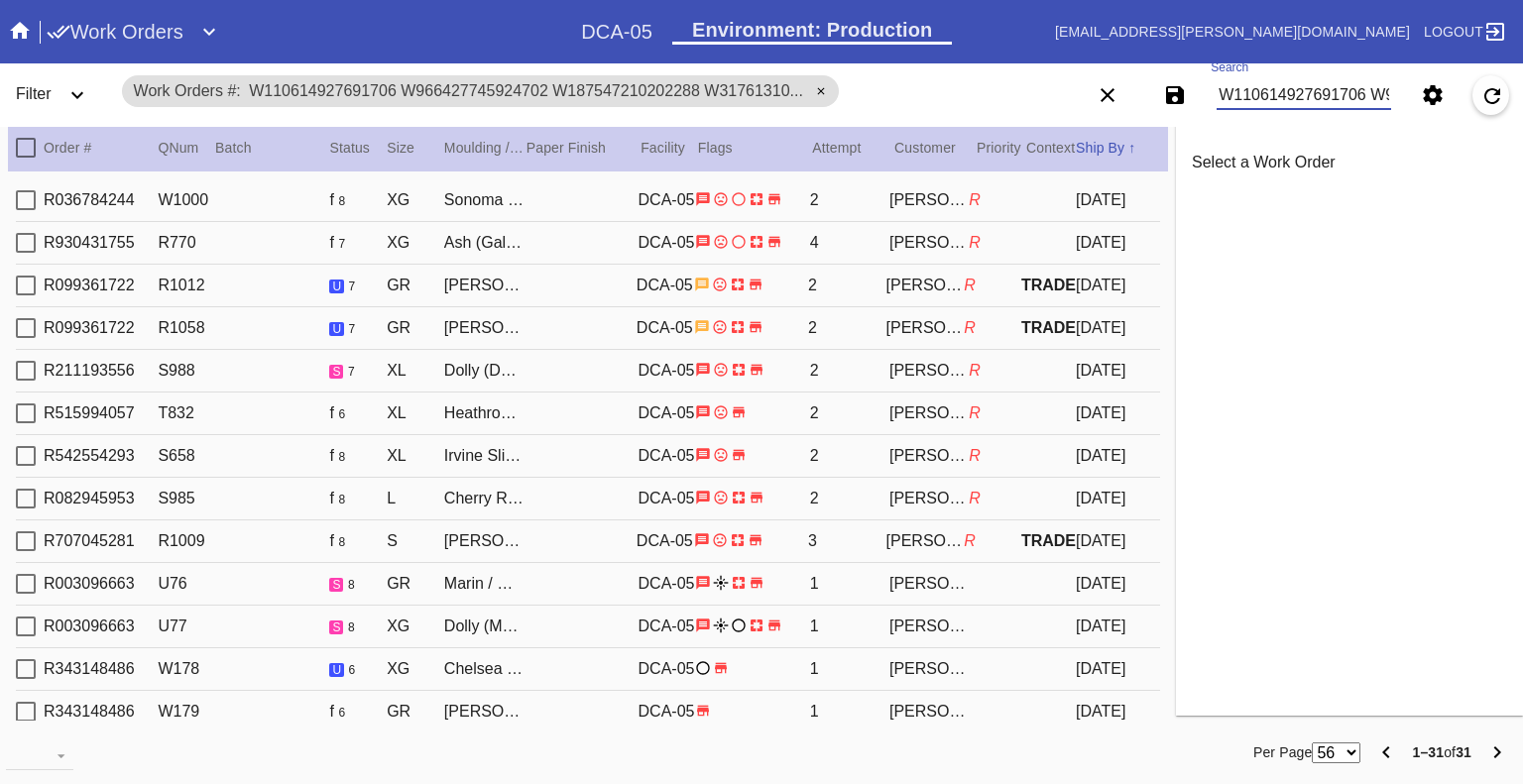 click 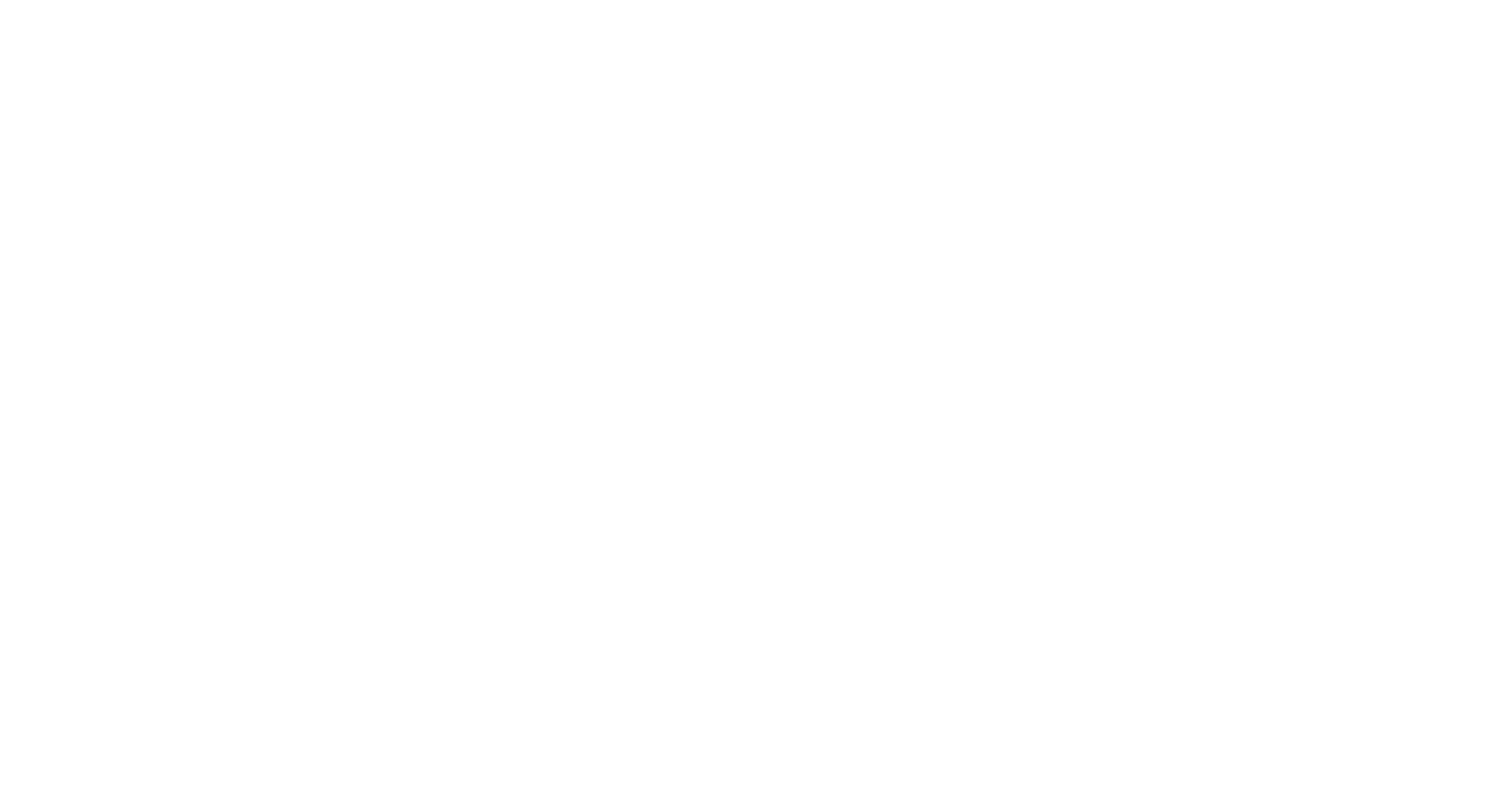 scroll, scrollTop: 0, scrollLeft: 0, axis: both 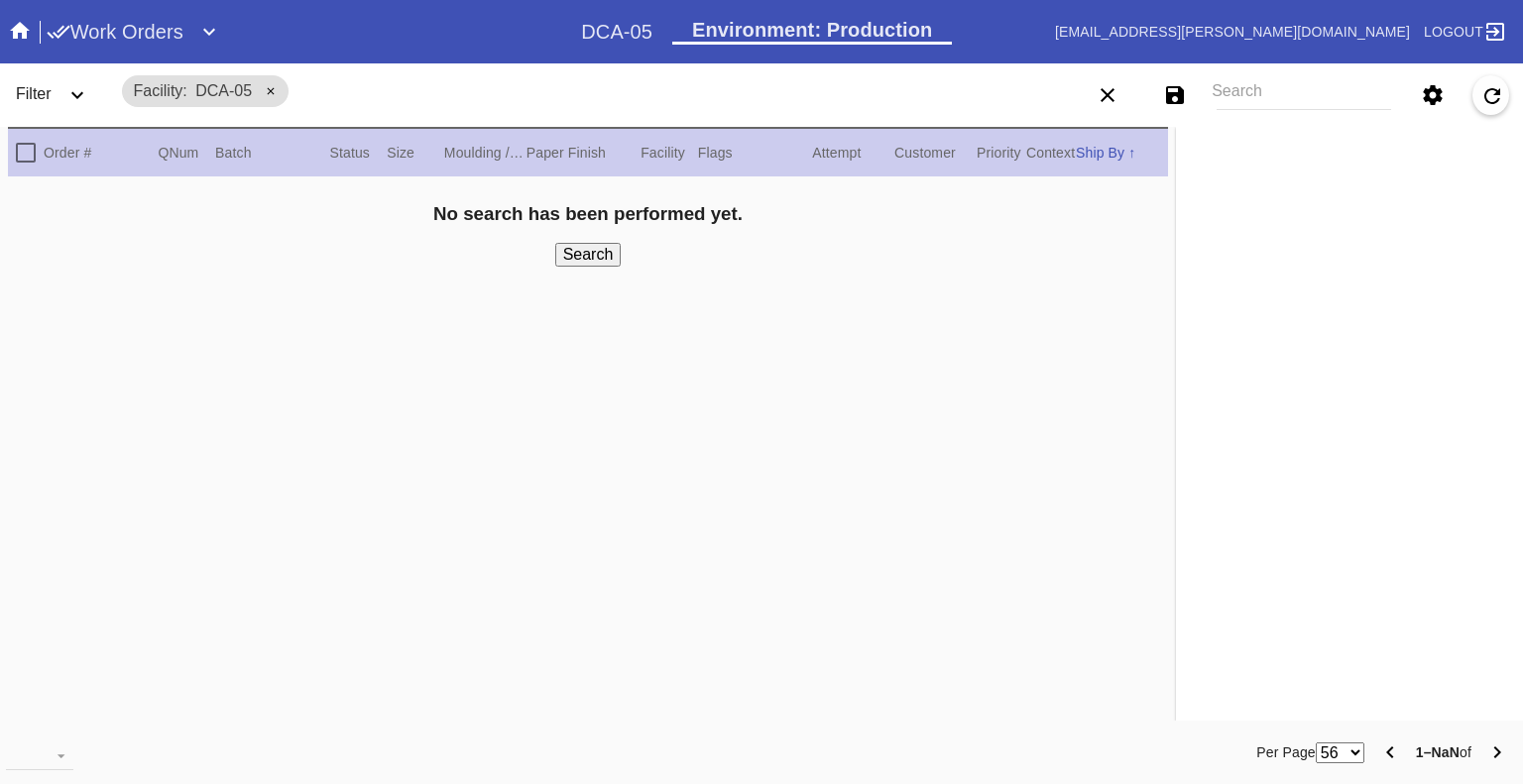 click on "Work Orders" at bounding box center (115, 32) 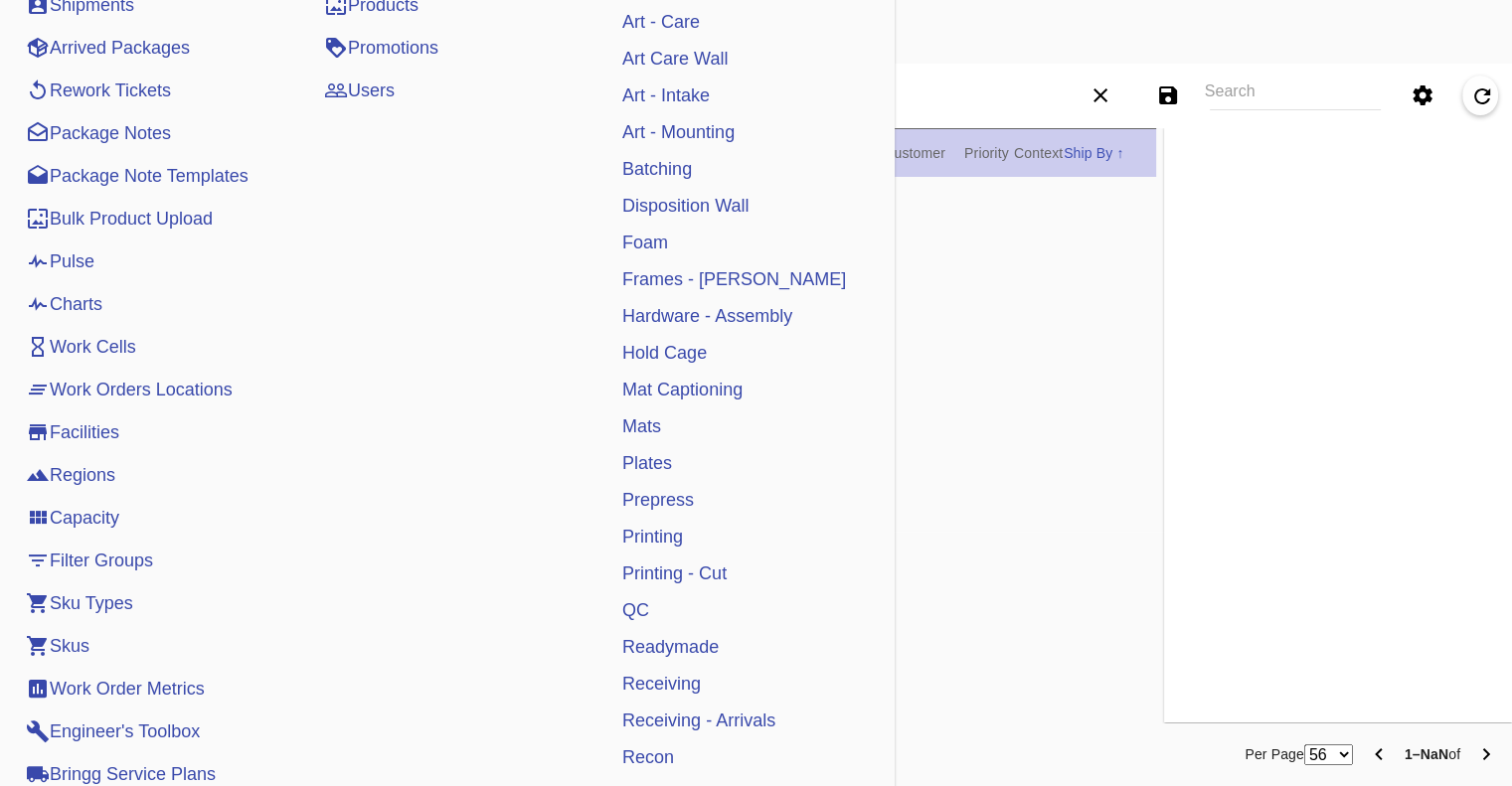 scroll, scrollTop: 497, scrollLeft: 0, axis: vertical 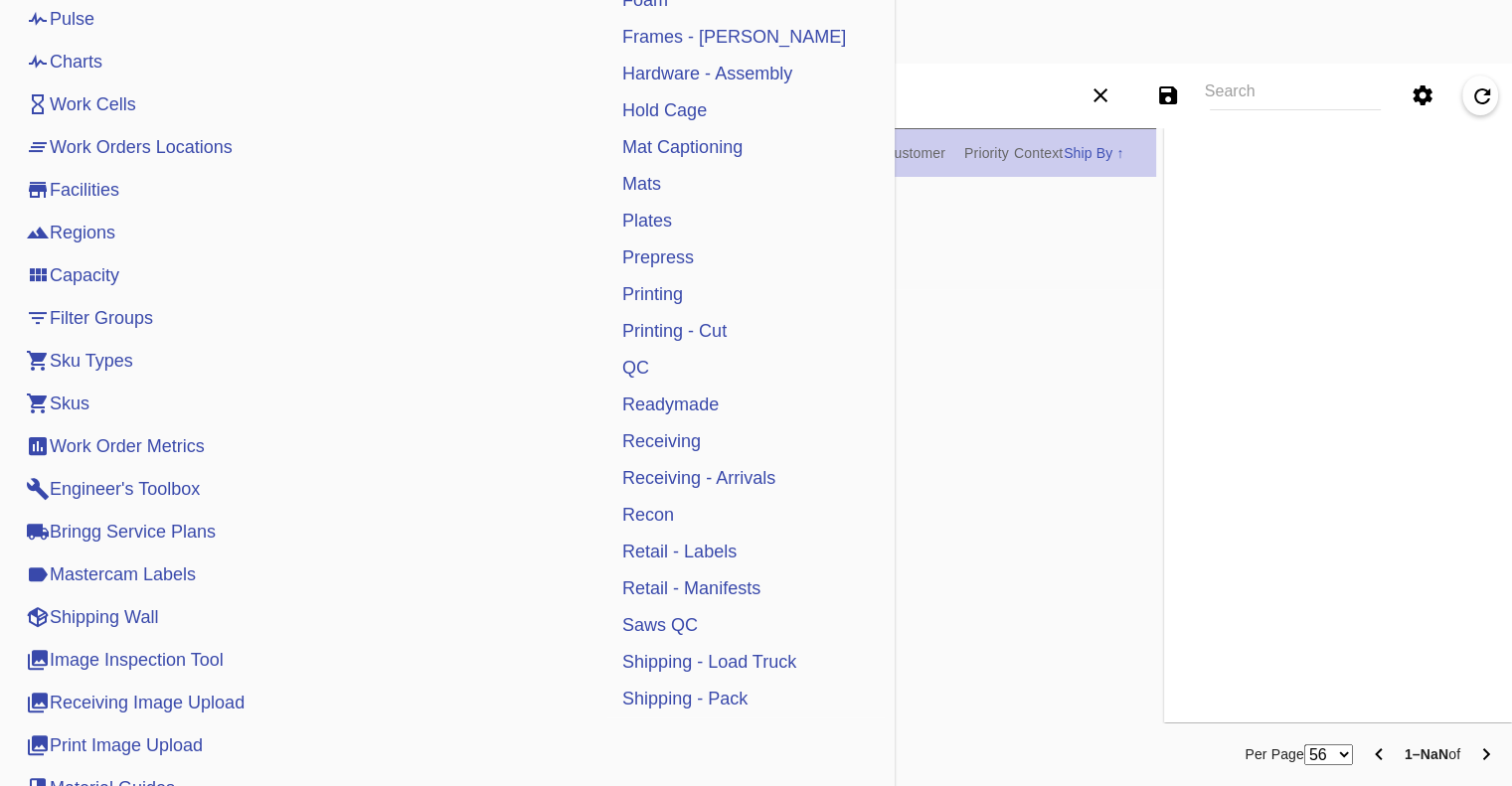click on "Shipping Wall" at bounding box center [91, 617] 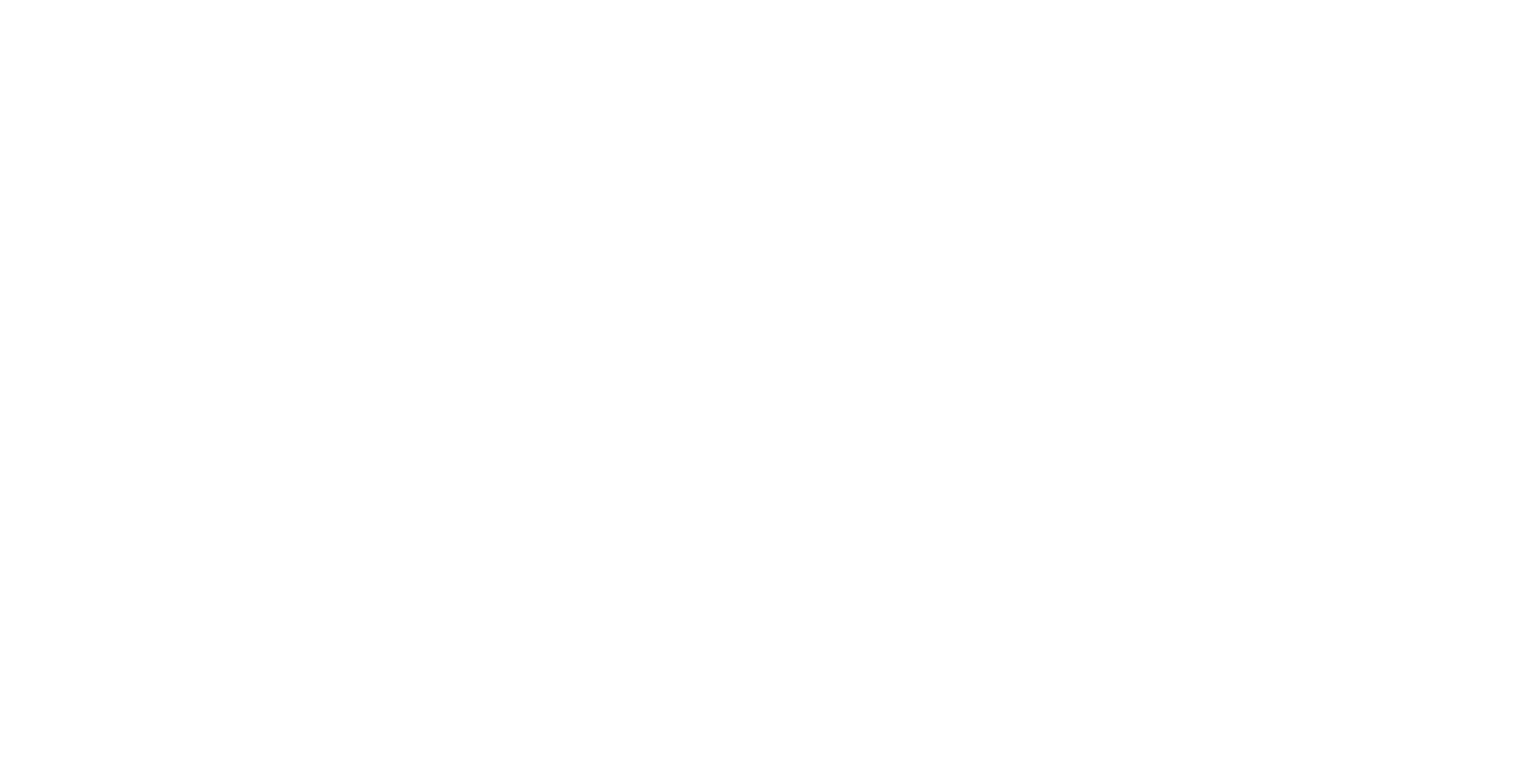 scroll, scrollTop: 0, scrollLeft: 0, axis: both 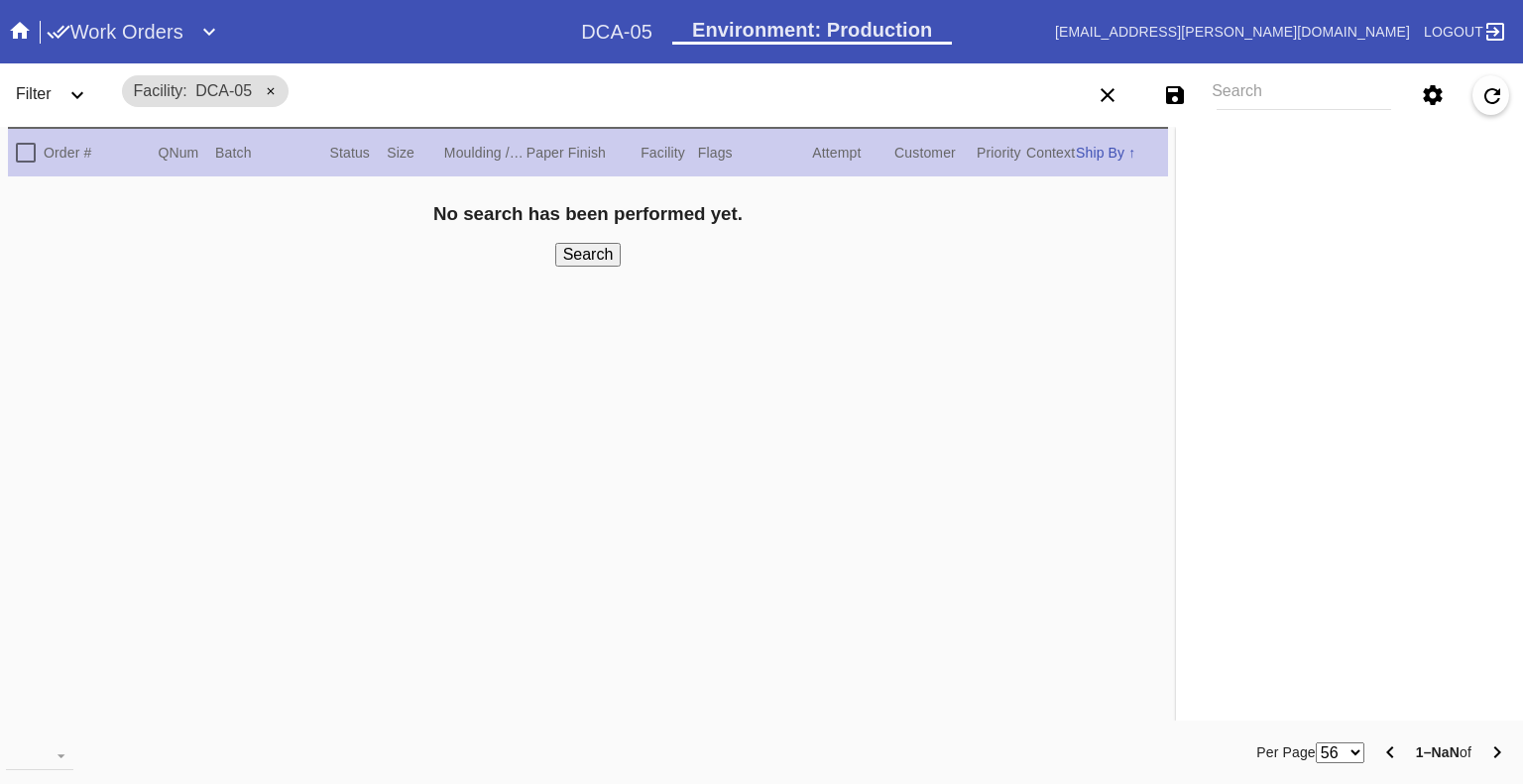 click on "Search" at bounding box center [1304, 95] 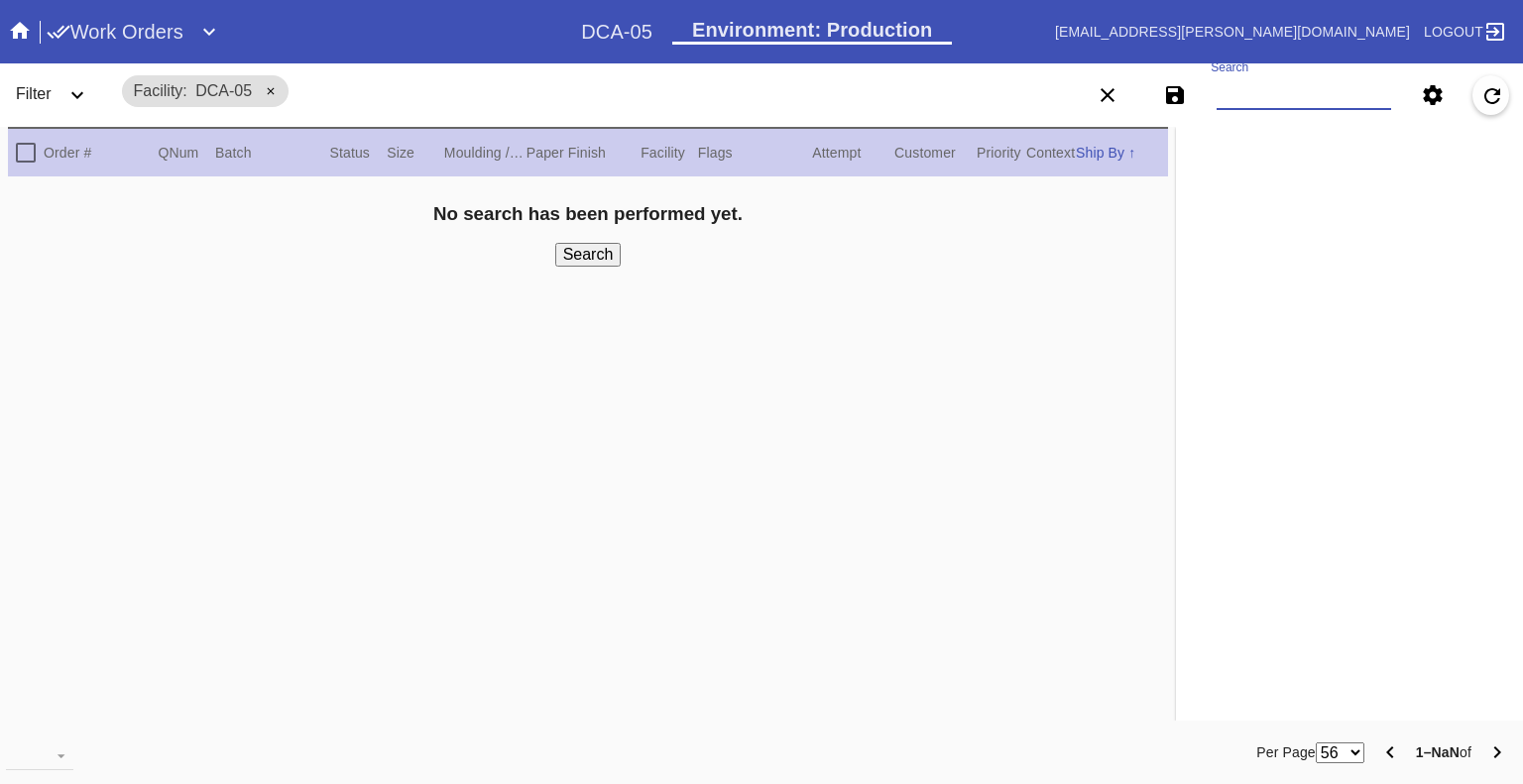 paste on "W079217314891844 W147496705883862 W167598570620061 W210271030886135 W223612670588359 W248080829150933 W260866457861851 W269241372368822 W308312305488258 W436000199845396 W474671939003538 W602380922143951 W657381268225797 W674793651169373 W674868722357467 W718669707079511 W755735467618864 W805415672838184 W888135547787129 W962708716399265 W978066845673468 W984673489587602" 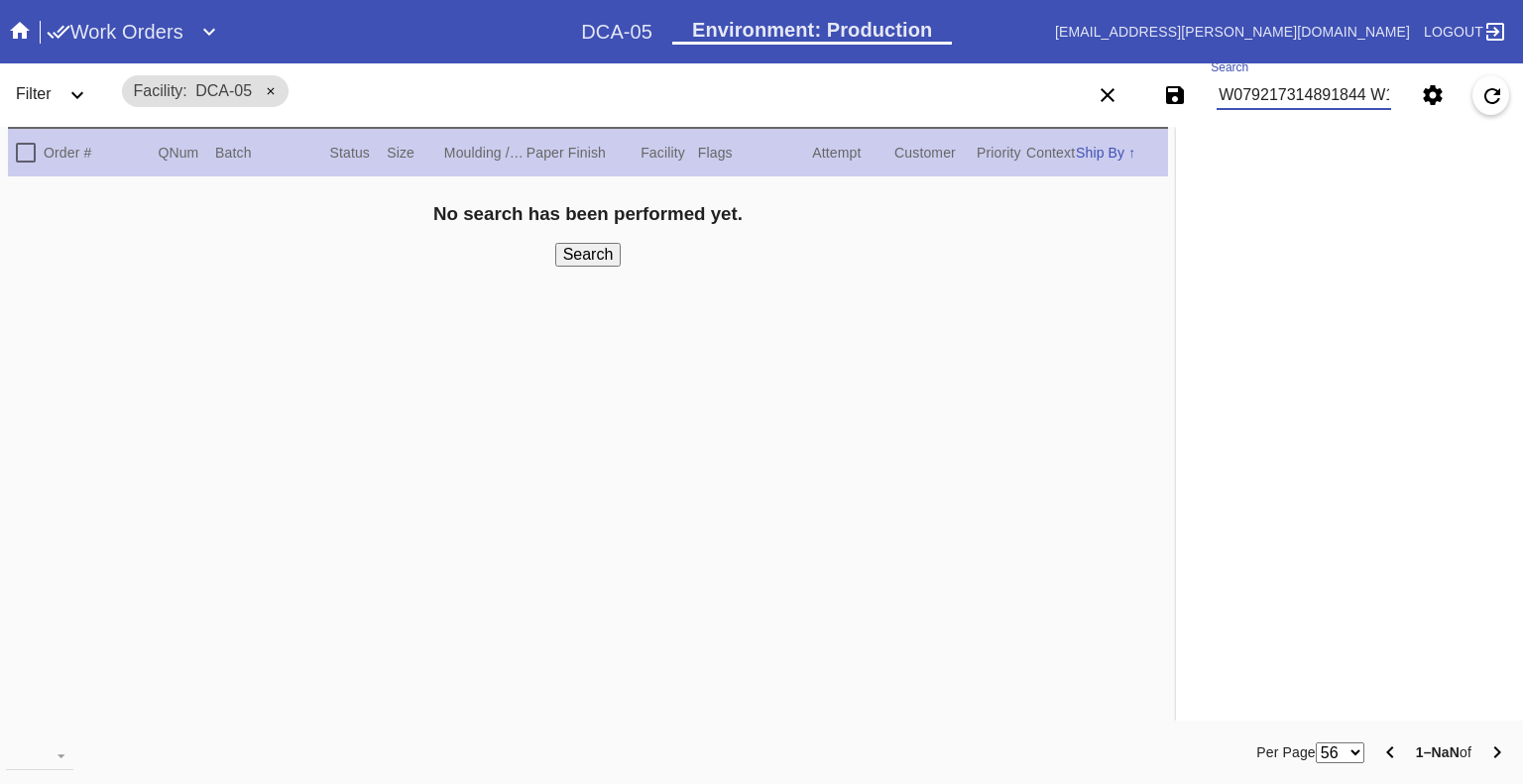 scroll, scrollTop: 0, scrollLeft: 3161, axis: horizontal 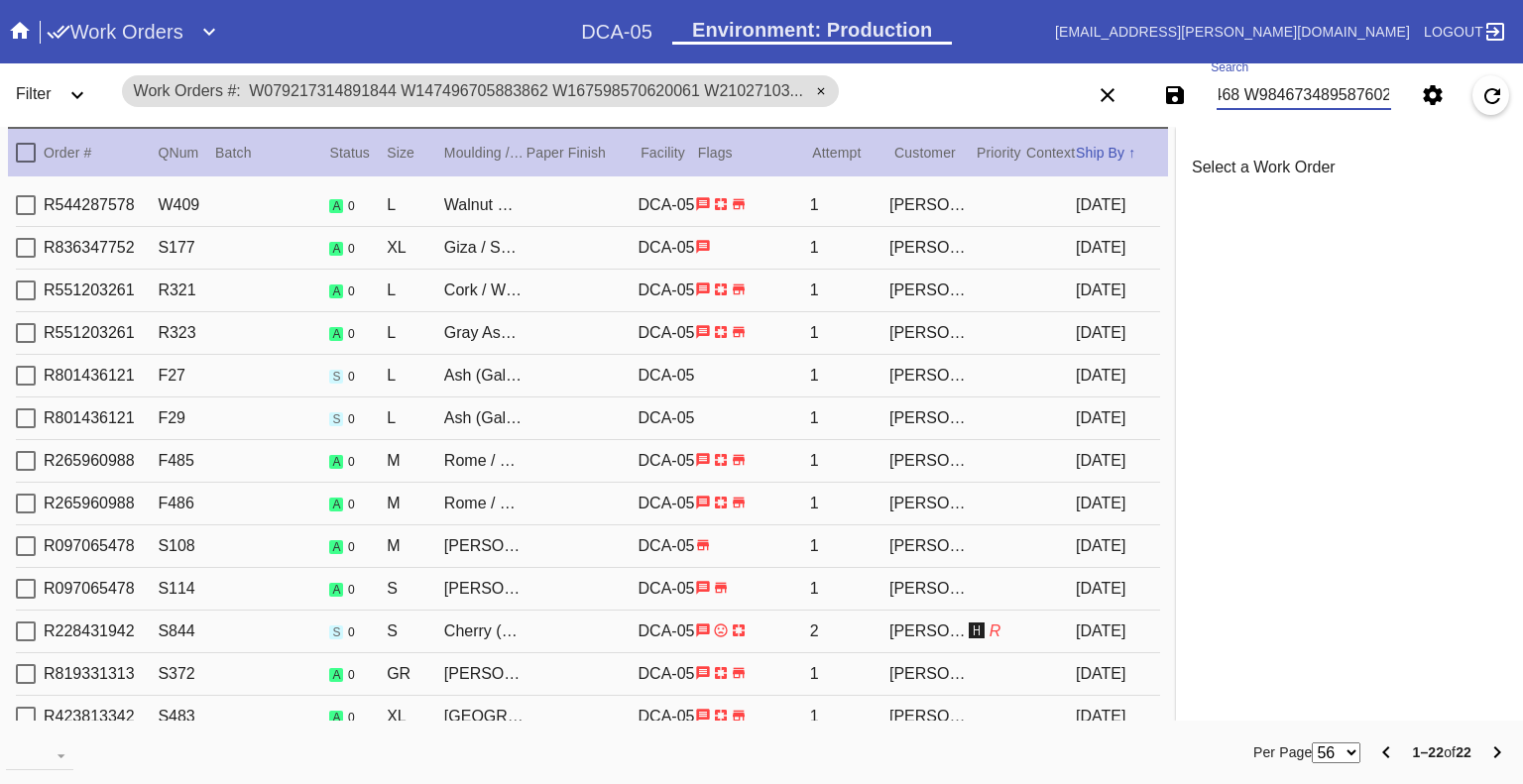 type on "W079217314891844 W147496705883862 W167598570620061 W210271030886135 W223612670588359 W248080829150933 W260866457861851 W269241372368822 W308312305488258 W436000199845396 W474671939003538 W602380922143951 W657381268225797 W674793651169373 W674868722357467 W718669707079511 W755735467618864 W805415672838184 W888135547787129 W962708716399265 W978066845673468 W984673489587602" 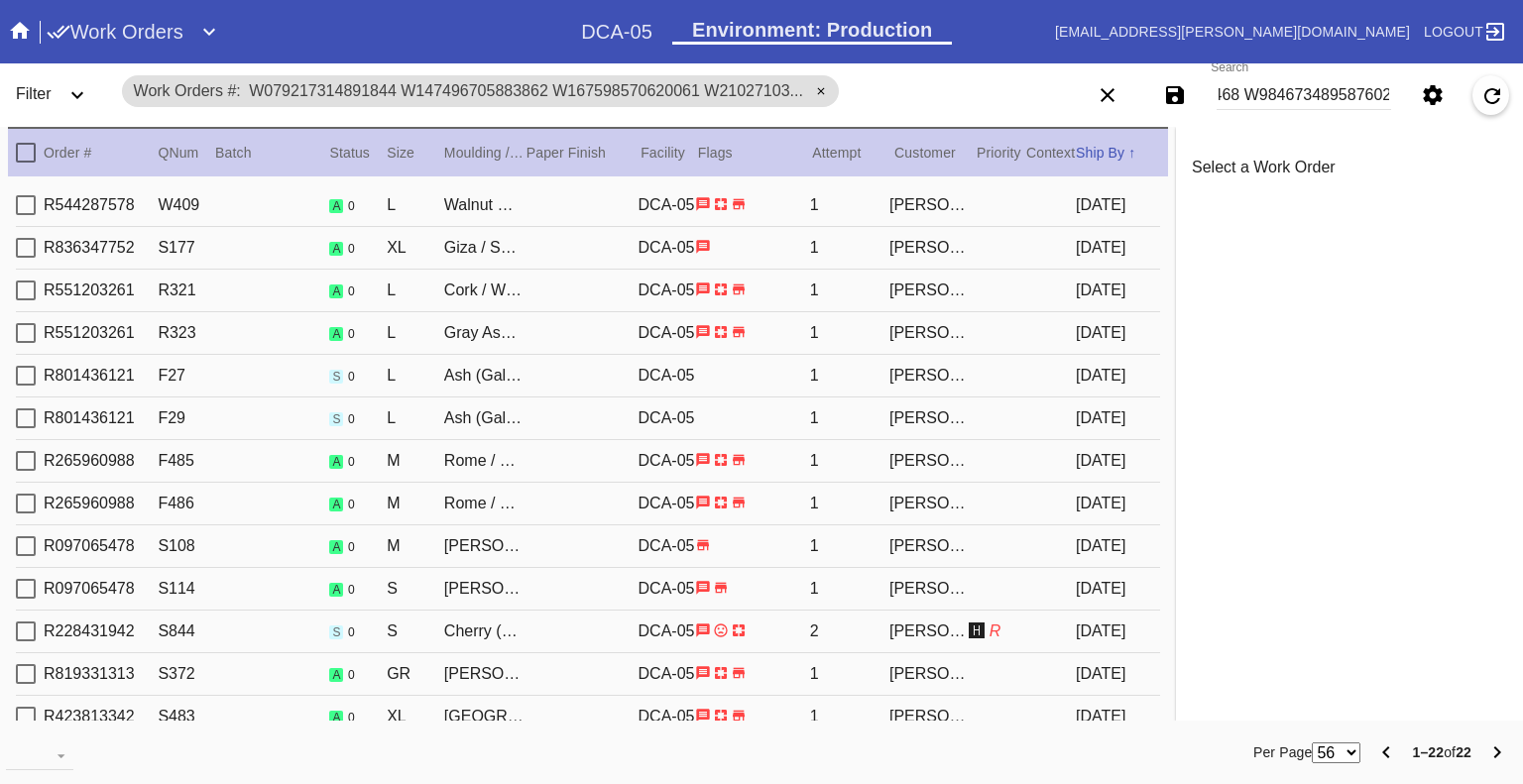 scroll, scrollTop: 0, scrollLeft: 0, axis: both 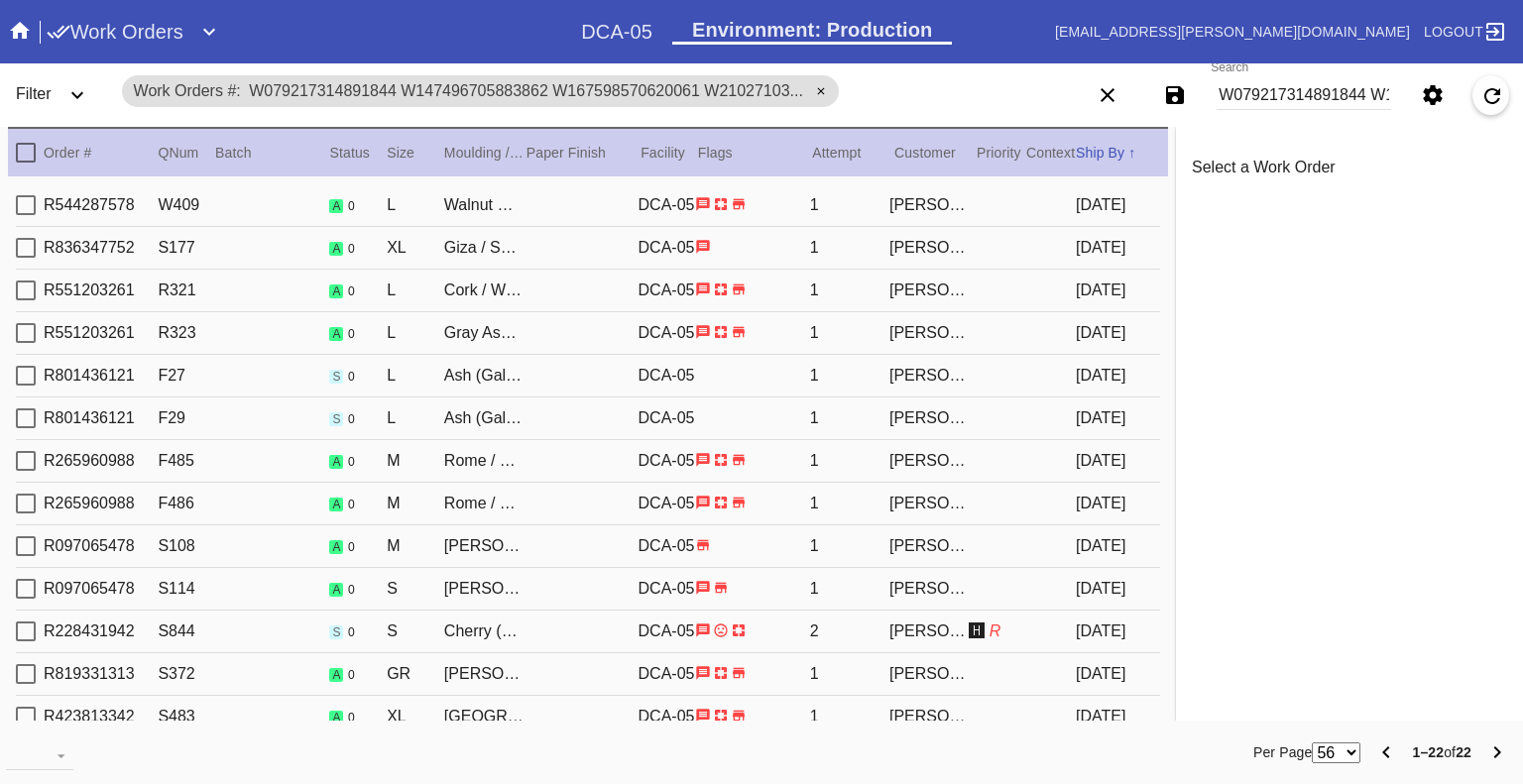 click at bounding box center [26, 153] 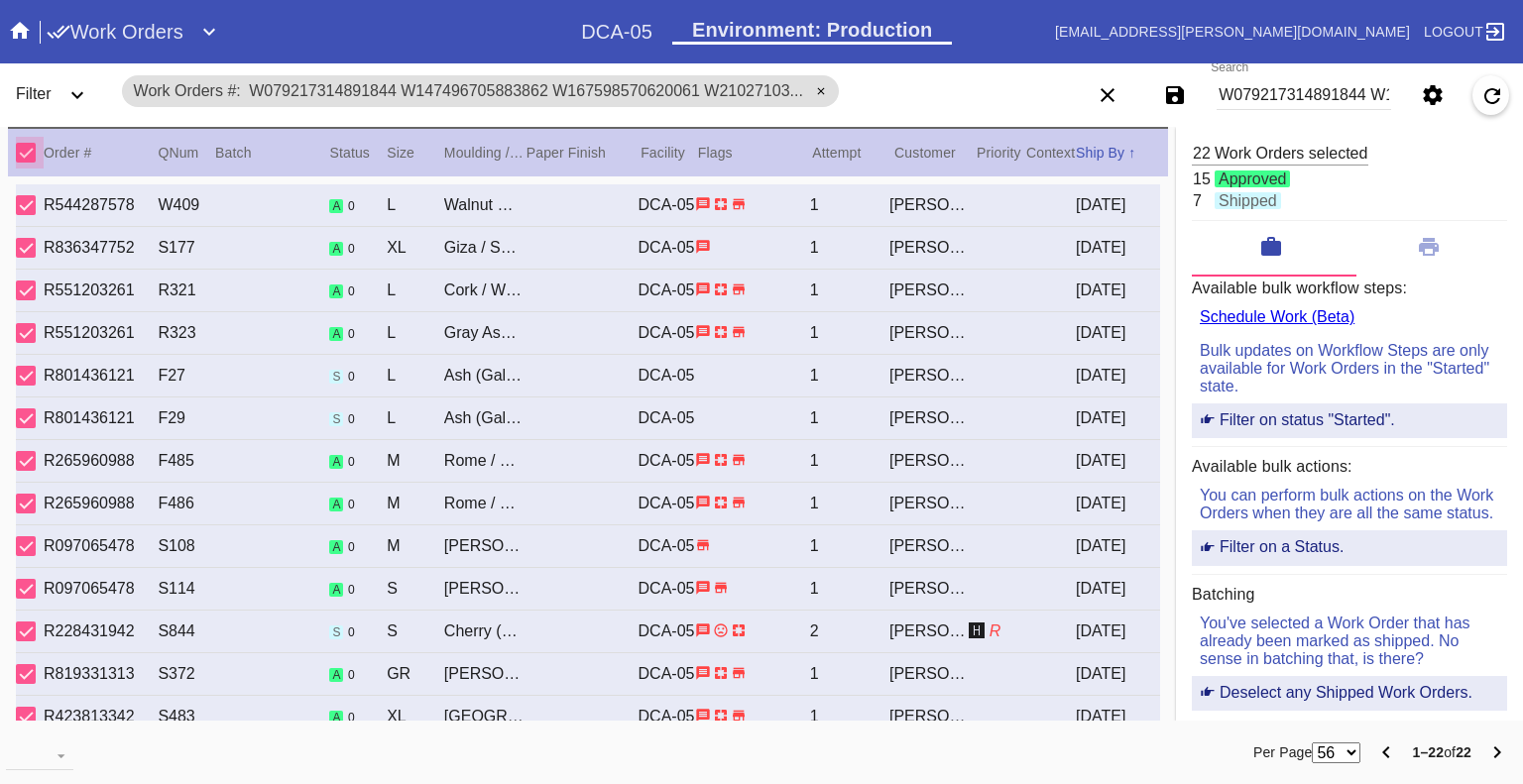 click at bounding box center [26, 153] 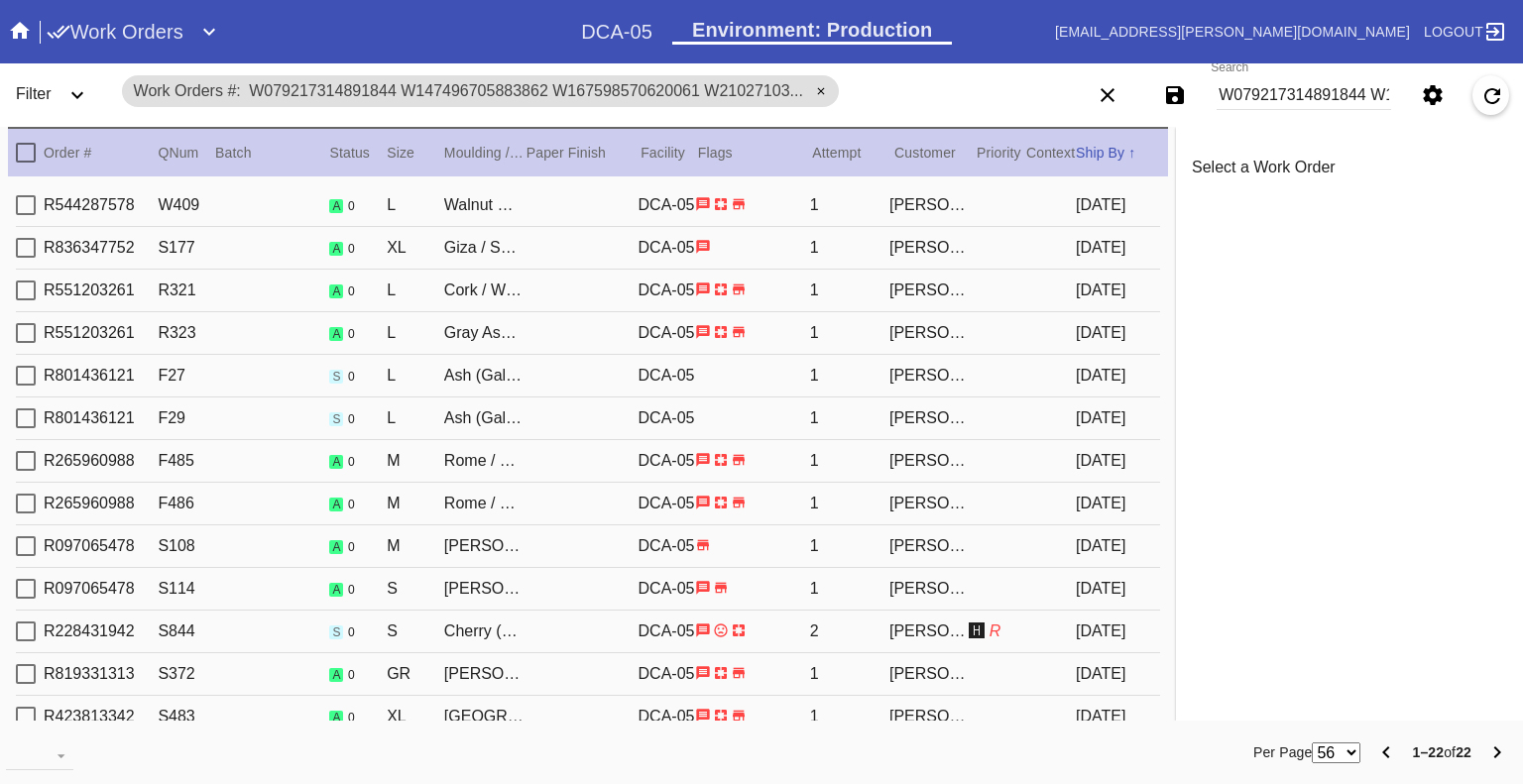 click 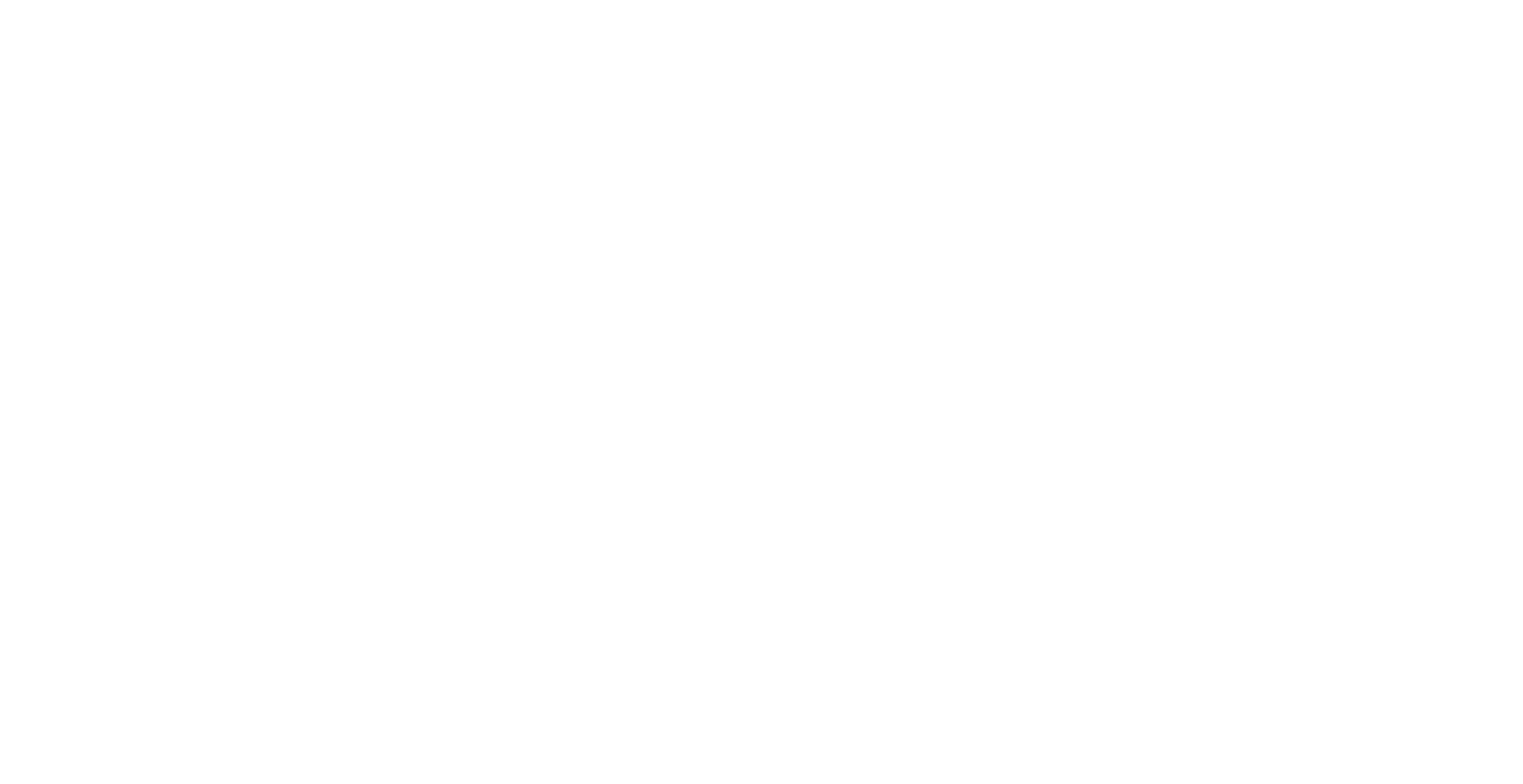 scroll, scrollTop: 0, scrollLeft: 0, axis: both 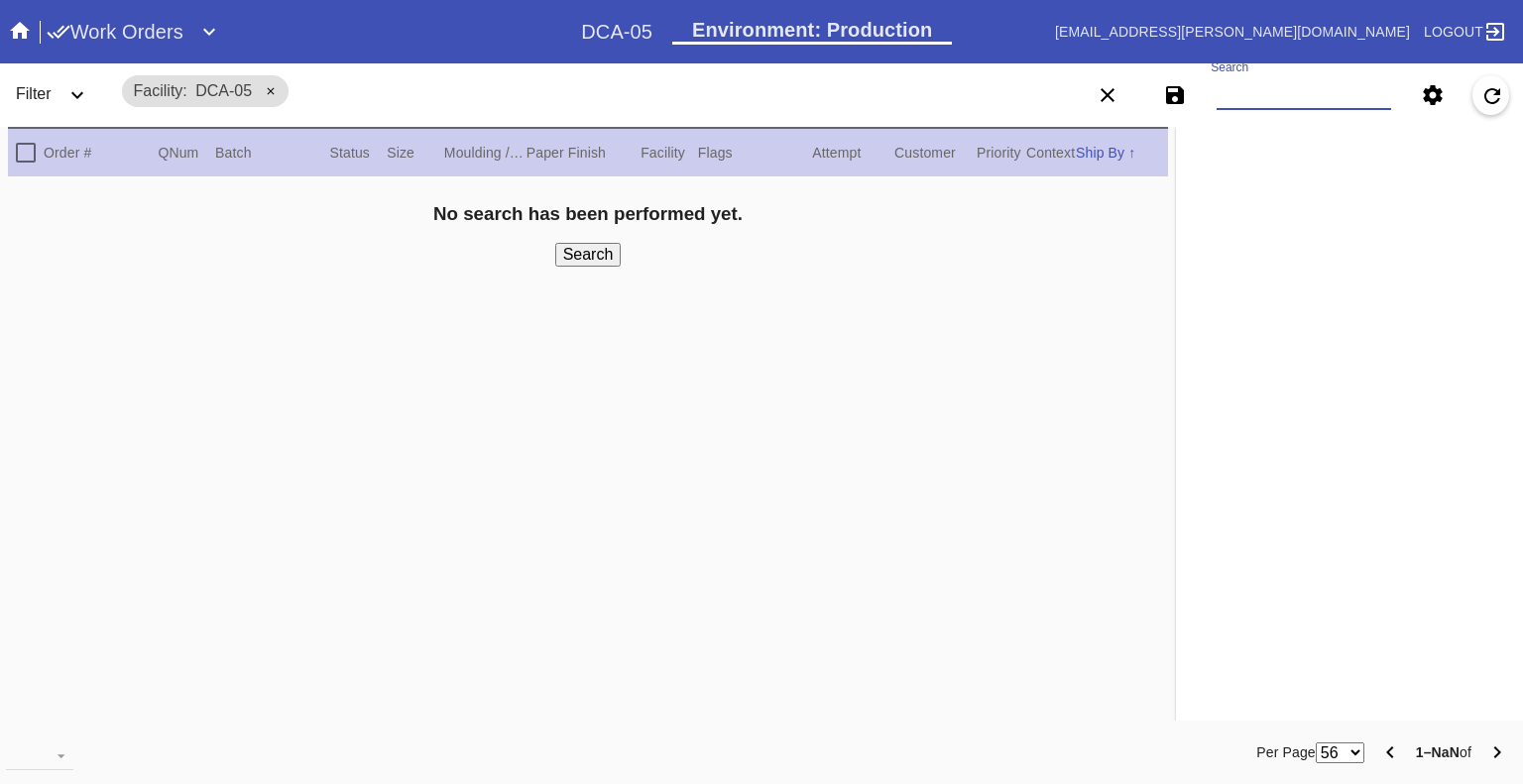 click on "Search" at bounding box center [1304, 95] 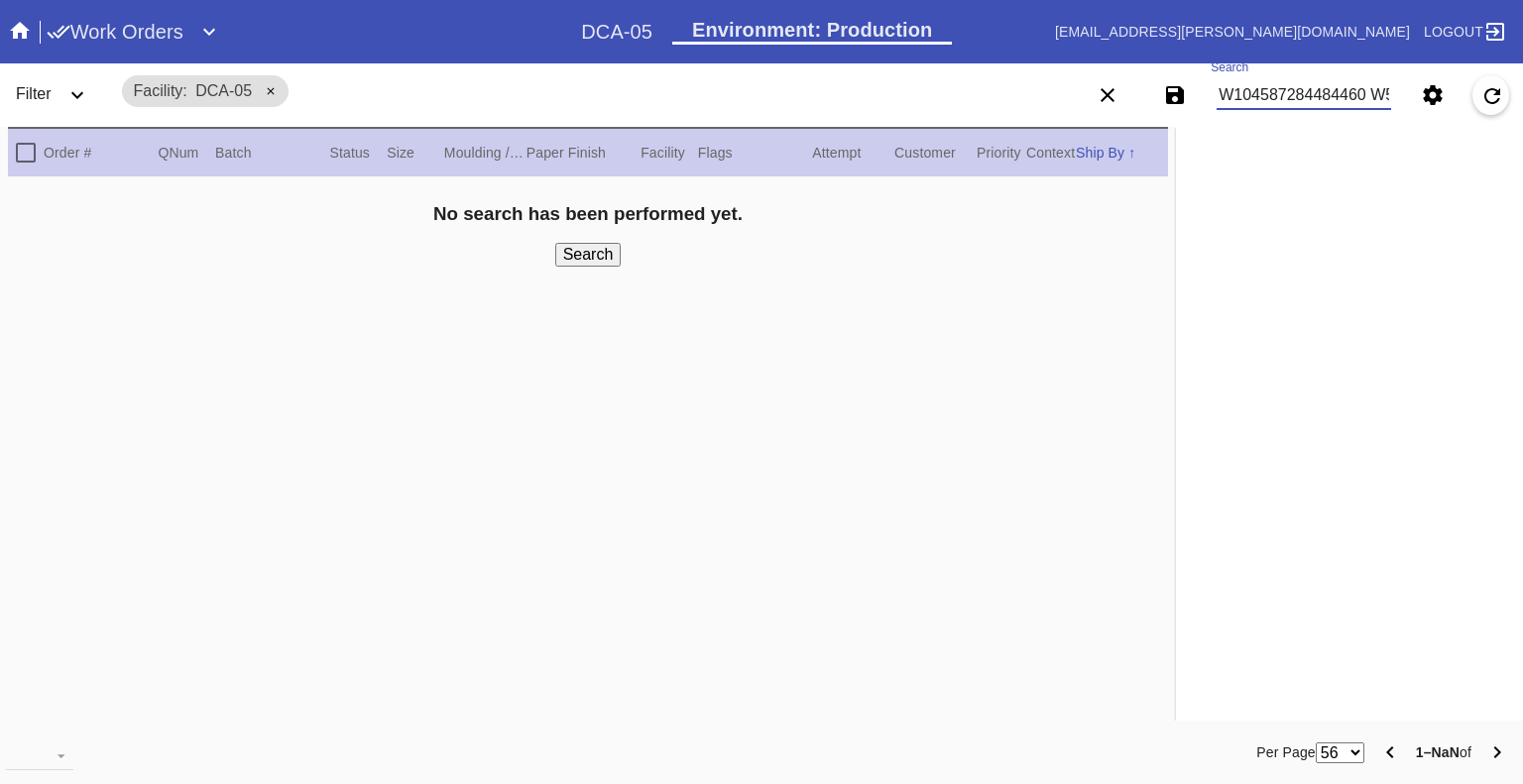 scroll, scrollTop: 0, scrollLeft: 3919, axis: horizontal 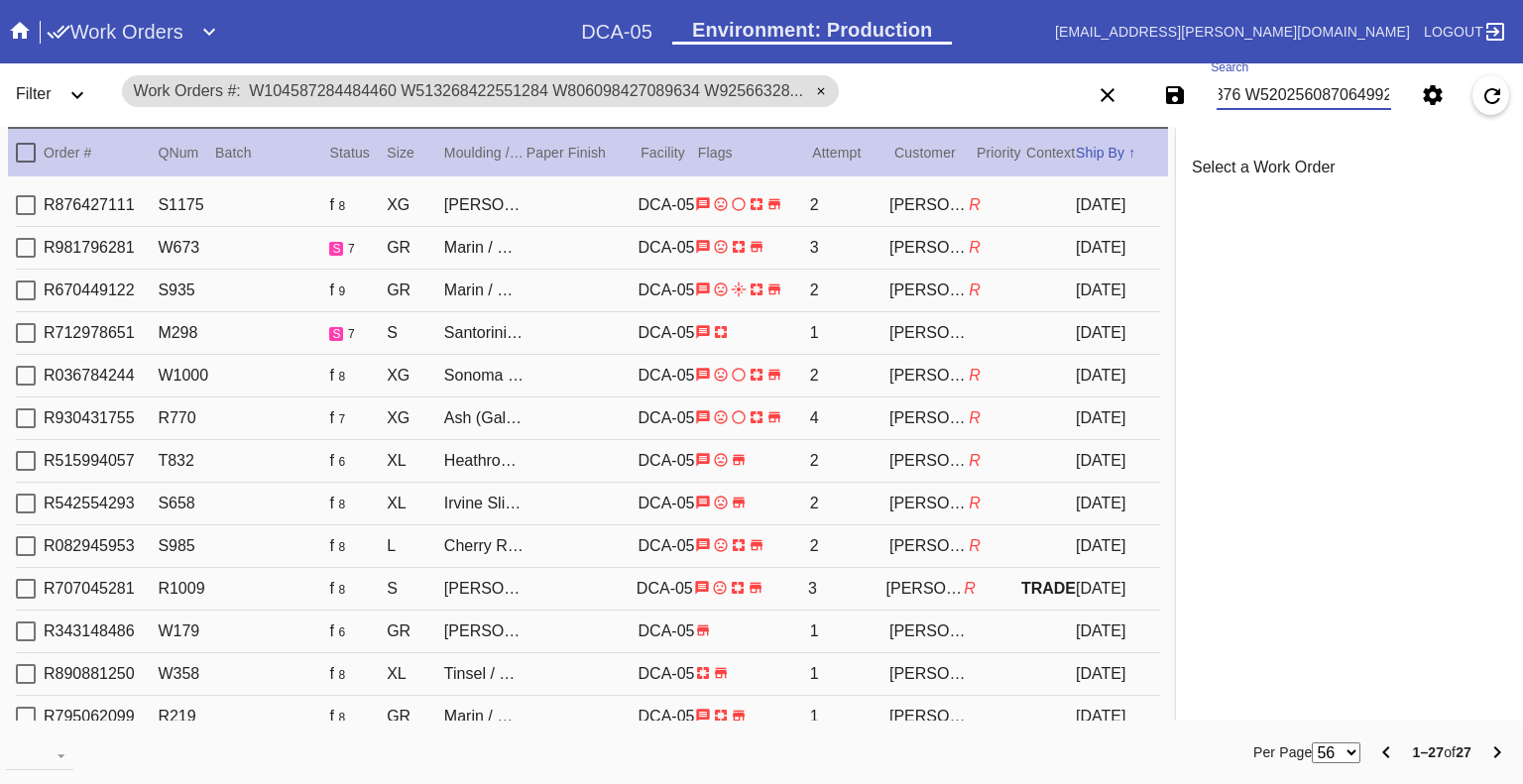 type on "W104587284484460 W513268422551284 W806098427089634 W925663286395271 W201925098370445 W341421665716229 W544878561933096 W691615089985618 W709102122591869 W998222238645320 W120466755090076 W574518439610807 W639416852685114 W659954432098783 W685714016147001 W809967739660625 W854930293944313 W937822530688674 W966427745924702 W816204724257744 W891029463788973 W173707117155738 W211682330668707 W675188773223505 W713261281362798 W744663183352376 W520256087064992" 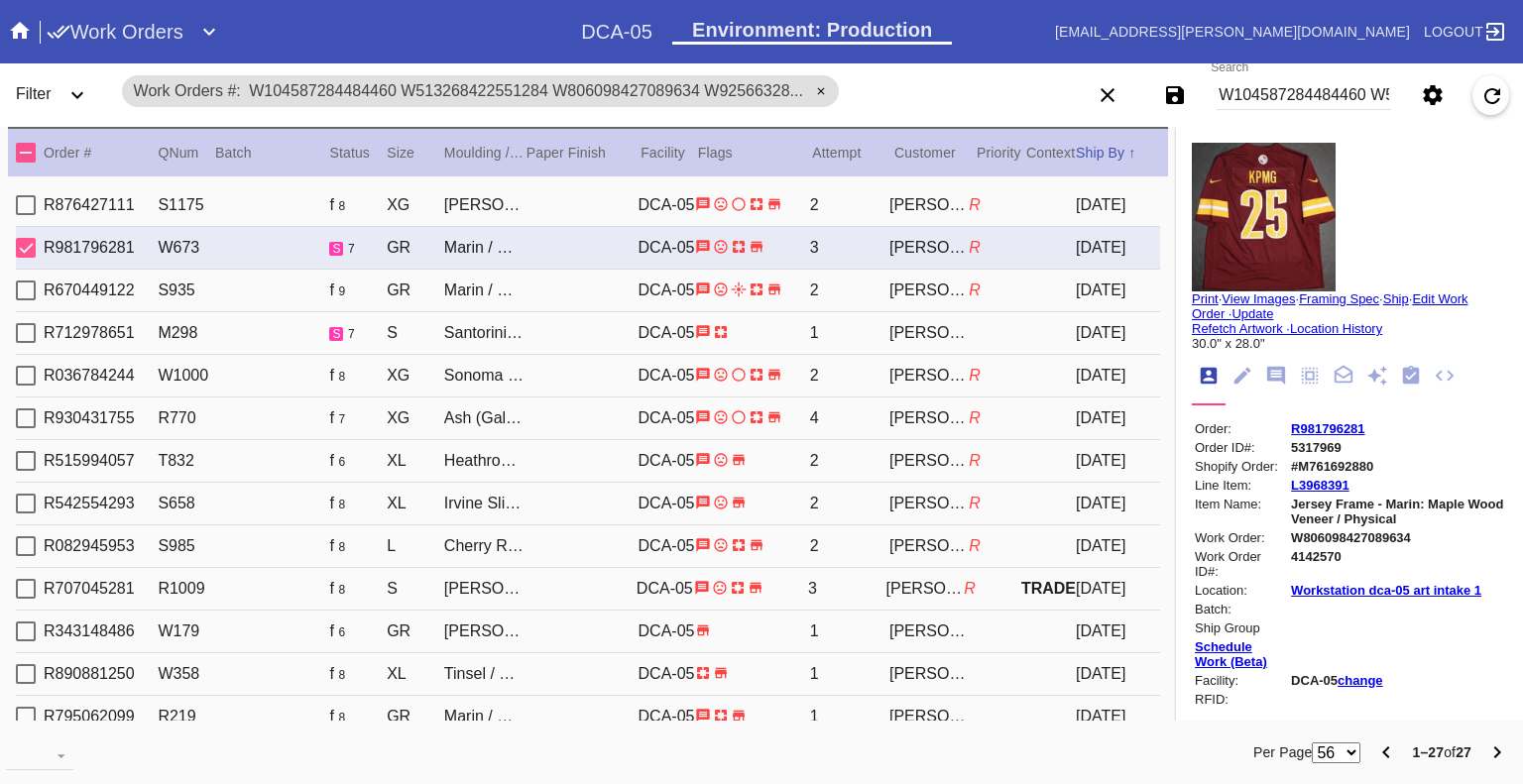 drag, startPoint x: 20, startPoint y: 243, endPoint x: 16, endPoint y: 286, distance: 43.185646 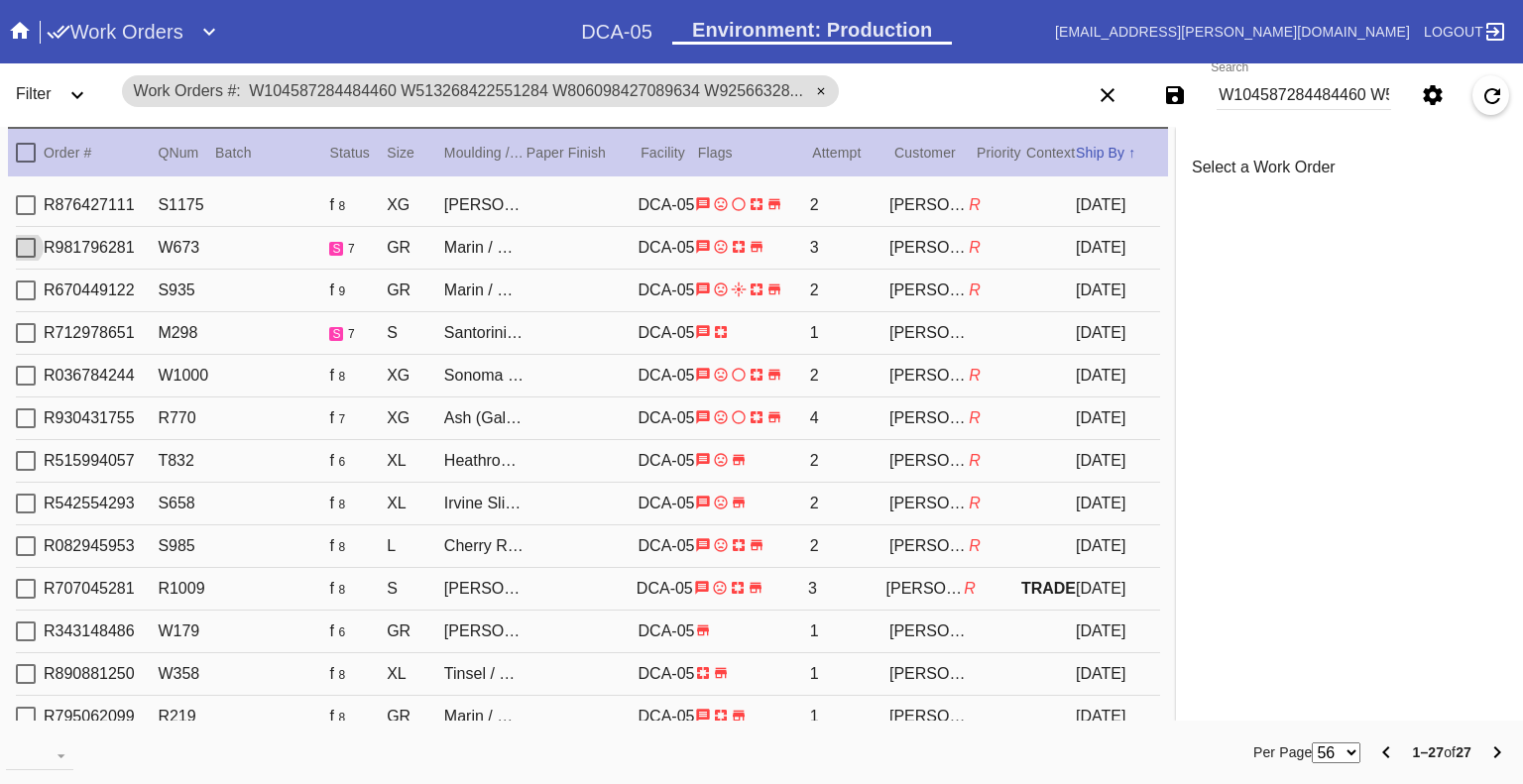 click at bounding box center [26, 333] 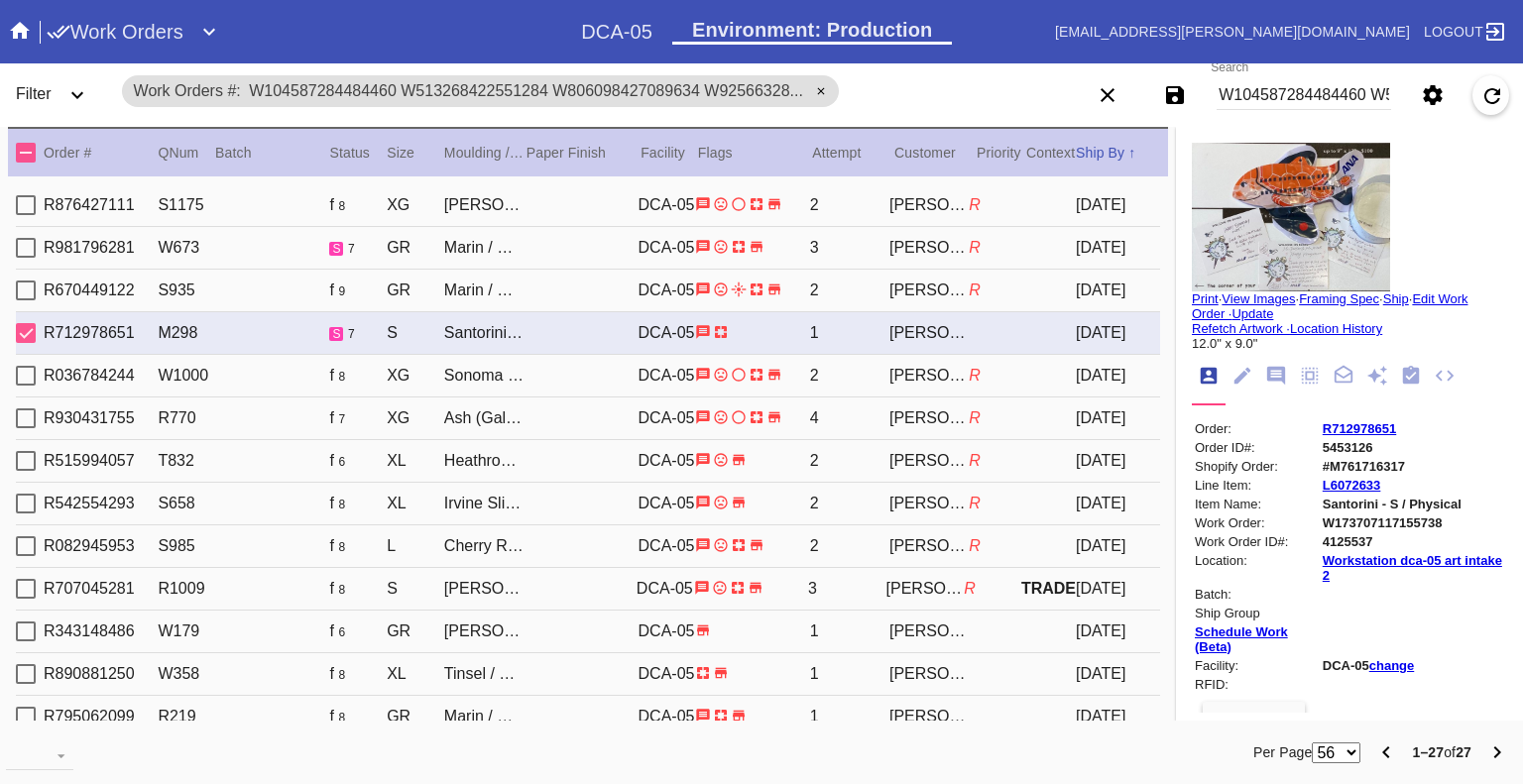 click at bounding box center [26, 333] 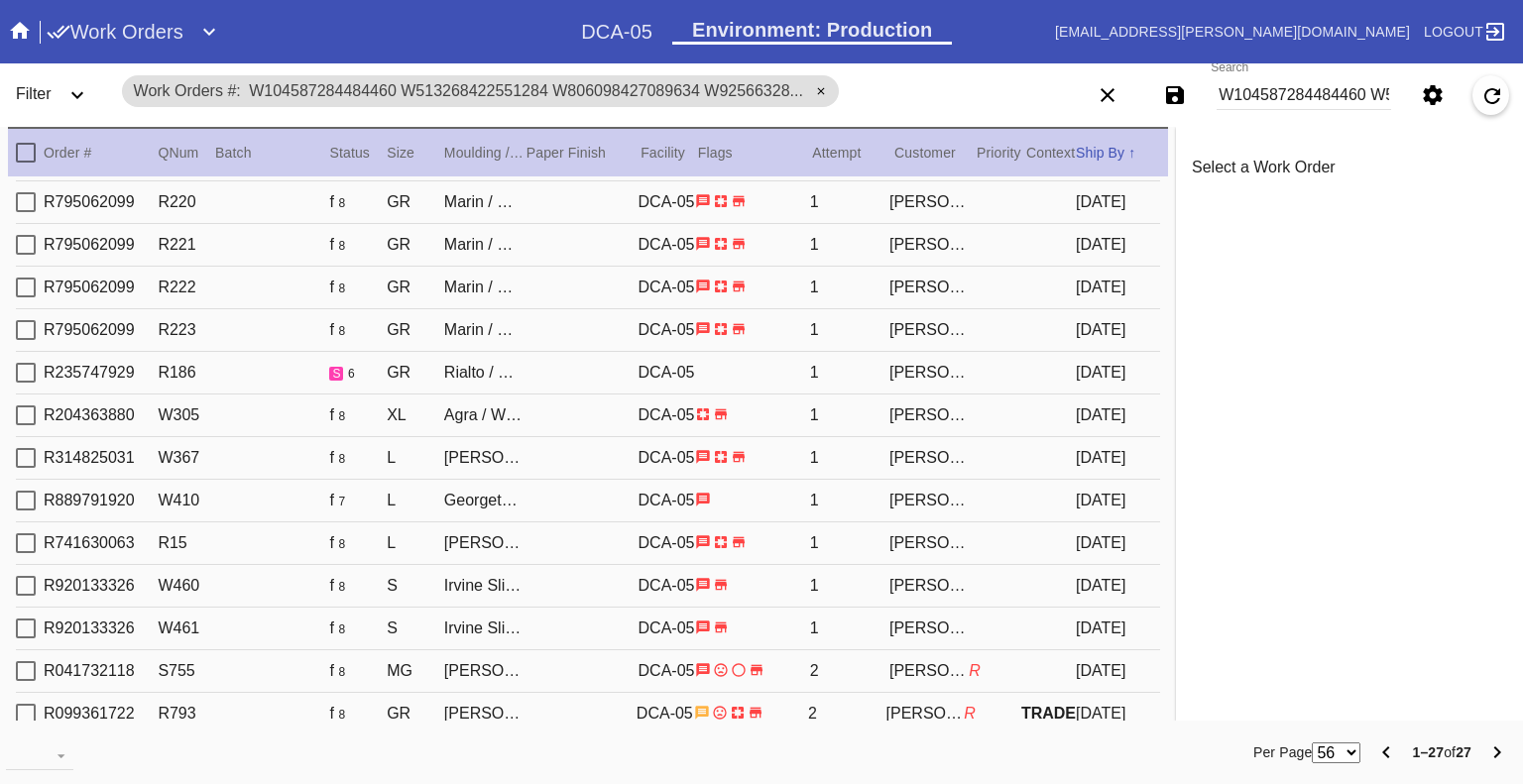 scroll, scrollTop: 621, scrollLeft: 0, axis: vertical 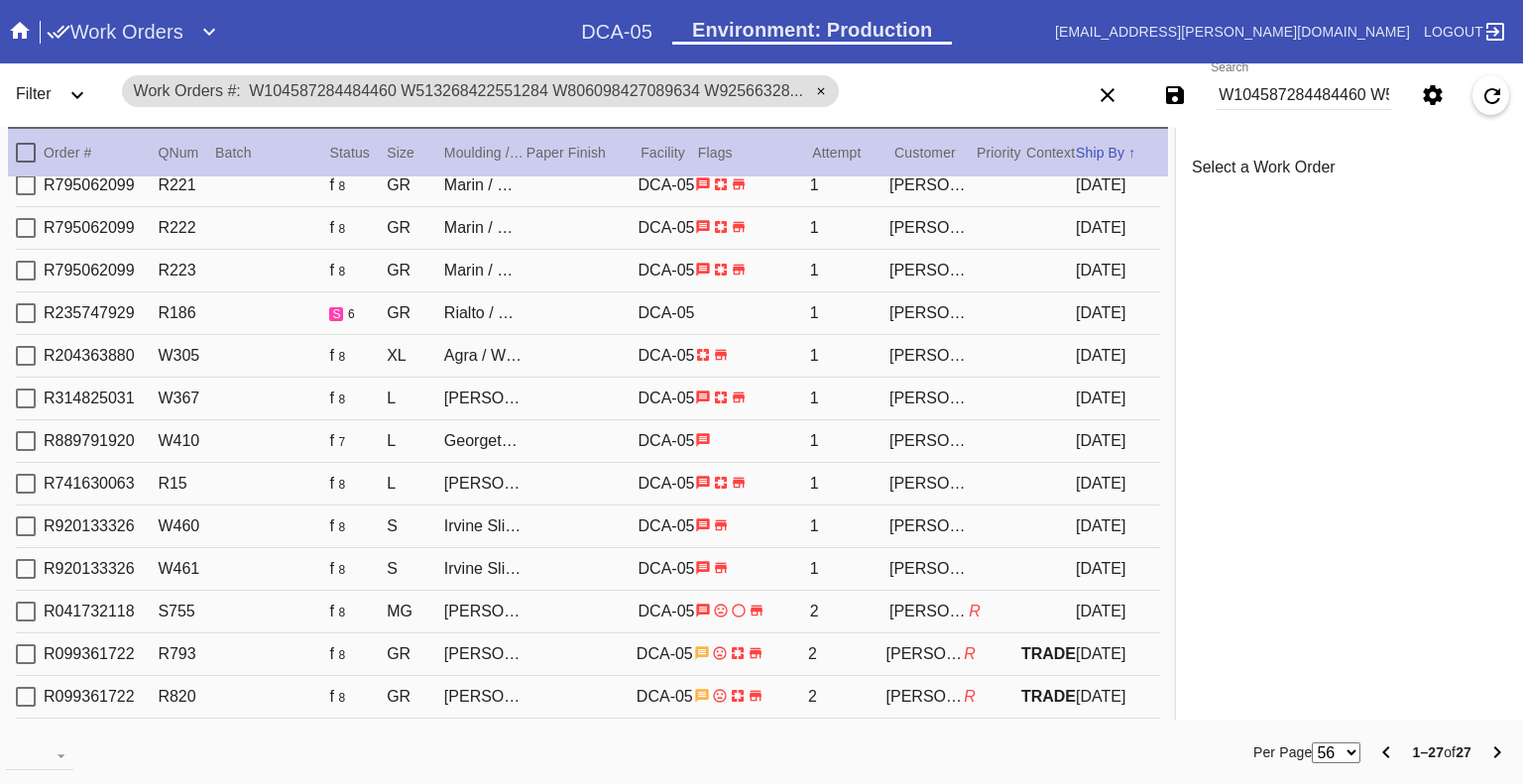click at bounding box center (26, 313) 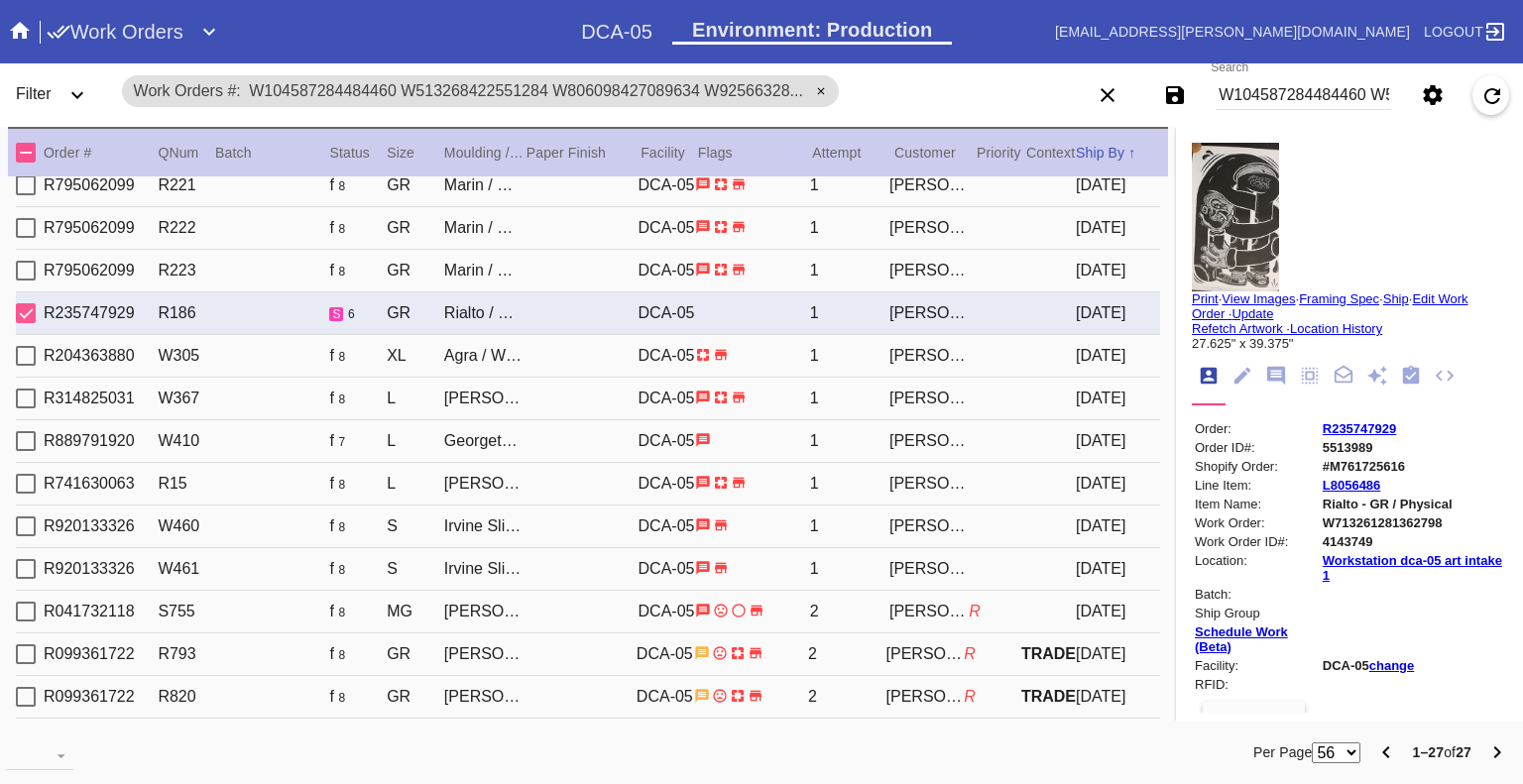 scroll, scrollTop: 0, scrollLeft: 0, axis: both 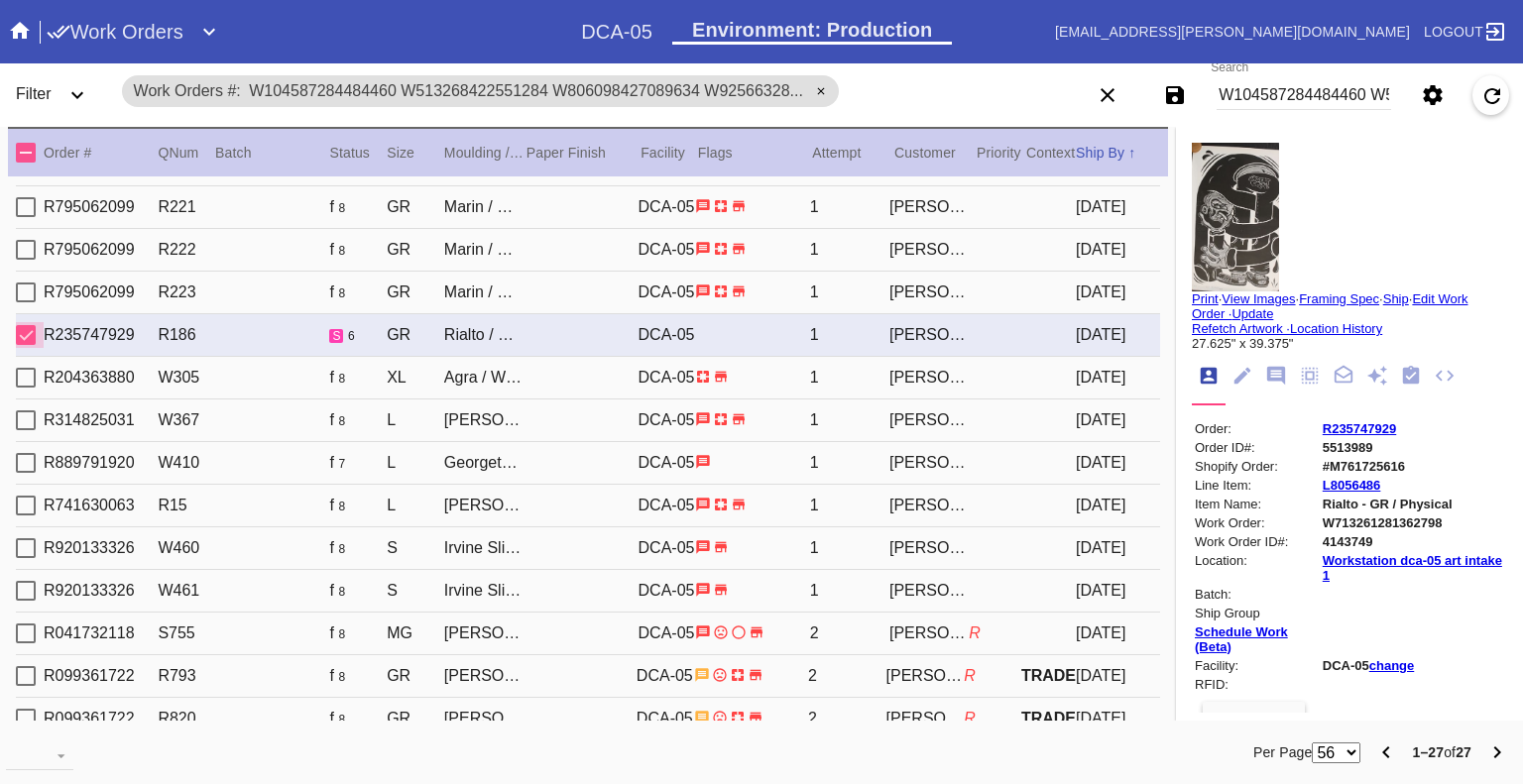 click at bounding box center [26, 335] 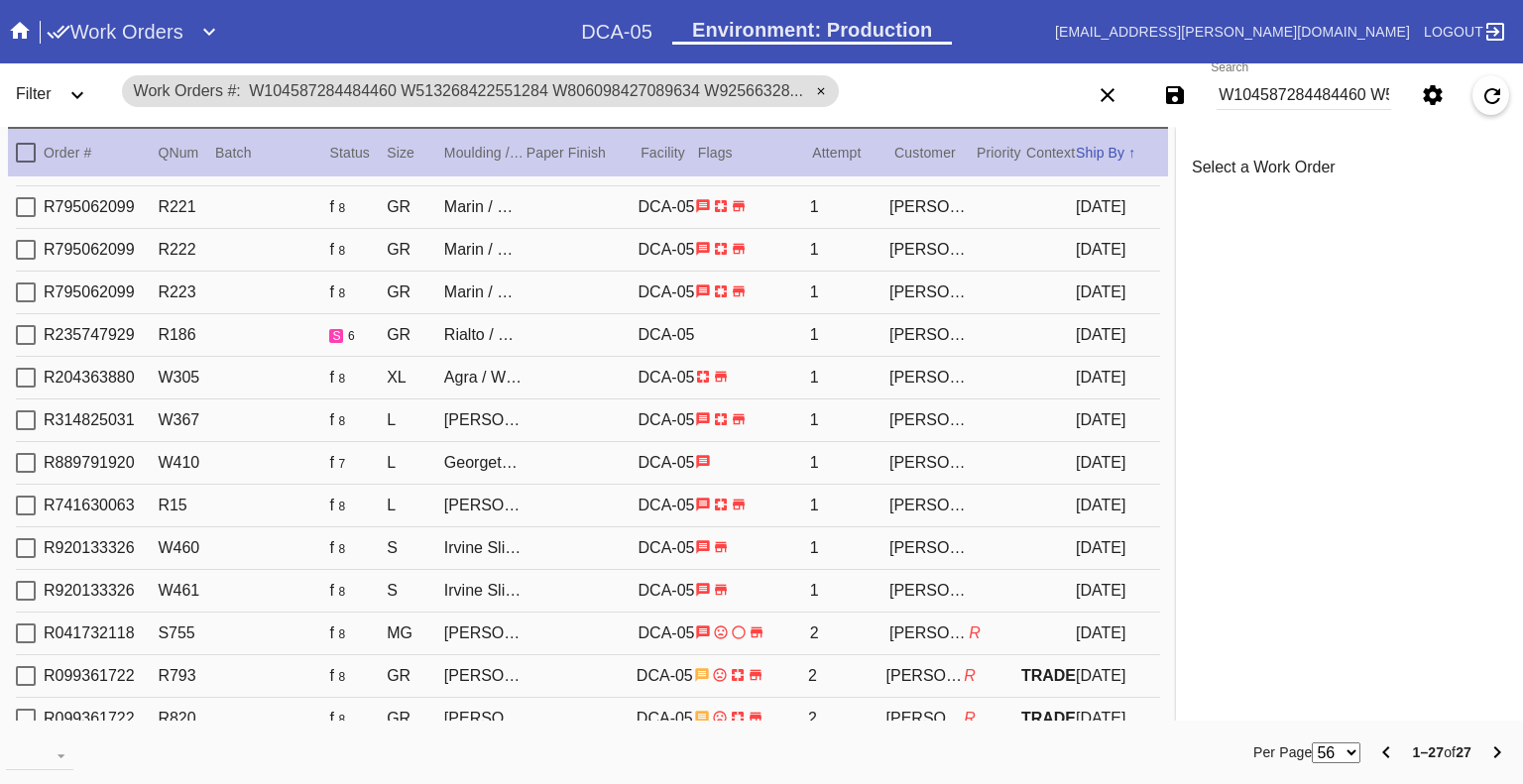 click 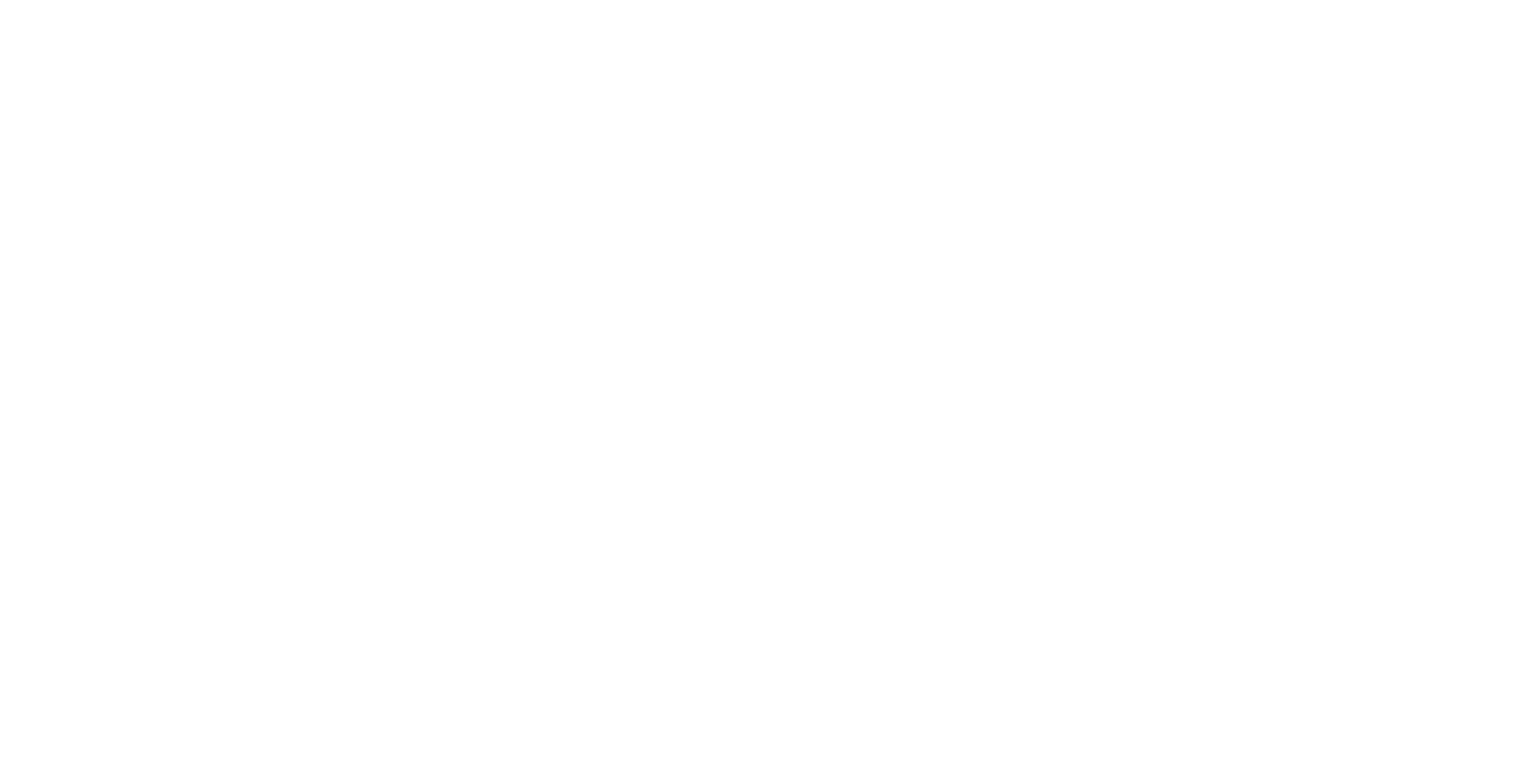 scroll, scrollTop: 0, scrollLeft: 0, axis: both 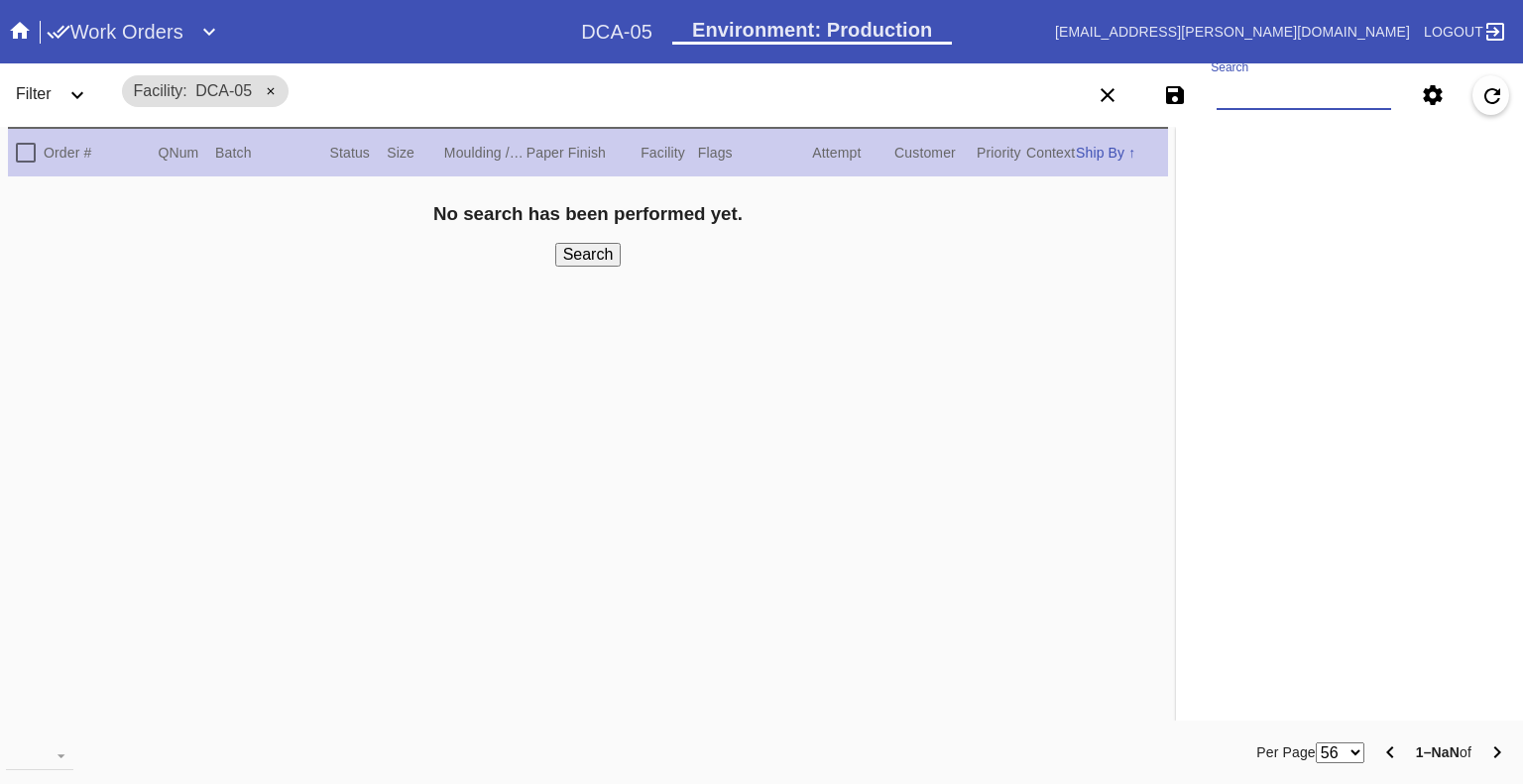 click on "Search" at bounding box center [1304, 95] 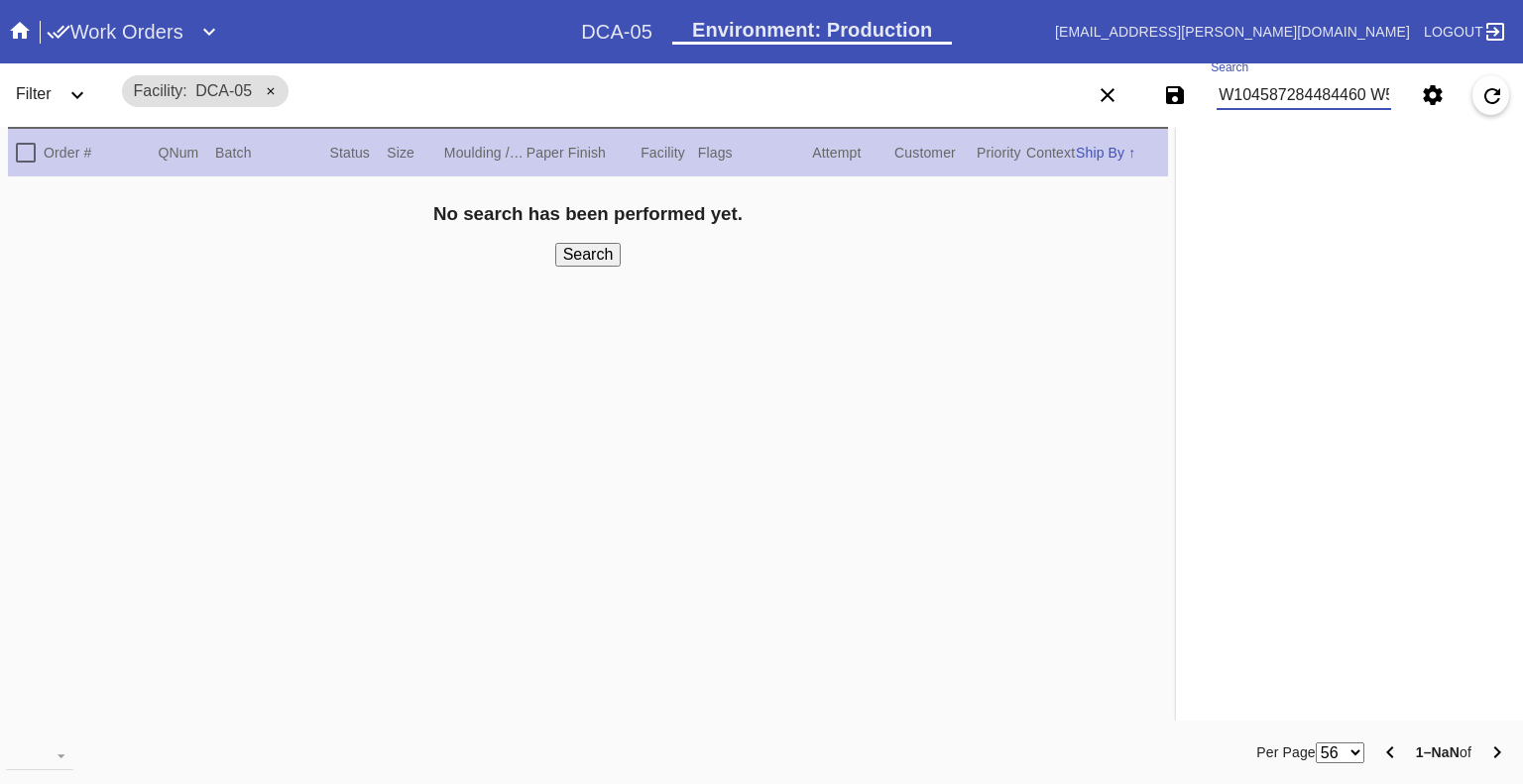 scroll, scrollTop: 0, scrollLeft: 6495, axis: horizontal 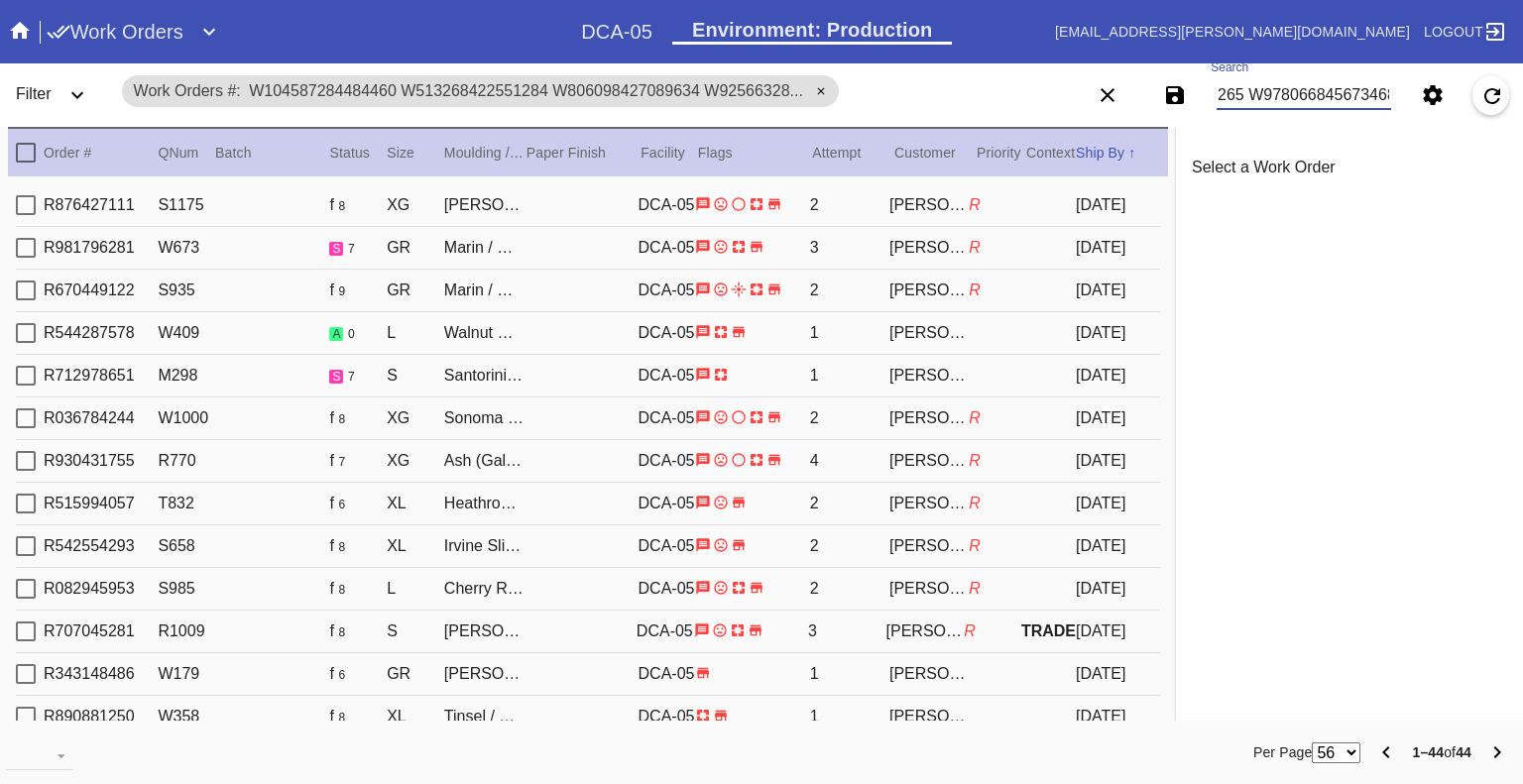 type on "W104587284484460 W513268422551284 W806098427089634 W925663286395271 W201925098370445 W341421665716229 W544878561933096 W691615089985618 W709102122591869 W998222238645320 W120466755090076 W574518439610807 W639416852685114 W659954432098783 W685714016147001 W809967739660625 W854930293944313 W937822530688674 W966427745924702 W816204724257744 W891029463788973 W173707117155738 W211682330668707 W675188773223505 W713261281362798 W744663183352376 W520256087064992 W079217314891844 W147496705883862 W167598570620061 W223612670588359 W248080829150933 W269241372368822 W436000199845396 W474671939003538 W602380922143951 W657381268225797 W674793651169373 W674868722357467 W718669707079511 W755735467618864 W888135547787129 W962708716399265 W978066845673468" 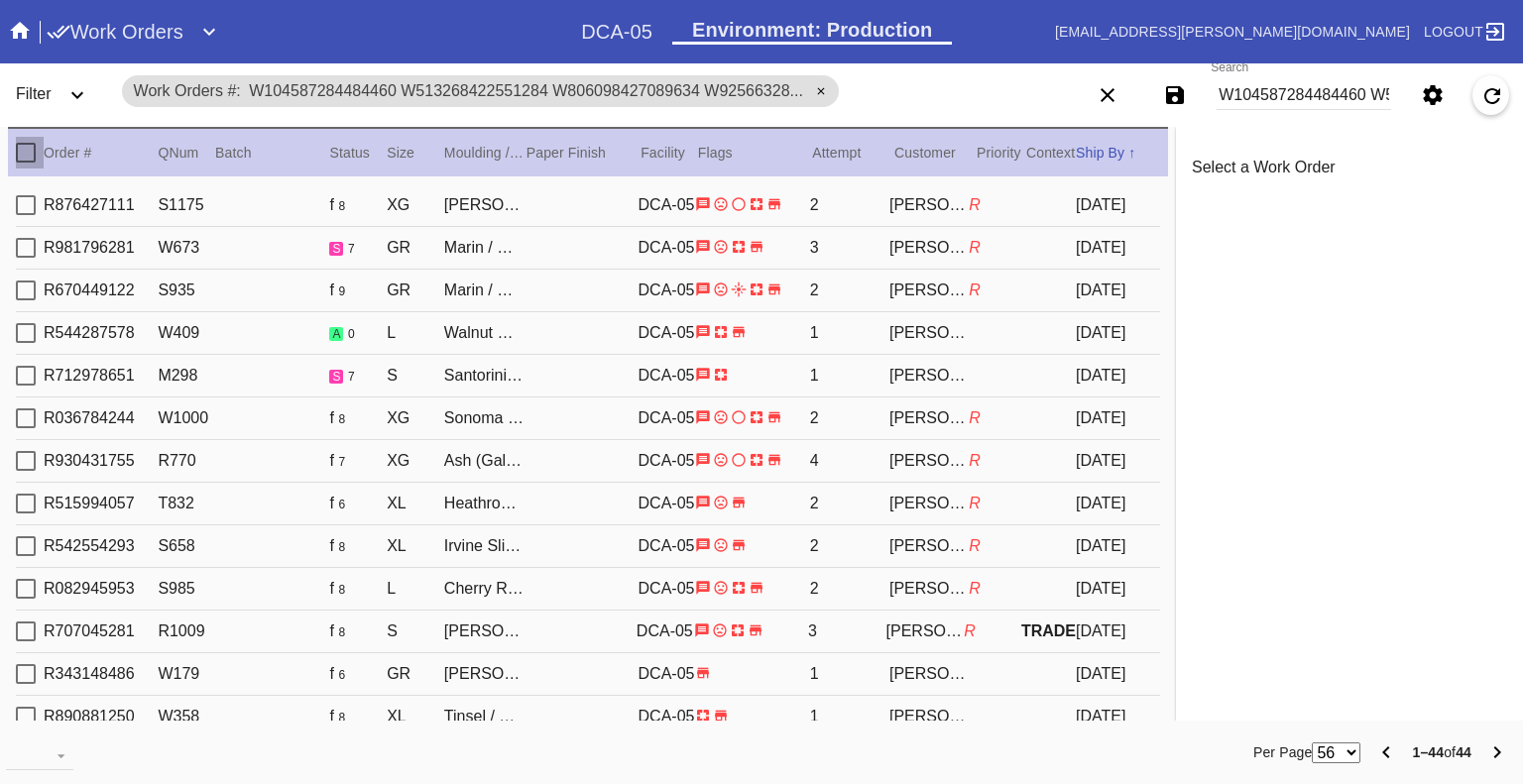 click at bounding box center [26, 153] 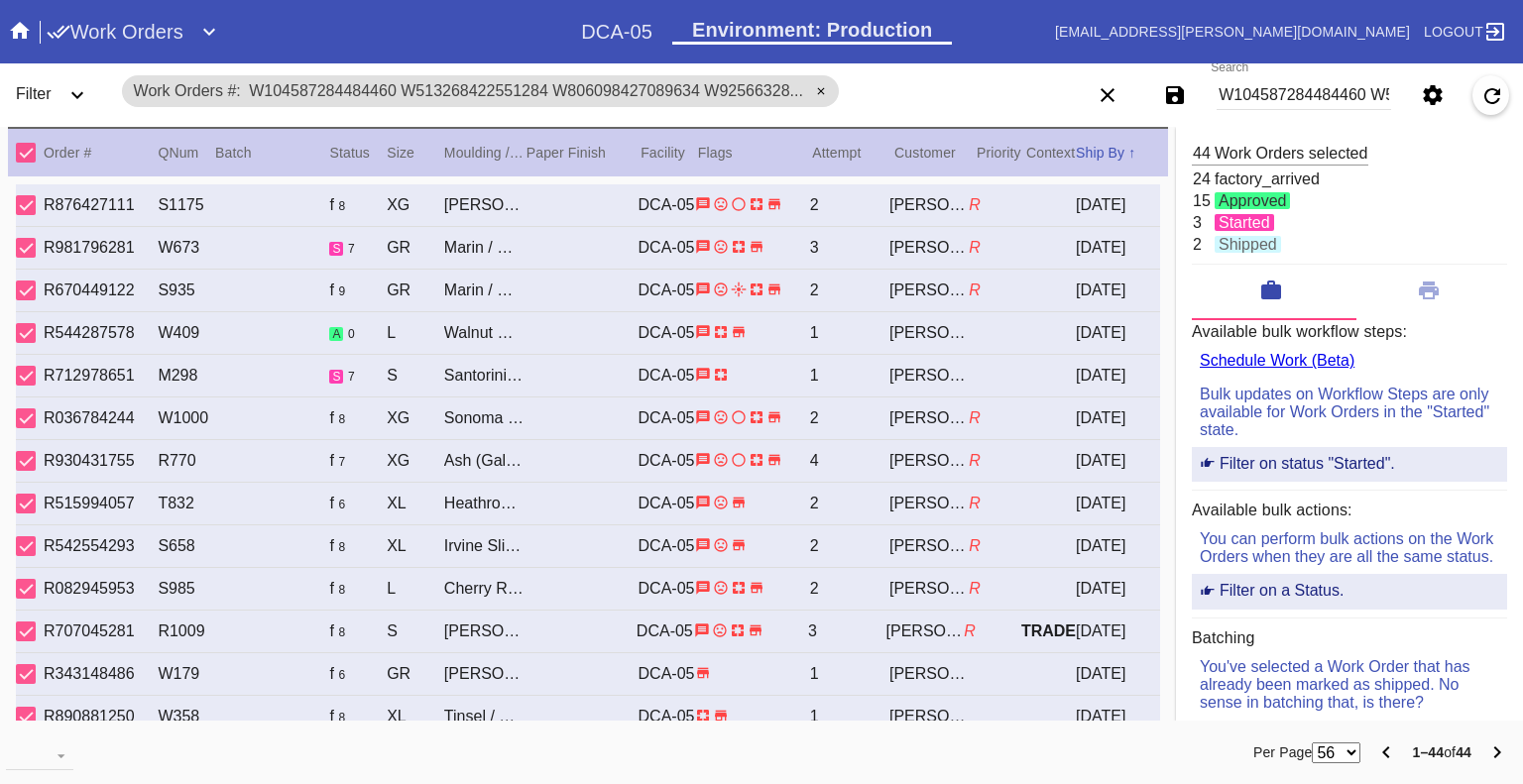 click 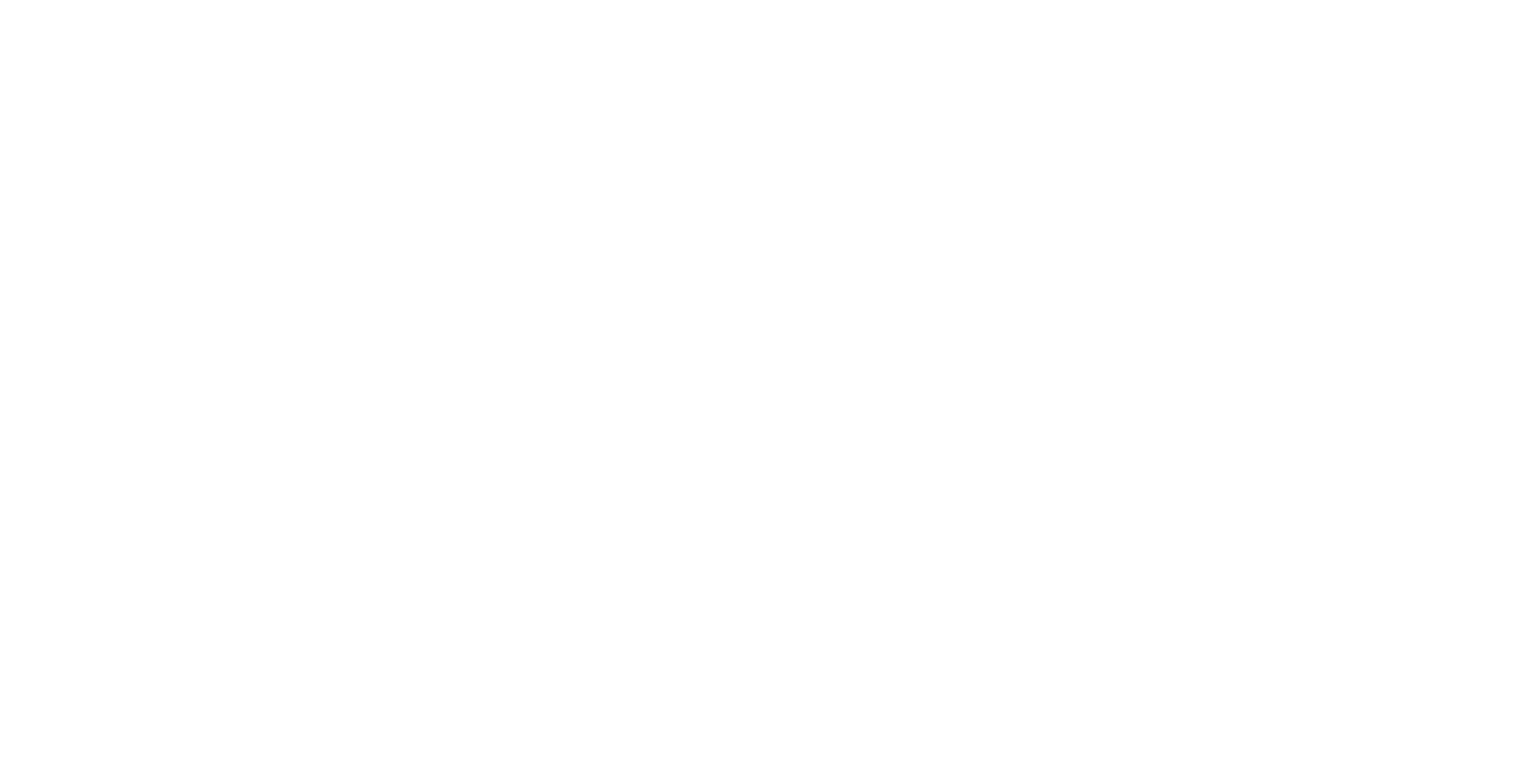 scroll, scrollTop: 0, scrollLeft: 0, axis: both 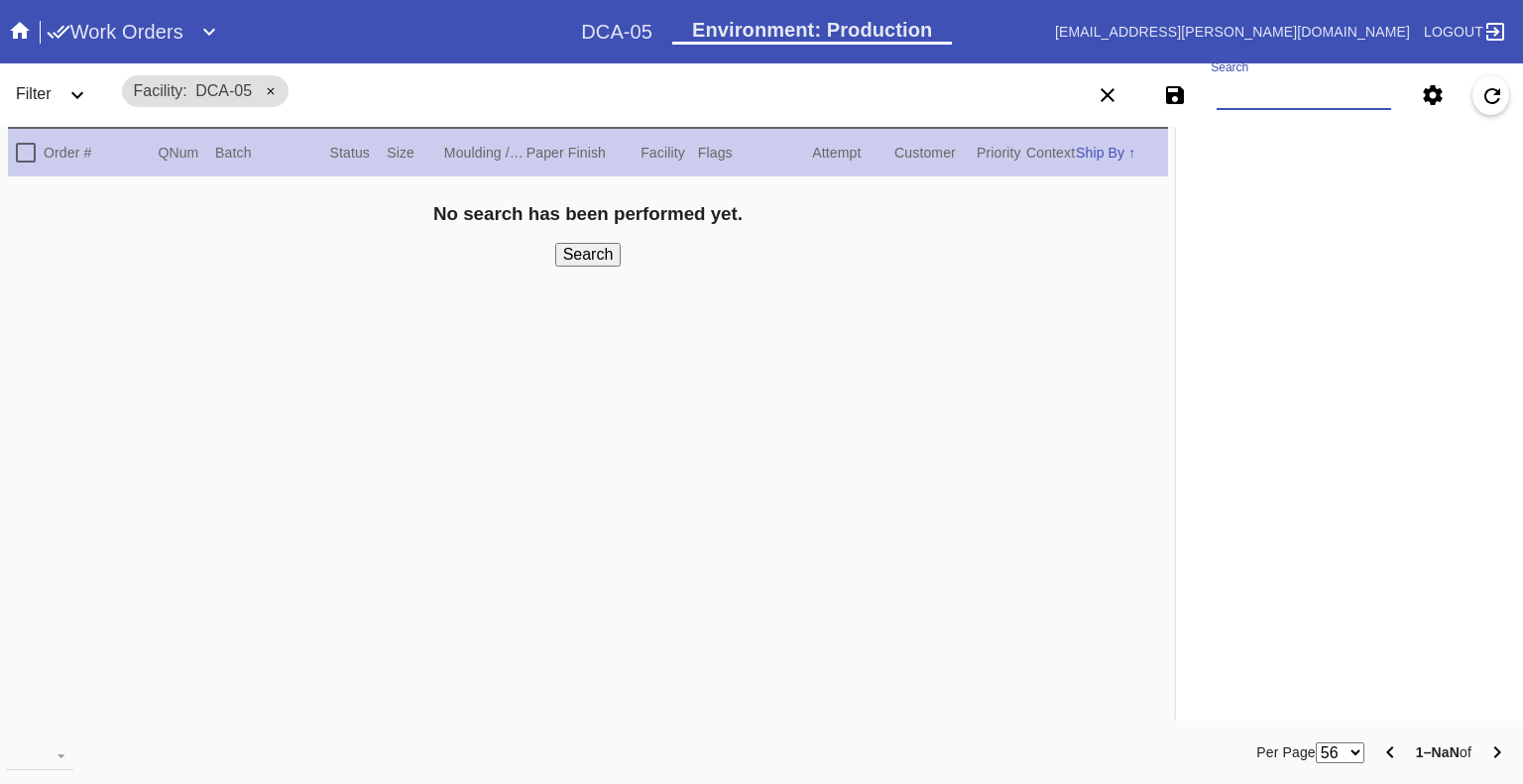 click on "Search" at bounding box center (1304, 95) 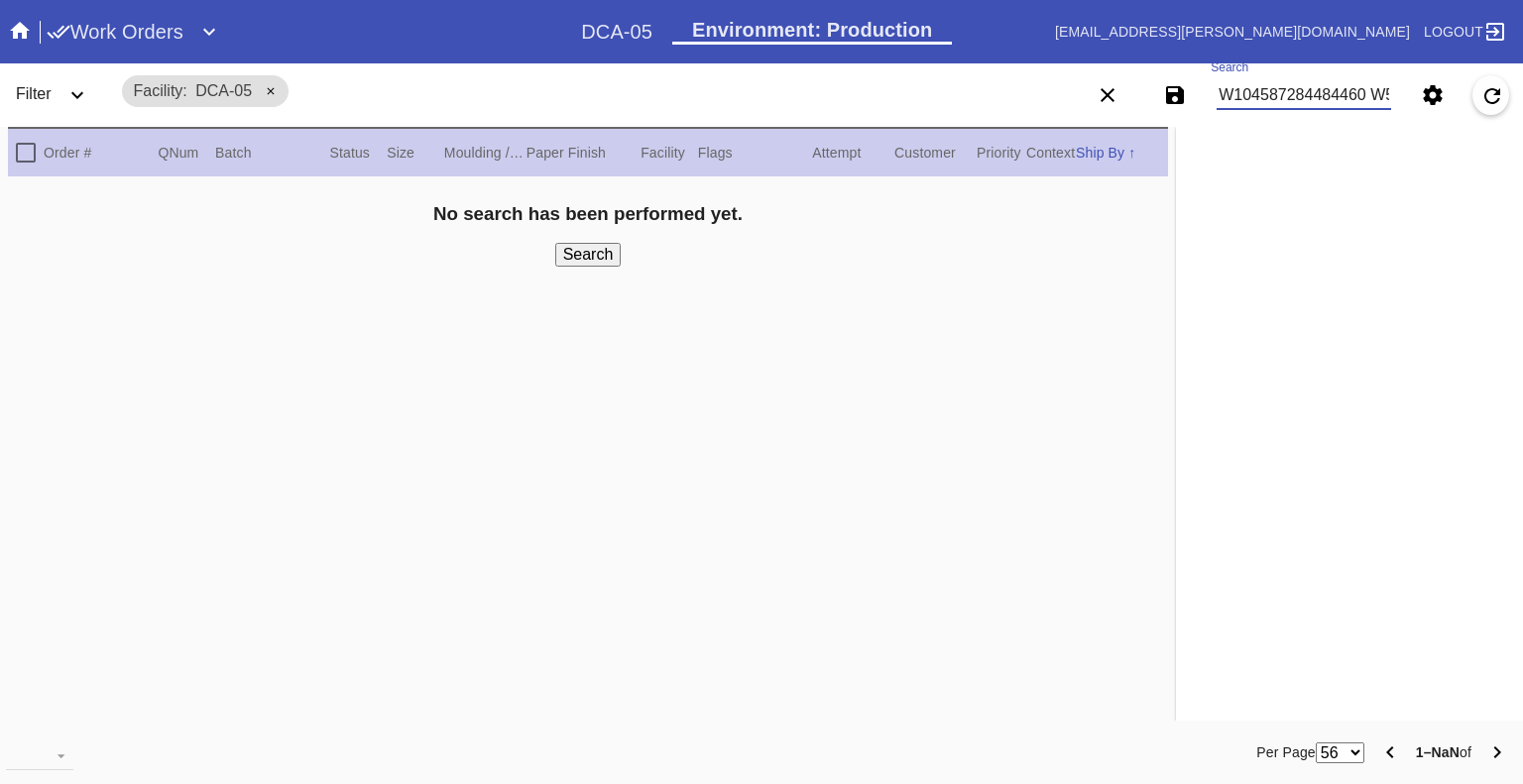 scroll, scrollTop: 0, scrollLeft: 4523, axis: horizontal 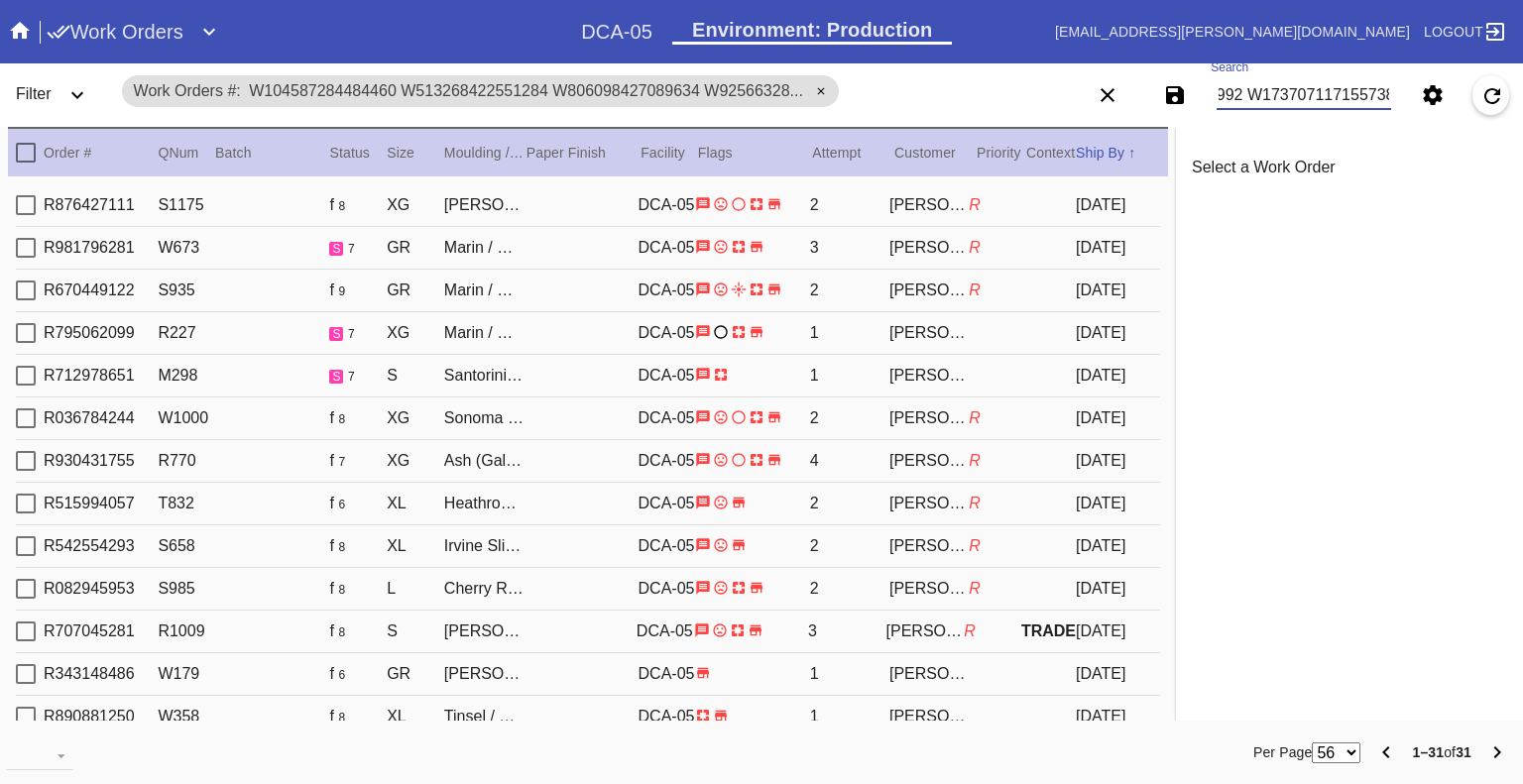 type on "W104587284484460 W513268422551284 W806098427089634 W925663286395271 W201925098370445 W341421665716229 W544878561933096 W691615089985618 W709102122591869 W998222238645320 W120466755090076 W362199790240575 W574518439610807 W639416852685114 W659954432098783 W685714016147001 W809967739660625 W854930293944313 W937822530688674 W966427745924702 W816204724257744 W891029463788973 W242315390305484 W211682330668707 W343461131933591 W675188773223505 W713261281362798 W744663183352376 W977913991204556 W520256087064992 W173707117155738" 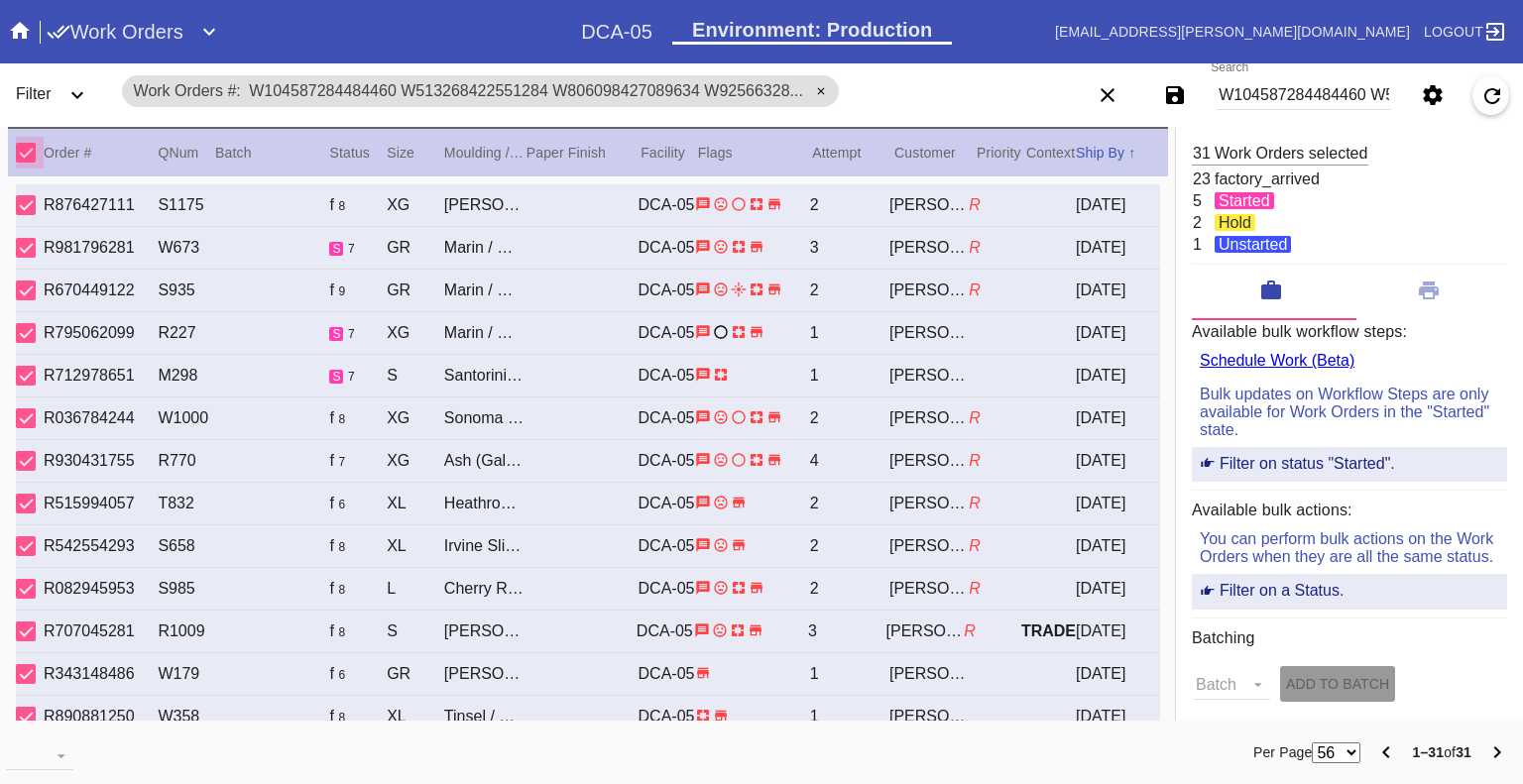 click at bounding box center (26, 153) 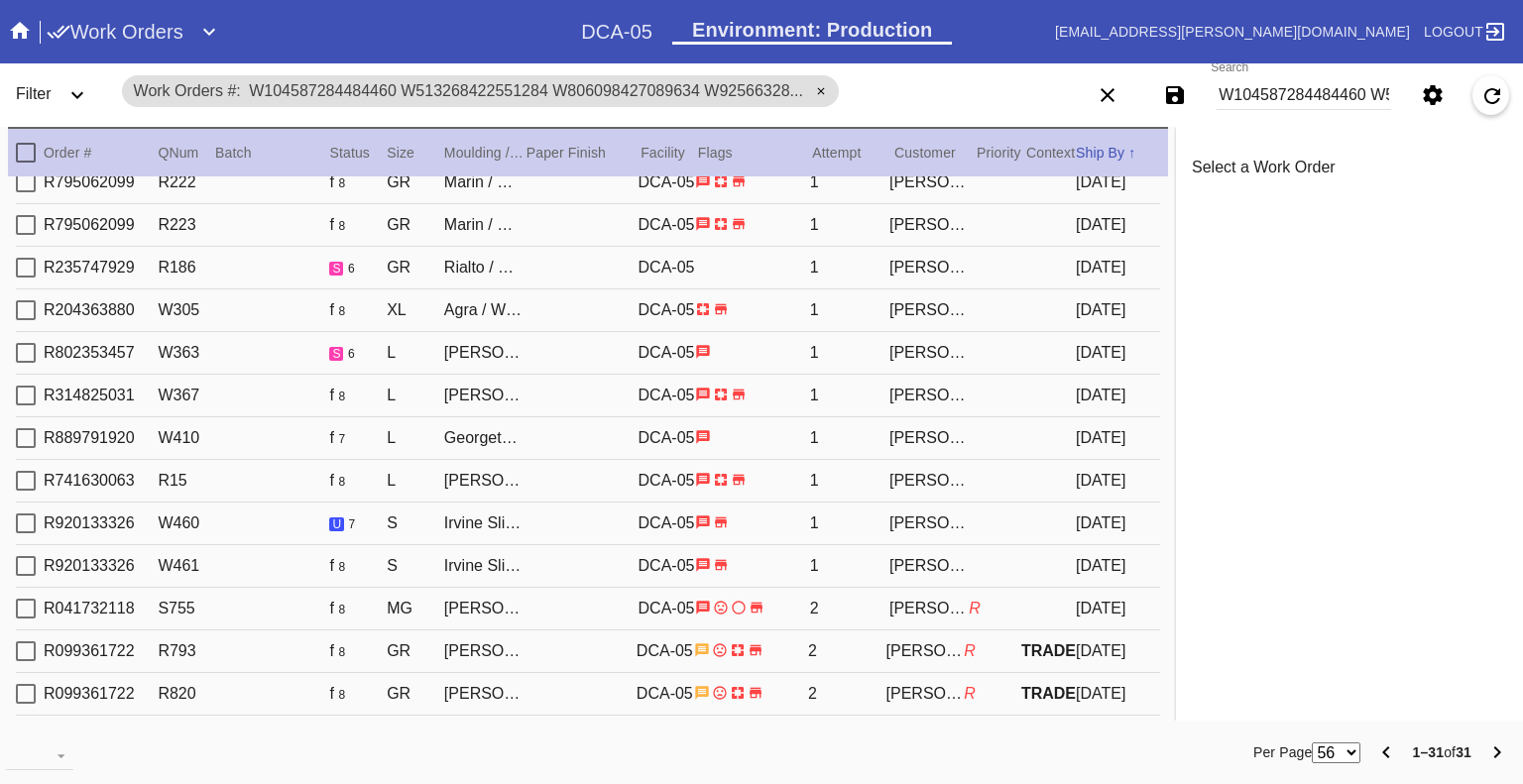 scroll, scrollTop: 793, scrollLeft: 0, axis: vertical 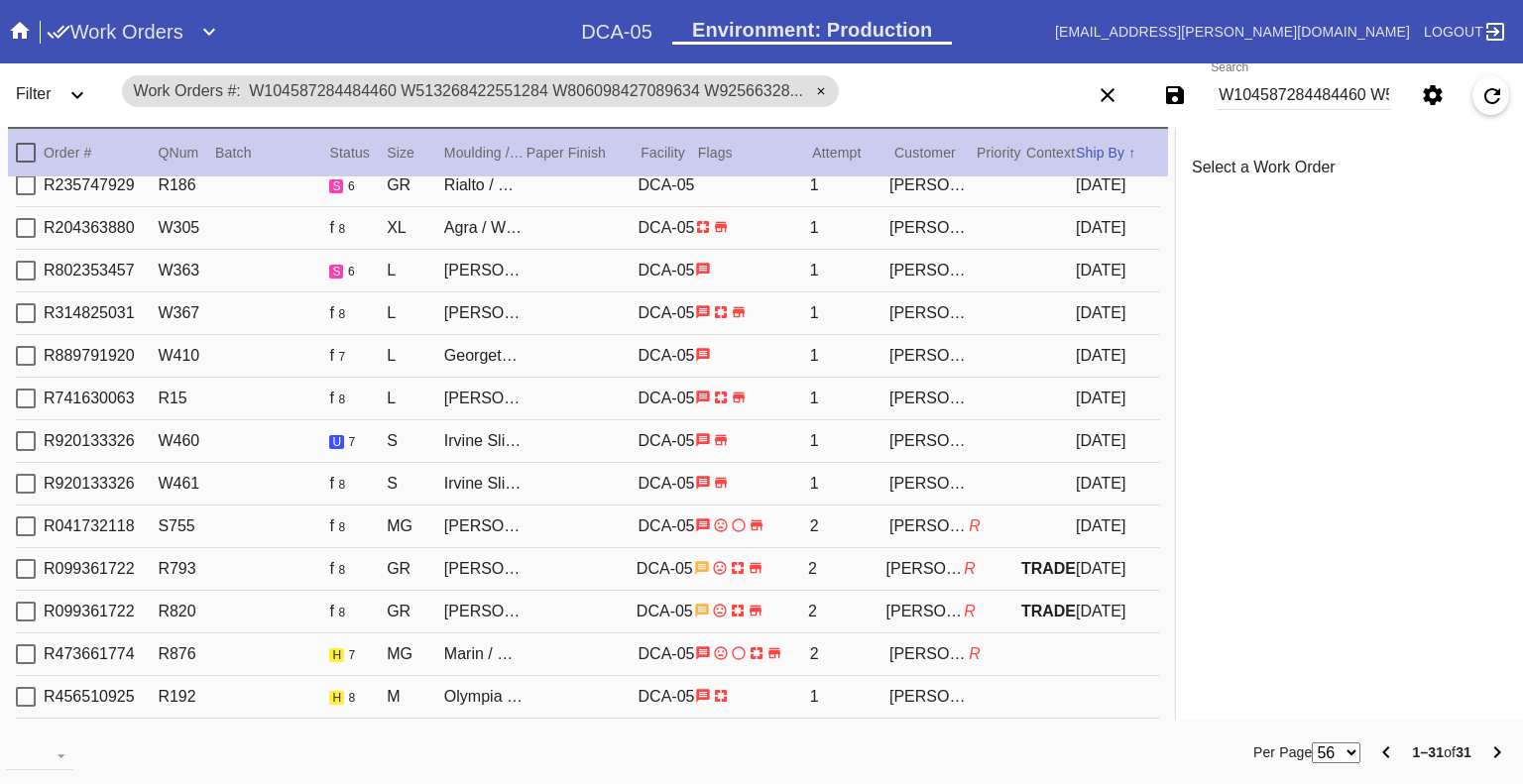 click at bounding box center [26, 654] 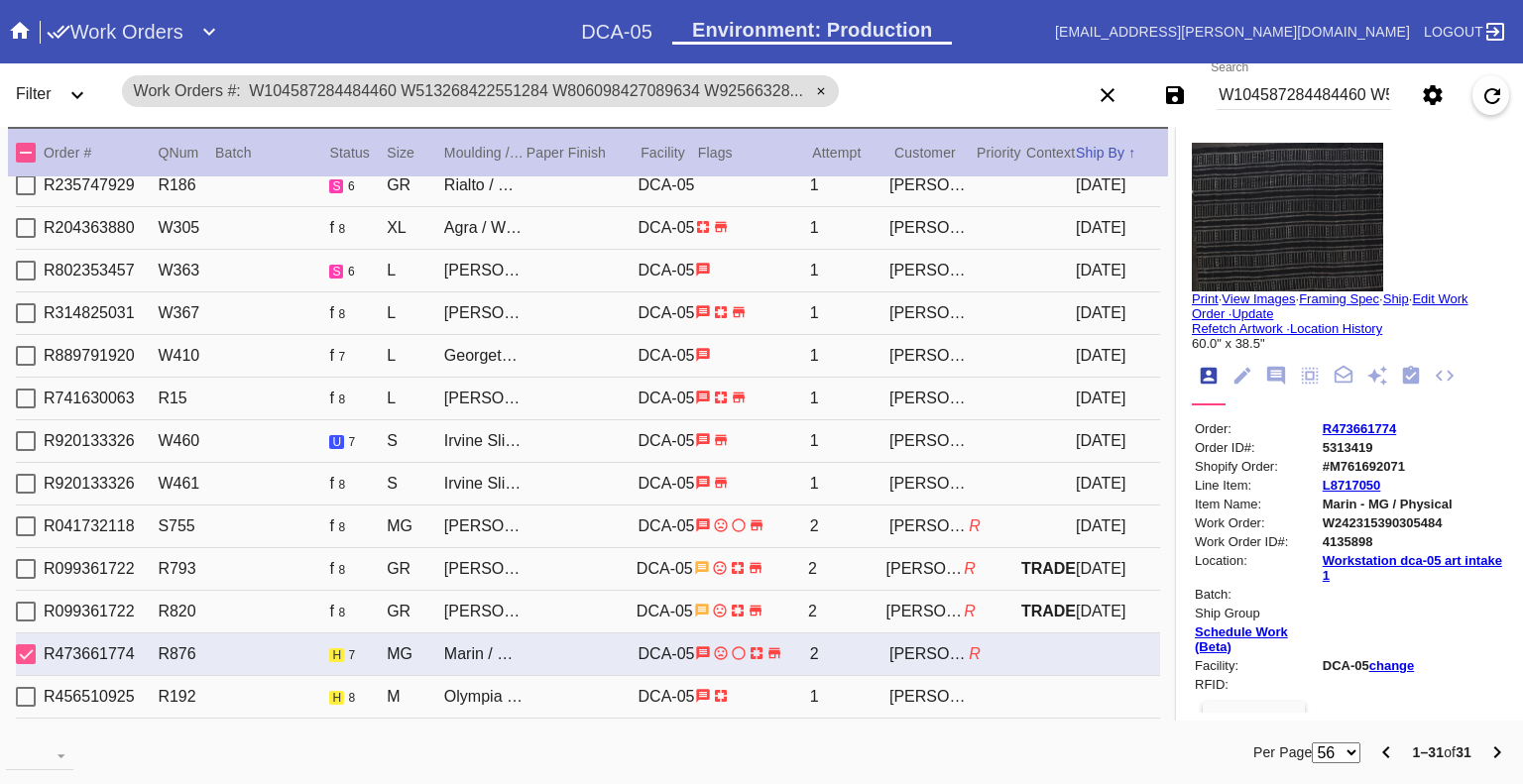 click at bounding box center [26, 654] 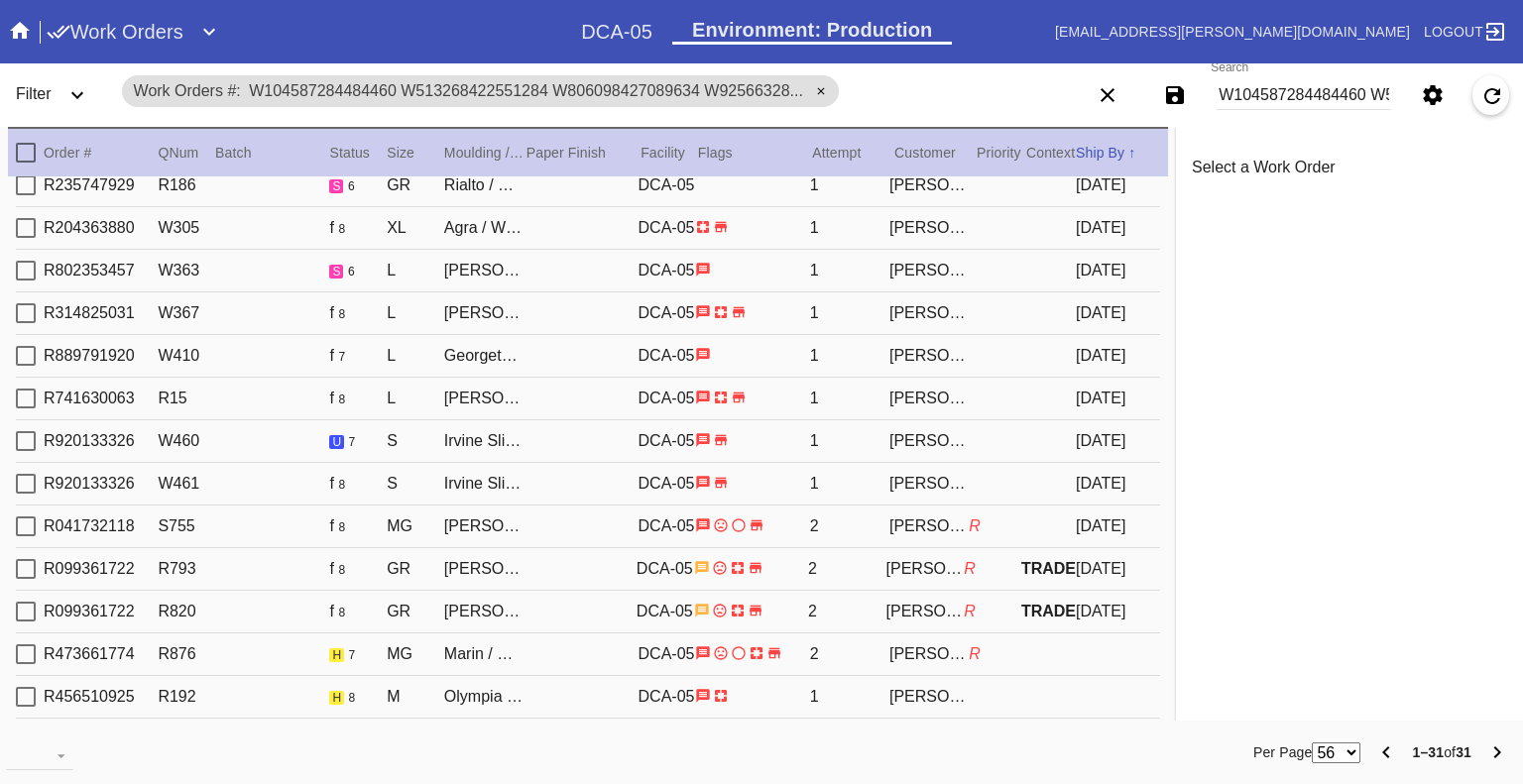 click at bounding box center (26, 697) 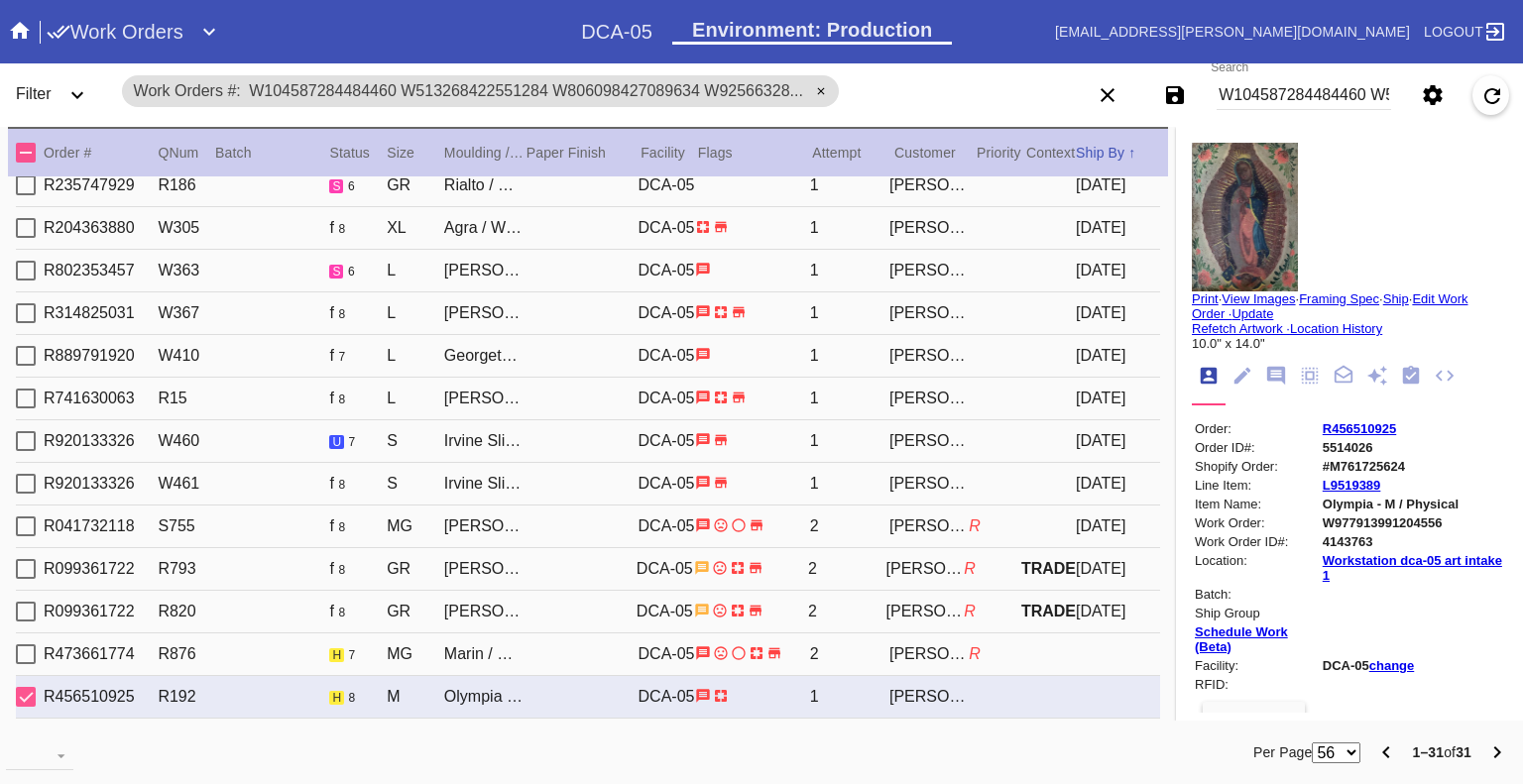 click on "W104587284484460 W513268422551284 W806098427089634 W925663286395271 W201925098370445 W341421665716229 W544878561933096 W691615089985618 W709102122591869 W998222238645320 W120466755090076 W362199790240575 W574518439610807 W639416852685114 W659954432098783 W685714016147001 W809967739660625 W854930293944313 W937822530688674 W966427745924702 W816204724257744 W891029463788973 W242315390305484 W211682330668707 W343461131933591 W675188773223505 W713261281362798 W744663183352376 W977913991204556 W520256087064992 W173707117155738" at bounding box center [1304, 95] 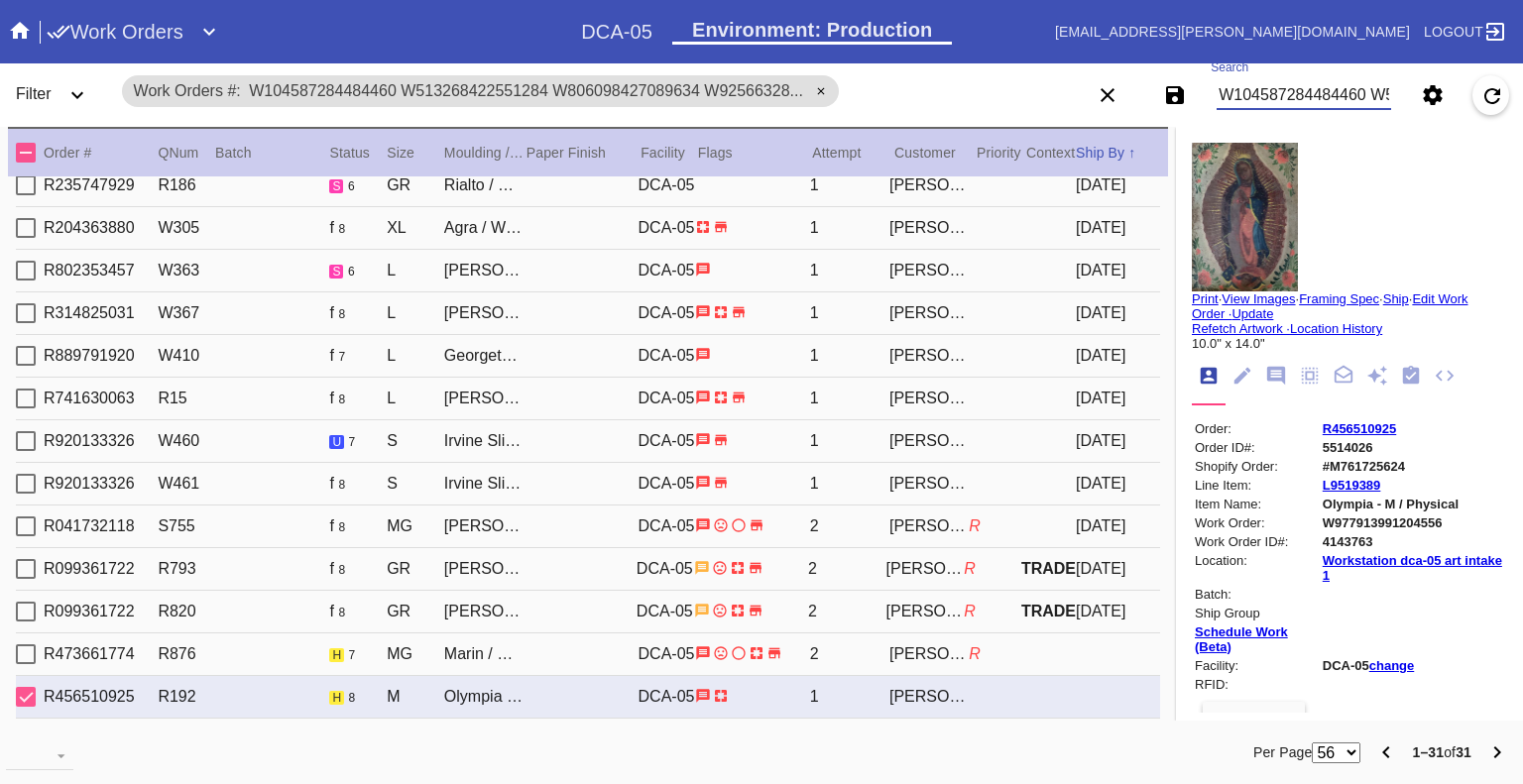 click on "W104587284484460 W513268422551284 W806098427089634 W925663286395271 W201925098370445 W341421665716229 W544878561933096 W691615089985618 W709102122591869 W998222238645320 W120466755090076 W362199790240575 W574518439610807 W639416852685114 W659954432098783 W685714016147001 W809967739660625 W854930293944313 W937822530688674 W966427745924702 W816204724257744 W891029463788973 W242315390305484 W211682330668707 W343461131933591 W675188773223505 W713261281362798 W744663183352376 W977913991204556 W520256087064992 W173707117155738" at bounding box center [1304, 95] 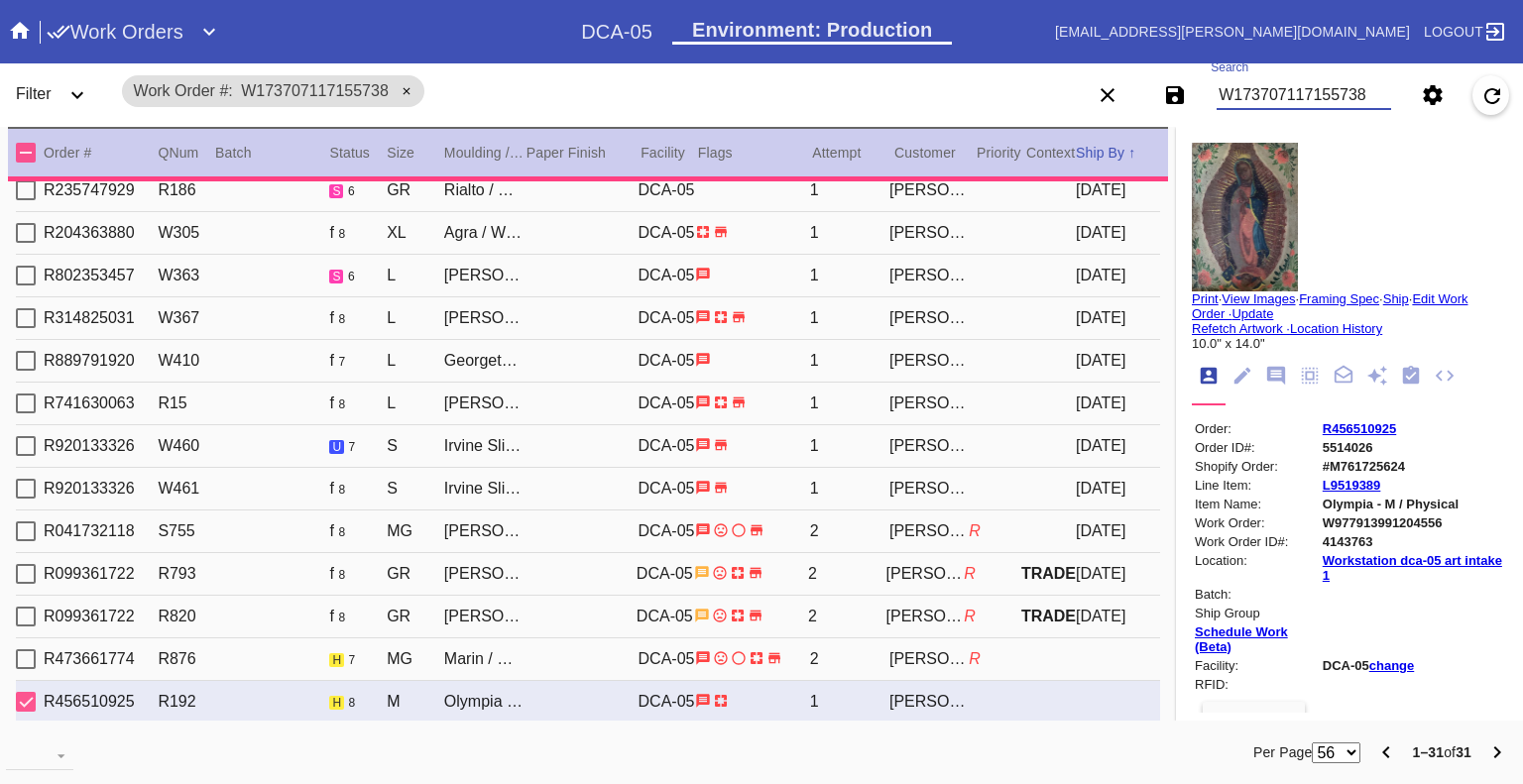 type on "2.0" 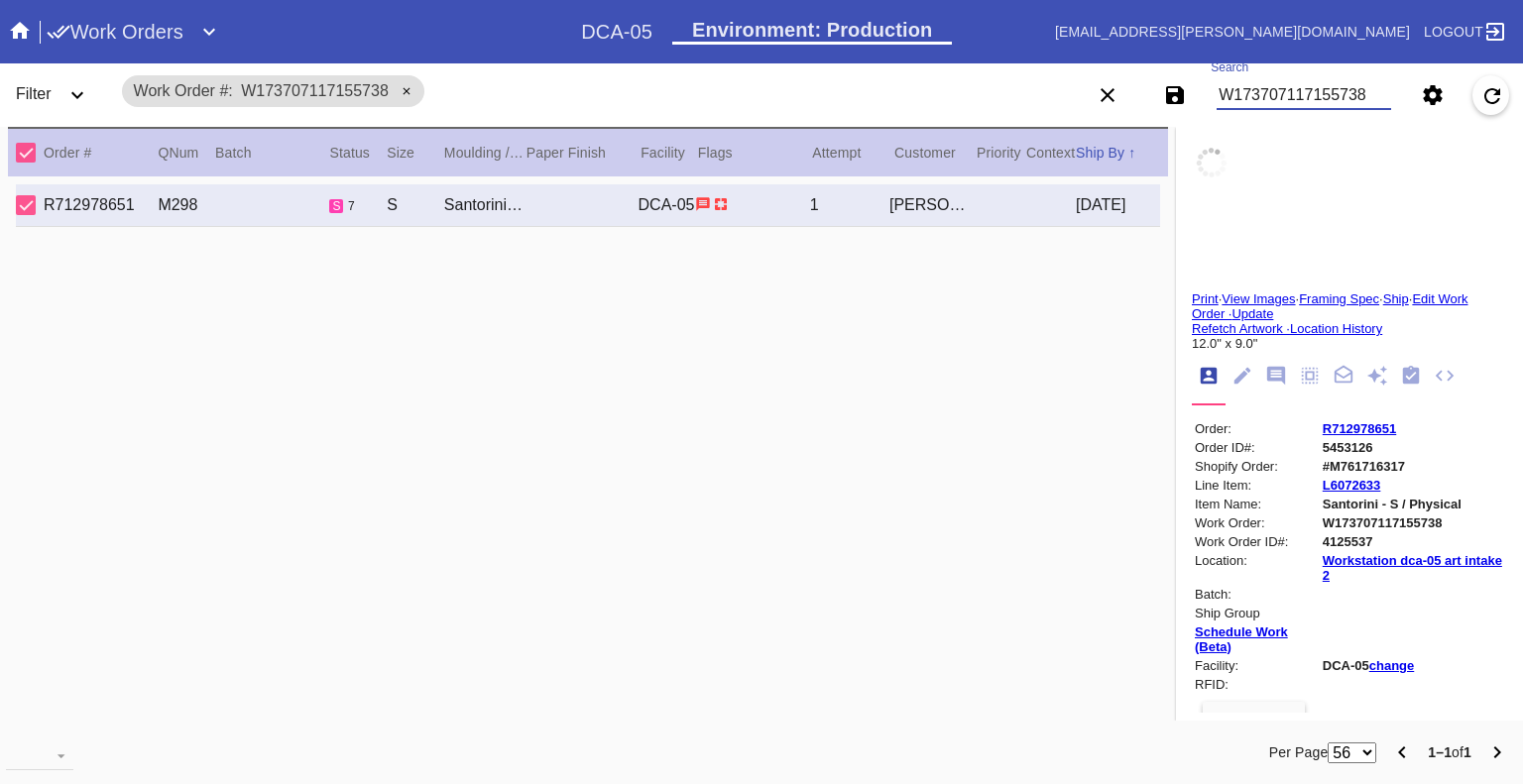 scroll, scrollTop: 0, scrollLeft: 0, axis: both 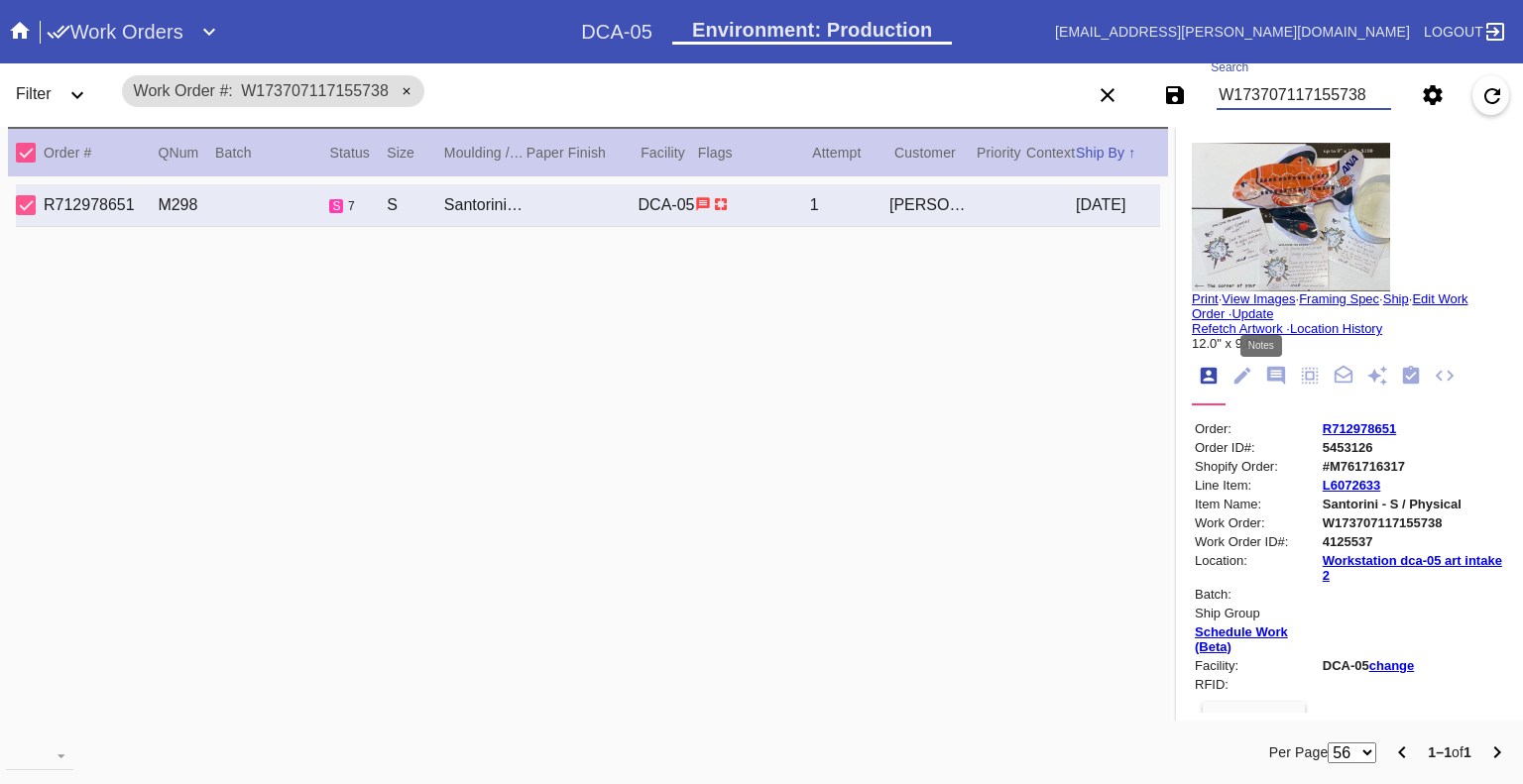 click 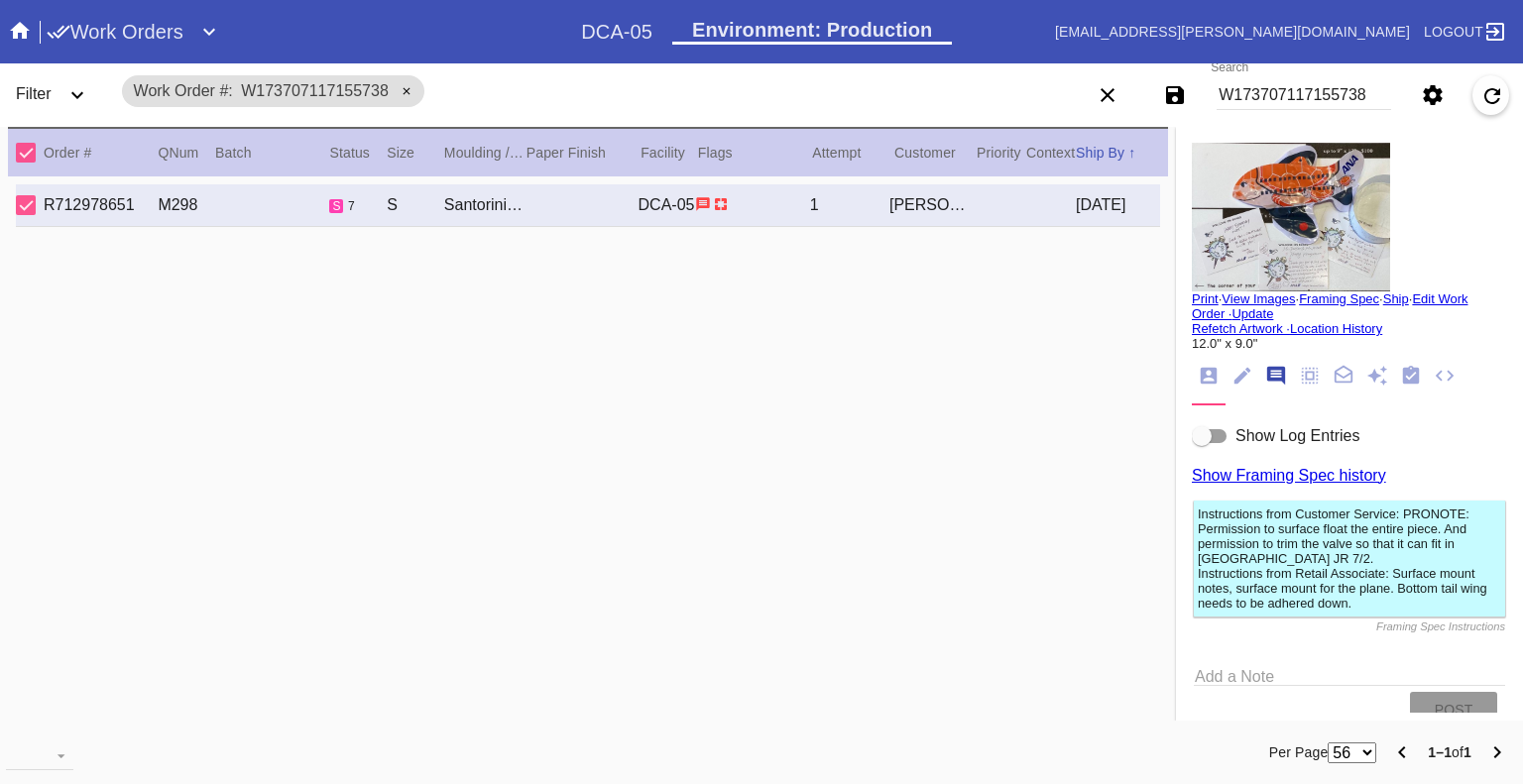 scroll, scrollTop: 122, scrollLeft: 0, axis: vertical 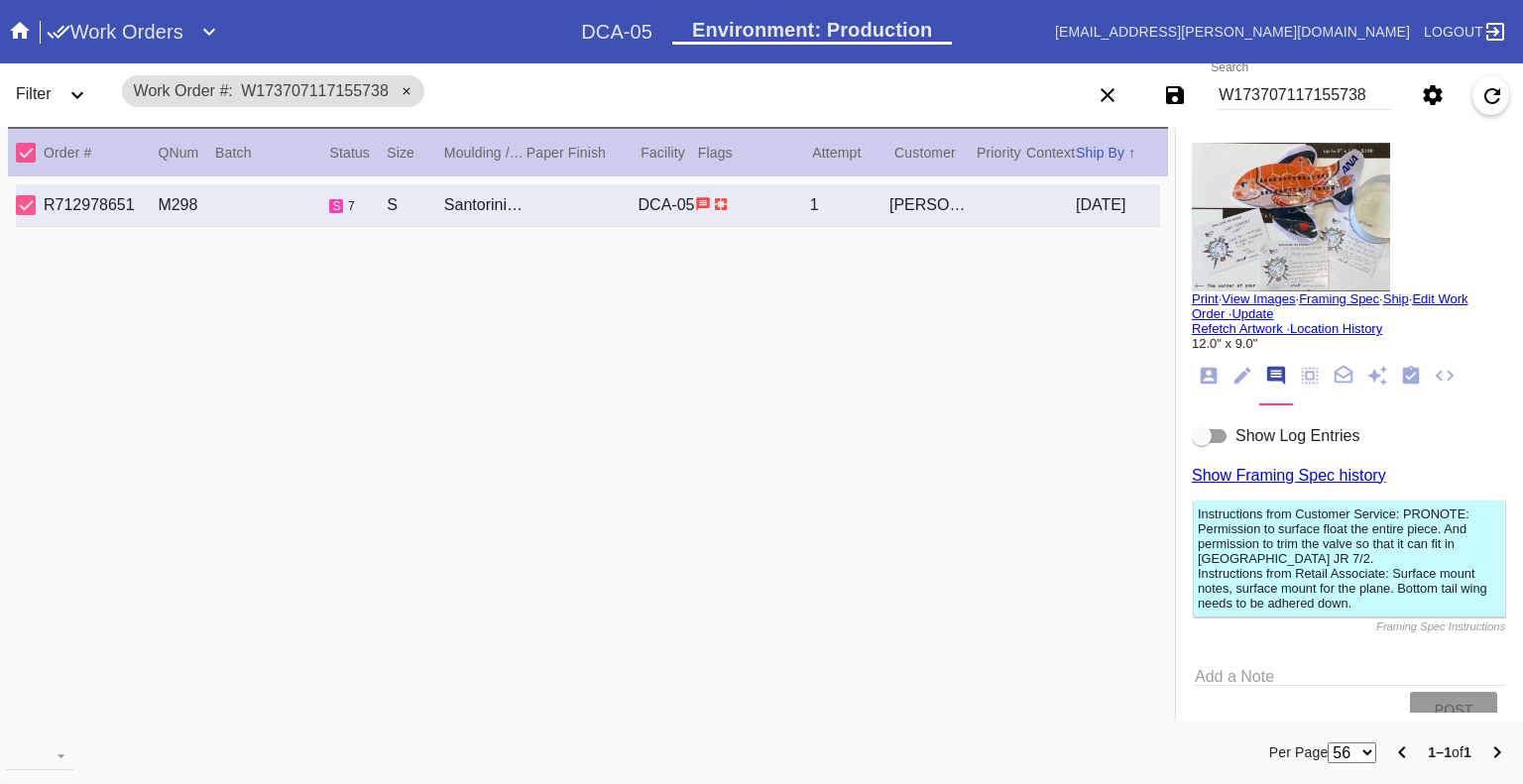click at bounding box center (1202, 436) 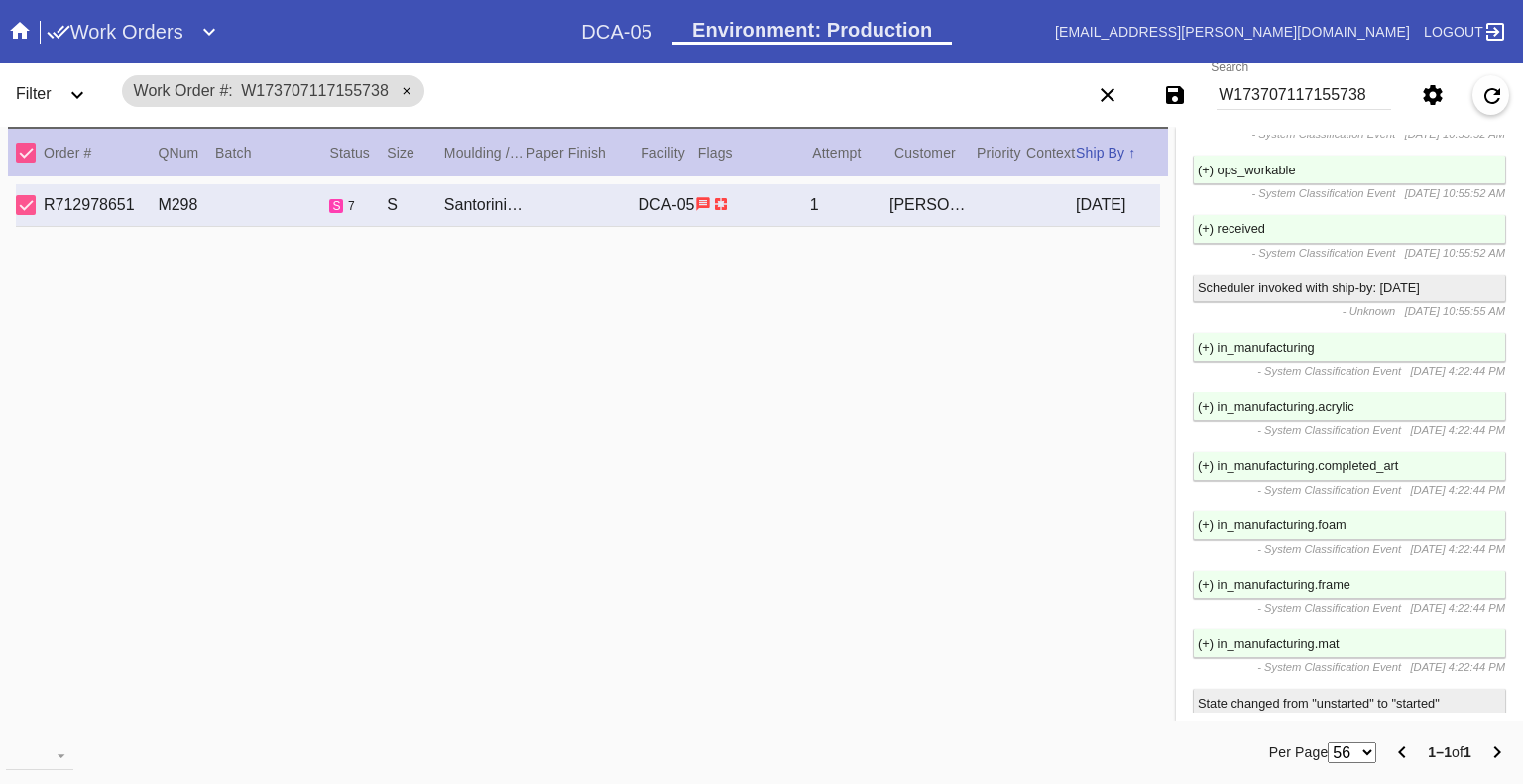 scroll, scrollTop: 4519, scrollLeft: 0, axis: vertical 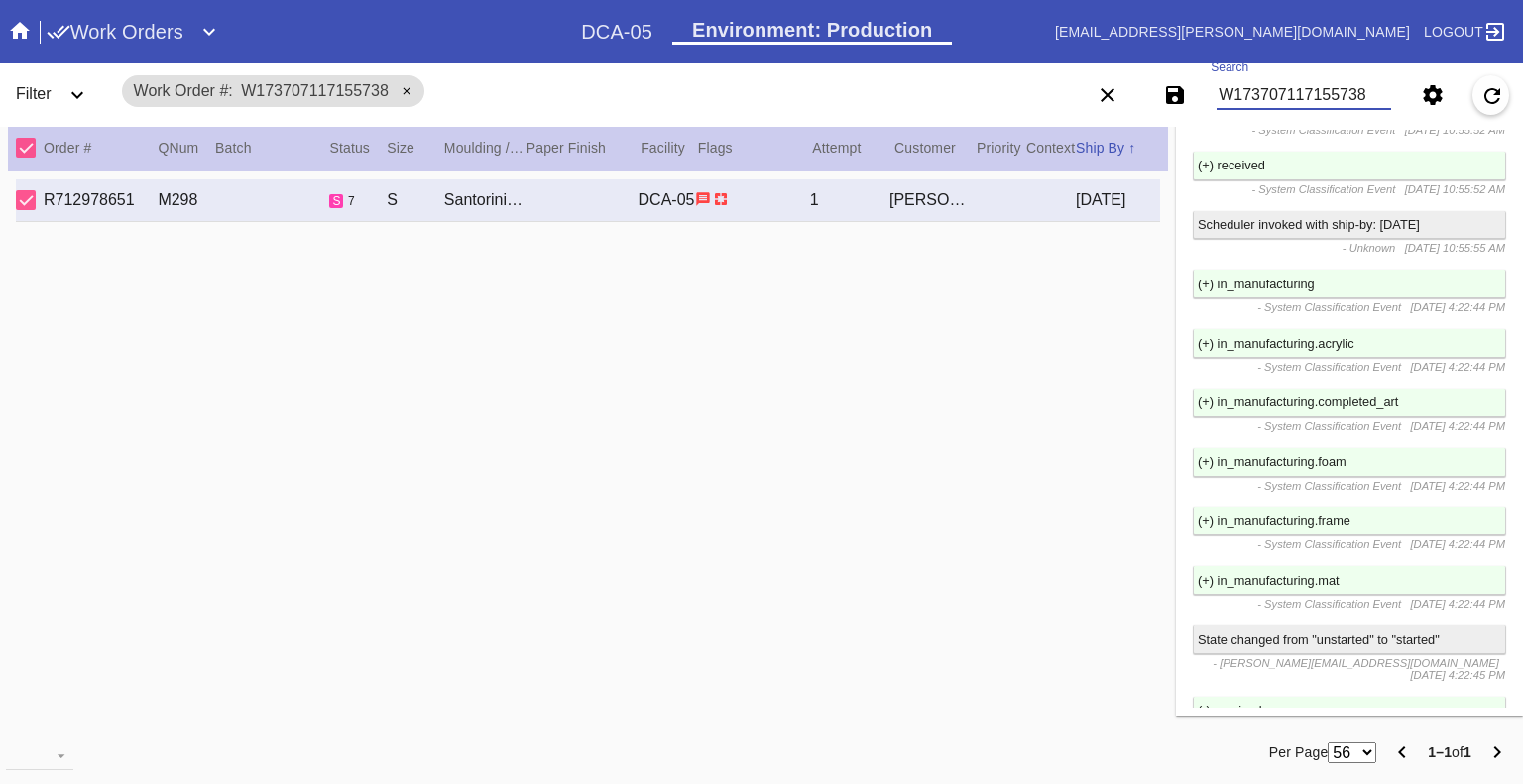 click on "W173707117155738" at bounding box center [1304, 95] 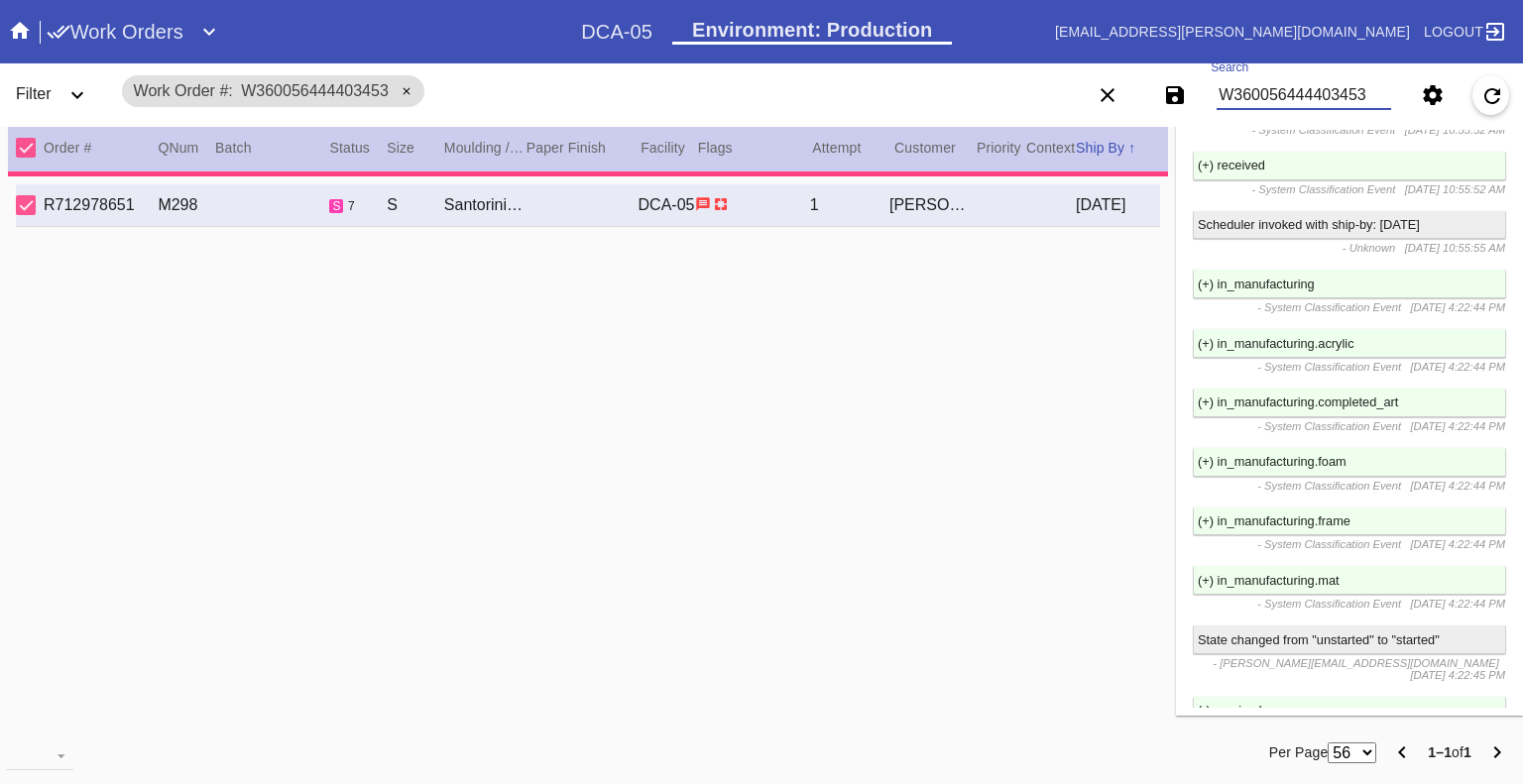 type on "PRO NOTE: Frame change to Marin Deep. HJ 7/3" 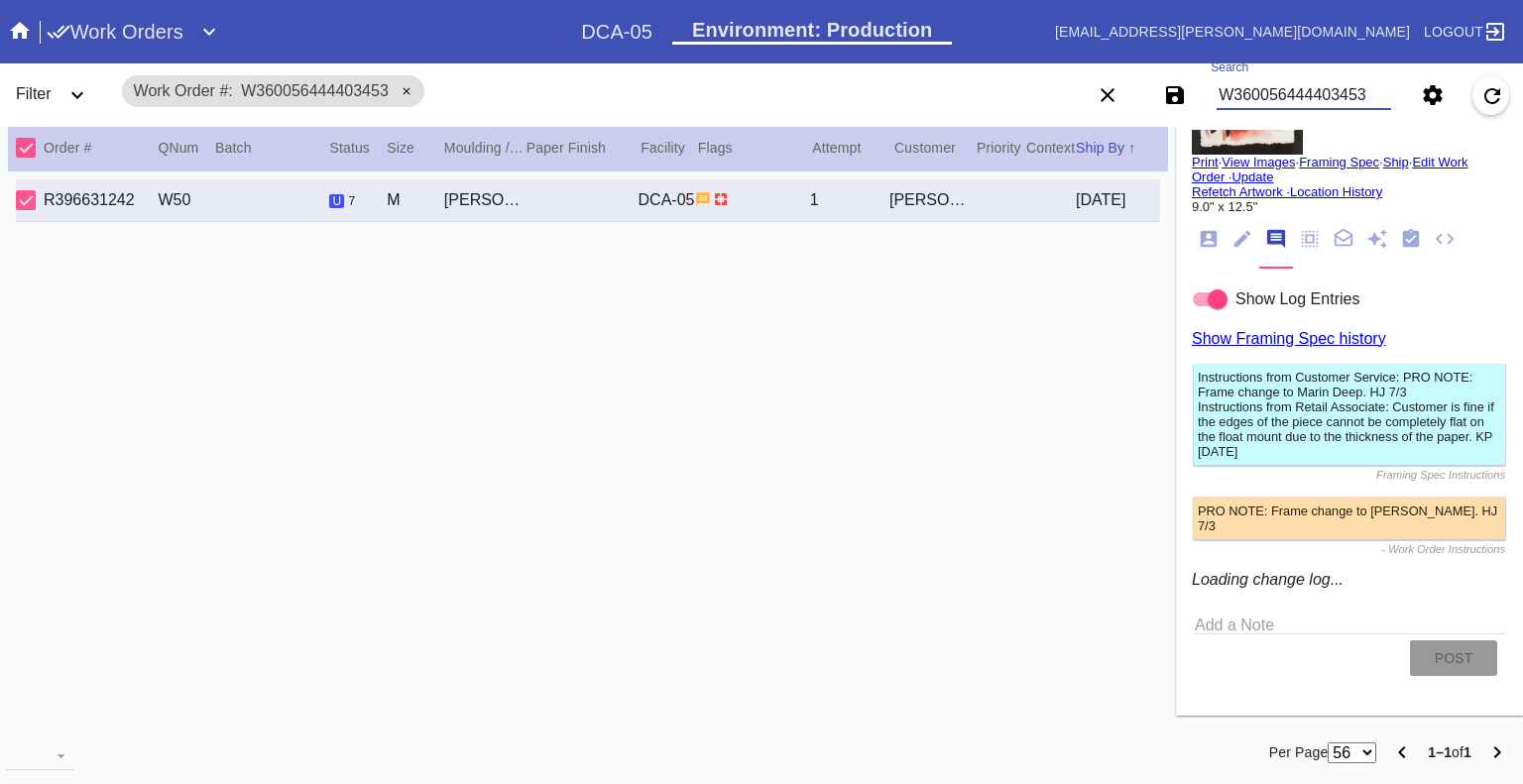 scroll, scrollTop: 6066, scrollLeft: 0, axis: vertical 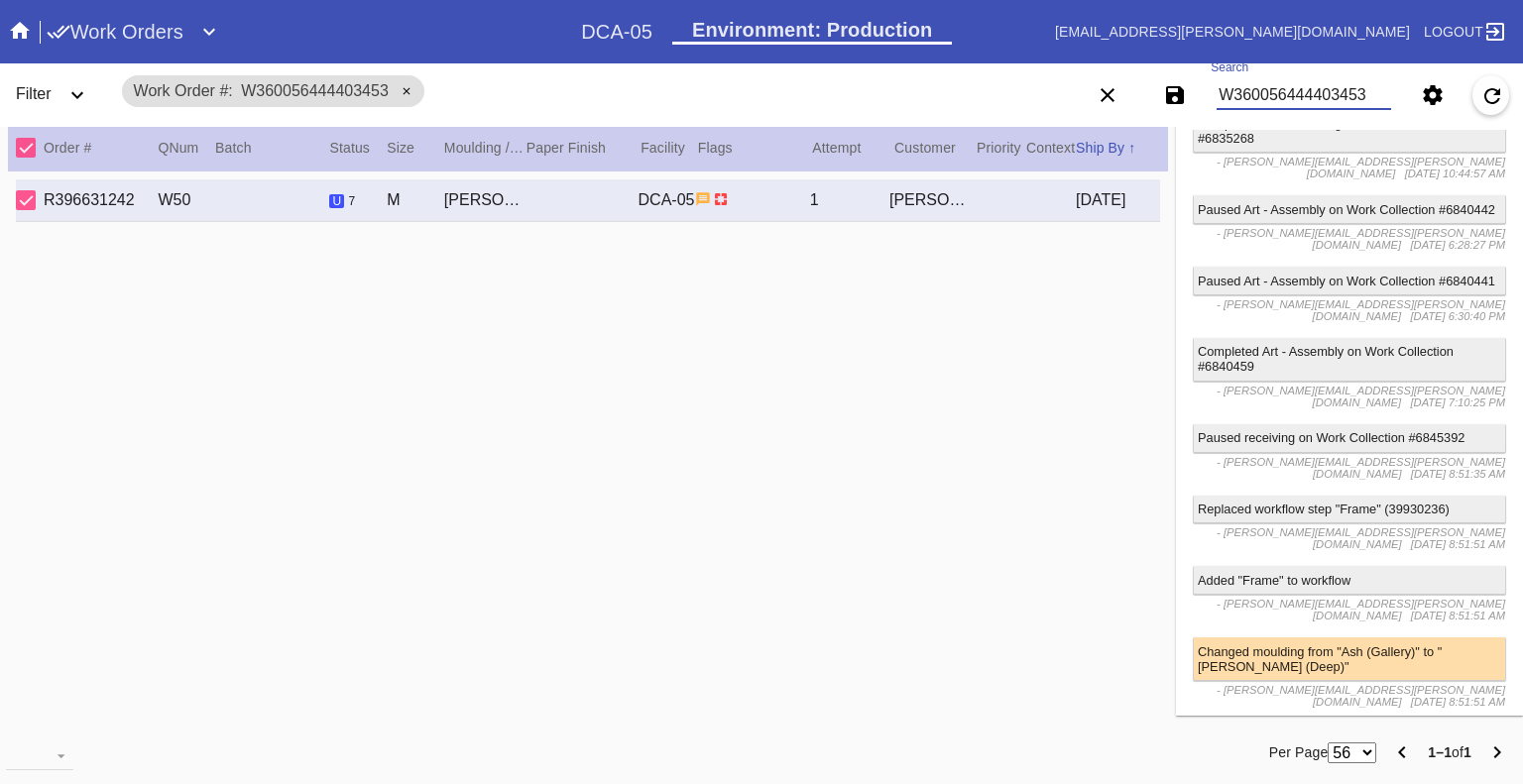 click on "W360056444403453" at bounding box center (1304, 95) 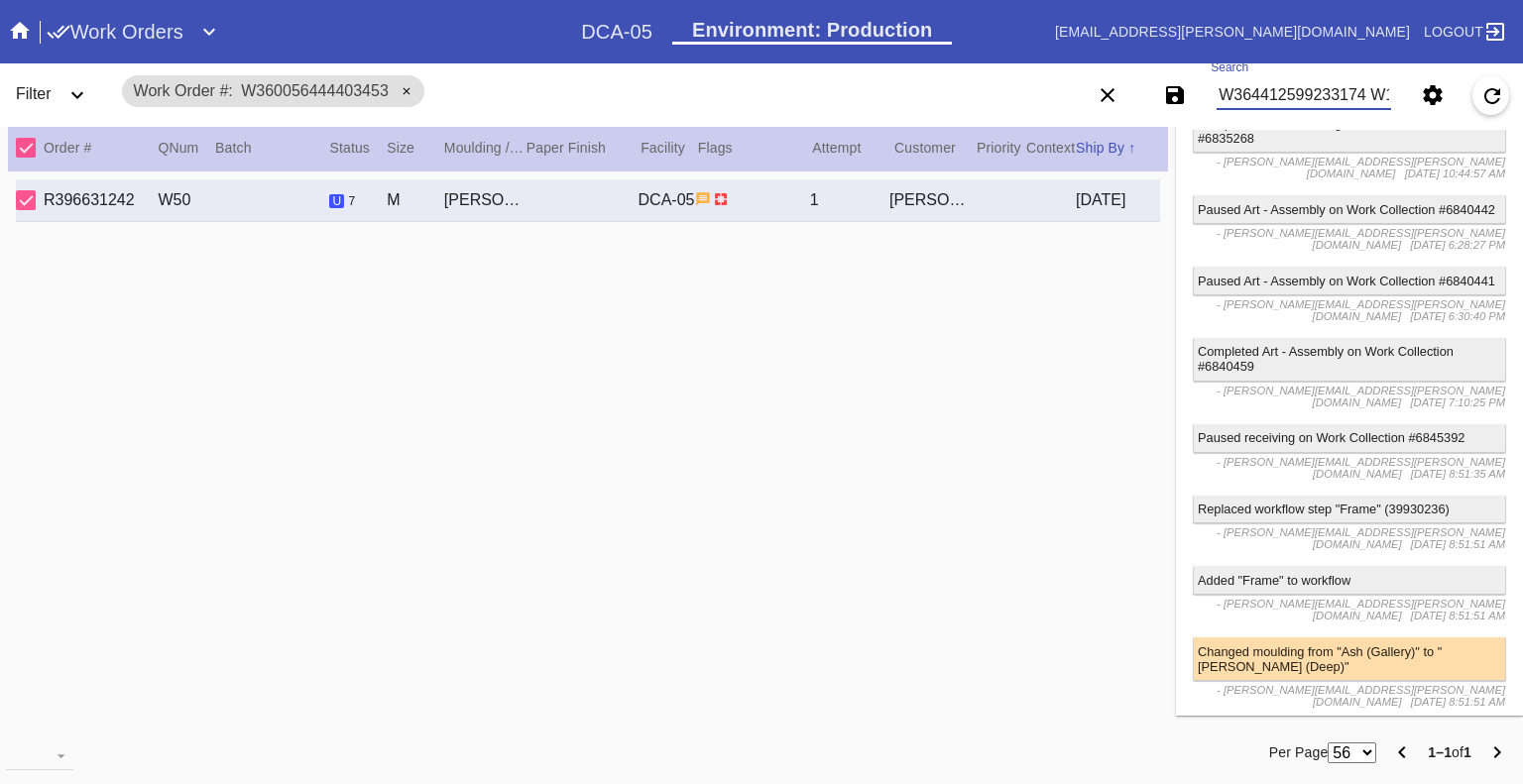 scroll, scrollTop: 0, scrollLeft: 2854, axis: horizontal 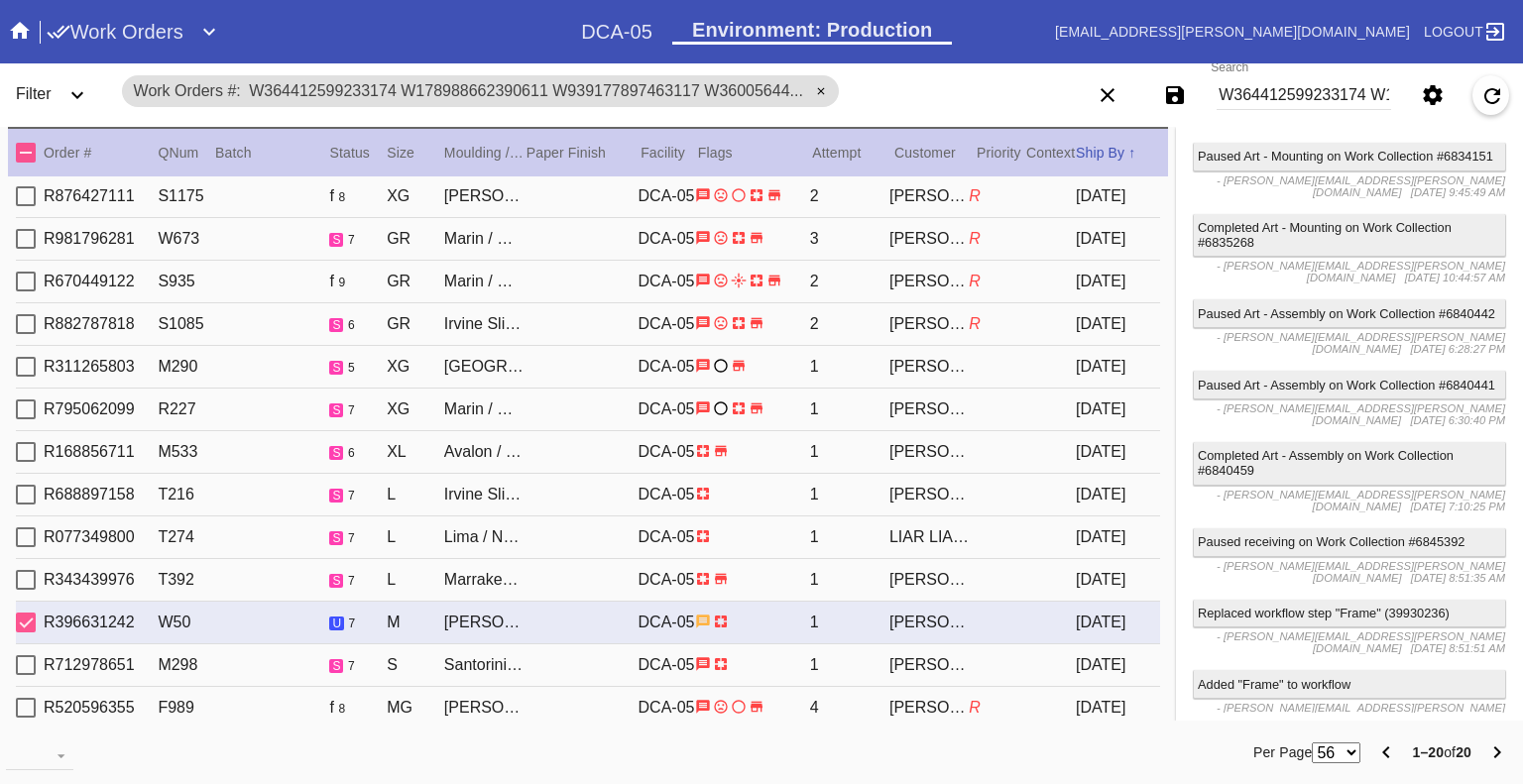 click on "W364412599233174 W178988662390611 W939177897463117 W360056444403453 W173707117155738 W925663286395271 W834927615355029 W513268422551284 W456840153887187 W519021406224339 W559439859327656 W592244915751175 W248845451454326 W526263289275804 W806098427089634 W683662682407926 W343461131933591 W305319679688382 W129849613945142 W886495930272237" at bounding box center (1304, 95) 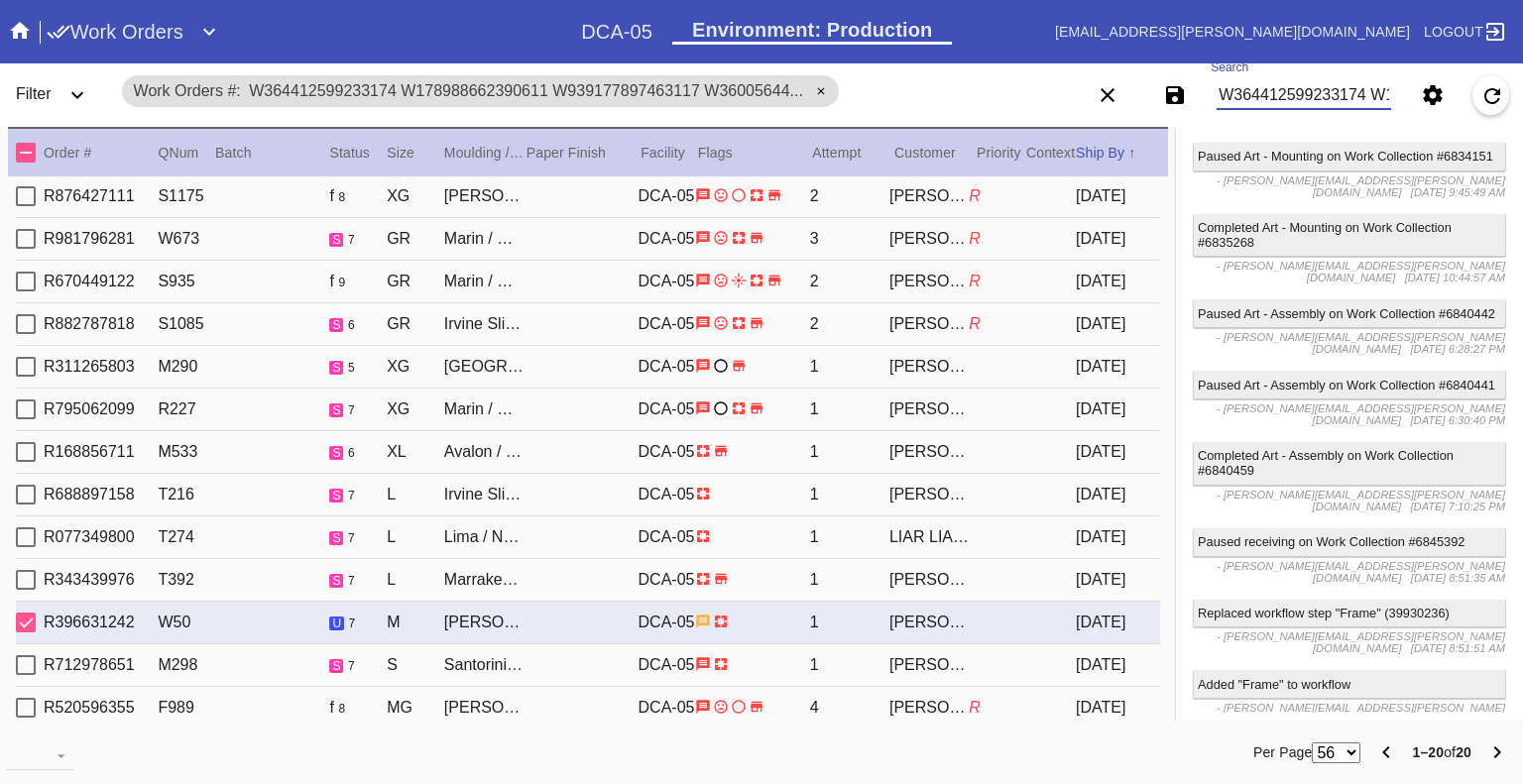 click on "W364412599233174 W178988662390611 W939177897463117 W360056444403453 W173707117155738 W925663286395271 W834927615355029 W513268422551284 W456840153887187 W519021406224339 W559439859327656 W592244915751175 W248845451454326 W526263289275804 W806098427089634 W683662682407926 W343461131933591 W305319679688382 W129849613945142 W886495930272237" at bounding box center [1304, 95] 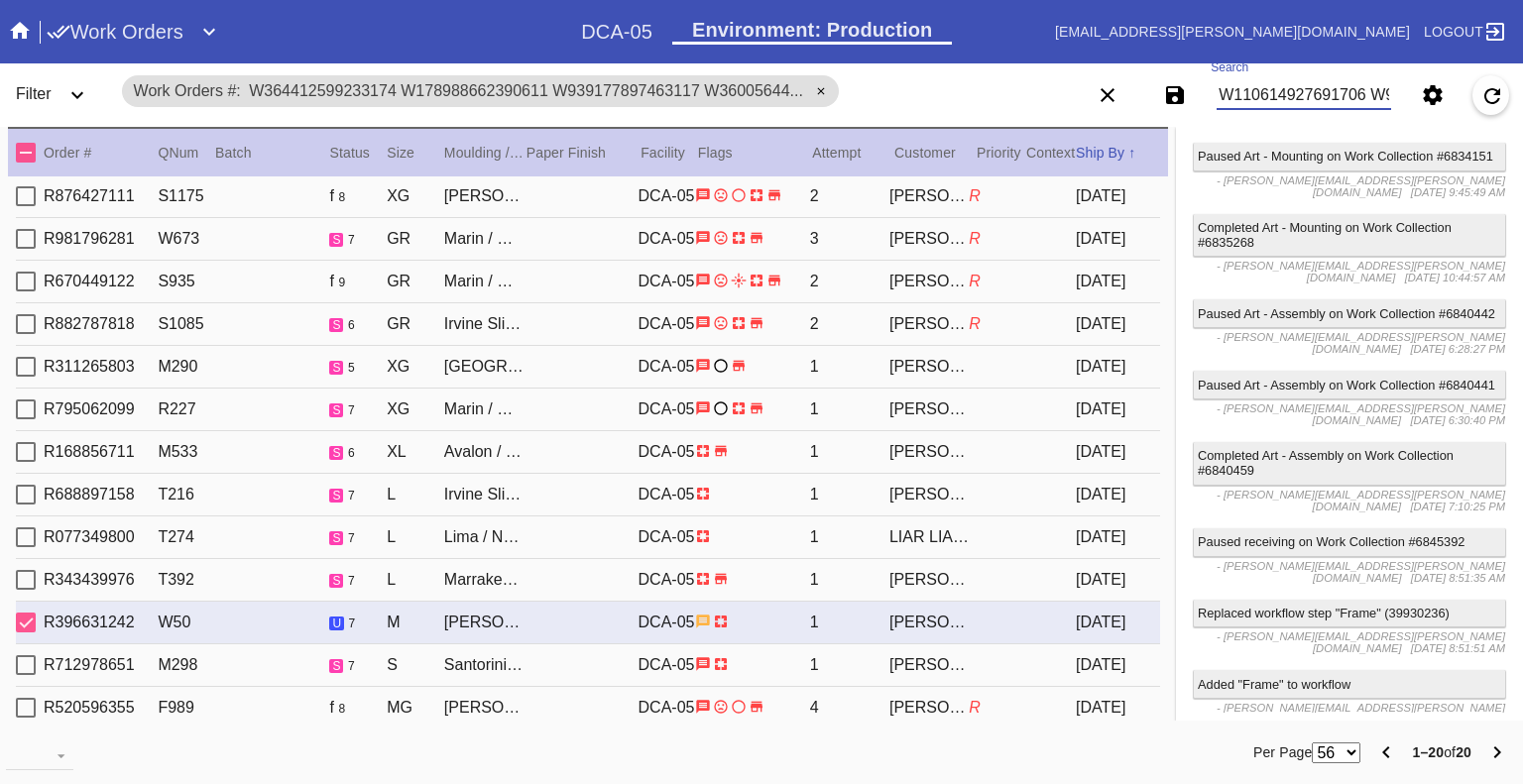 scroll, scrollTop: 0, scrollLeft: 3008, axis: horizontal 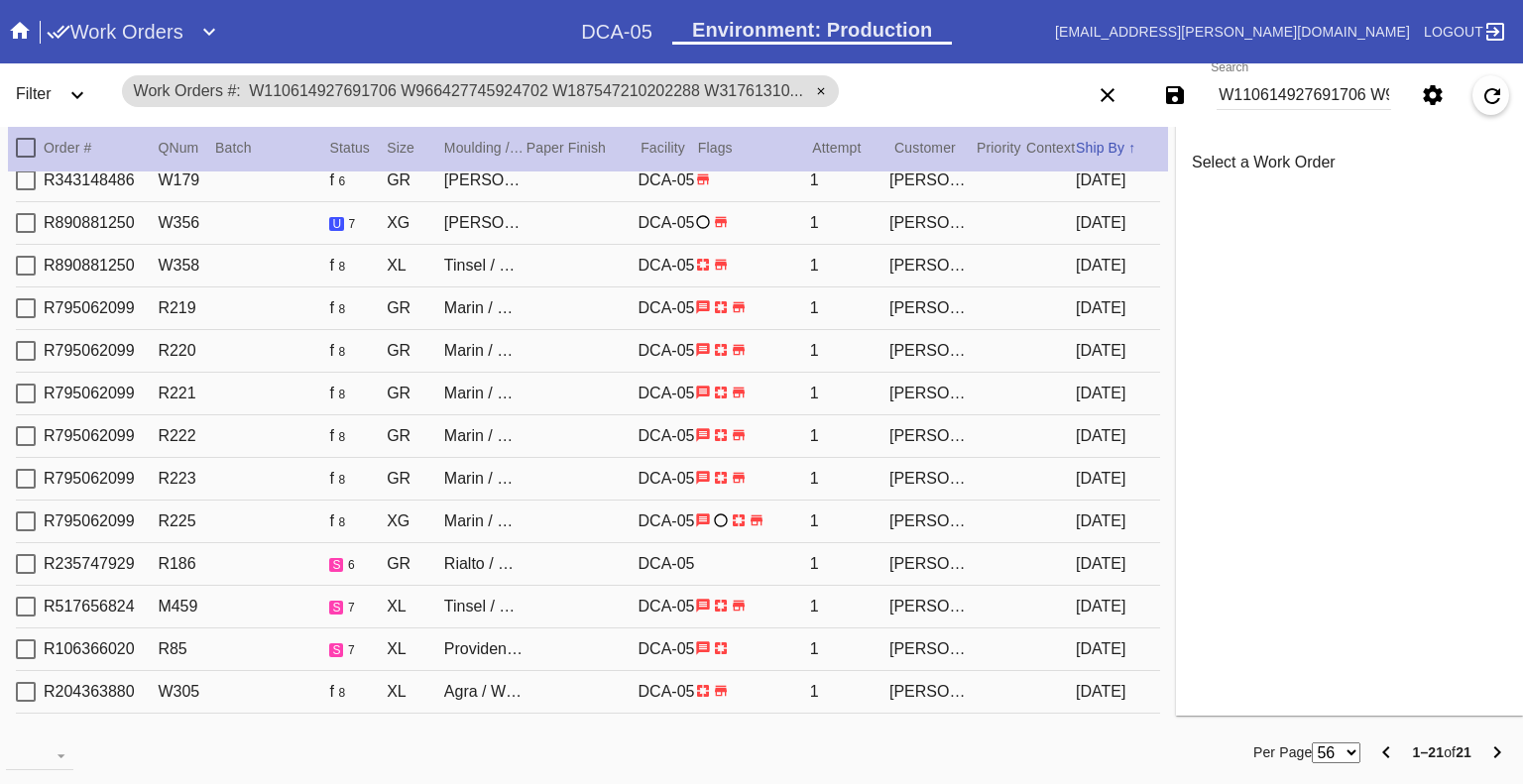 click on "W110614927691706 W966427745924702 W187547210202288 W317613103972637 W100625565244510 W104587284484460 W455976327890296 W998222238645320 W691615089985618 W570690180028179 W201925098370445 W709102122591869 W713261281362798 W675188773223505 W779197605319142 W120466755090076 W659954432098783 W639416852685114 W574518439610807 W854930293944313 W126471564098977" at bounding box center (1304, 95) 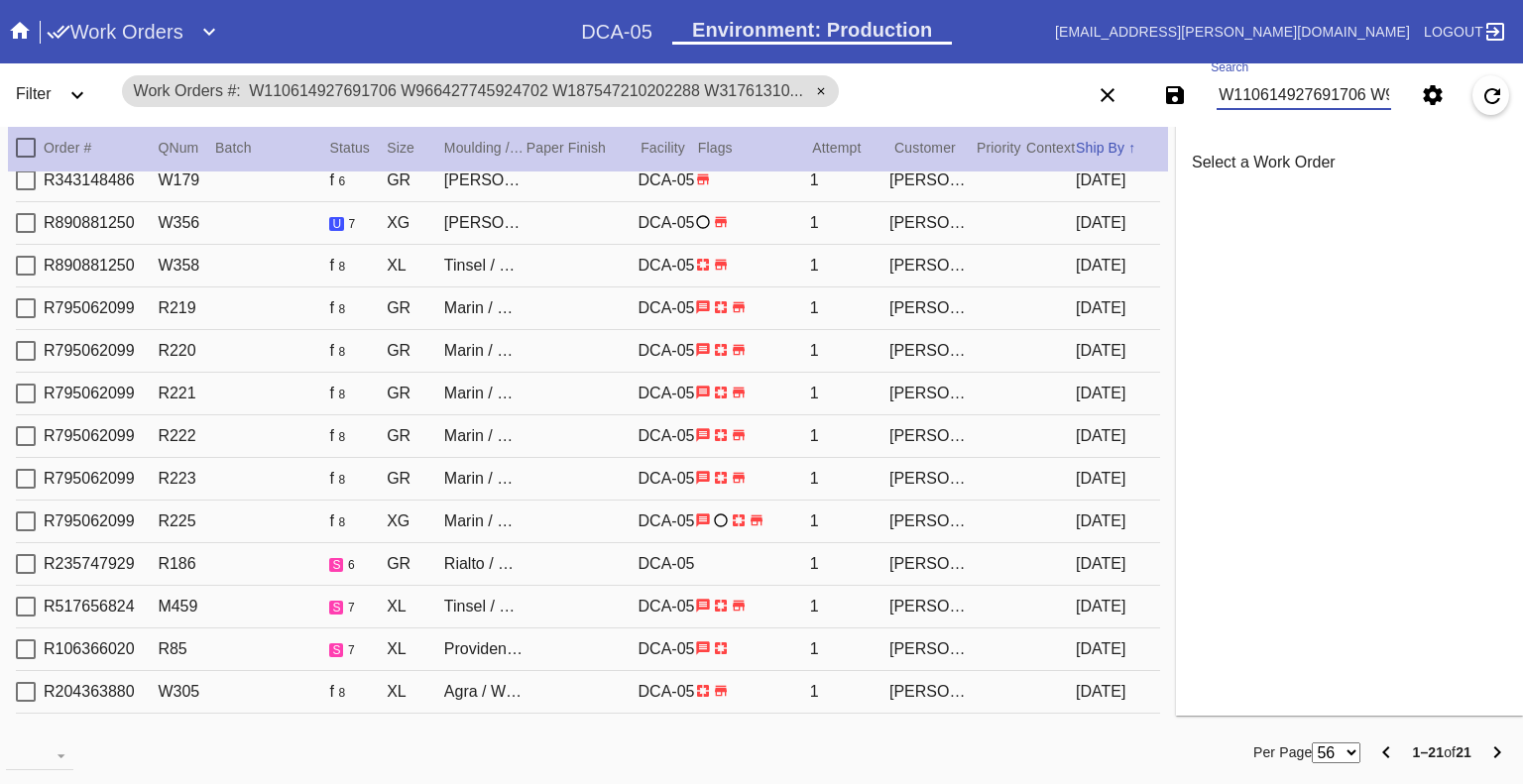 click on "W110614927691706 W966427745924702 W187547210202288 W317613103972637 W100625565244510 W104587284484460 W455976327890296 W998222238645320 W691615089985618 W570690180028179 W201925098370445 W709102122591869 W713261281362798 W675188773223505 W779197605319142 W120466755090076 W659954432098783 W639416852685114 W574518439610807 W854930293944313 W126471564098977" at bounding box center (1304, 95) 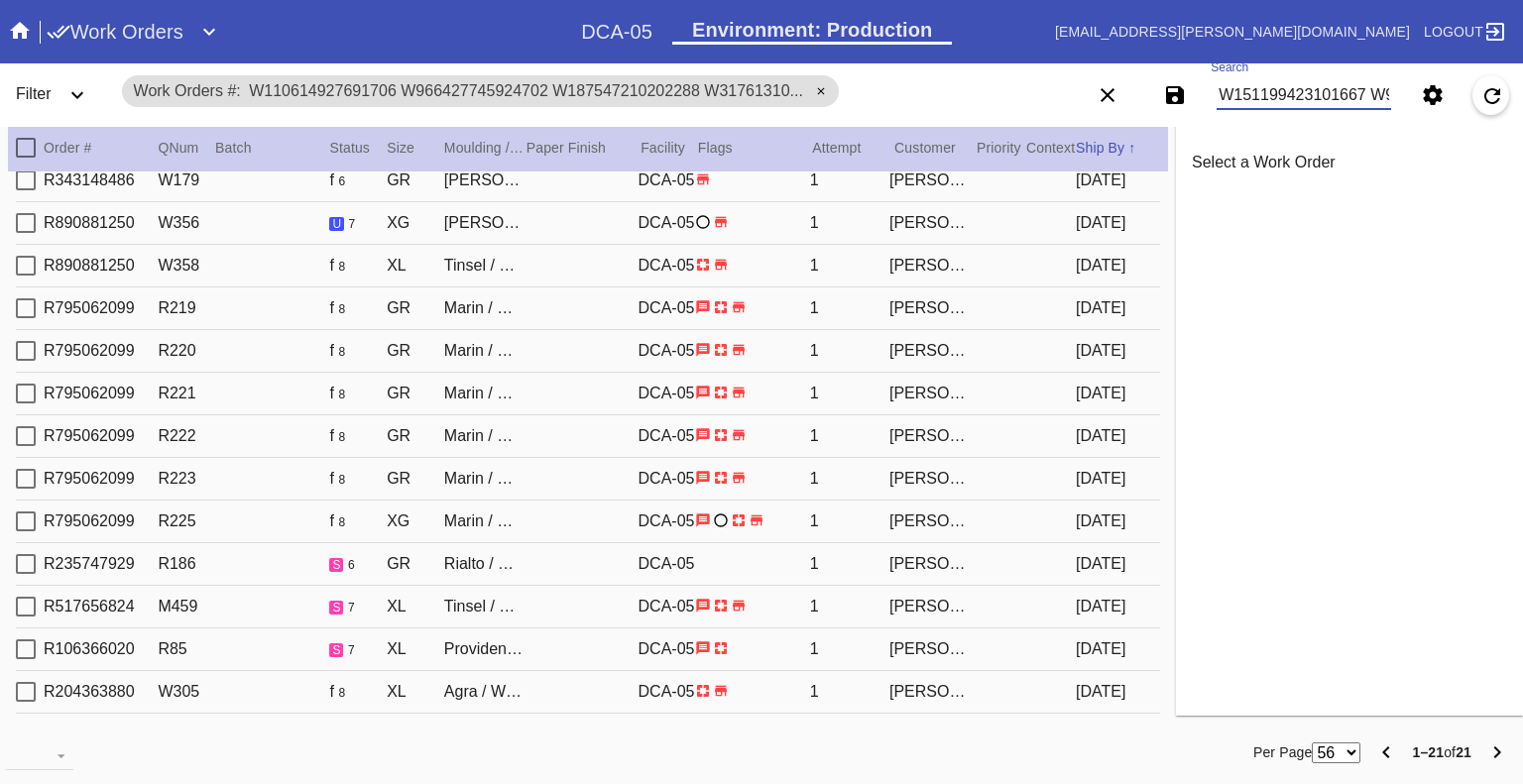 scroll, scrollTop: 0, scrollLeft: 1340, axis: horizontal 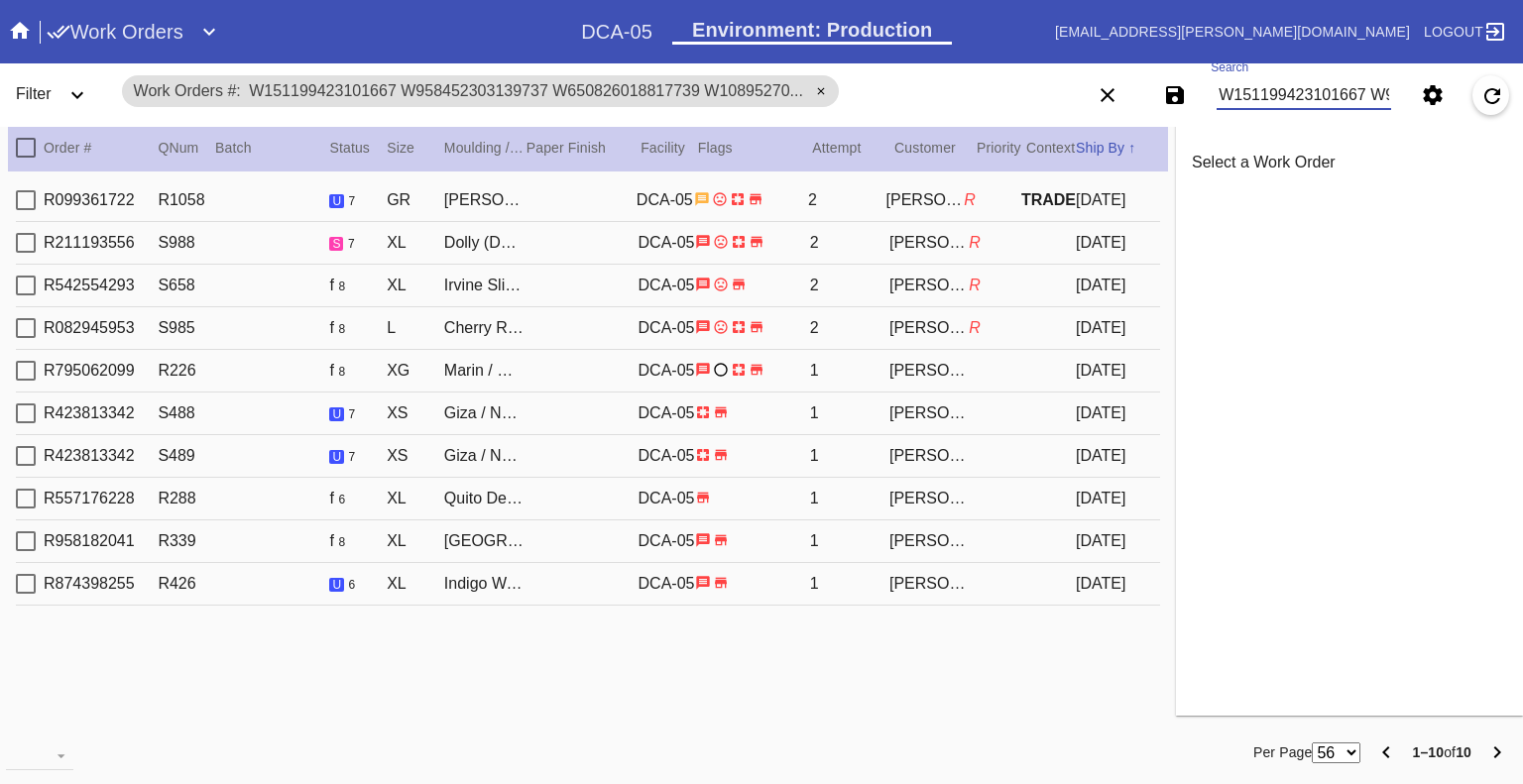 click on "W151199423101667 W958452303139737 W650826018817739 W108952706396308 W967301640098289 W520256087064992 W211682330668707 W714544657410536 W532785799946383 W407444249372975" at bounding box center (1304, 95) 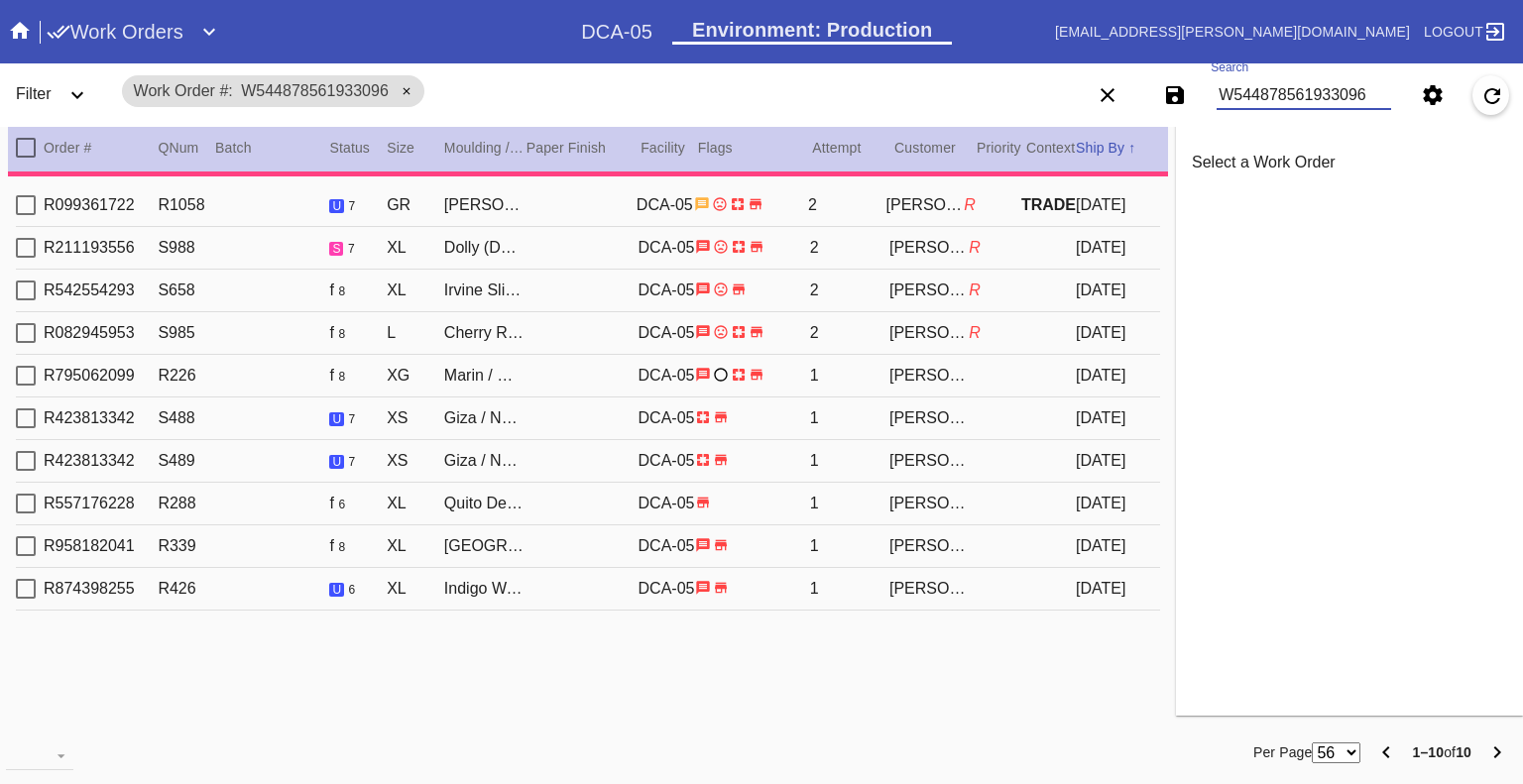 type on "2.0" 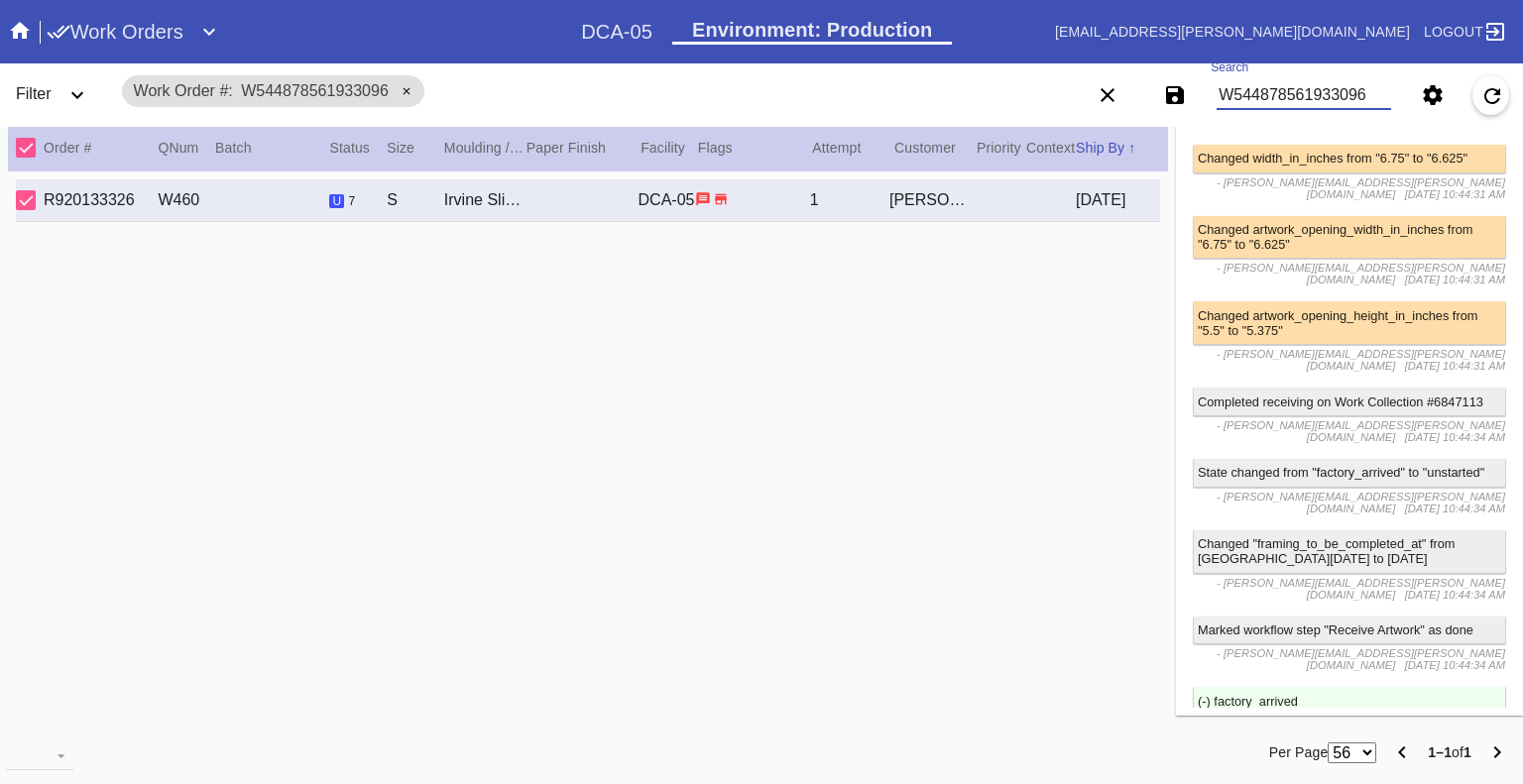 scroll, scrollTop: 2525, scrollLeft: 0, axis: vertical 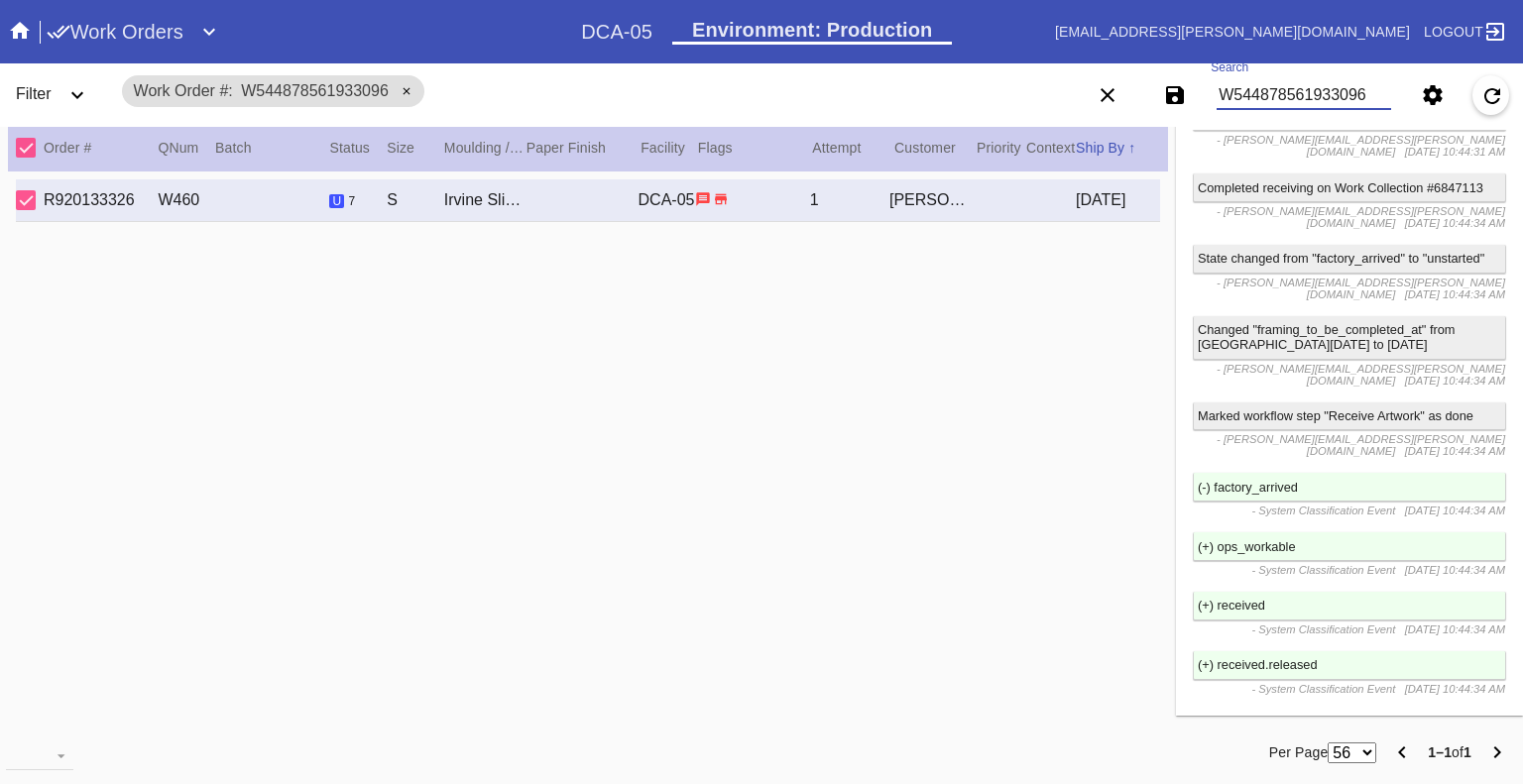click on "W544878561933096" at bounding box center [1304, 95] 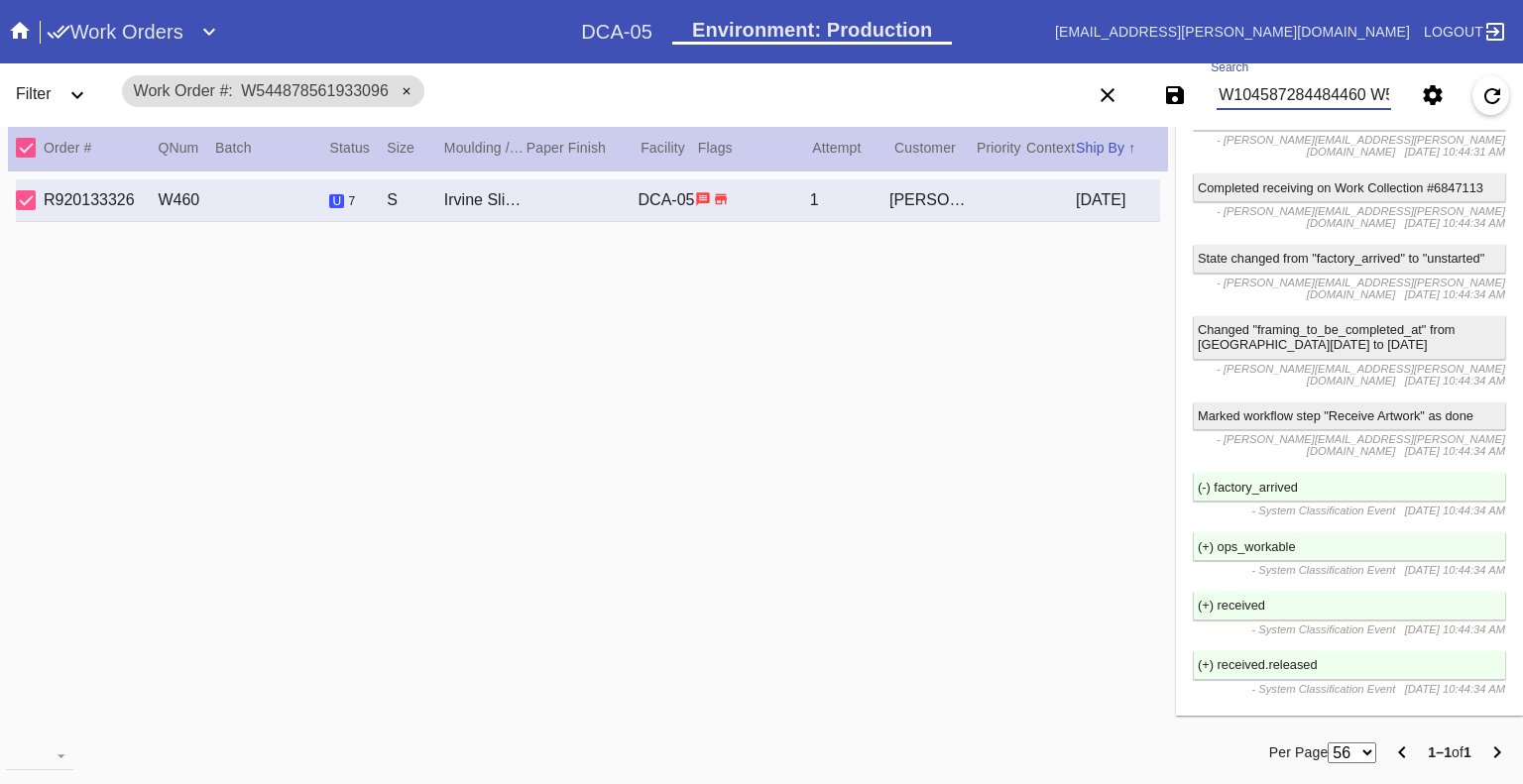 scroll, scrollTop: 0, scrollLeft: 1492, axis: horizontal 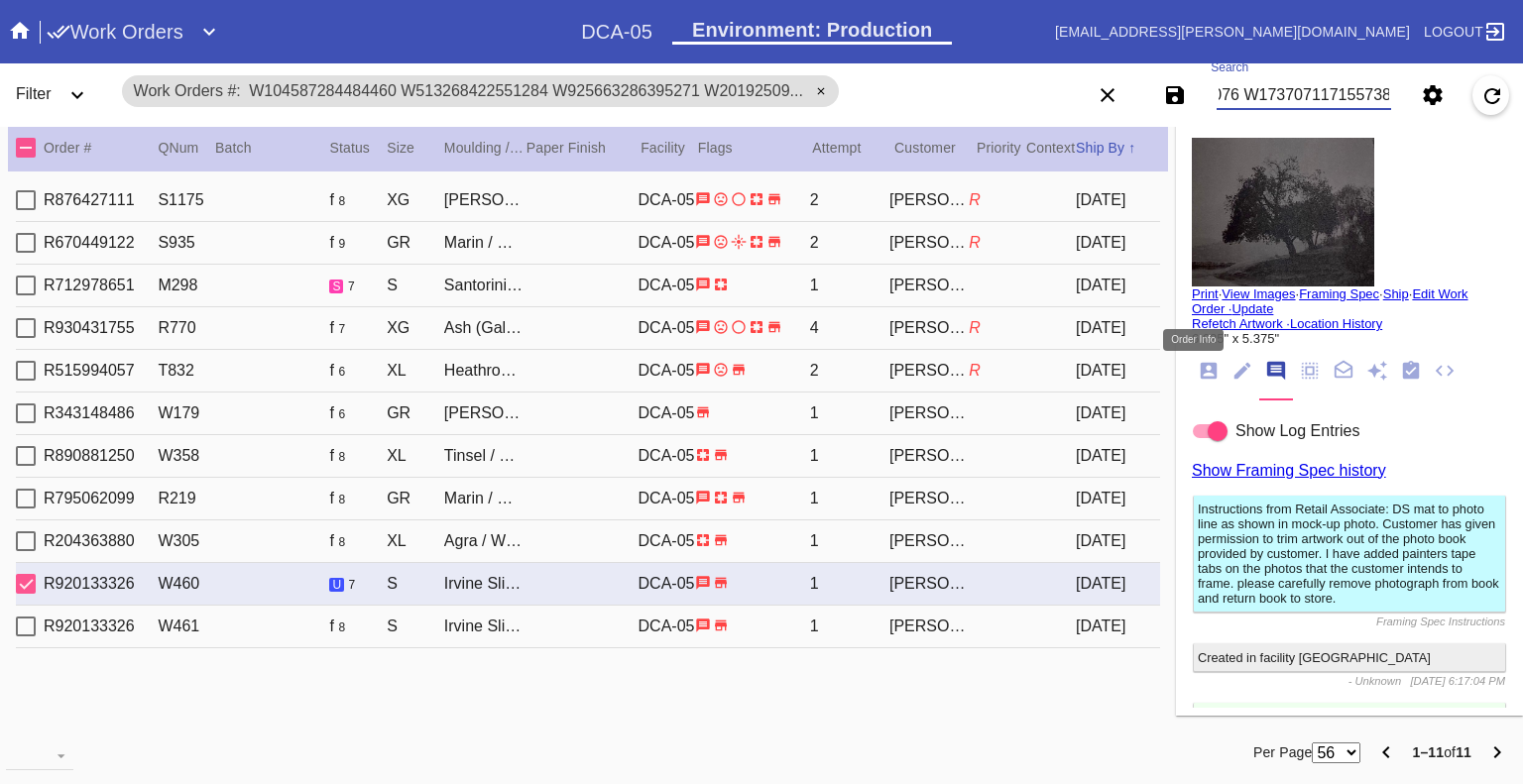 click 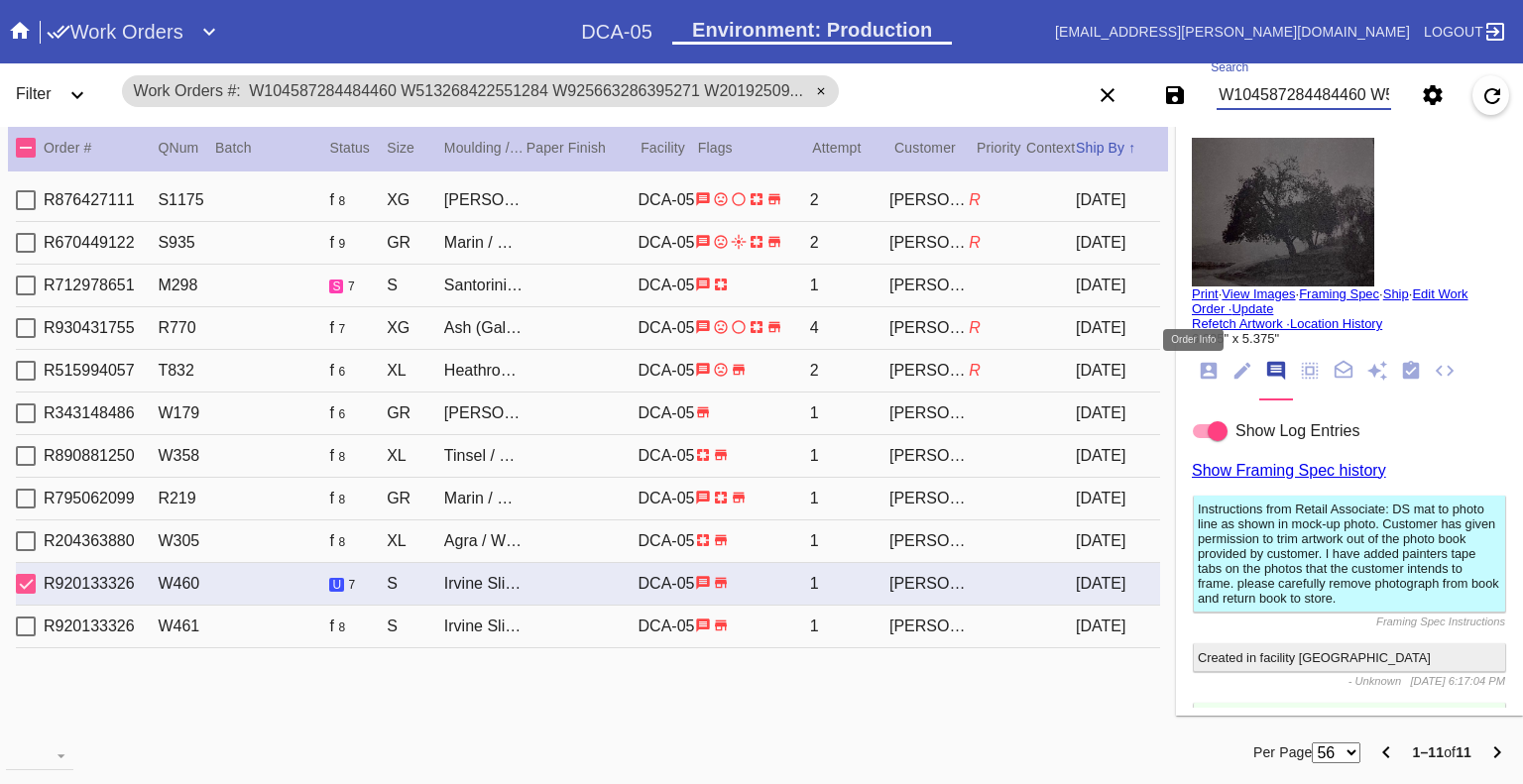 scroll, scrollTop: 24, scrollLeft: 0, axis: vertical 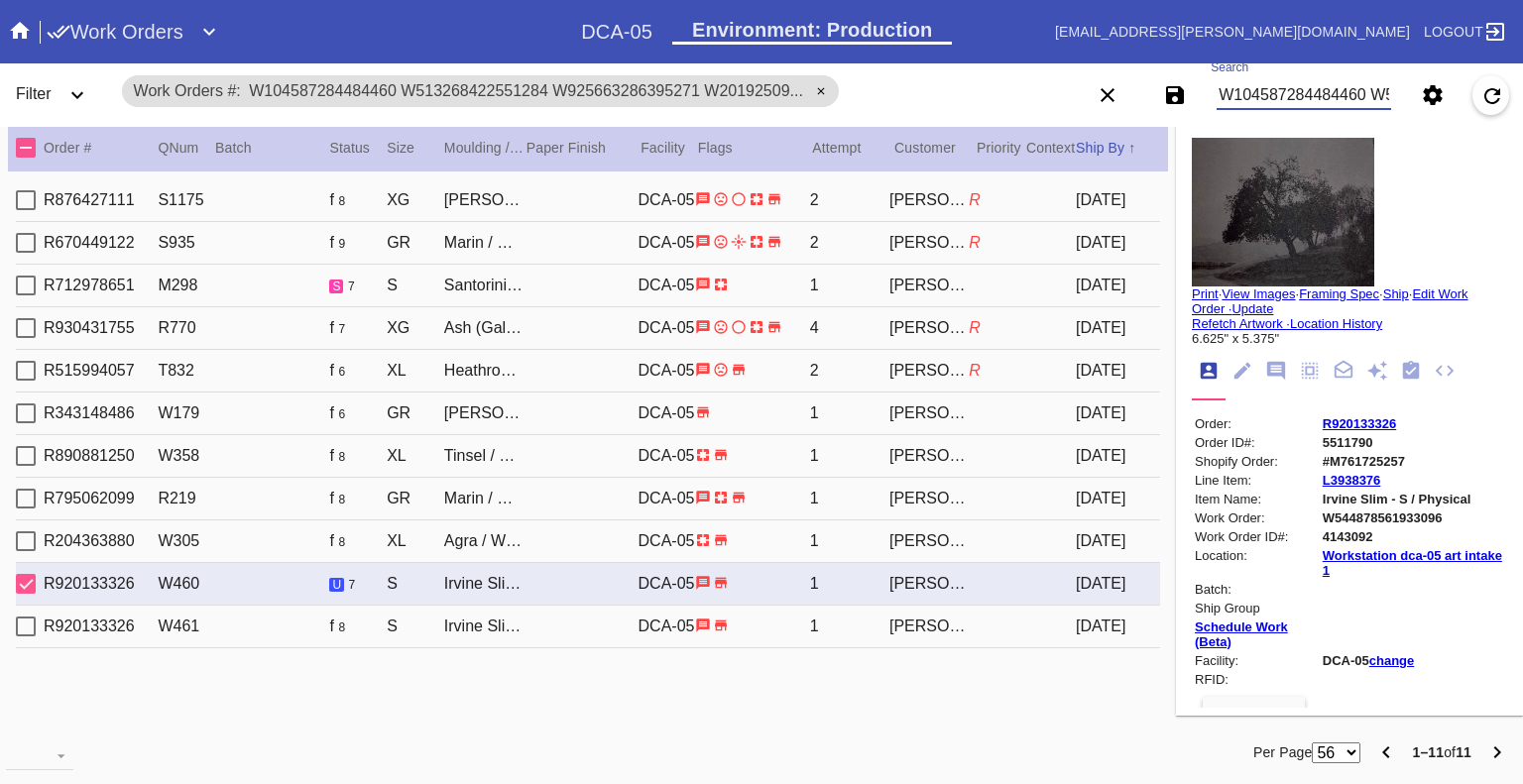 click on "W104587284484460 W513268422551284 W925663286395271 W201925098370445 W341421665716229 W544878561933096 W691615089985618 W709102122591869 W998222238645320 W120466755090076 W173707117155738" at bounding box center (1304, 95) 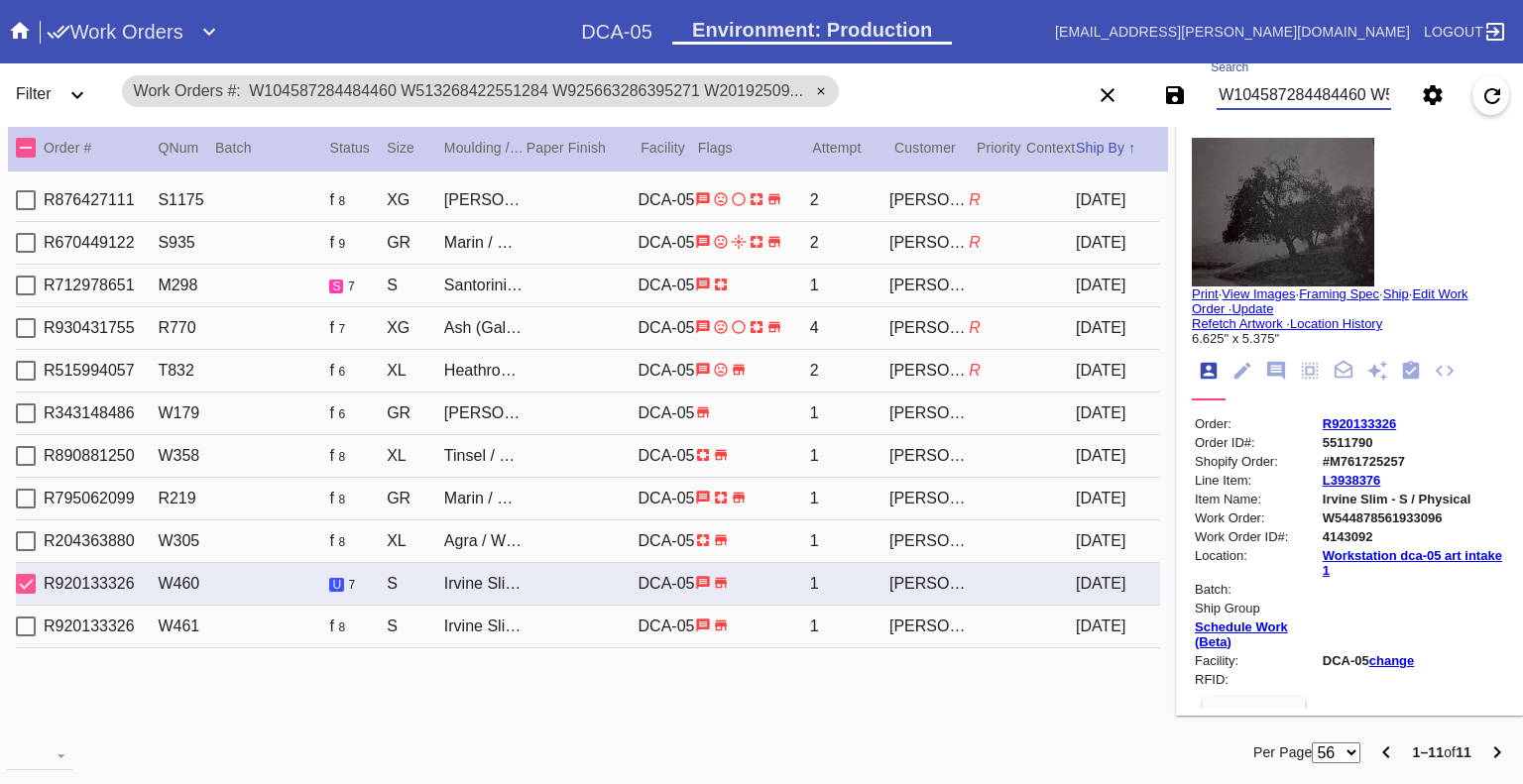 paste on "806098427089634 W925663286395271 W201925098370445 W341421665716229 W544878561933096 W691615089985618 W709102122591869 W998222238645320 W120466755090076 W574518439610807 W639416852685114 W659954432098783 W685714016147001 W809967739660625 W854930293944313 W937822530688674 W966427745924702 W816204724257744 W891029463788973 W173707117155738 W211682330668707 W675188773223505 W713261281362798 W744663183352376 W520256087064992 W079217314891844 W147496705883862 W167598570620061 W223612670588359 W248080829150933 W269241372368822 W436000199845396 W474671939003538 W602380922143951 W657381268225797 W674793651169373 W674868722357467 W718669707079511 W755735467618864 W888135547787129 W962708716399265 W97806684567346" 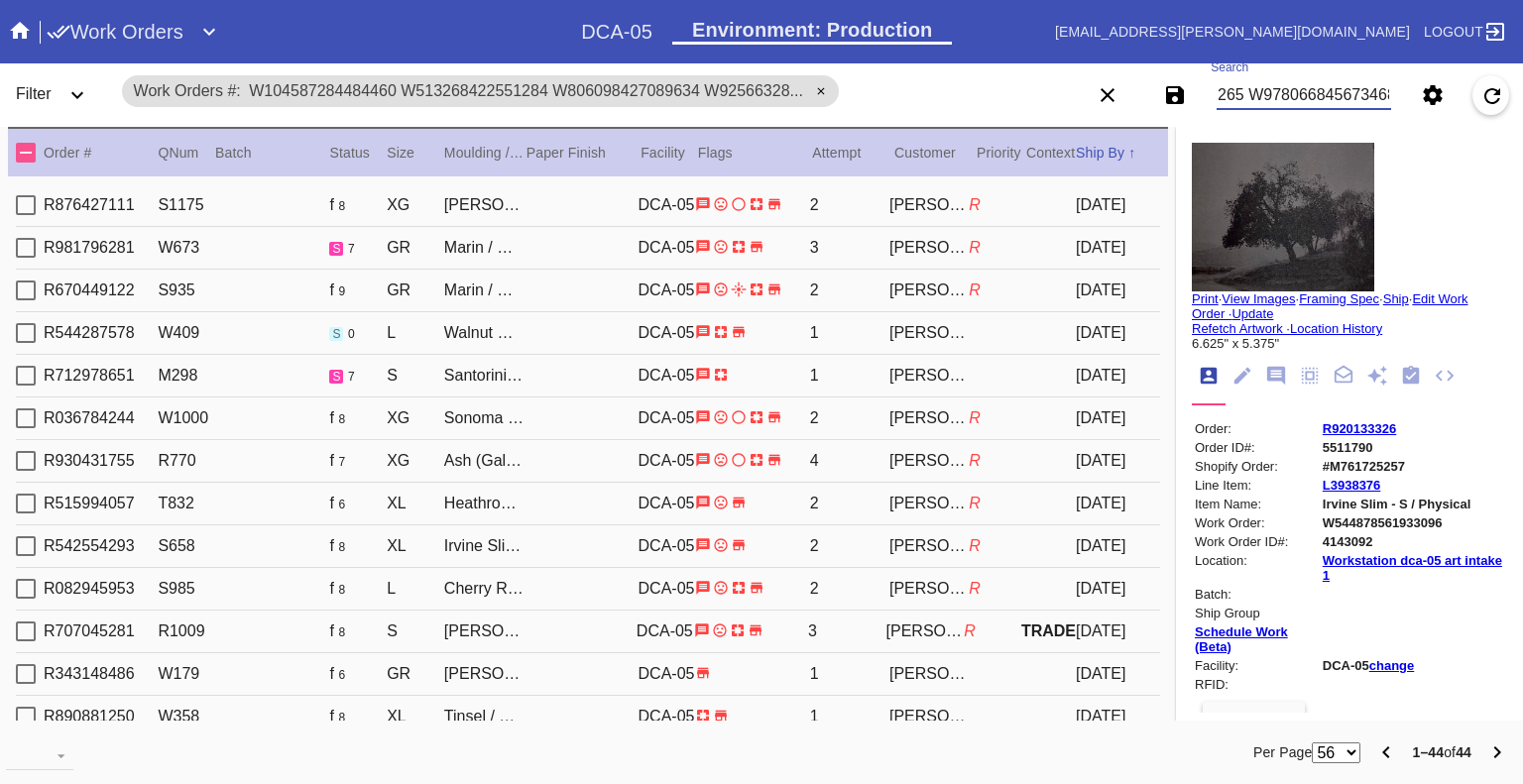 scroll, scrollTop: 0, scrollLeft: 0, axis: both 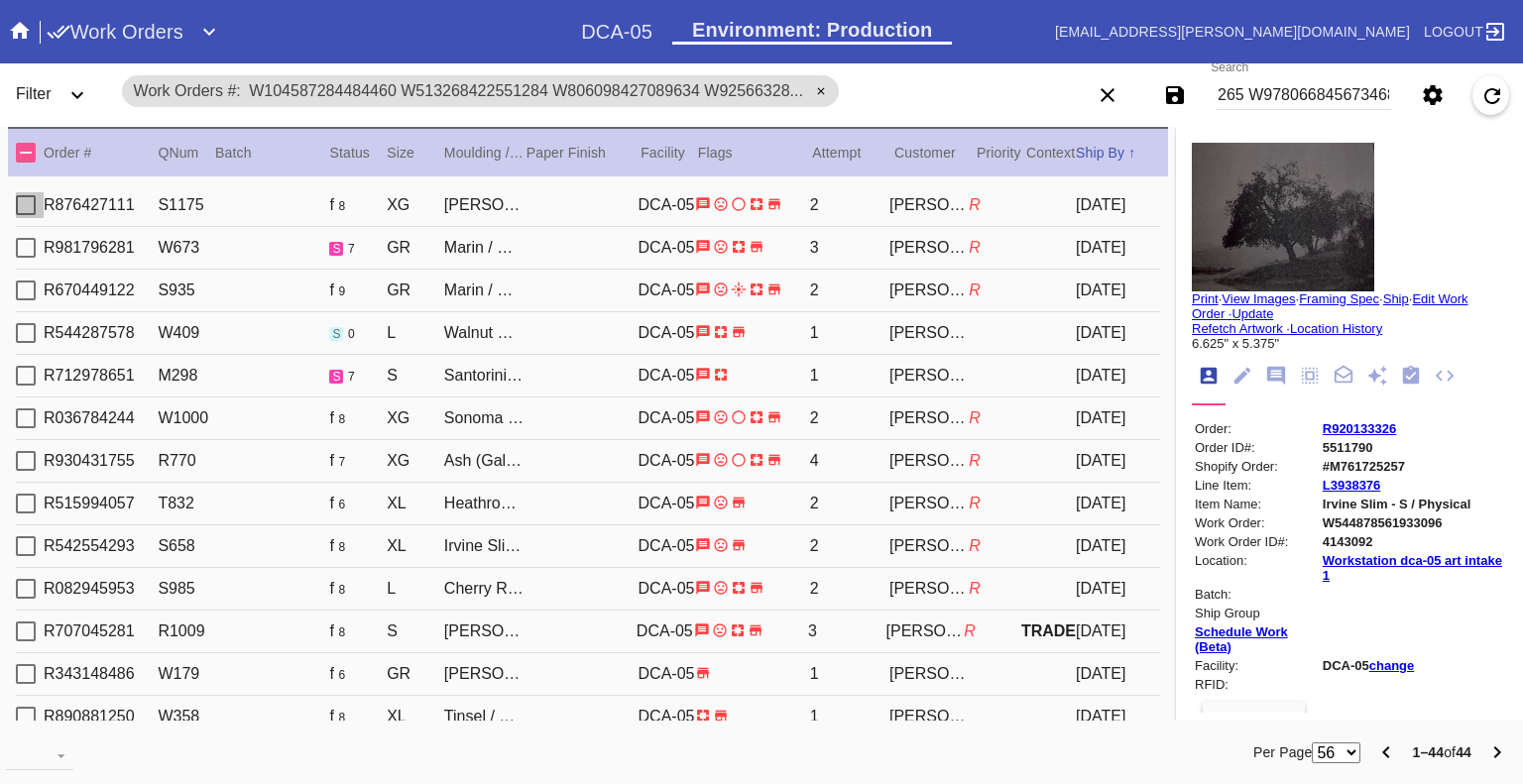 click at bounding box center (26, 205) 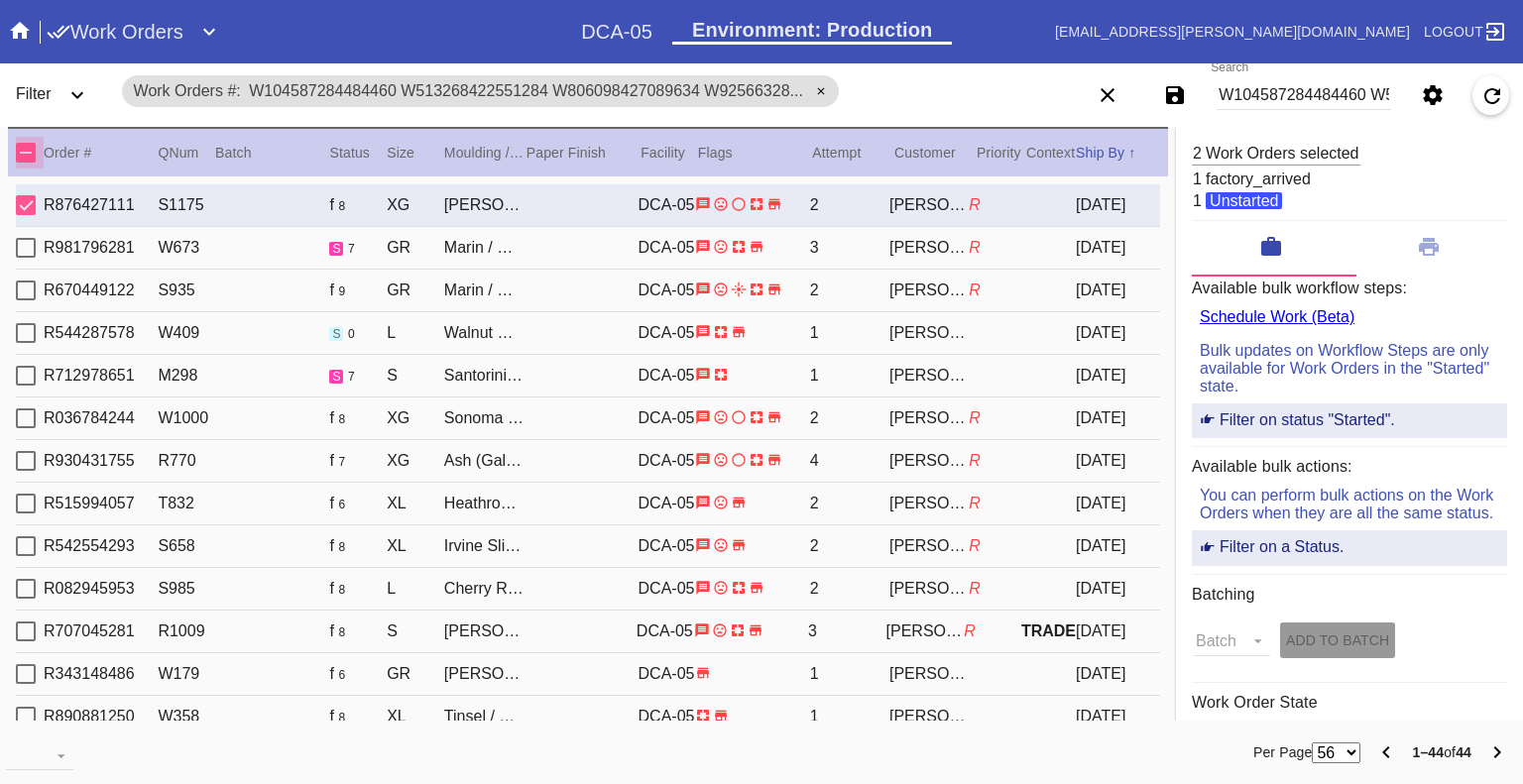 click at bounding box center [26, 153] 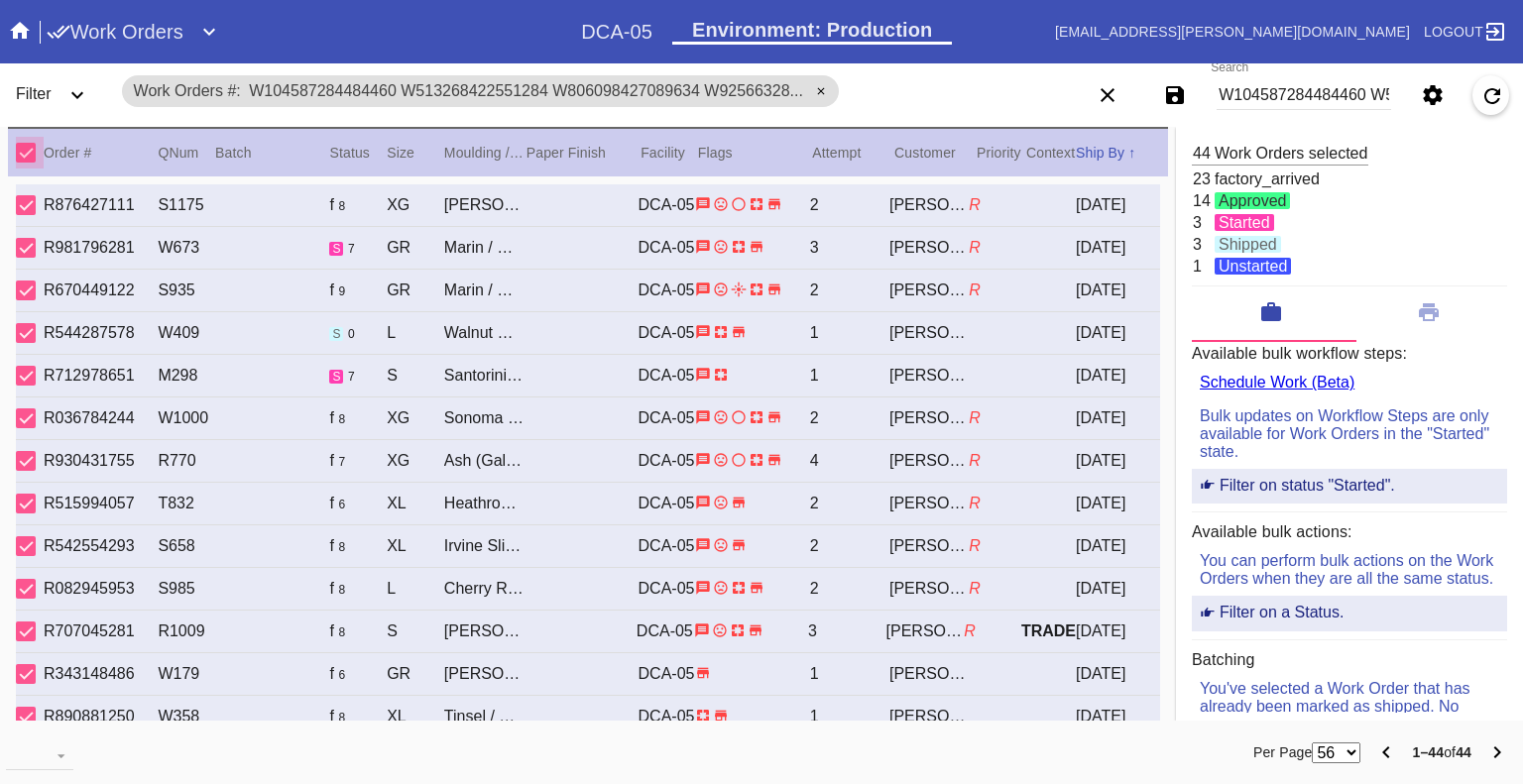 click at bounding box center [26, 153] 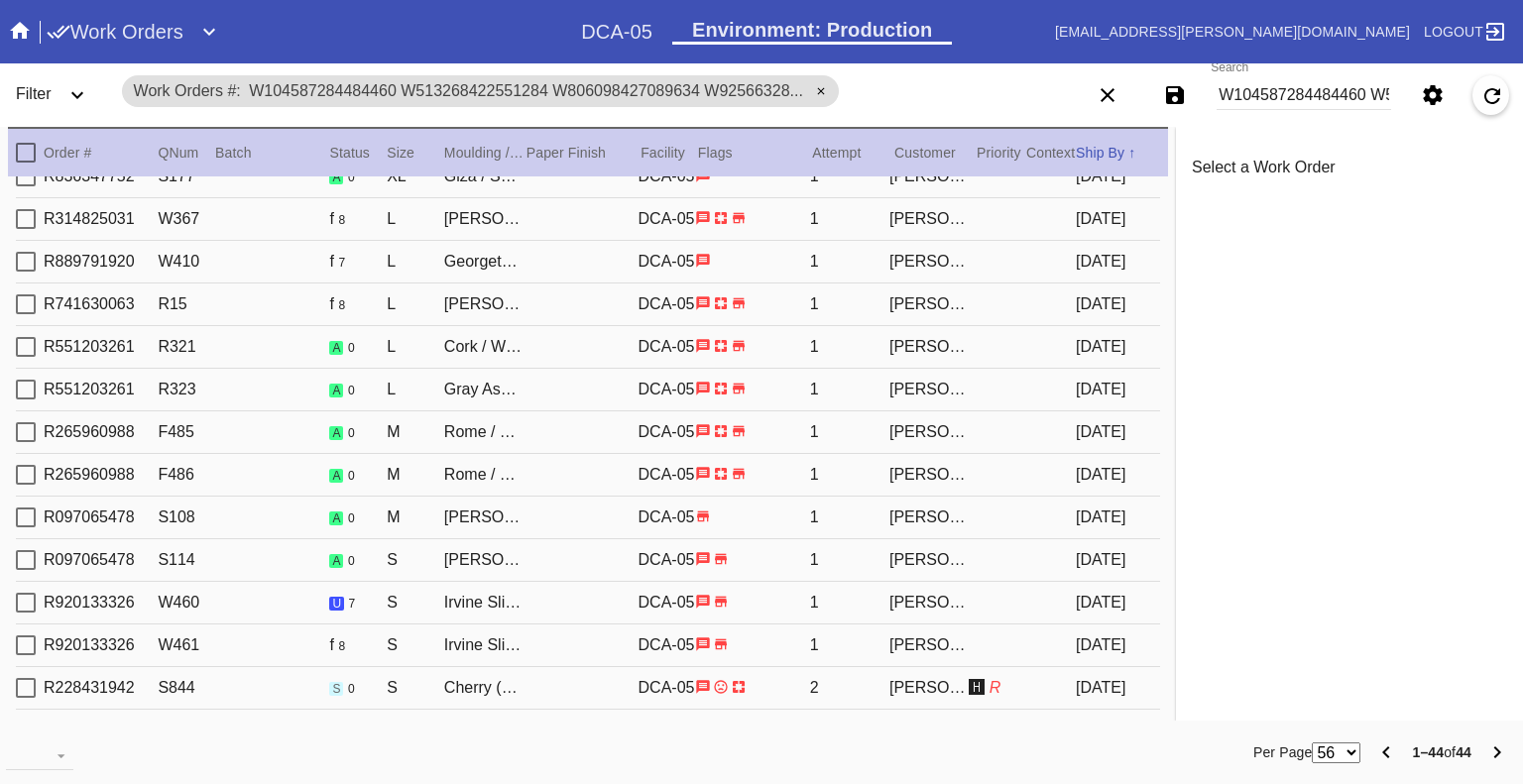 scroll, scrollTop: 853, scrollLeft: 0, axis: vertical 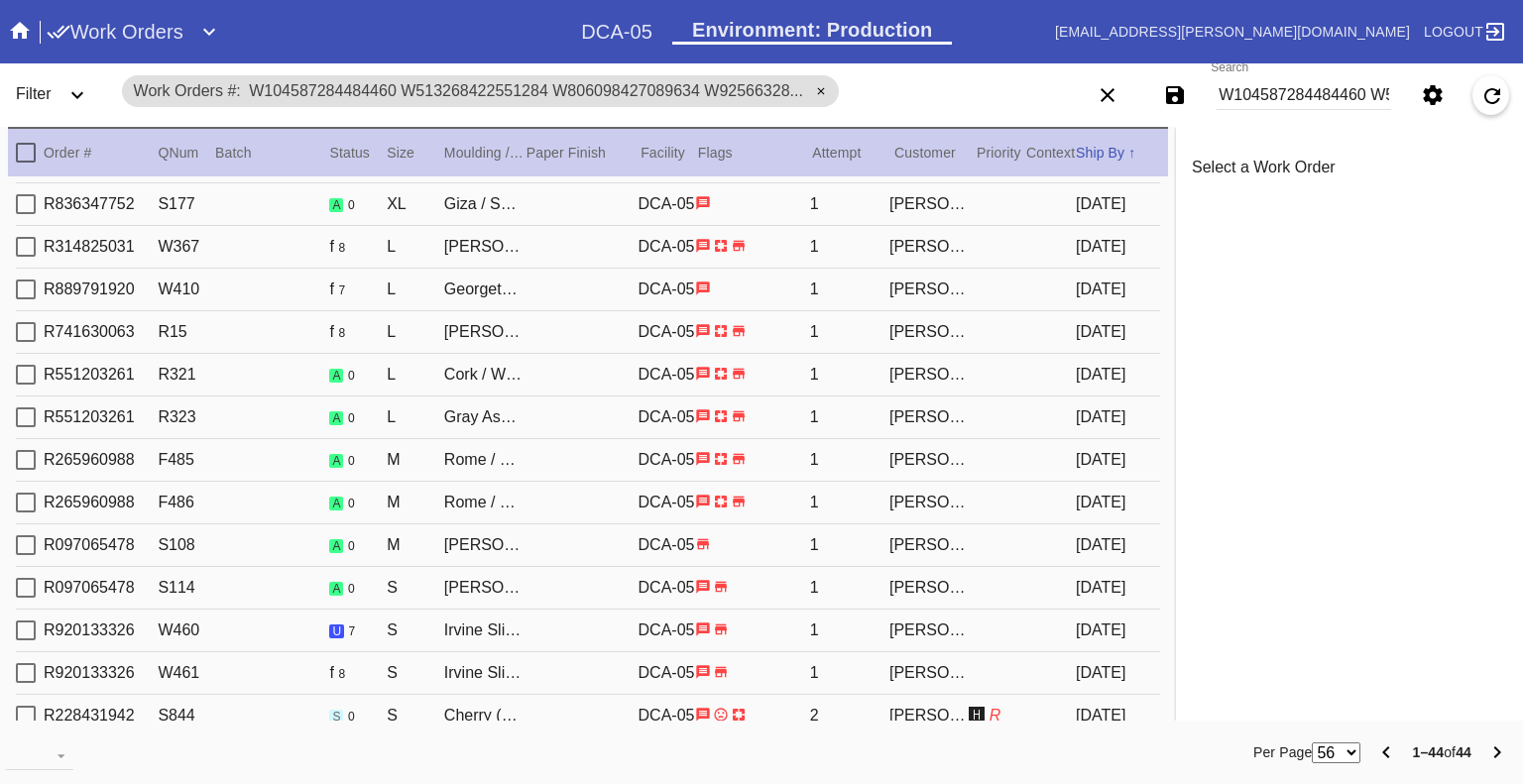 click 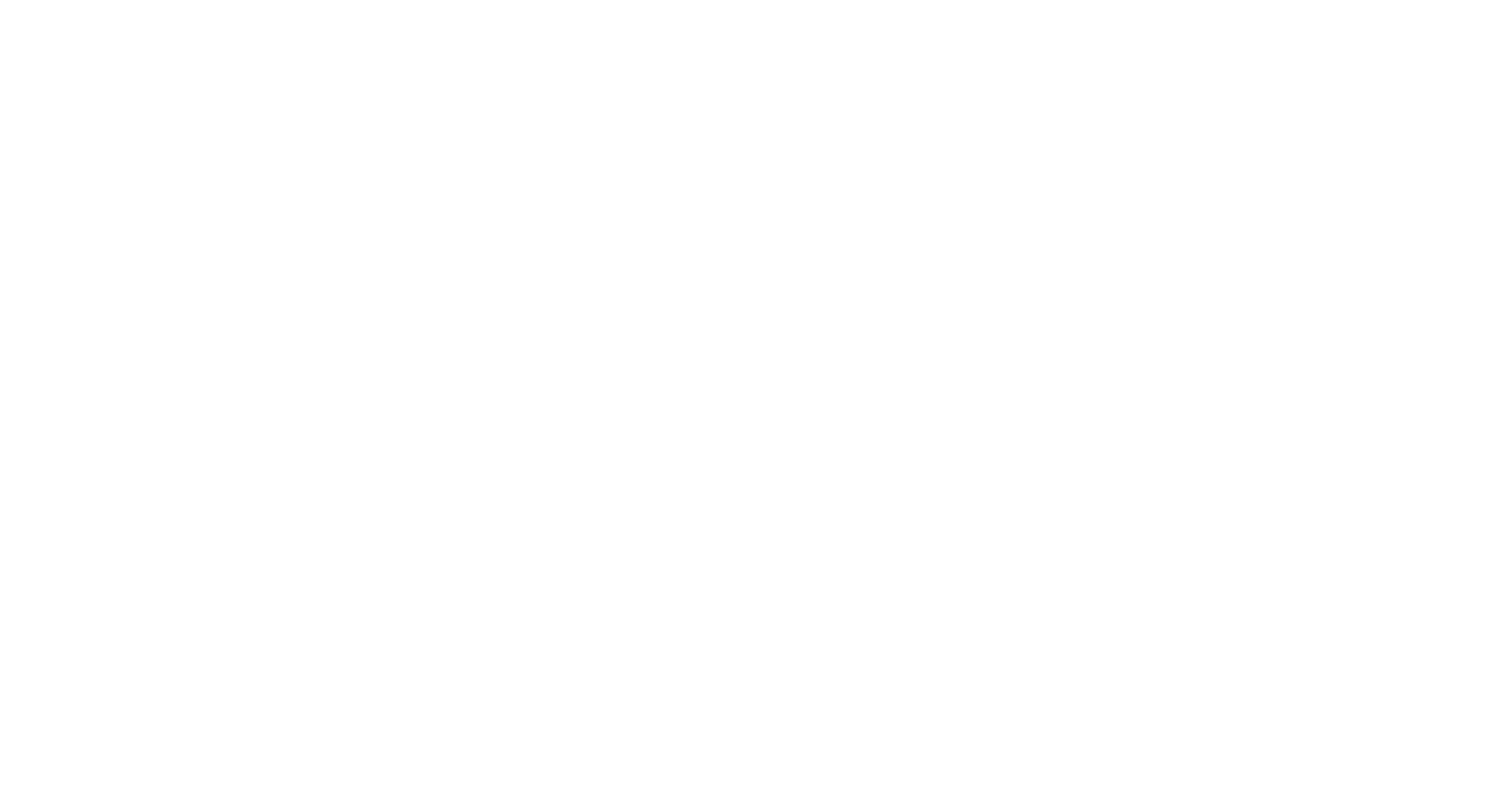 scroll, scrollTop: 0, scrollLeft: 0, axis: both 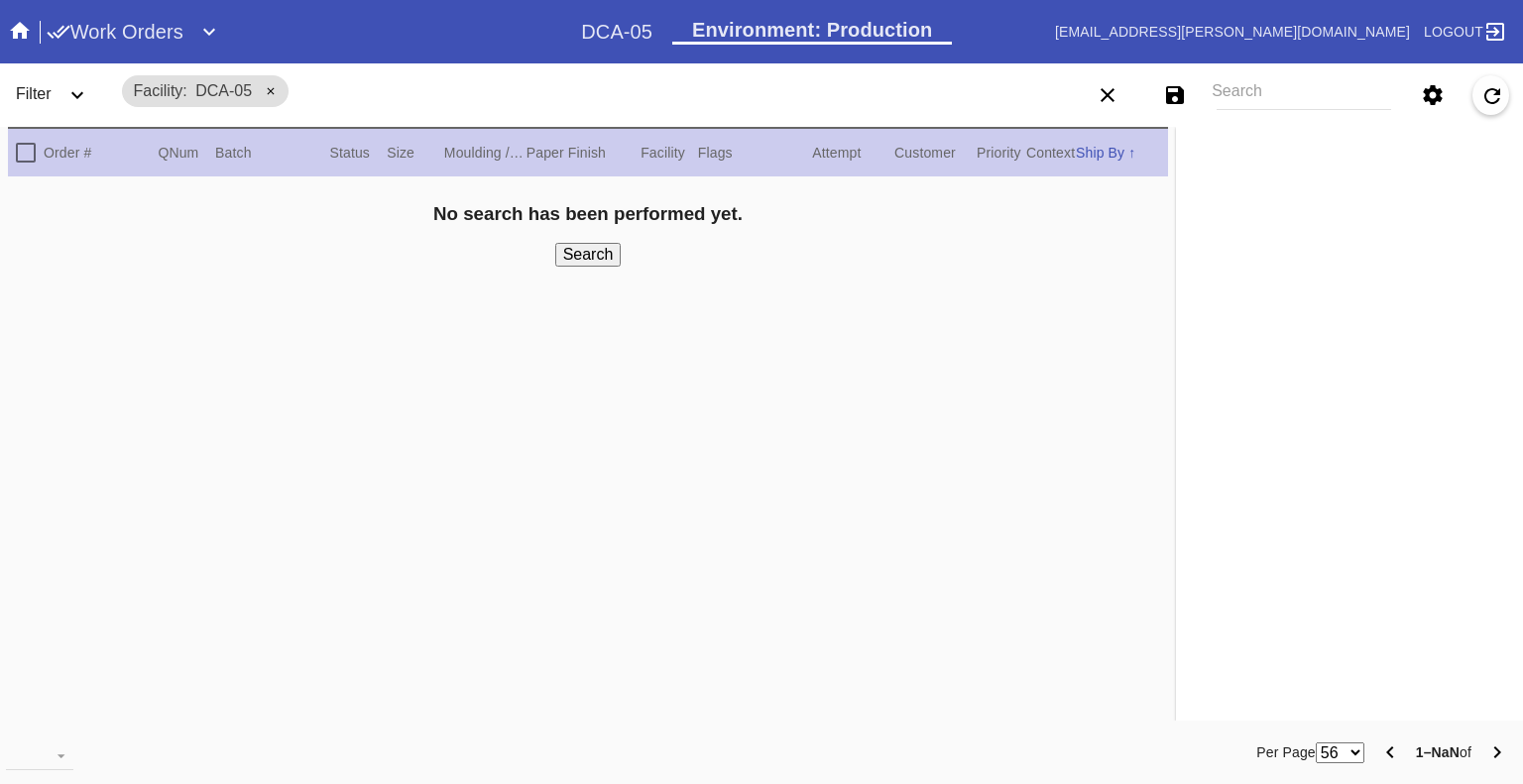 click at bounding box center [77, 95] 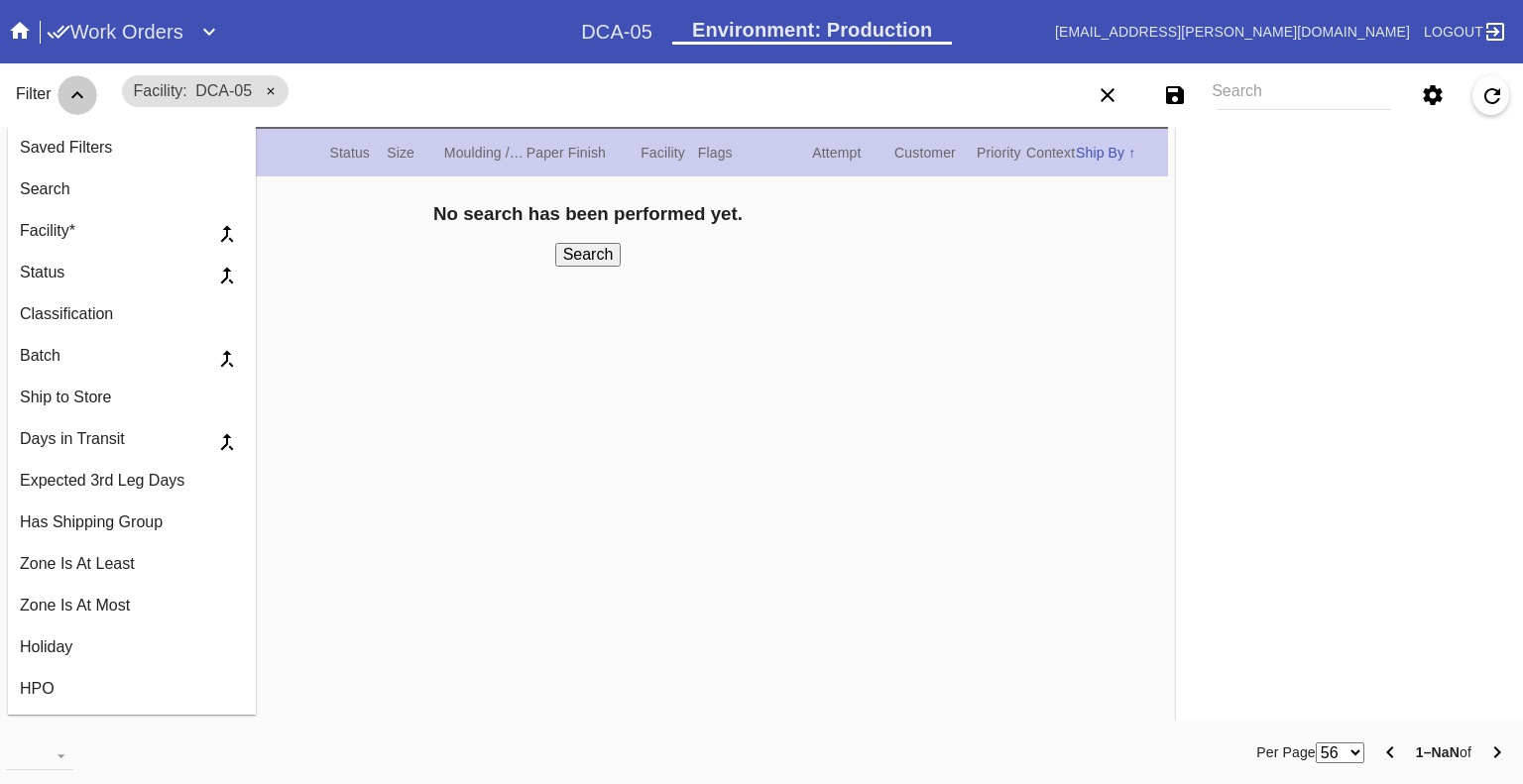 click at bounding box center (77, 95) 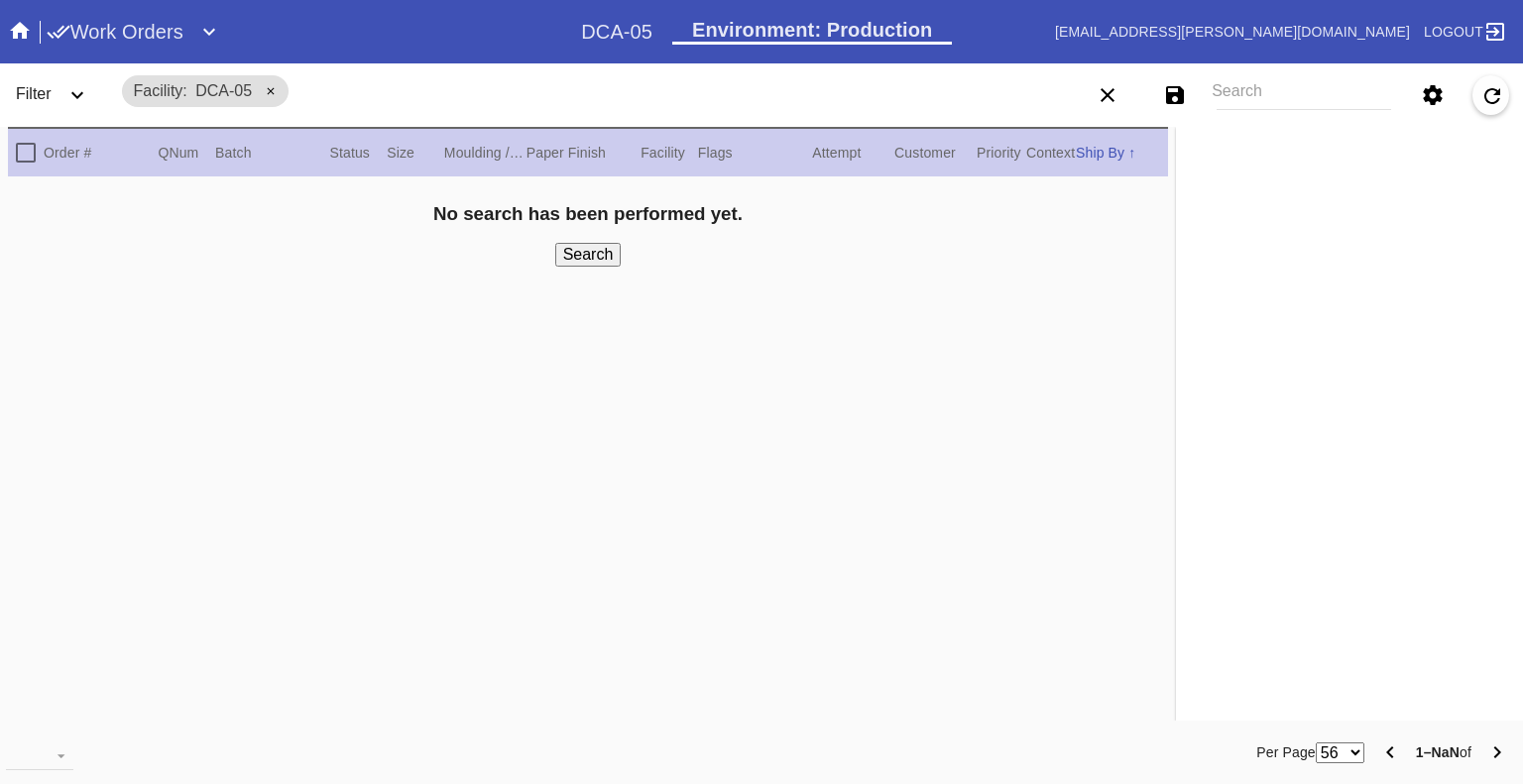 click on "Work Orders" at bounding box center (115, 32) 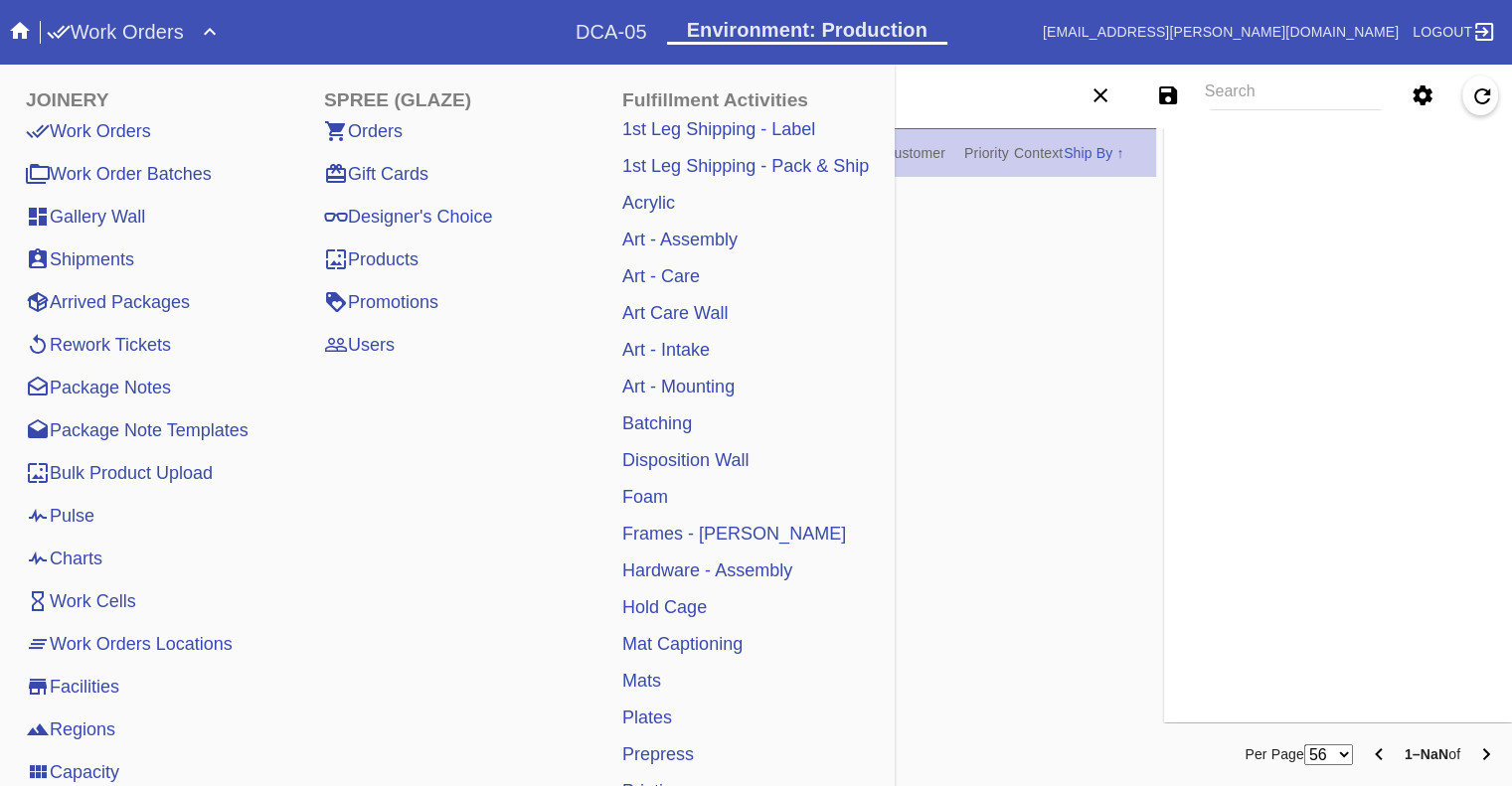 click on "Pulse" at bounding box center [60, 516] 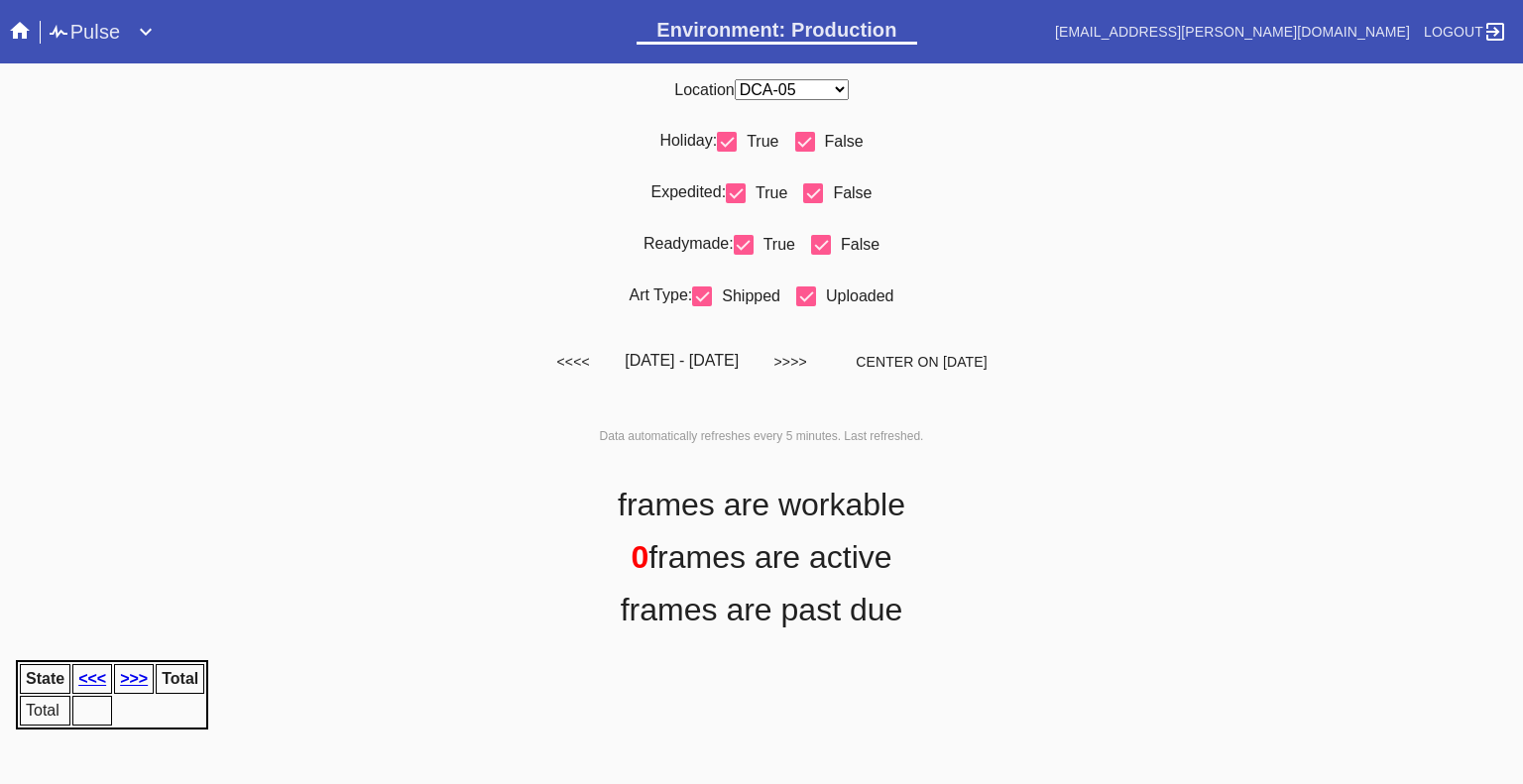 scroll, scrollTop: 0, scrollLeft: 0, axis: both 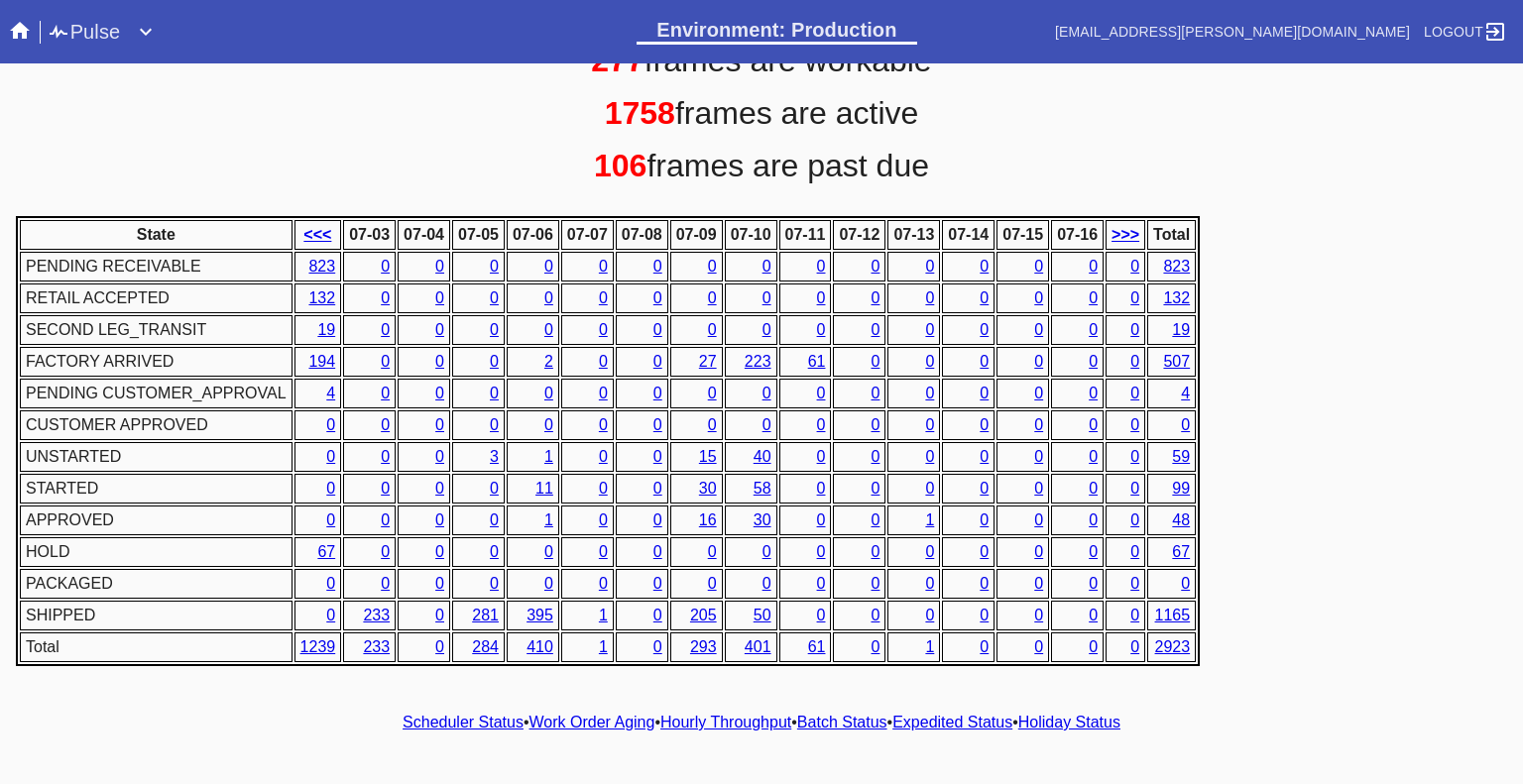 click on "Hourly Throughput" at bounding box center [726, 722] 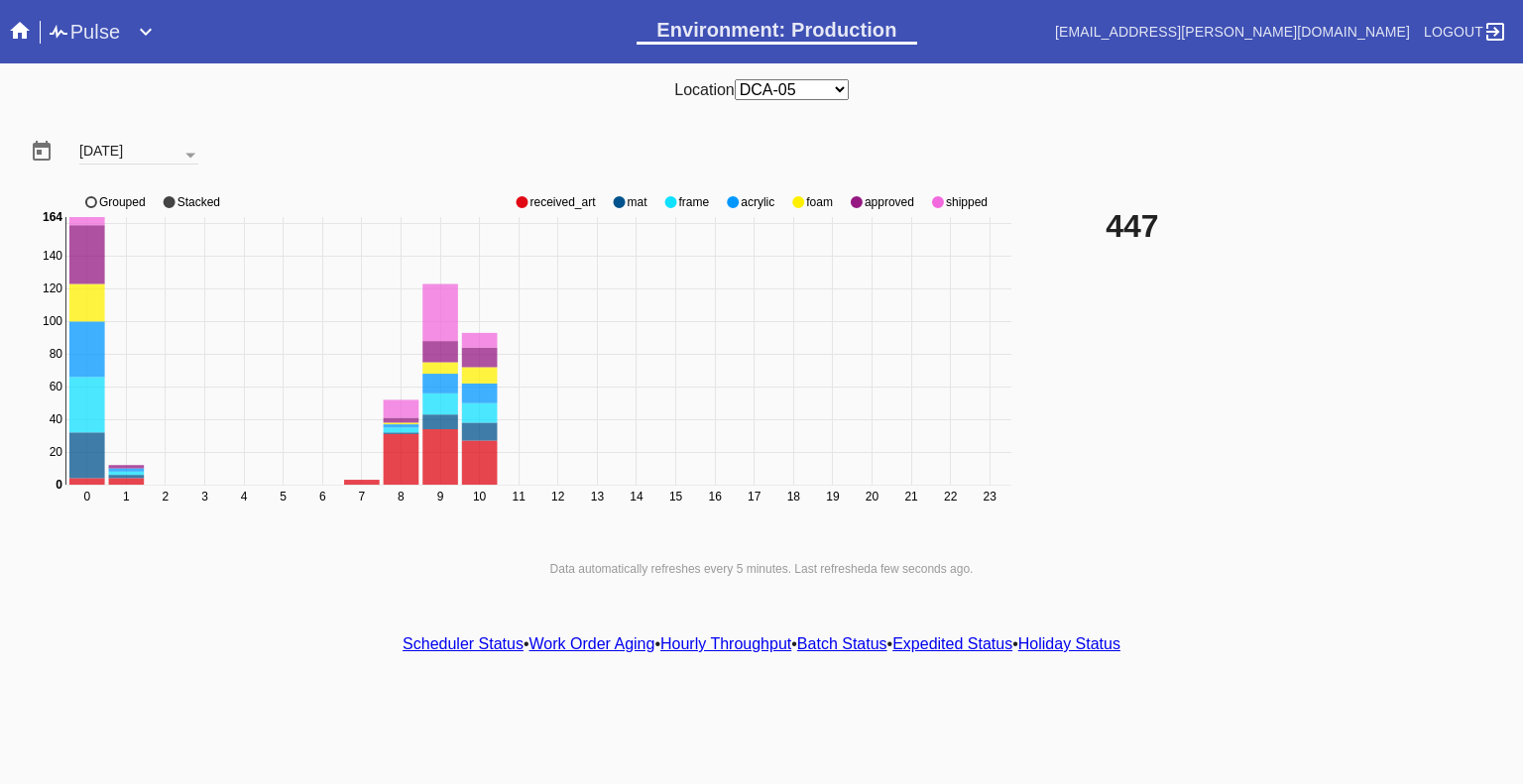 click 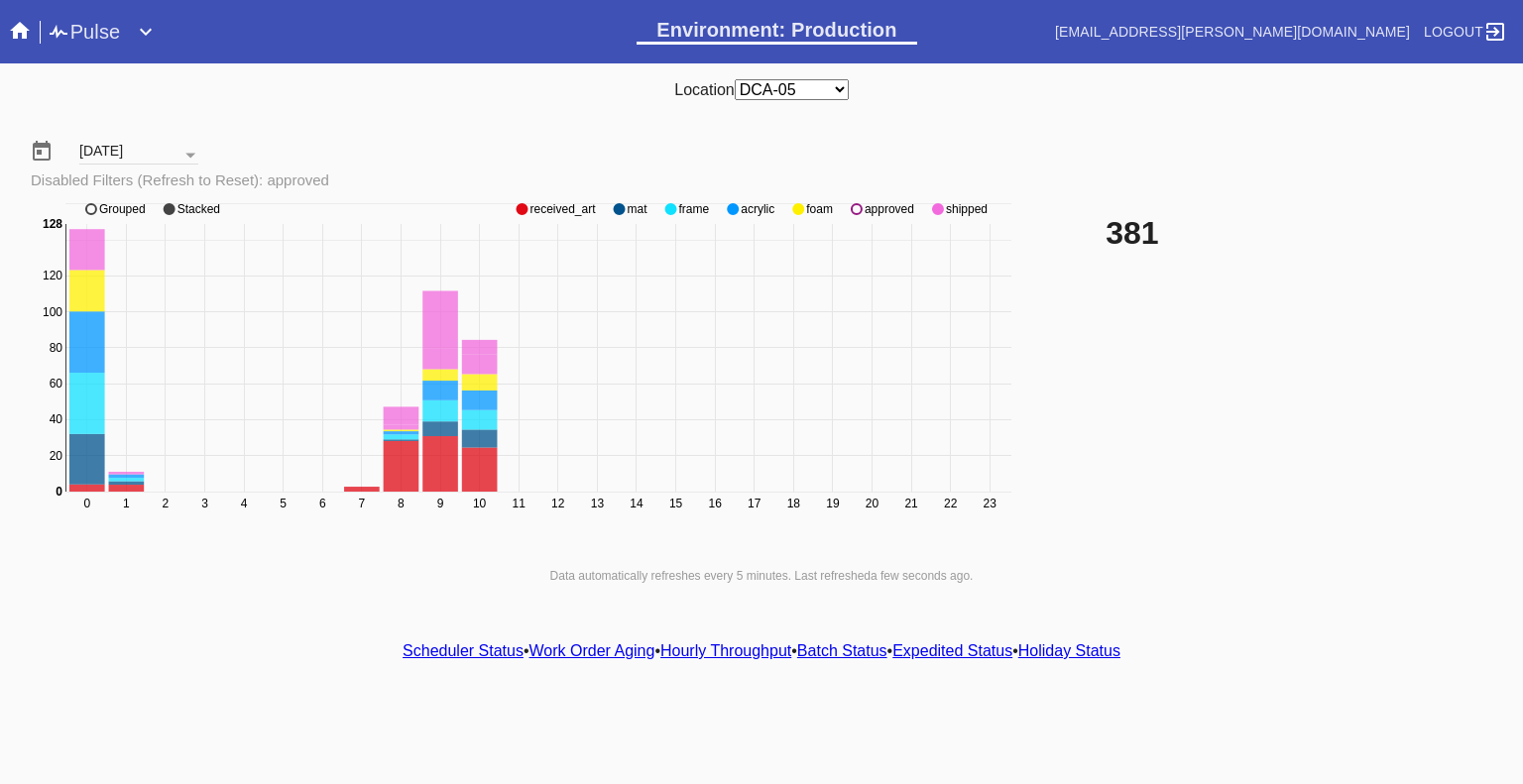 click on "0 1 2 3 4 5 6 7 8 9 10 11 12 13 14 15 16 17 18 19 20 21 22 23 0 20 40 60 80 100 120 140 160 0 128 received_art mat frame acrylic foam approved shipped Grouped Stacked" 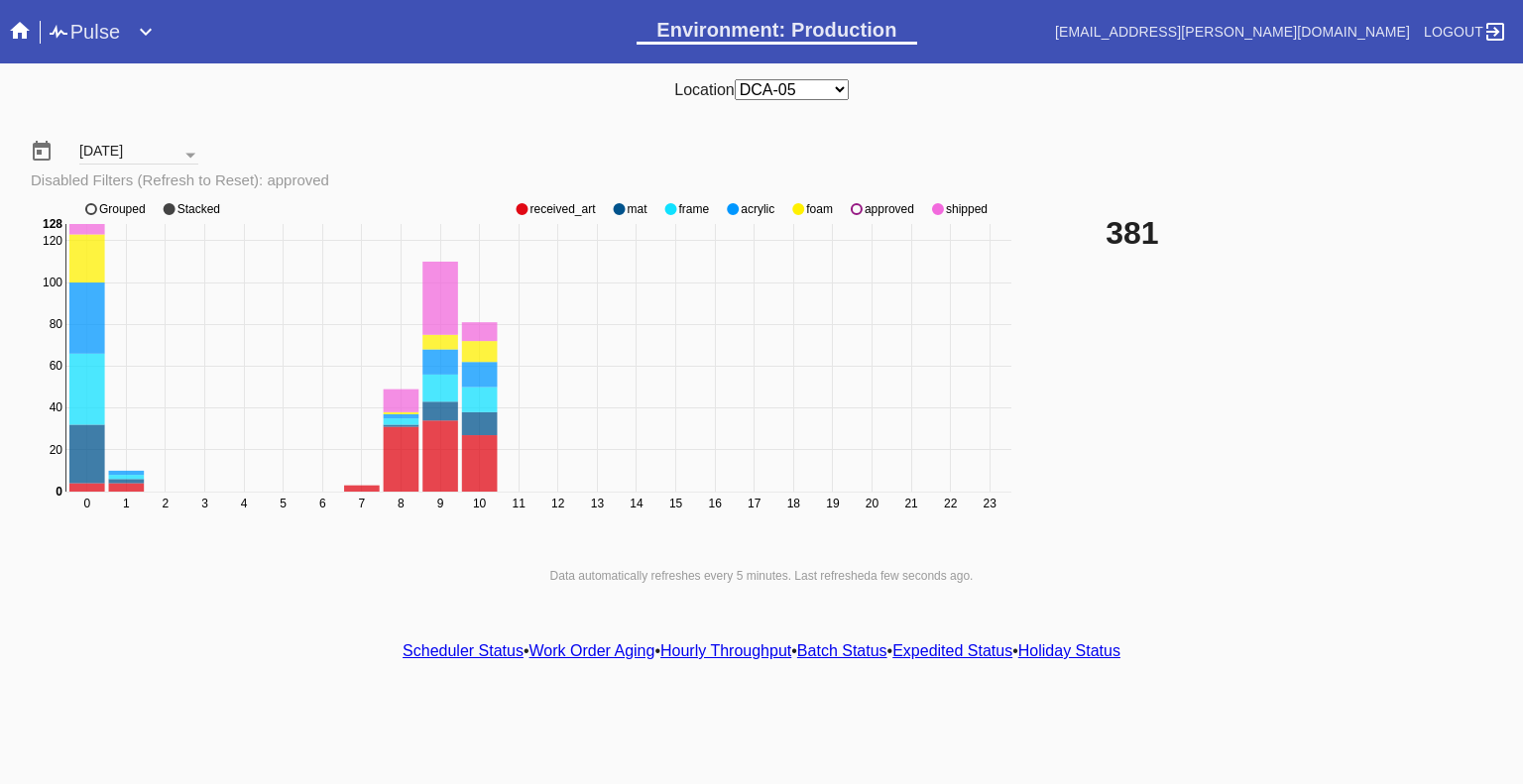 click 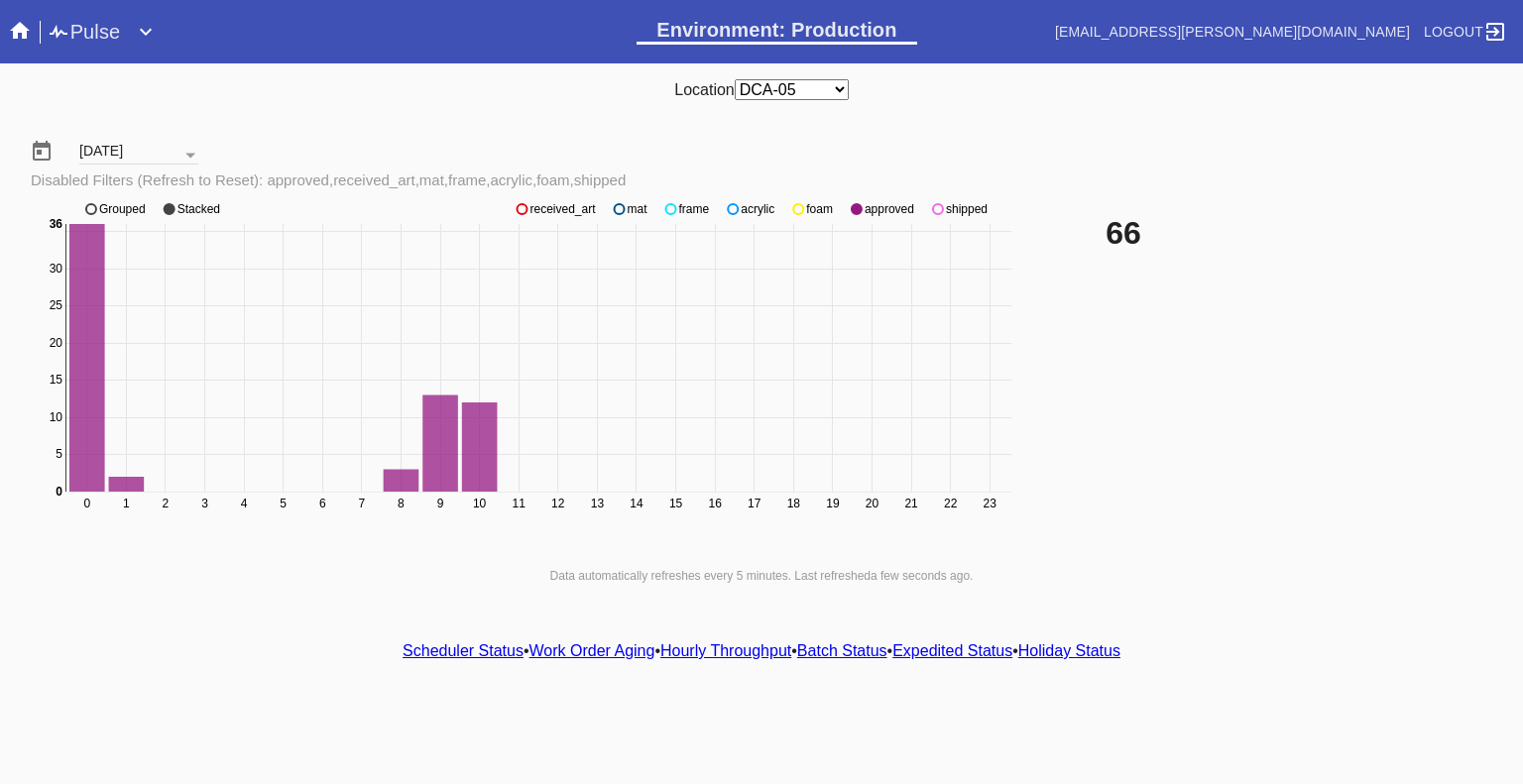 click on "0 1 2 3 4 5 6 7 8 9 10 11 12 13 14 15 16 17 18 19 20 21 22 23 0 5 10 15 20 25 30 35 0 36 received_art mat frame acrylic foam approved shipped Grouped Stacked" 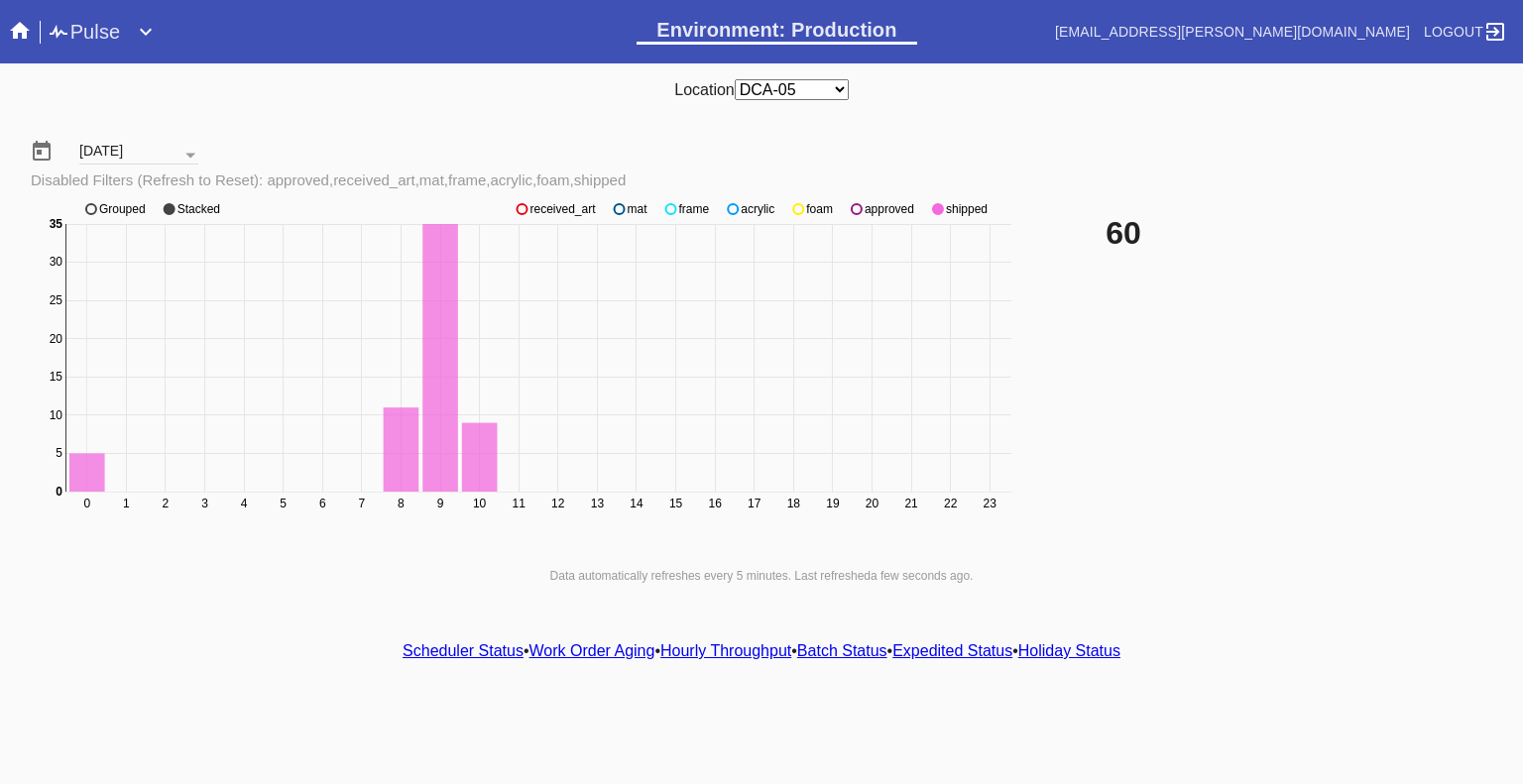 click 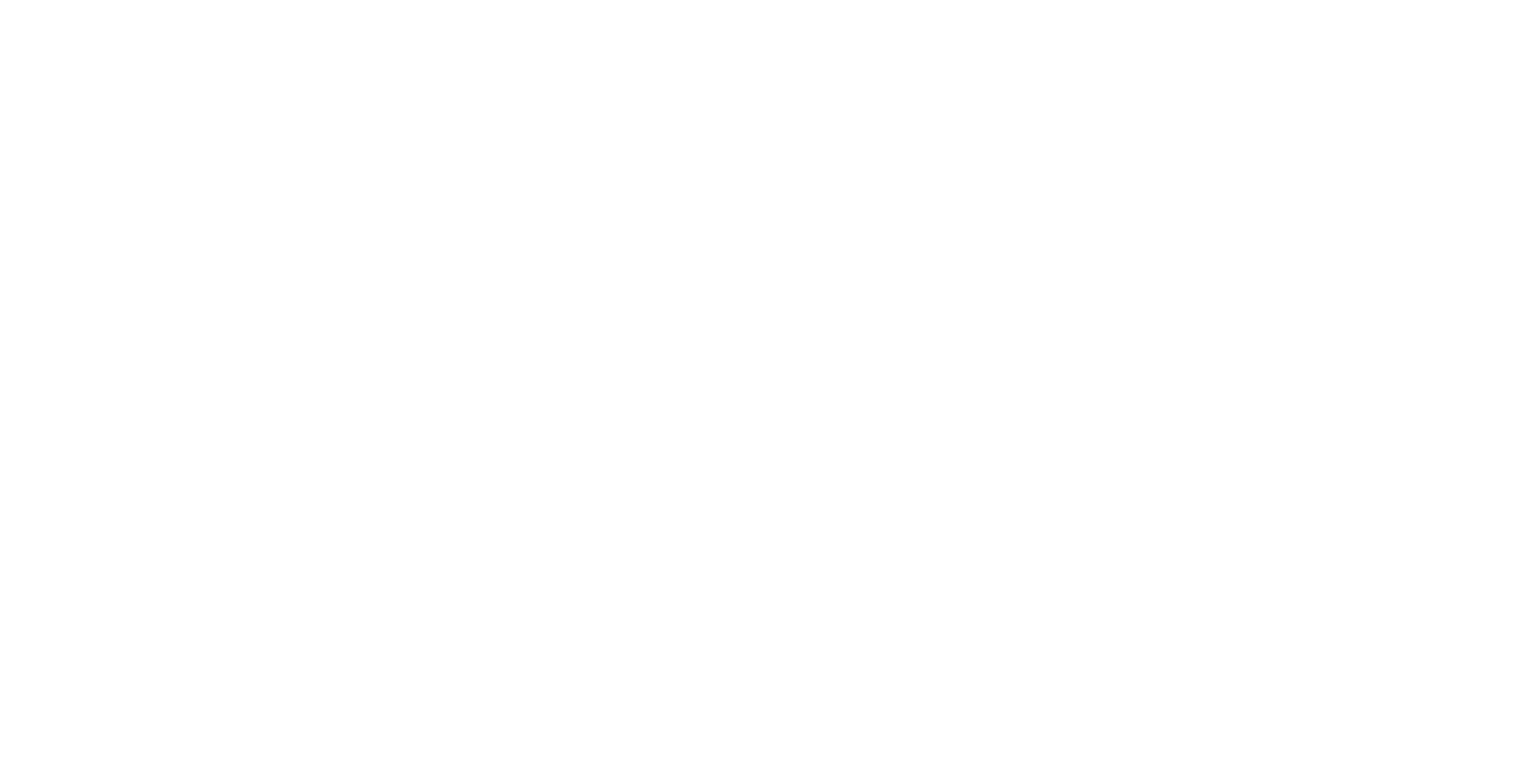 scroll, scrollTop: 0, scrollLeft: 0, axis: both 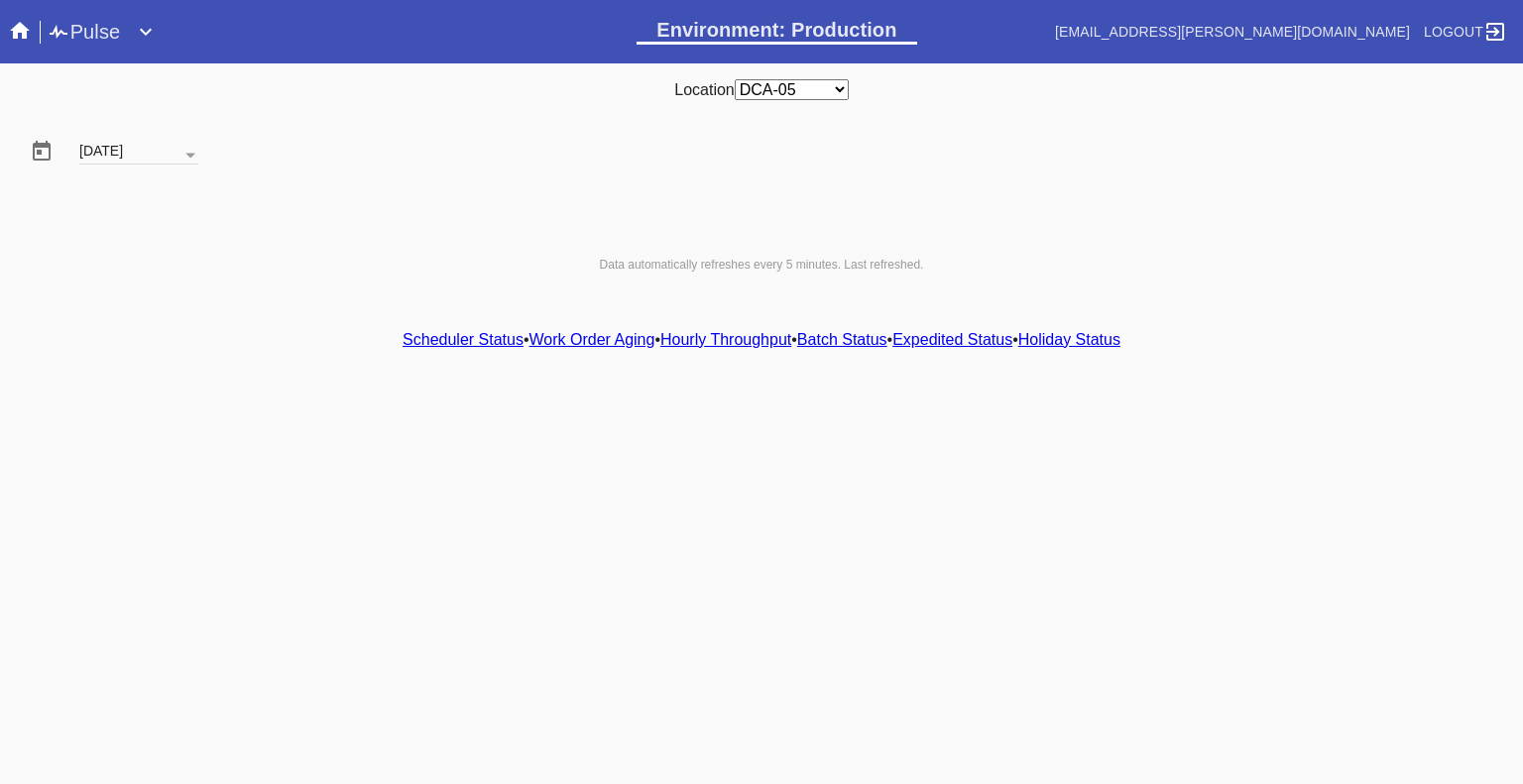 click on "[DATE]" at bounding box center [139, 153] 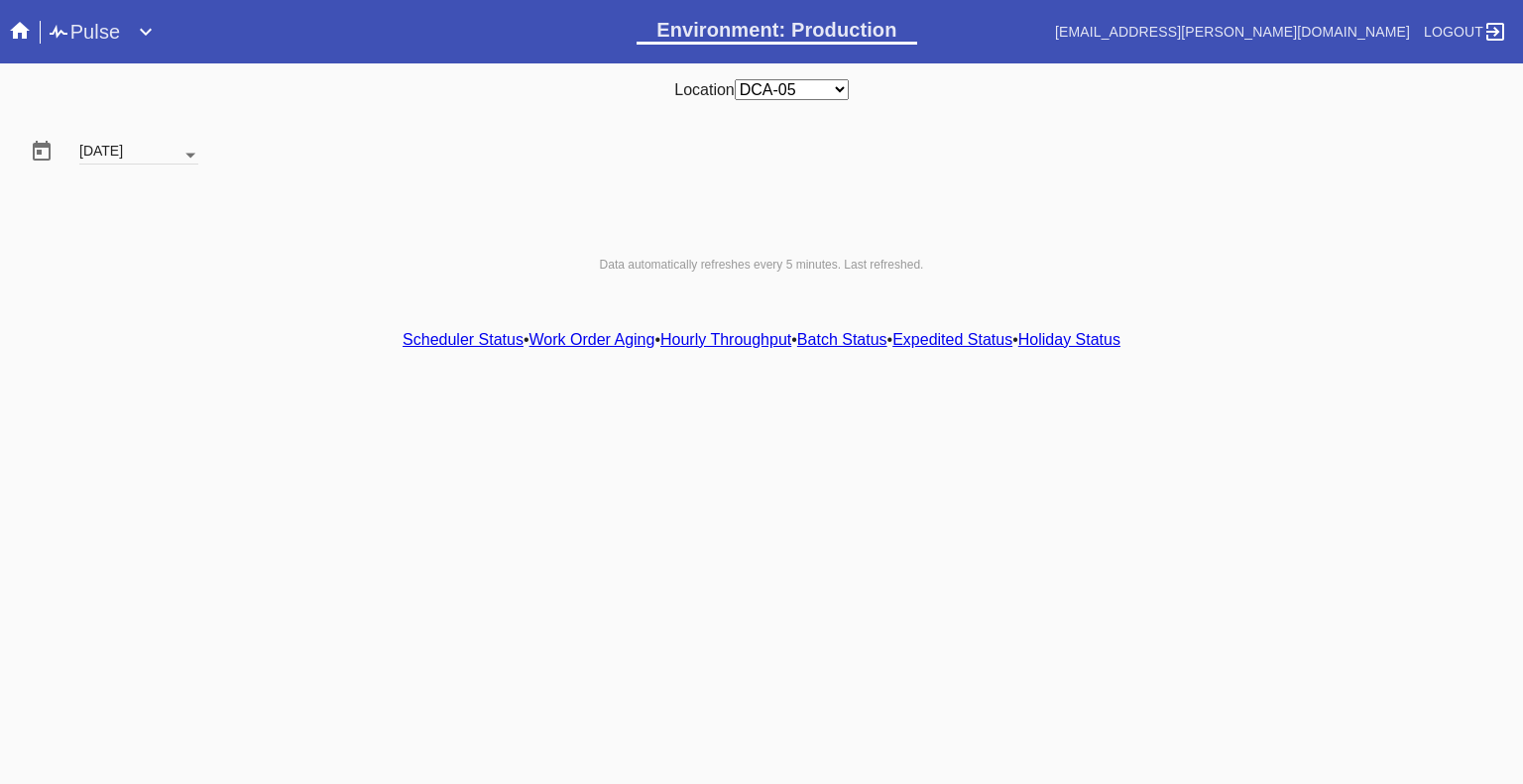 click at bounding box center [190, 156] 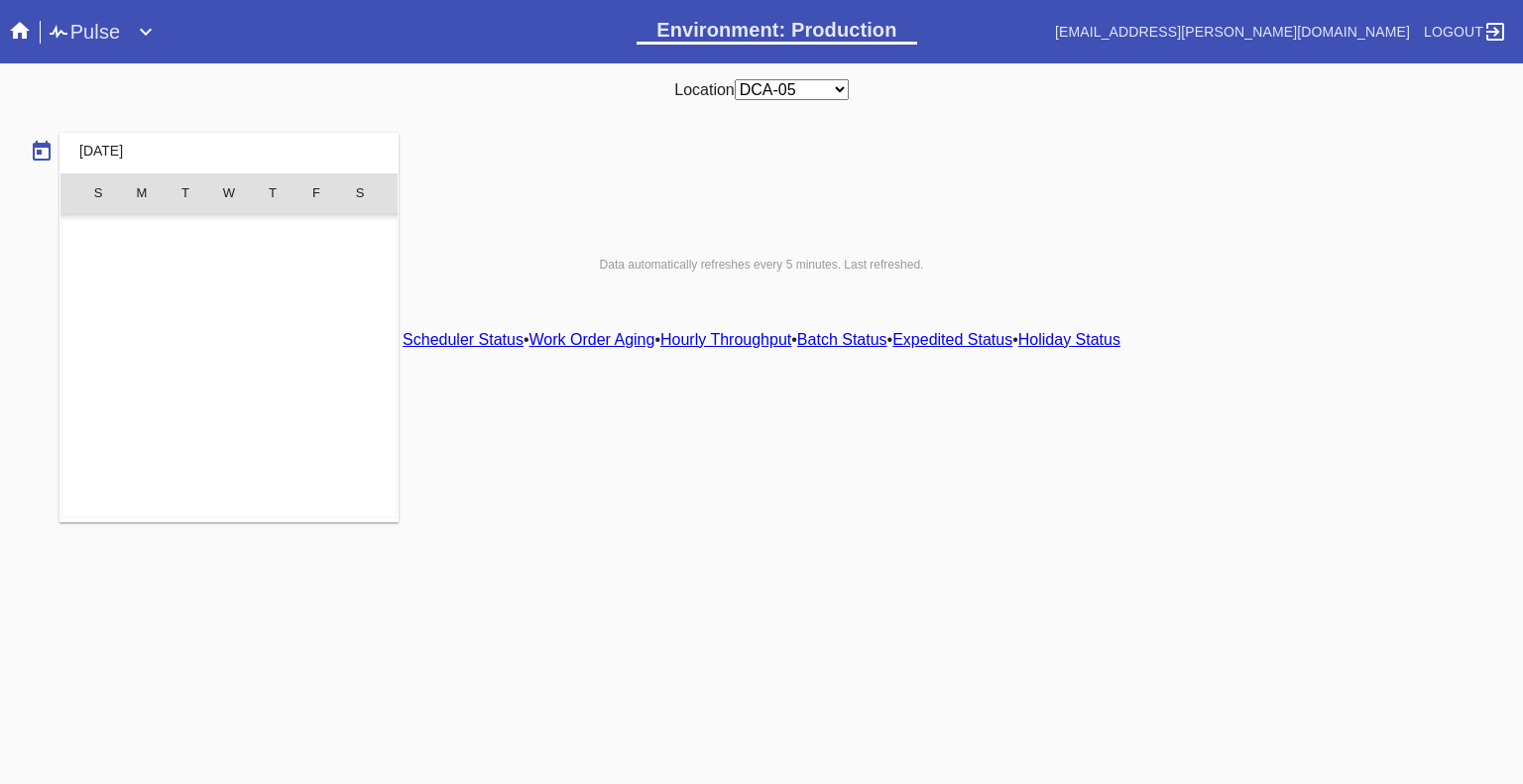 scroll, scrollTop: 458595, scrollLeft: 0, axis: vertical 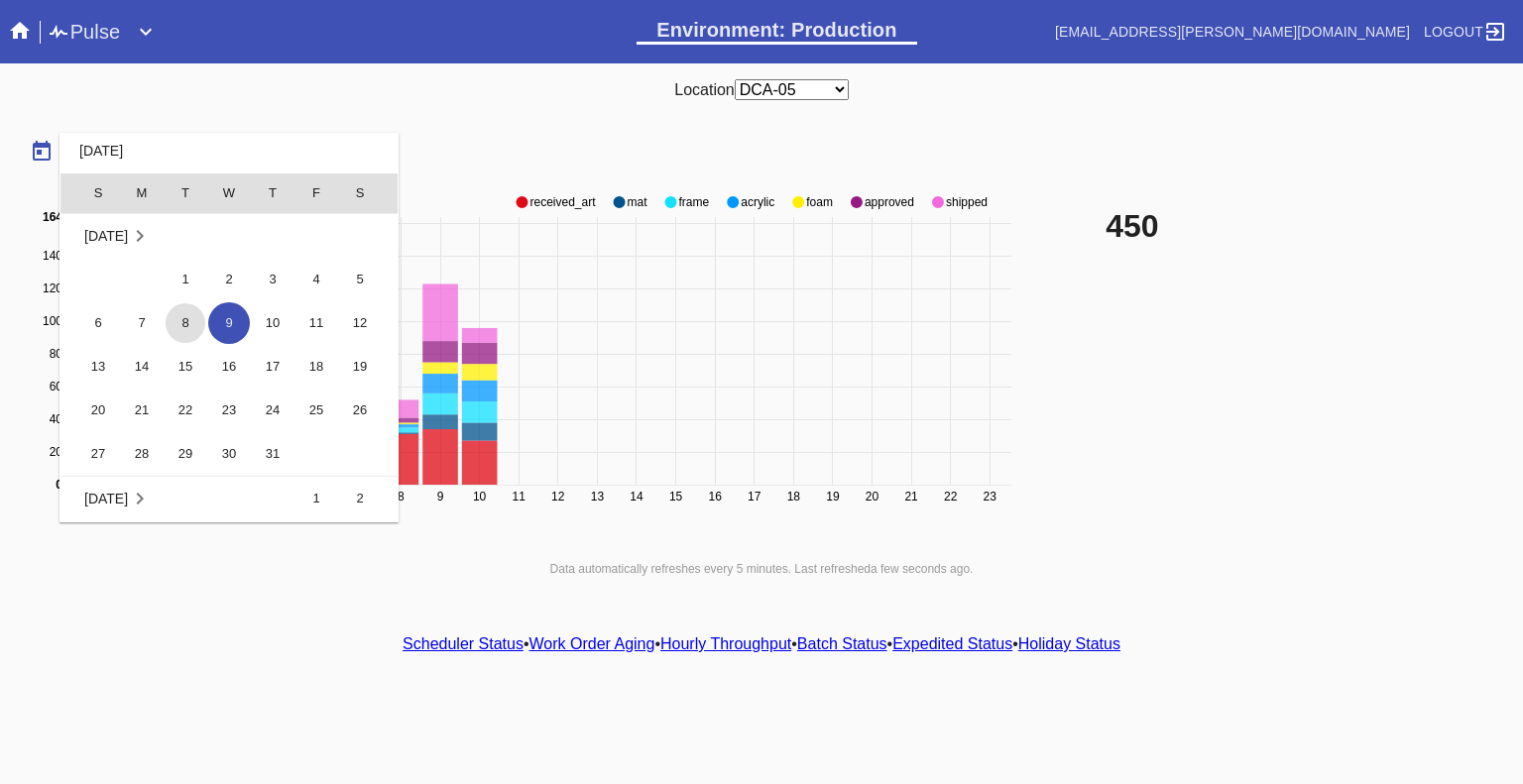 click on "8" at bounding box center (185, 323) 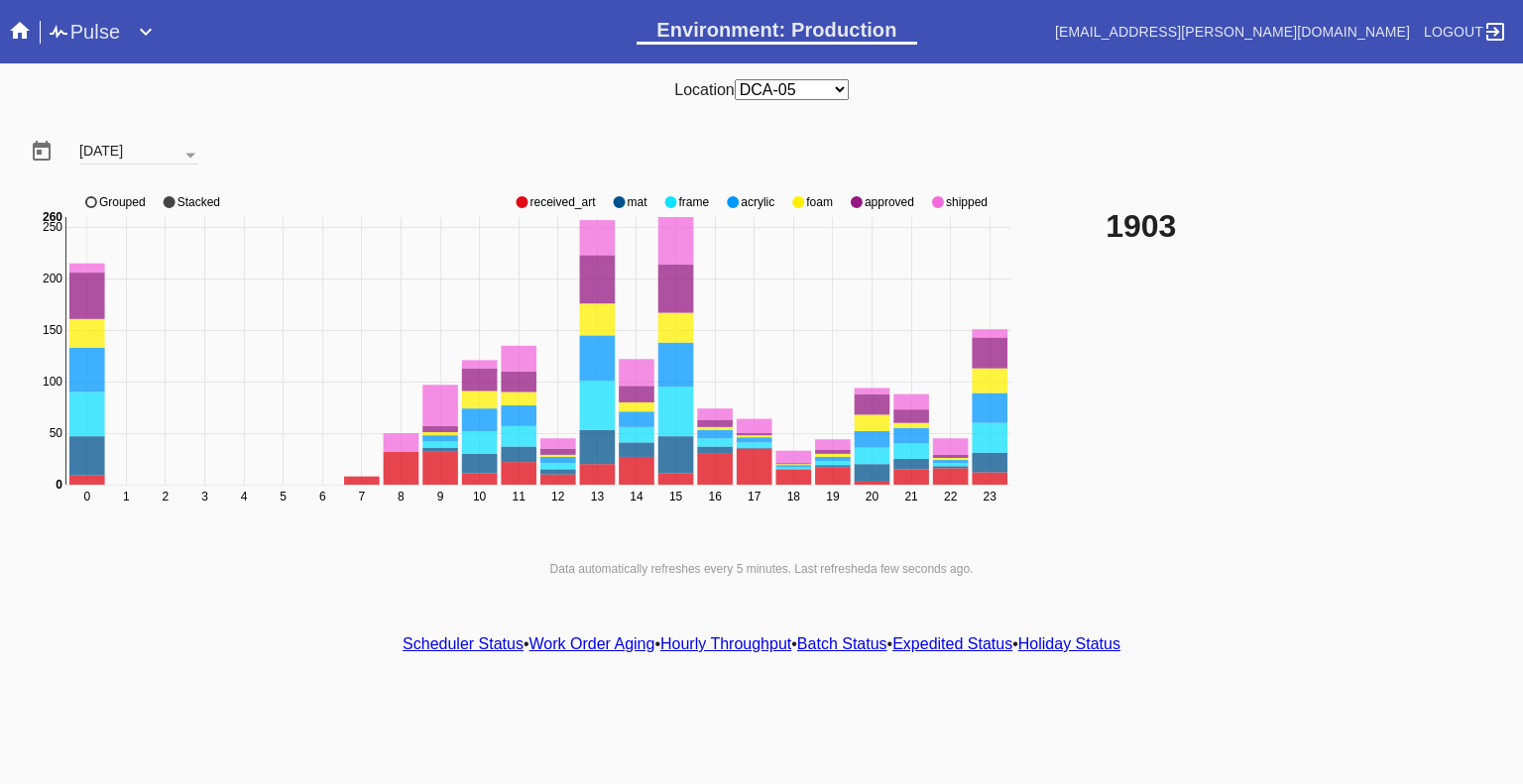 click 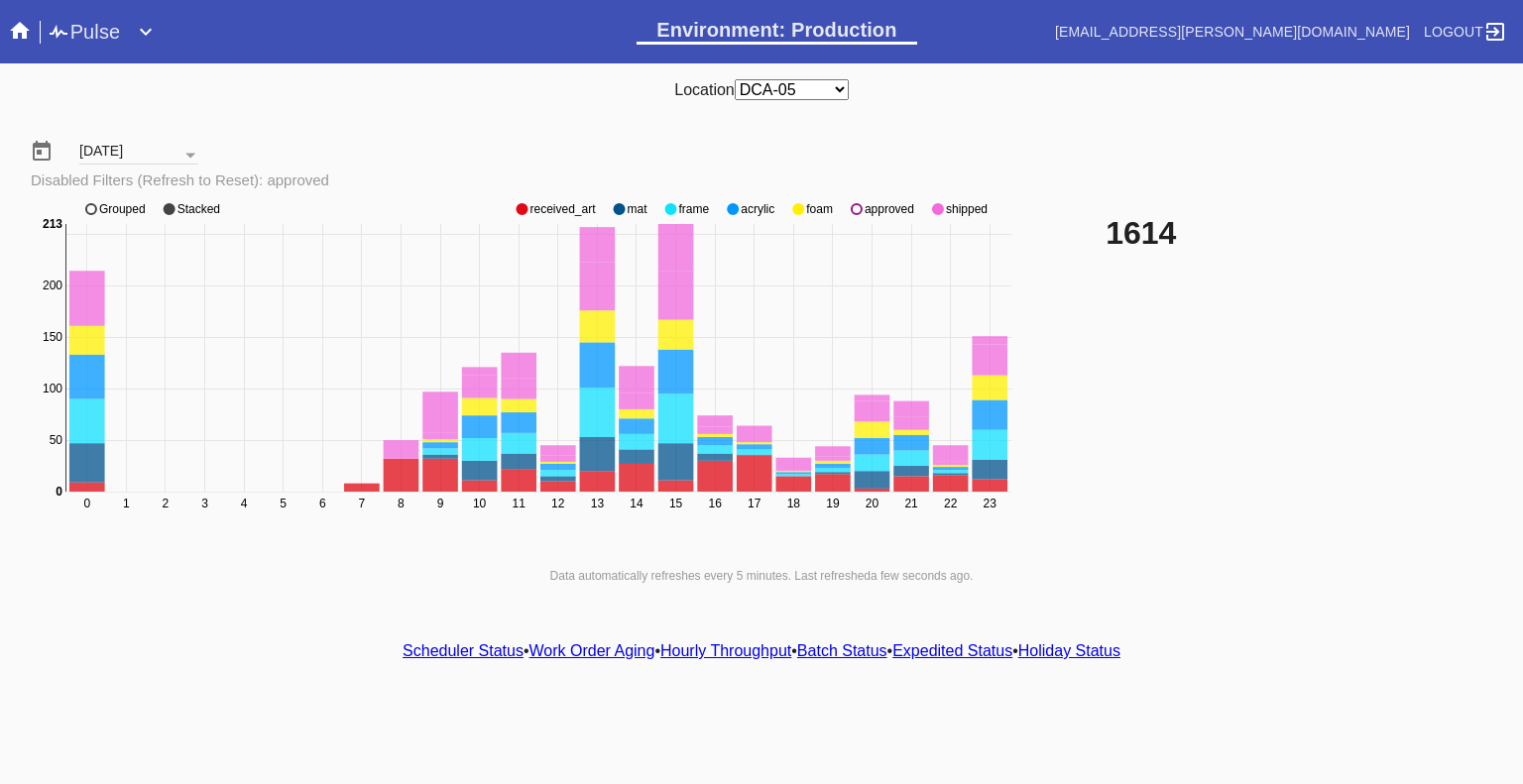 click on "0 1 2 3 4 5 6 7 8 9 10 11 12 13 14 15 16 17 18 19 20 21 22 23 0 50 100 150 200 250 0 213 received_art mat frame acrylic foam approved shipped Grouped Stacked" 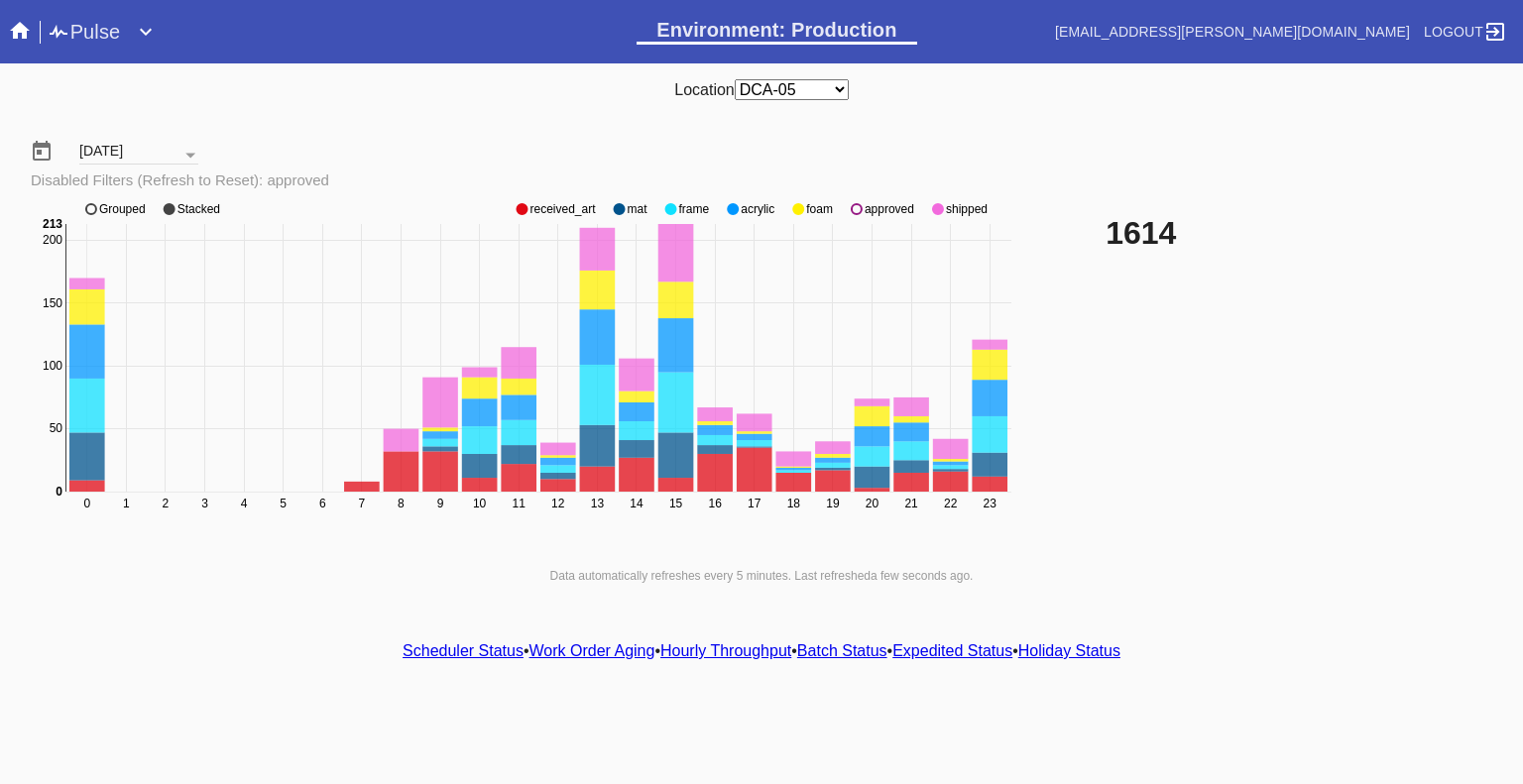 click 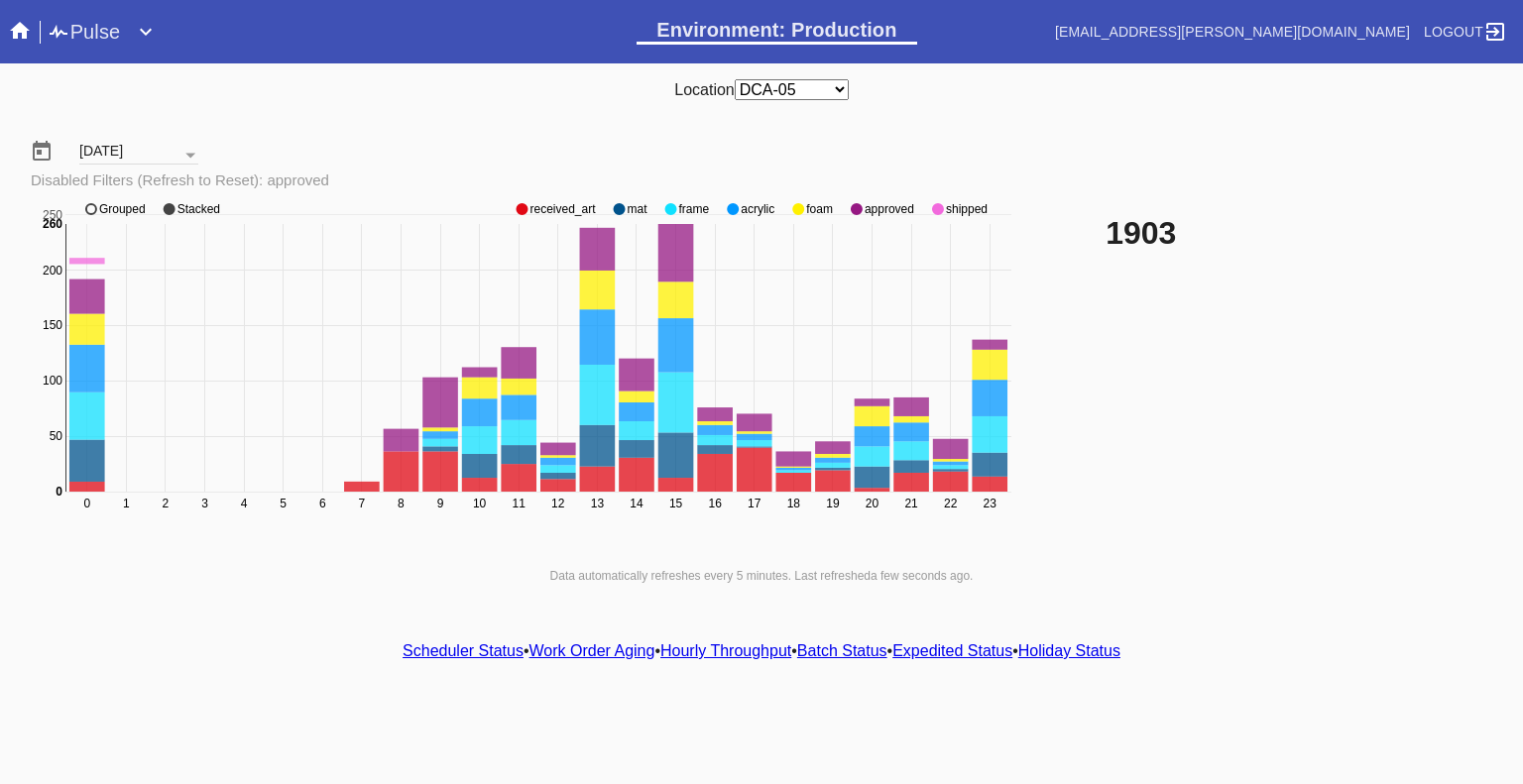 click 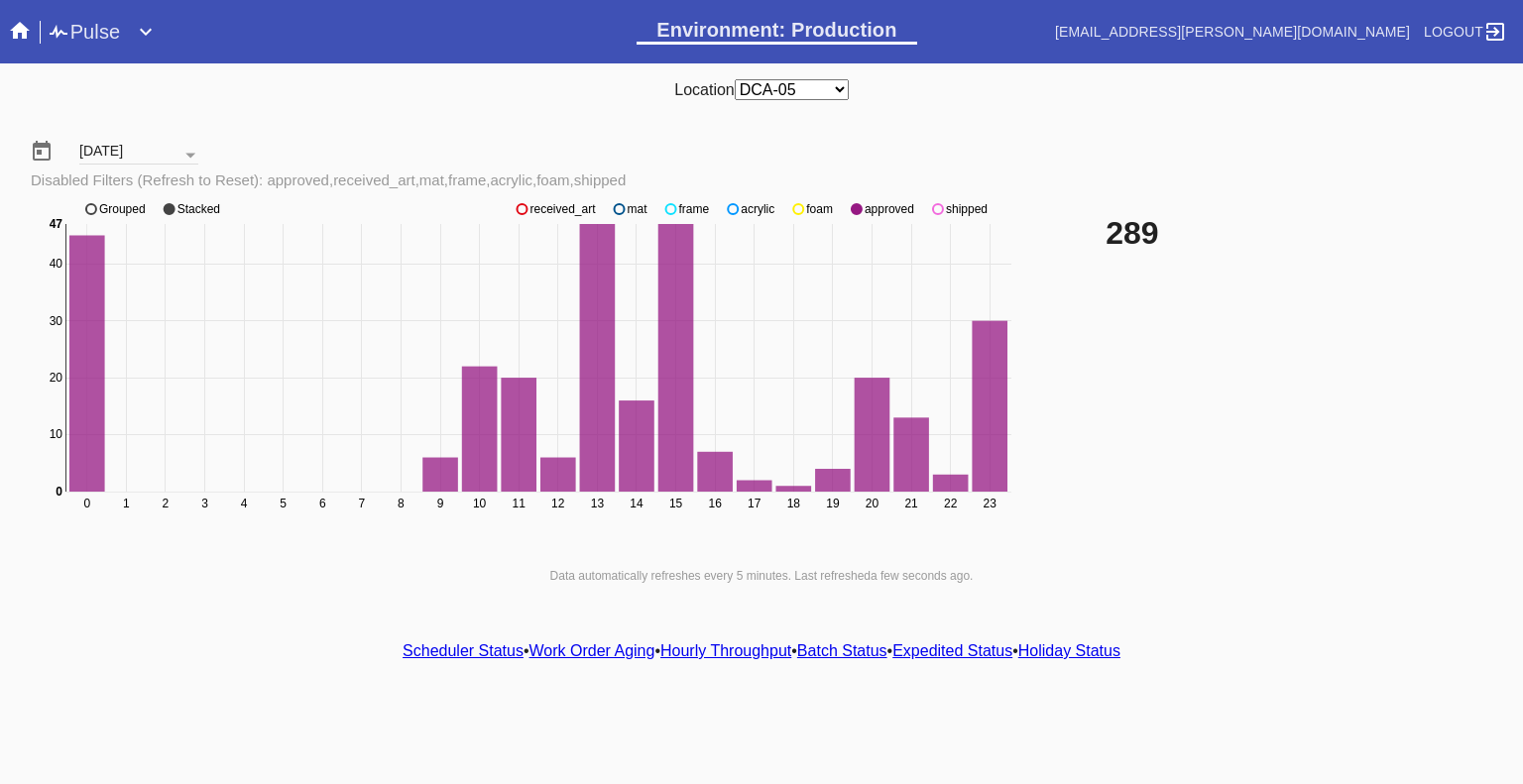 click 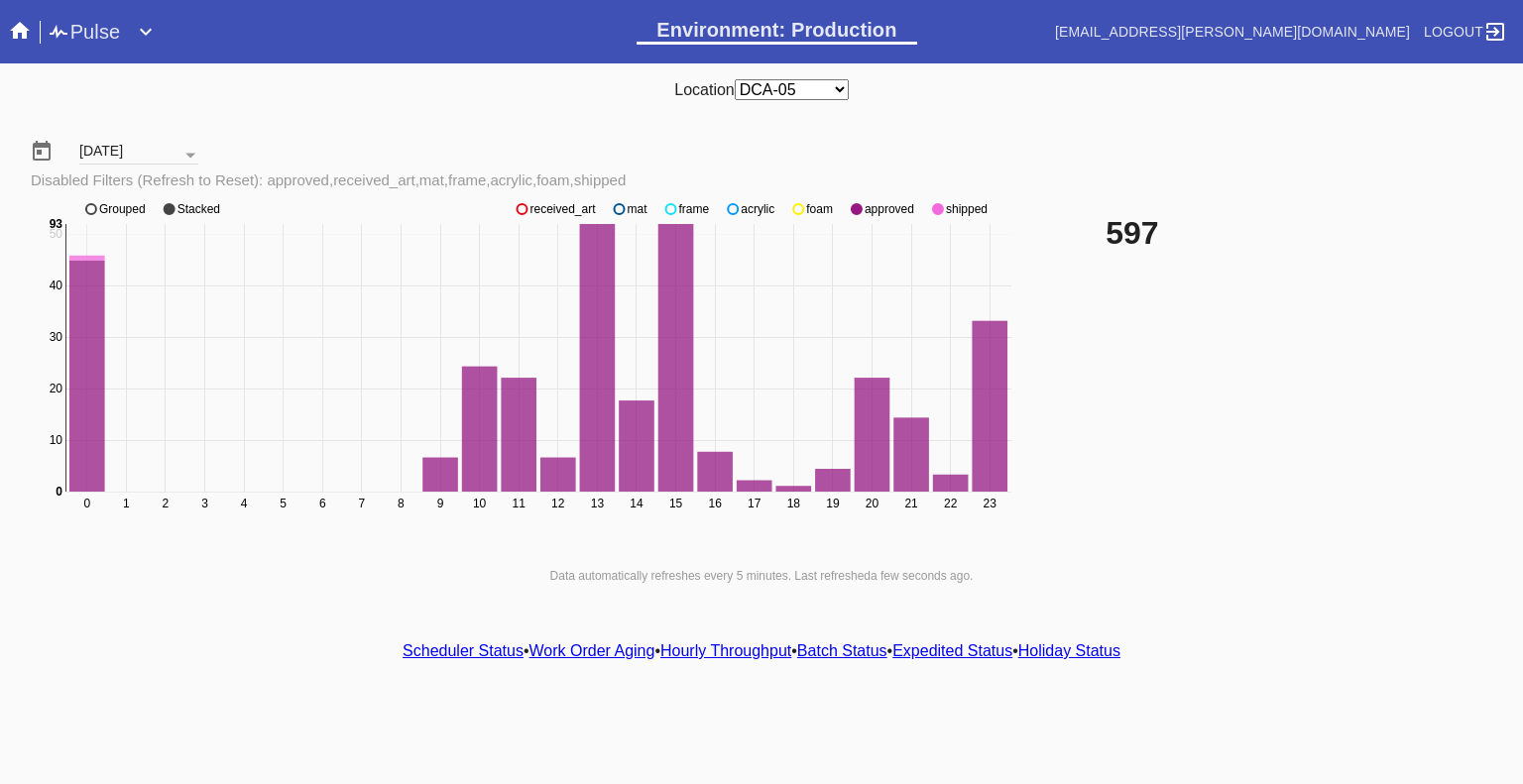 click 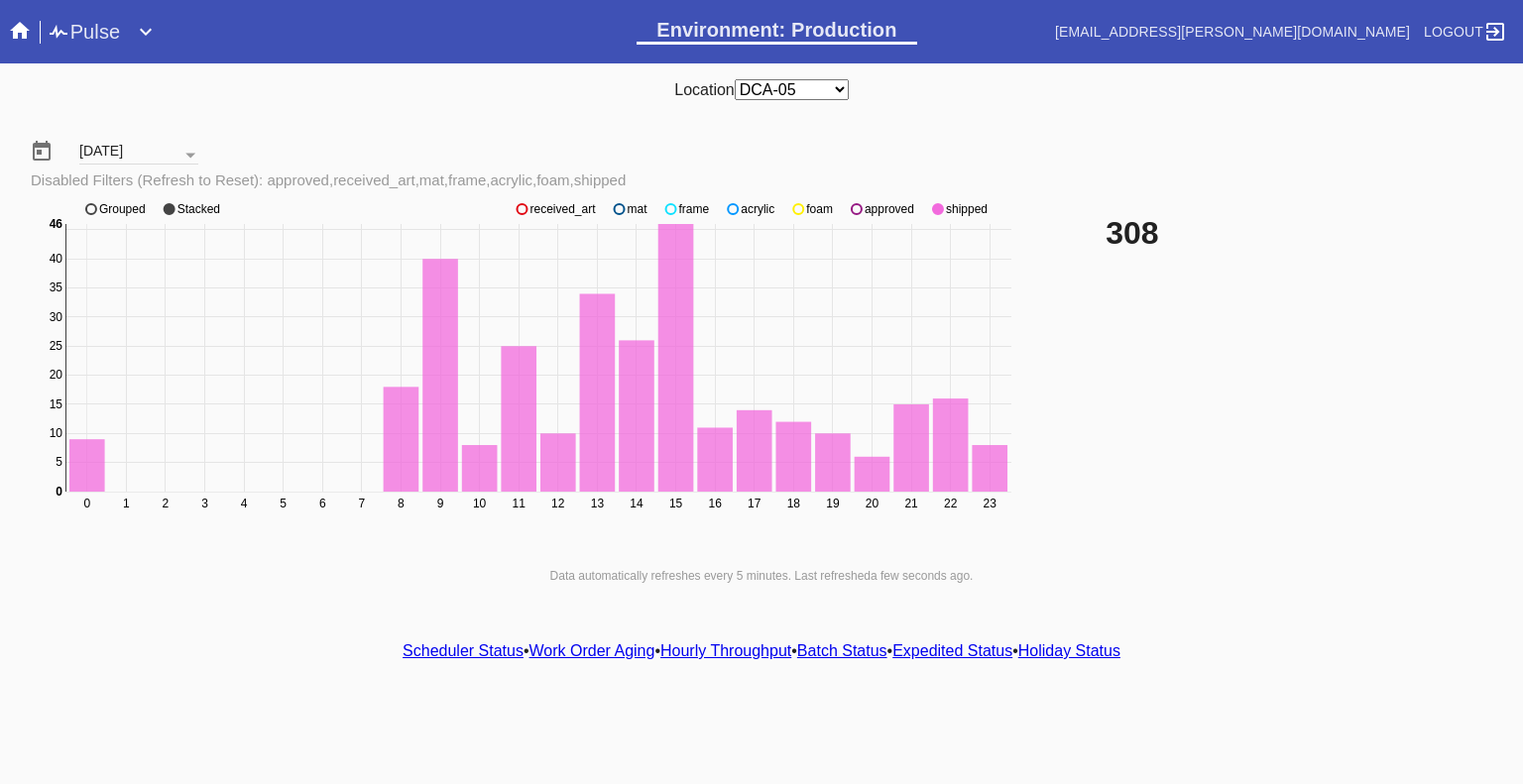 click 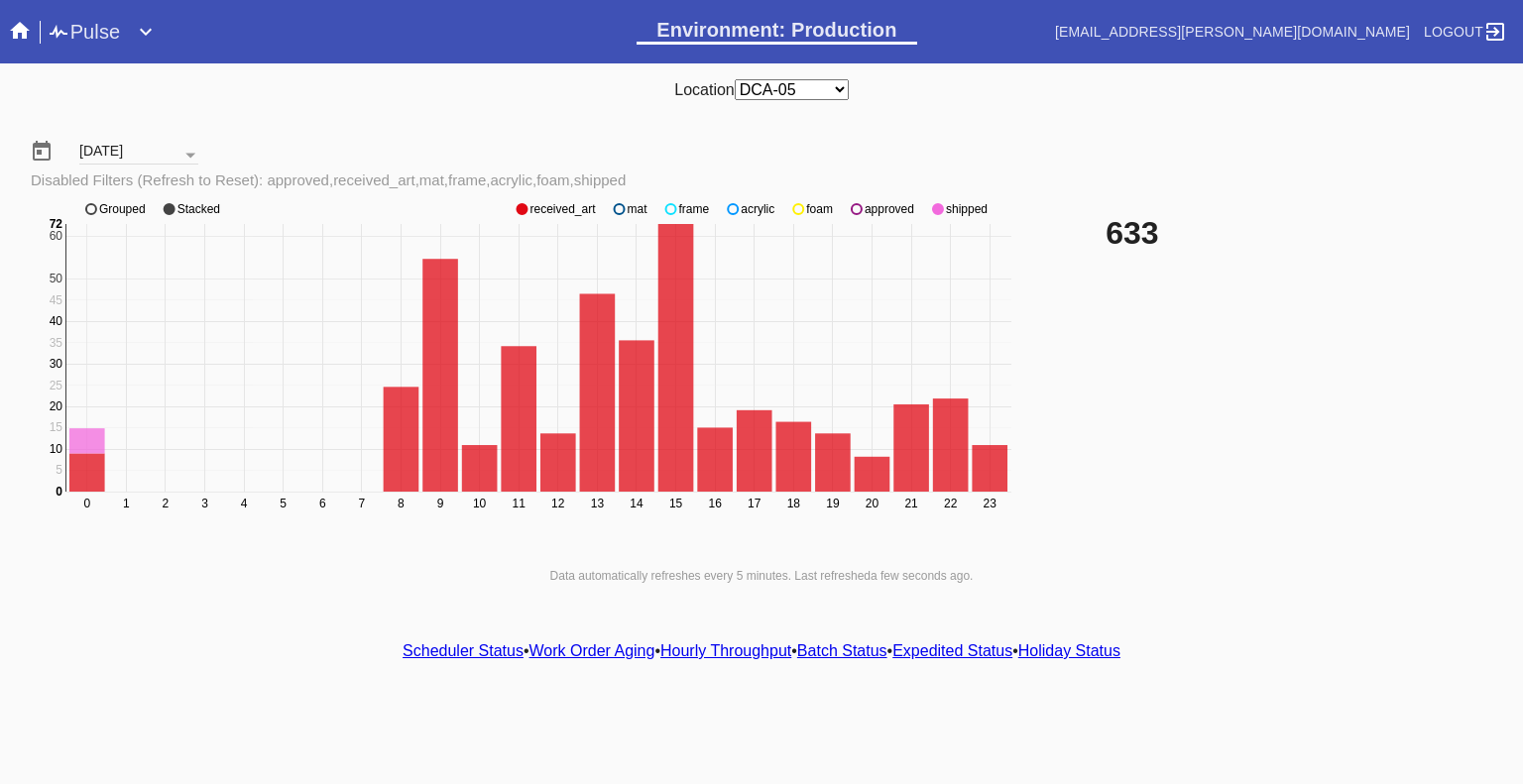 click 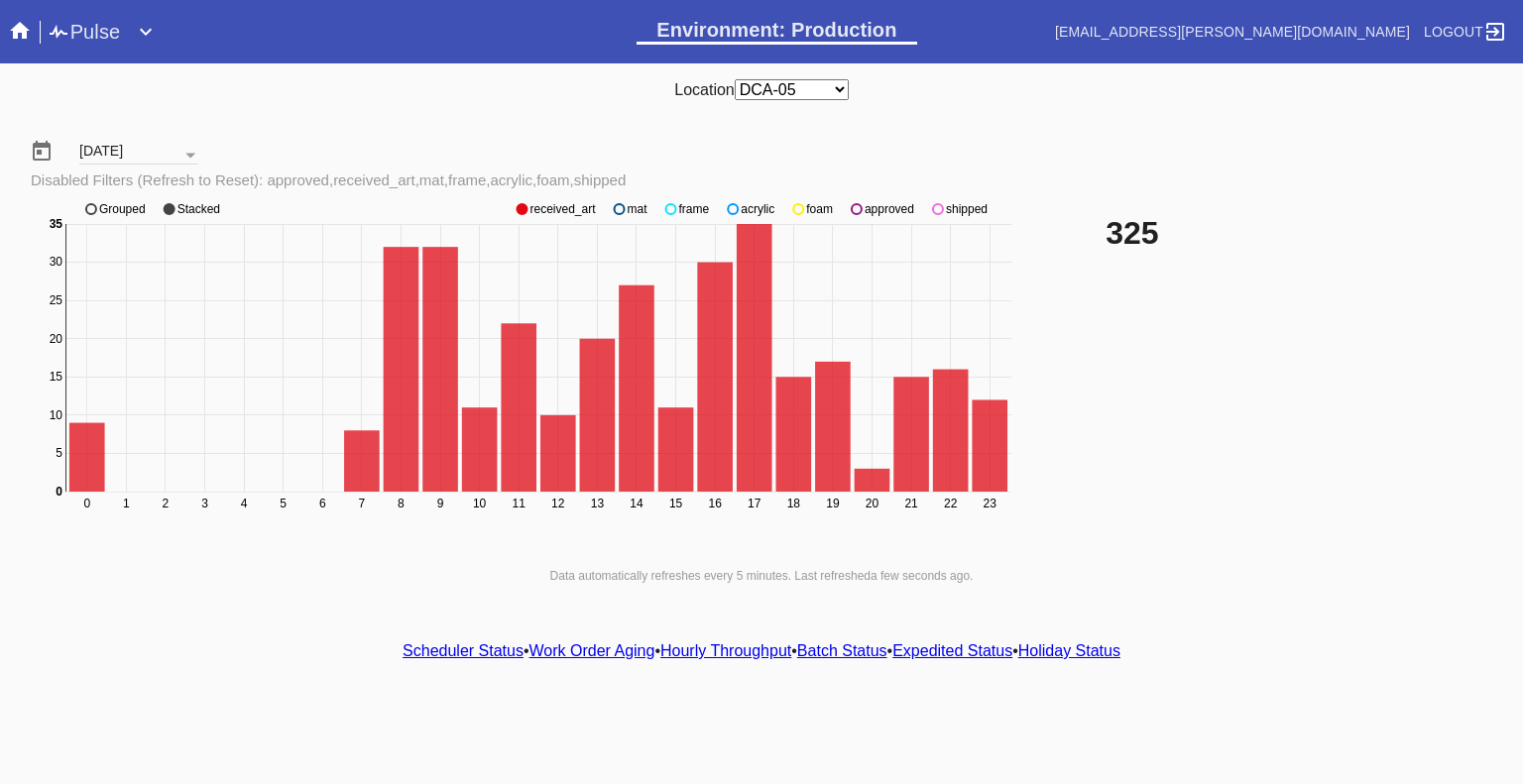 click 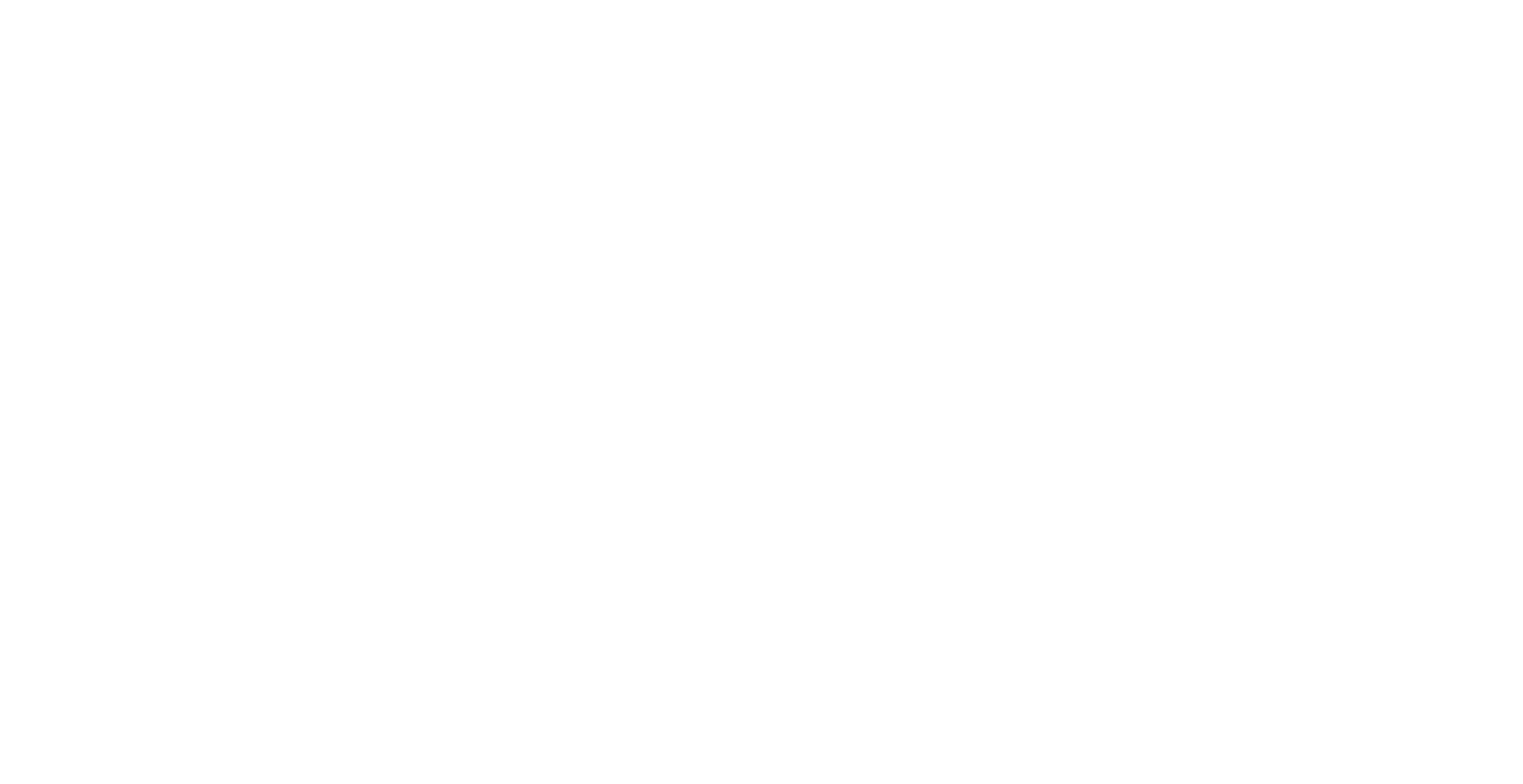 scroll, scrollTop: 0, scrollLeft: 0, axis: both 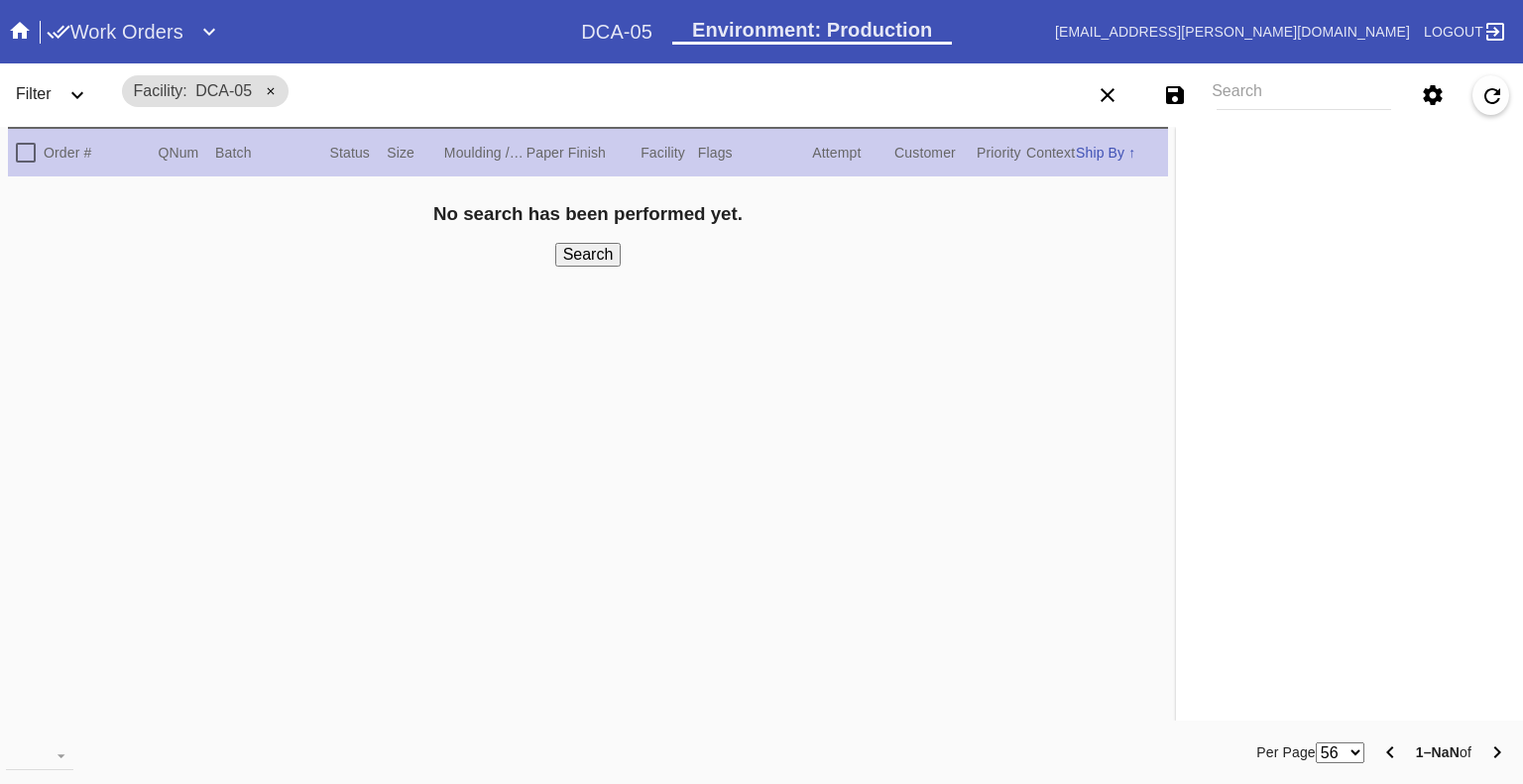 click on "Search" at bounding box center [1304, 95] 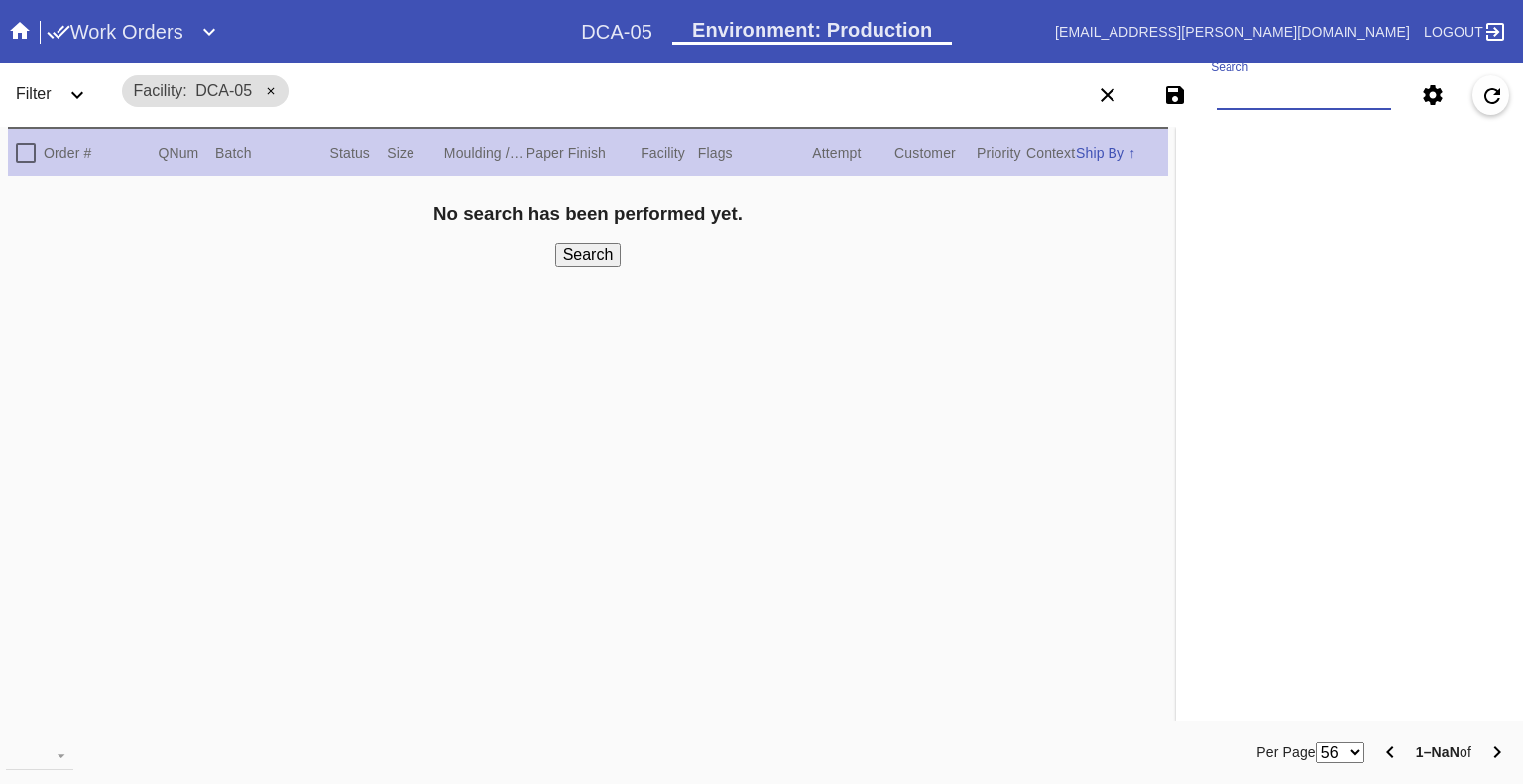 paste on "W674498620014038" 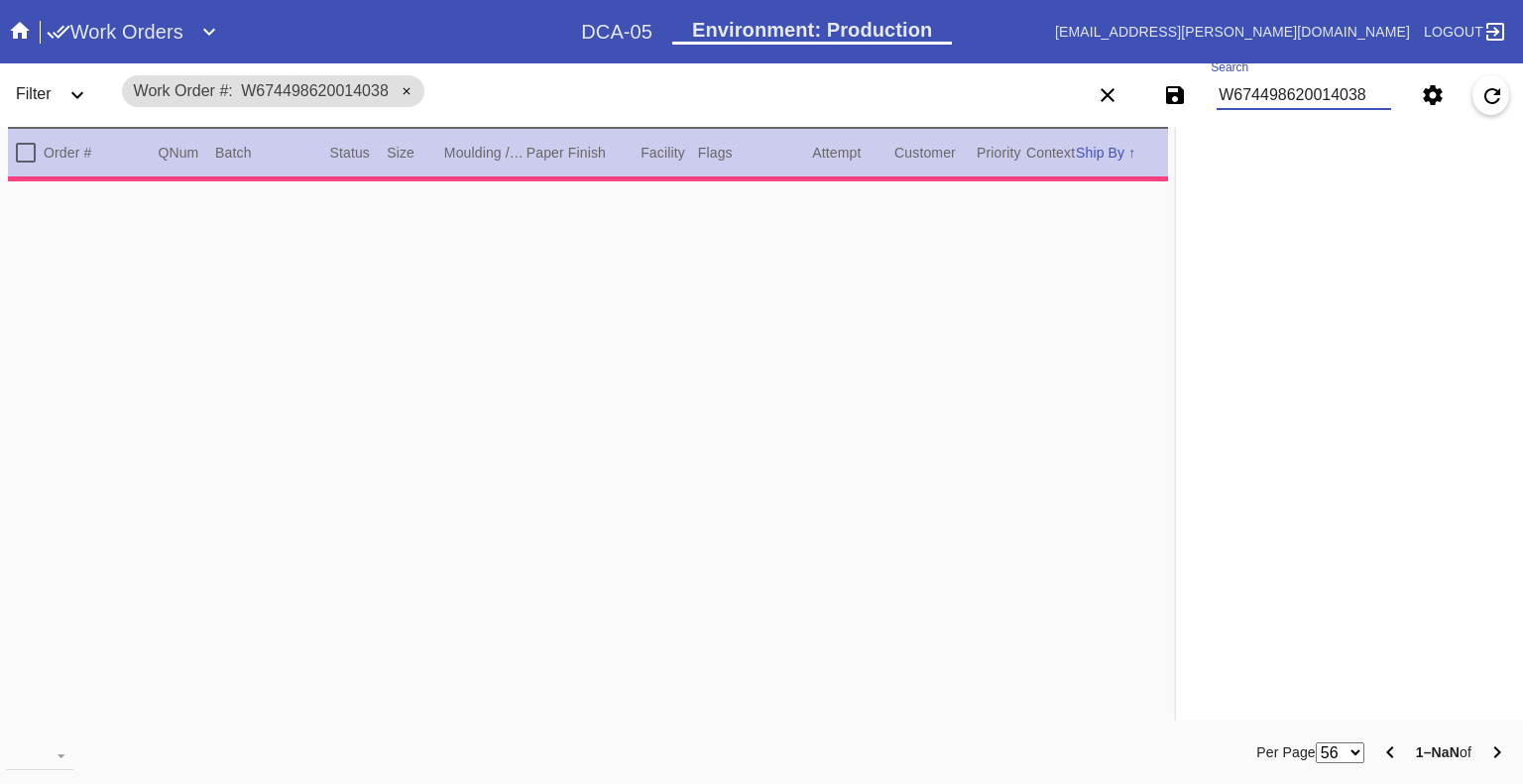 type on "1.5" 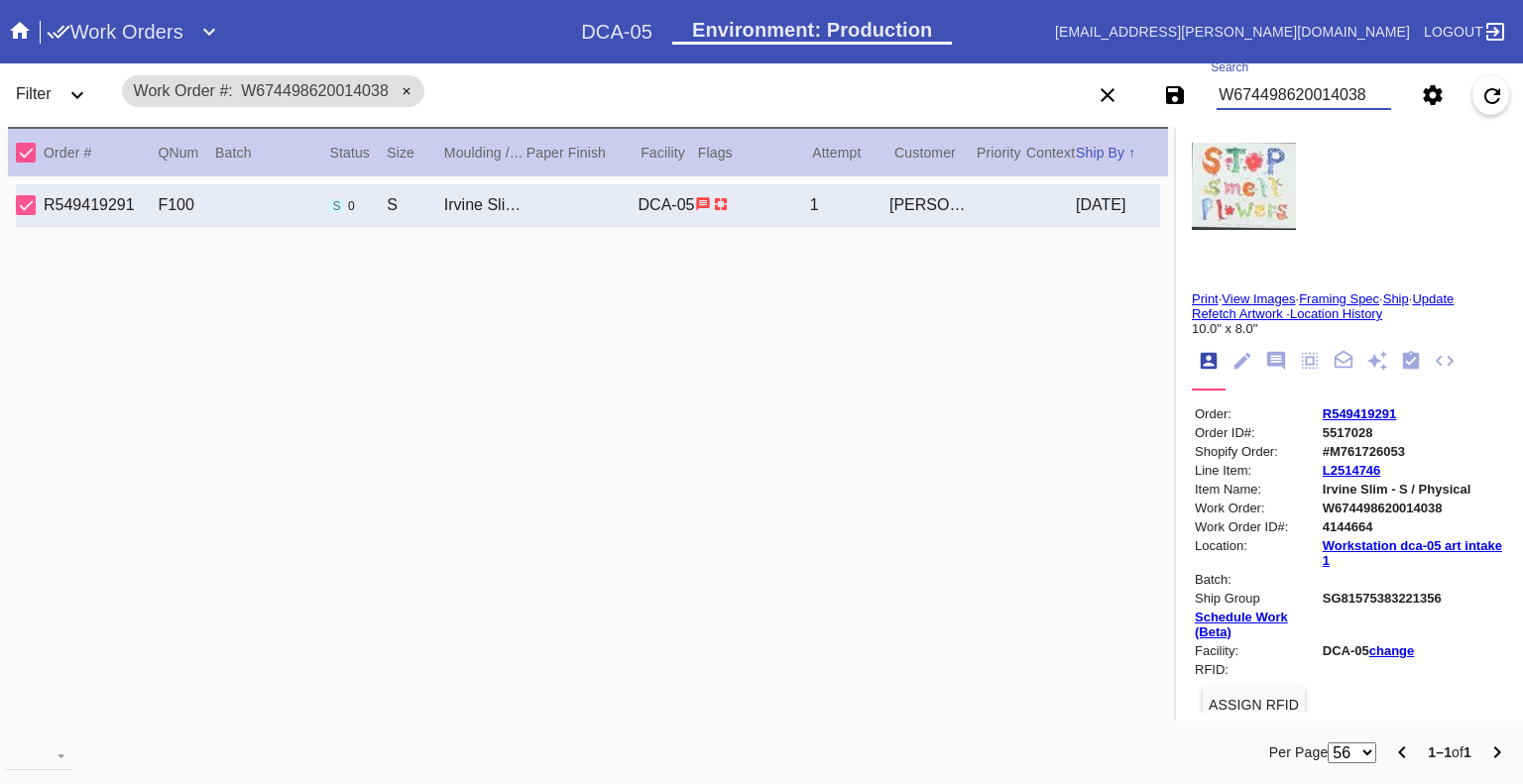 type on "W674498620014038" 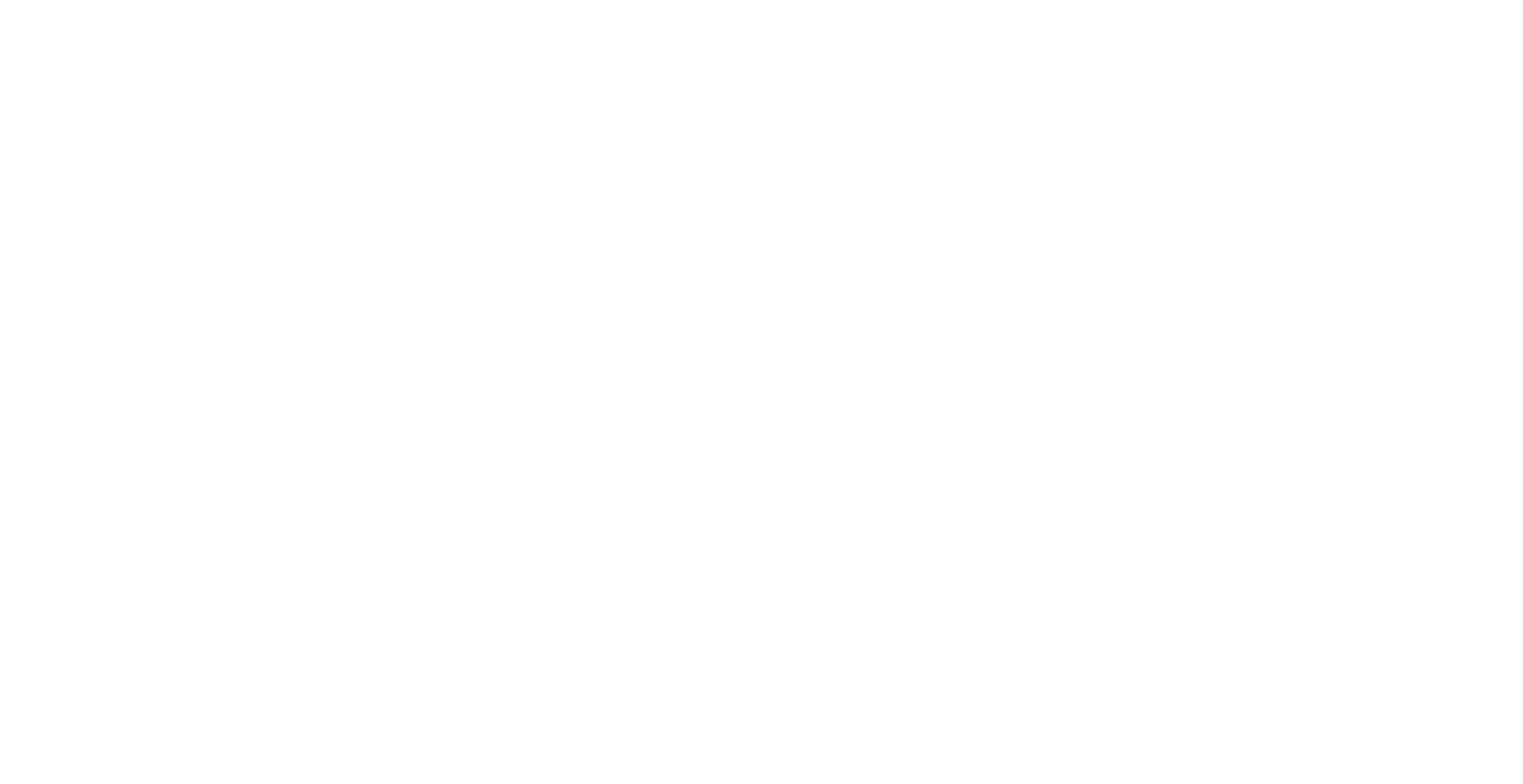 scroll, scrollTop: 0, scrollLeft: 0, axis: both 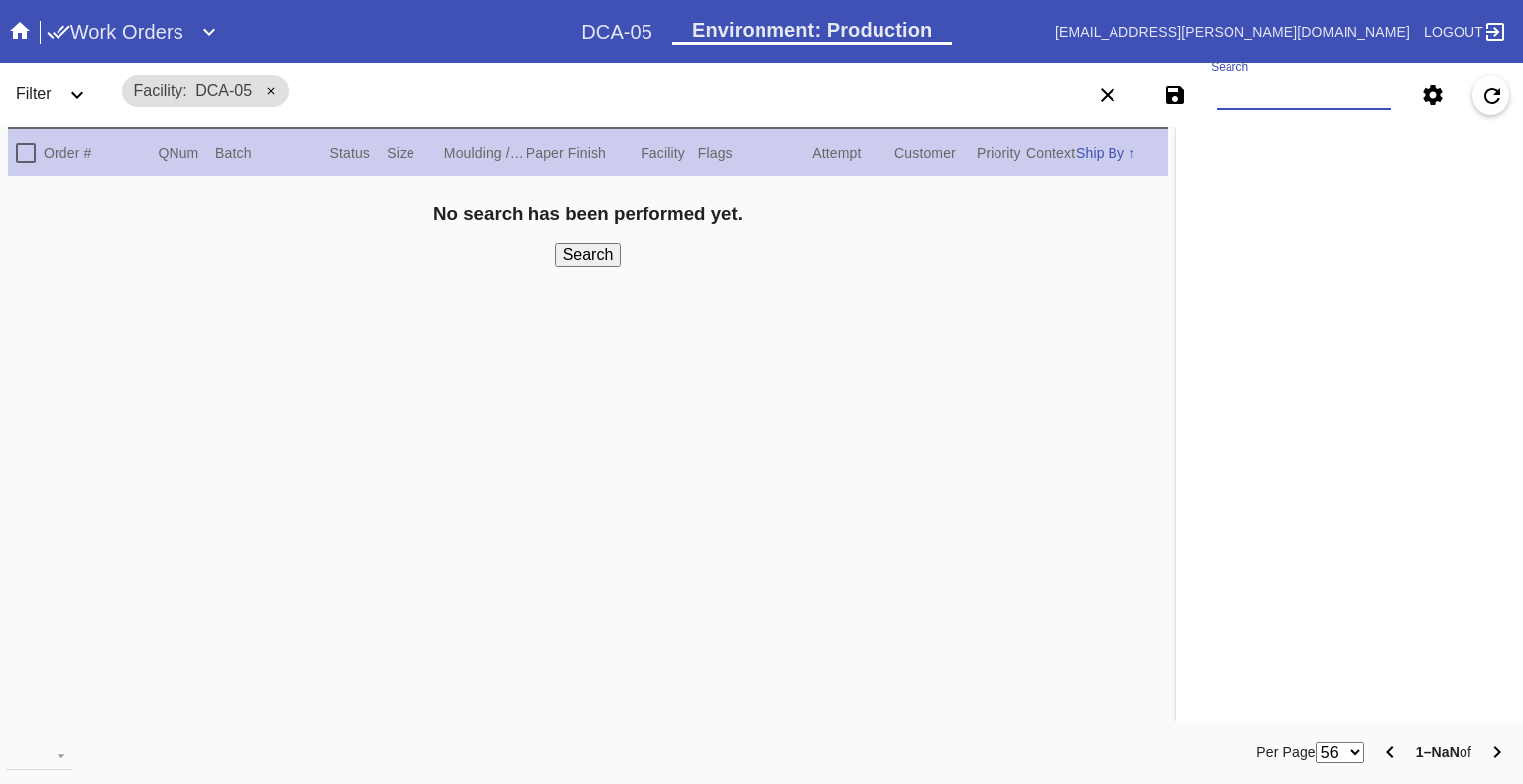 click on "Search" at bounding box center [1304, 95] 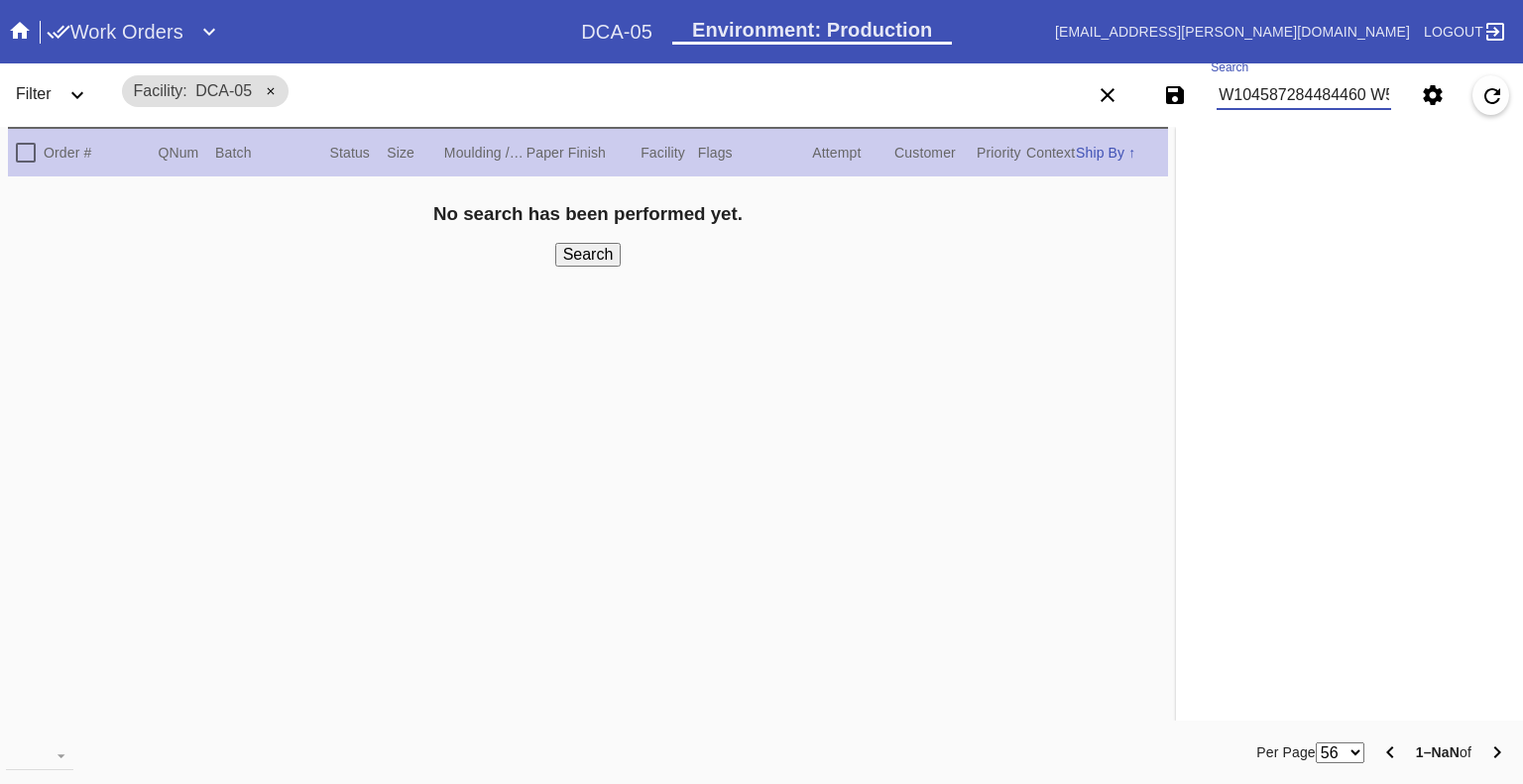 scroll, scrollTop: 0, scrollLeft: 1341, axis: horizontal 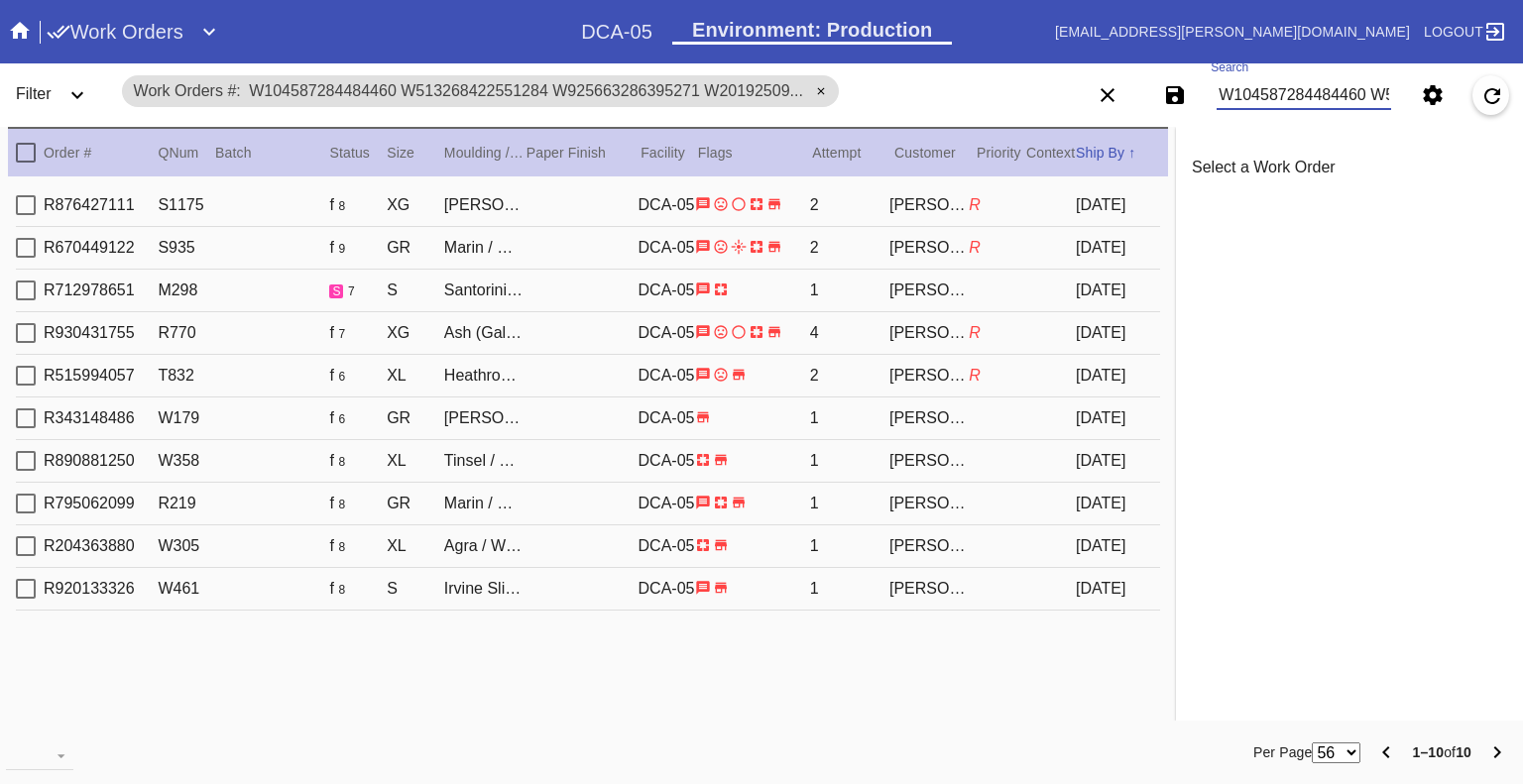 click on "W104587284484460 W513268422551284 W925663286395271 W201925098370445 W341421665716229 W691615089985618 W709102122591869 W998222238645320 W120466755090076 W173707117155738" at bounding box center [1304, 95] 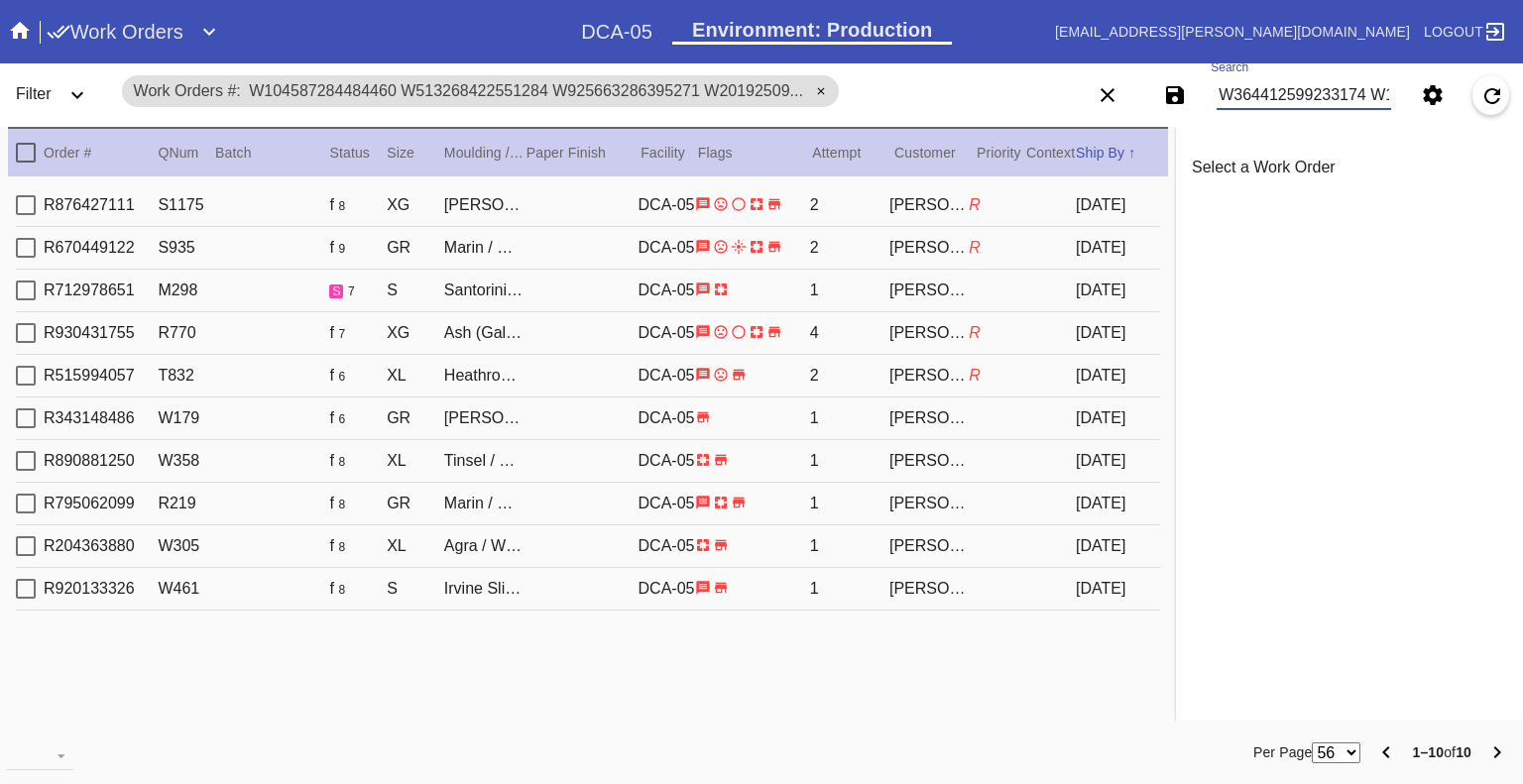 scroll, scrollTop: 0, scrollLeft: 2854, axis: horizontal 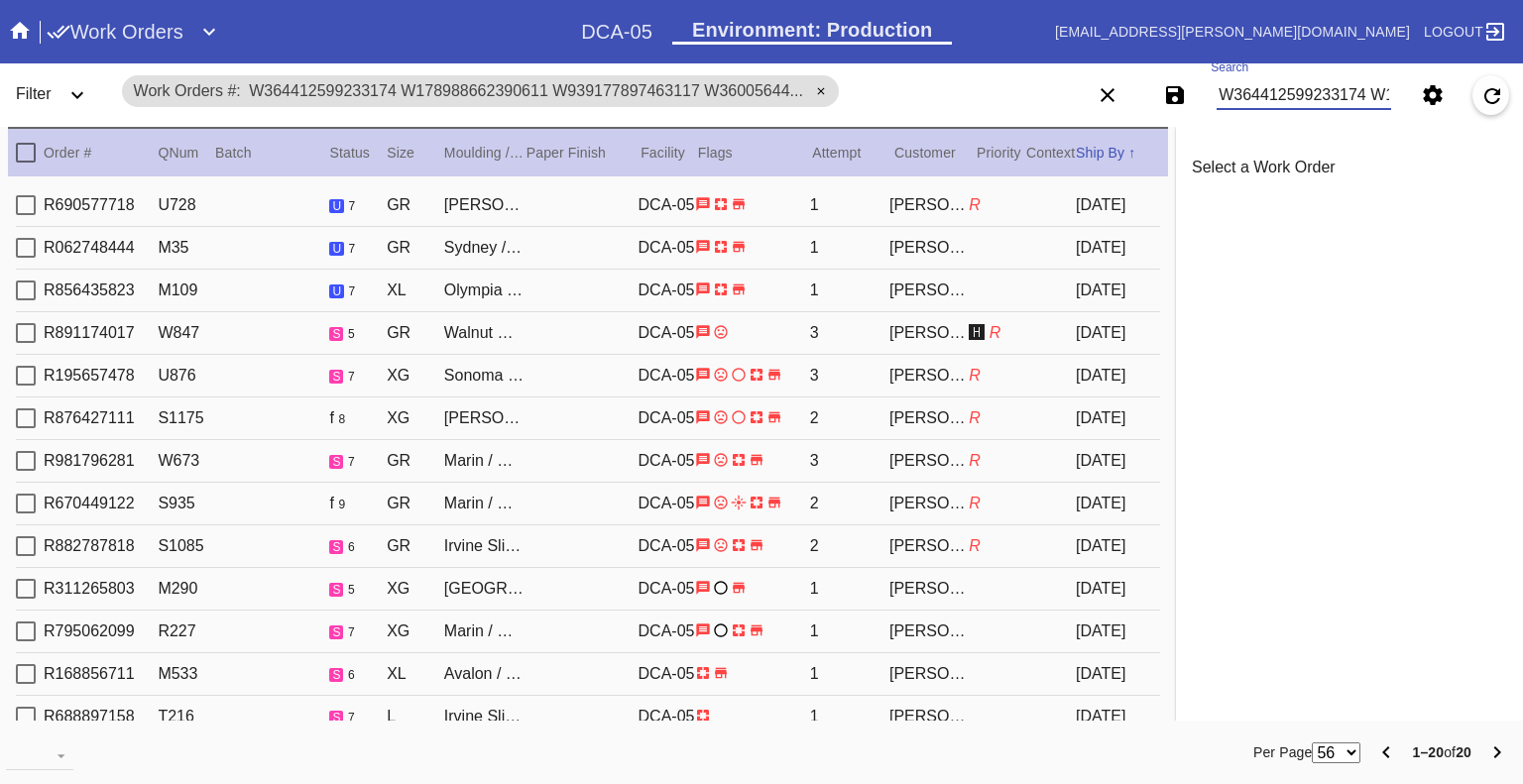 click on "W364412599233174 W178988662390611 W939177897463117 W360056444403453 W173707117155738 W925663286395271 W834927615355029 W513268422551284 W456840153887187 W519021406224339 W559439859327656 W592244915751175 W248845451454326 W526263289275804 W806098427089634 W683662682407926 W343461131933591 W305319679688382 W129849613945142 W886495930272237" at bounding box center (1304, 95) 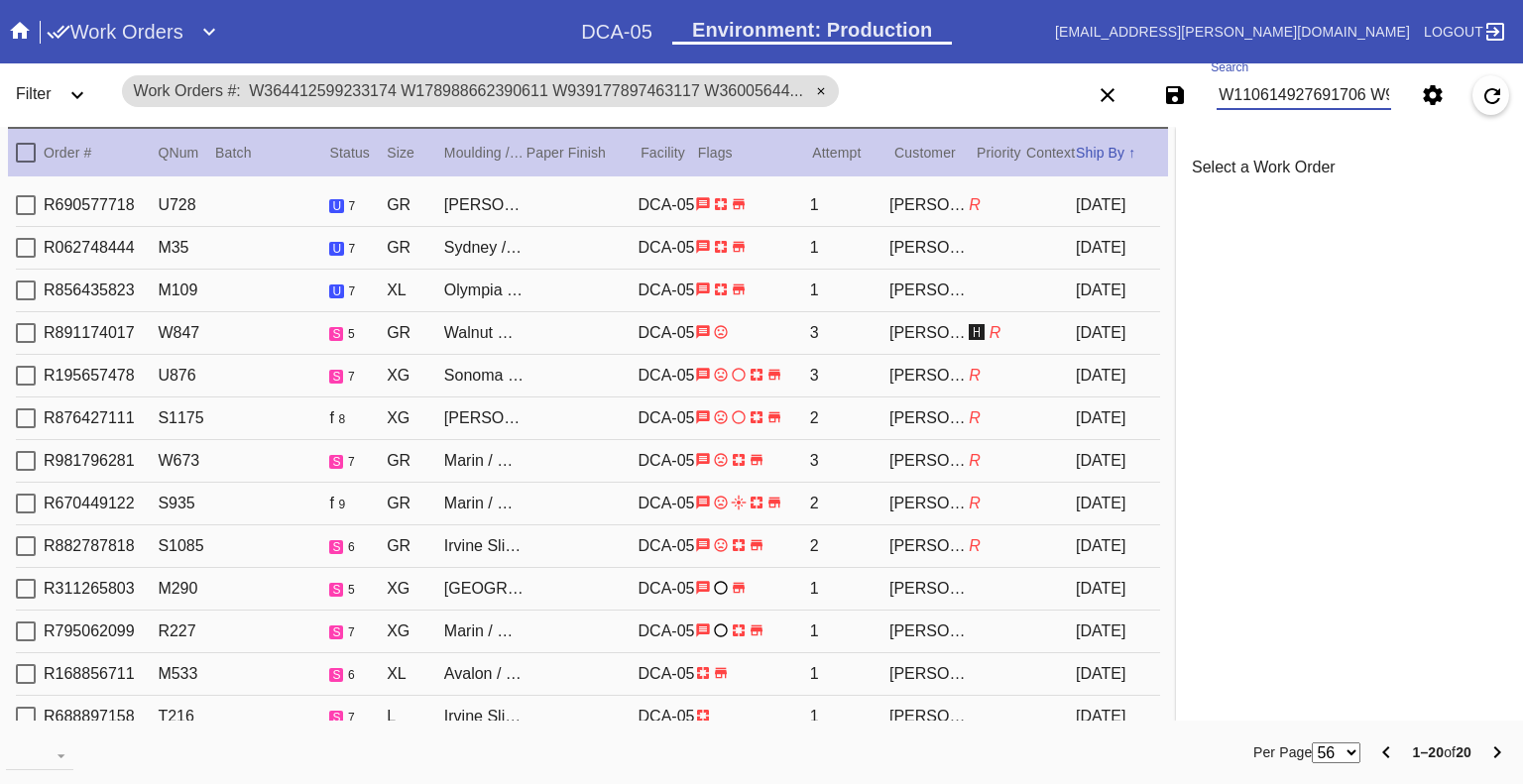 scroll, scrollTop: 0, scrollLeft: 3008, axis: horizontal 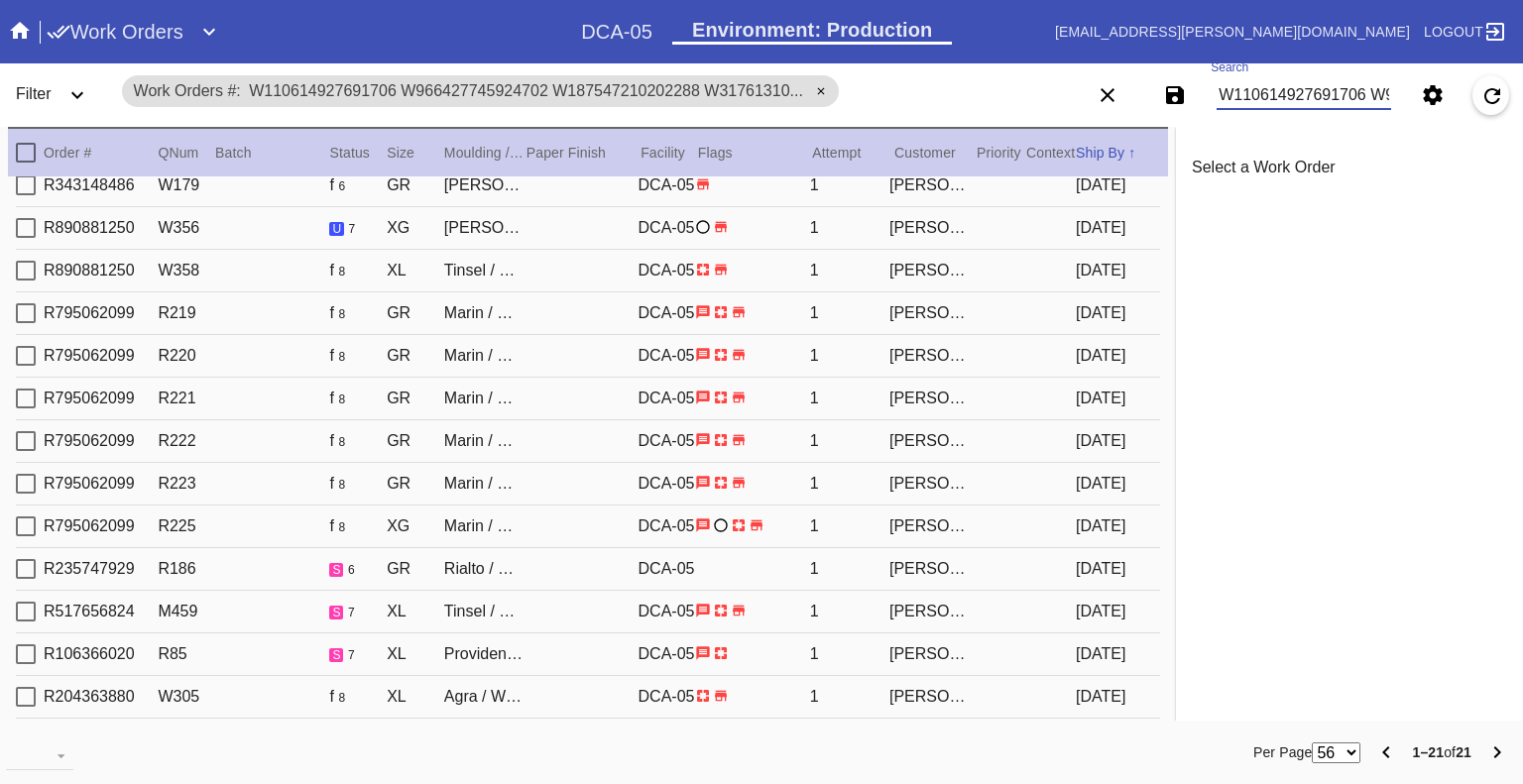 click on "W110614927691706 W966427745924702 W187547210202288 W317613103972637 W100625565244510 W104587284484460 W455976327890296 W998222238645320 W691615089985618 W570690180028179 W201925098370445 W709102122591869 W713261281362798 W675188773223505 W779197605319142 W120466755090076 W659954432098783 W639416852685114 W574518439610807 W854930293944313 W126471564098977" at bounding box center (1304, 95) 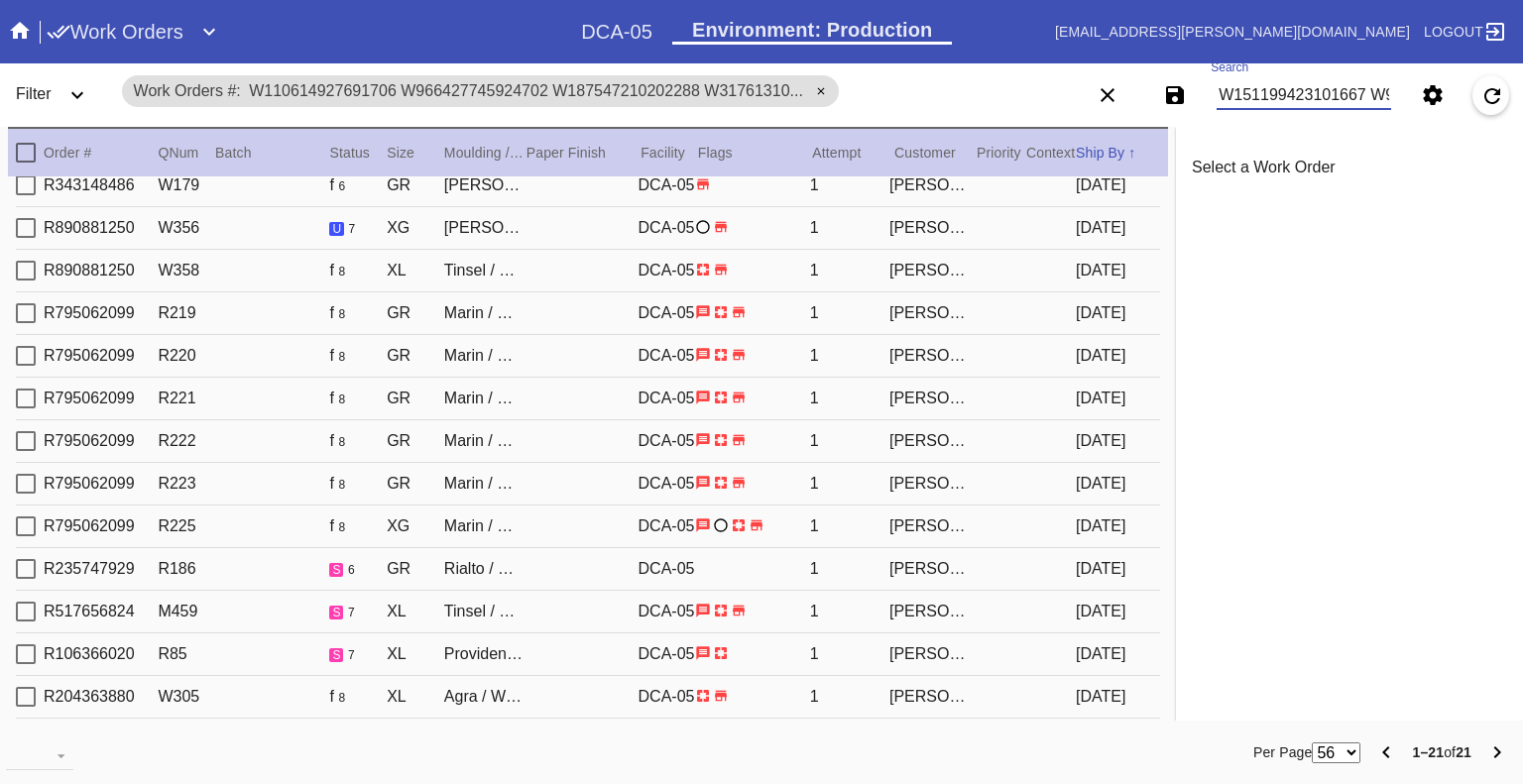 scroll, scrollTop: 0, scrollLeft: 1340, axis: horizontal 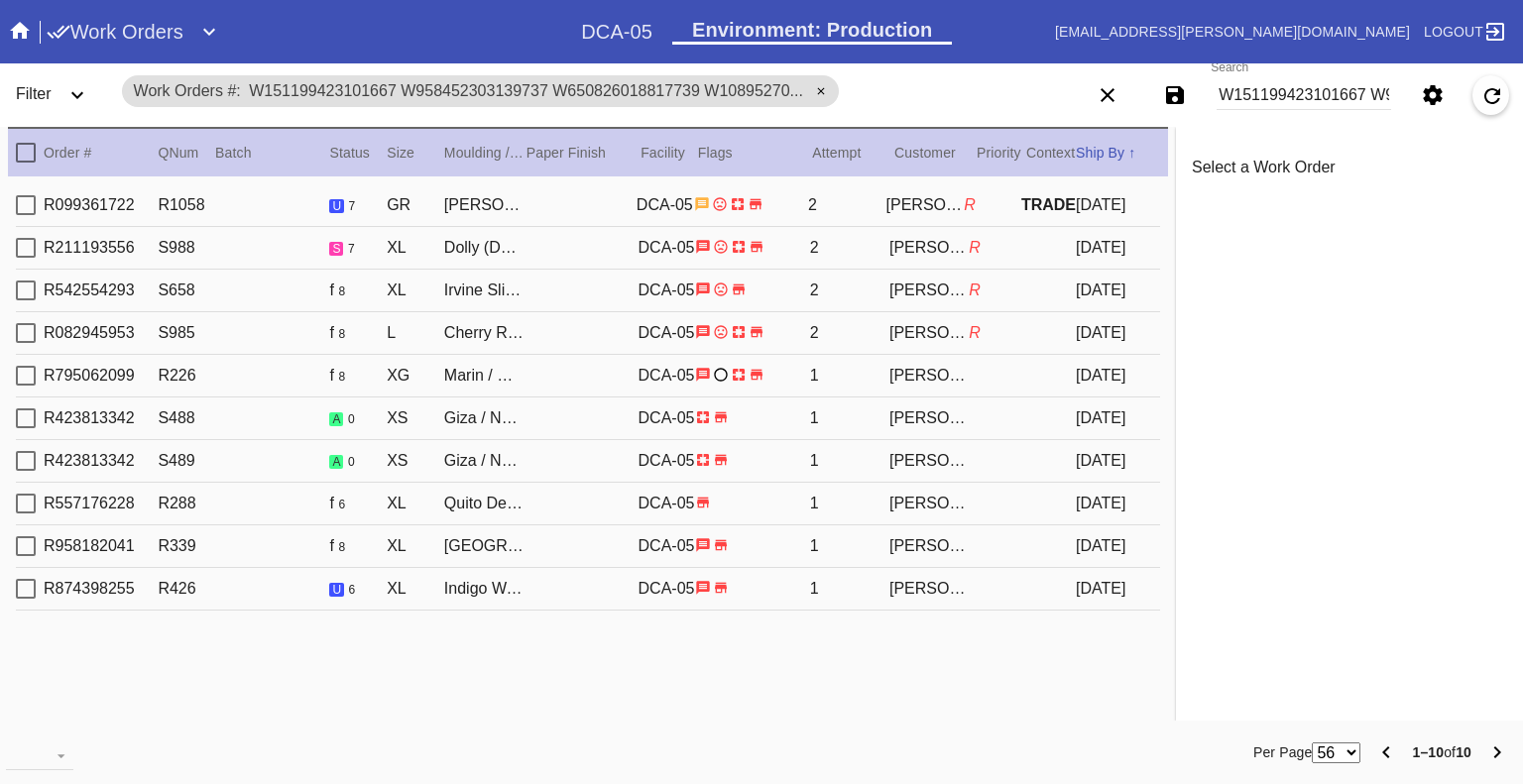 click on "W151199423101667 W958452303139737 W650826018817739 W108952706396308 W967301640098289 W520256087064992 W211682330668707 W714544657410536 W532785799946383 W407444249372975" at bounding box center [1304, 95] 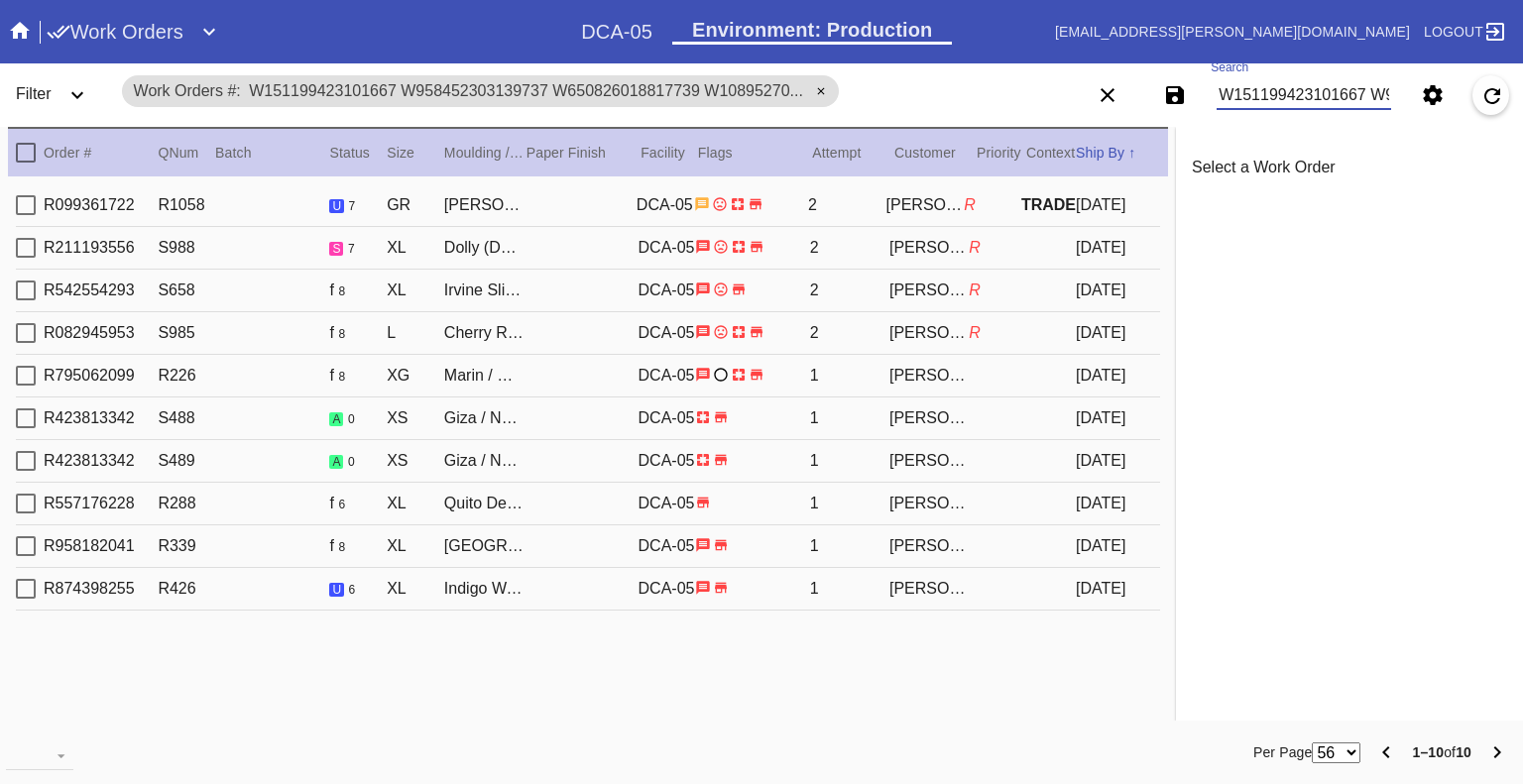 click on "W151199423101667 W958452303139737 W650826018817739 W108952706396308 W967301640098289 W520256087064992 W211682330668707 W714544657410536 W532785799946383 W407444249372975" at bounding box center (1304, 95) 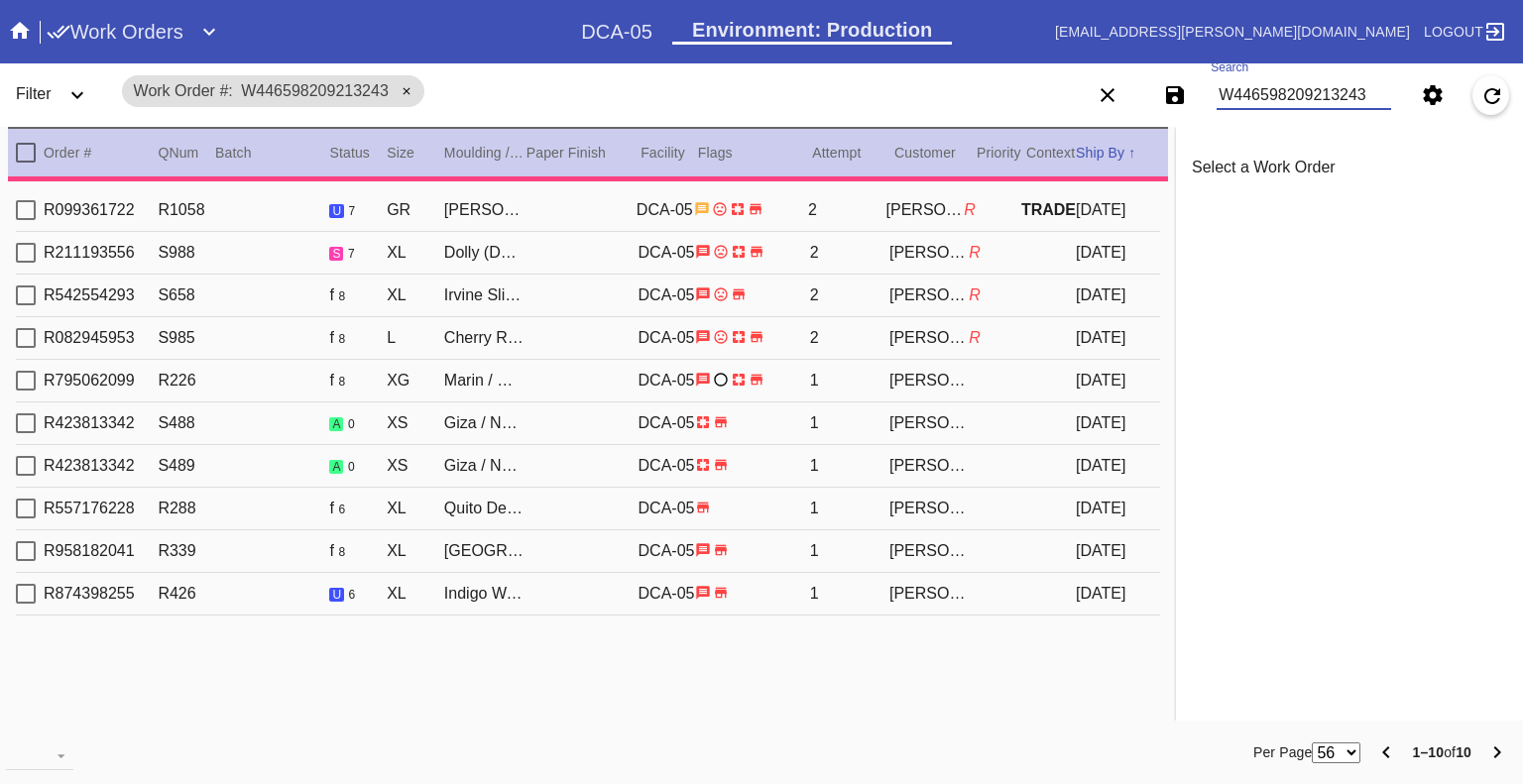 type on "0.0" 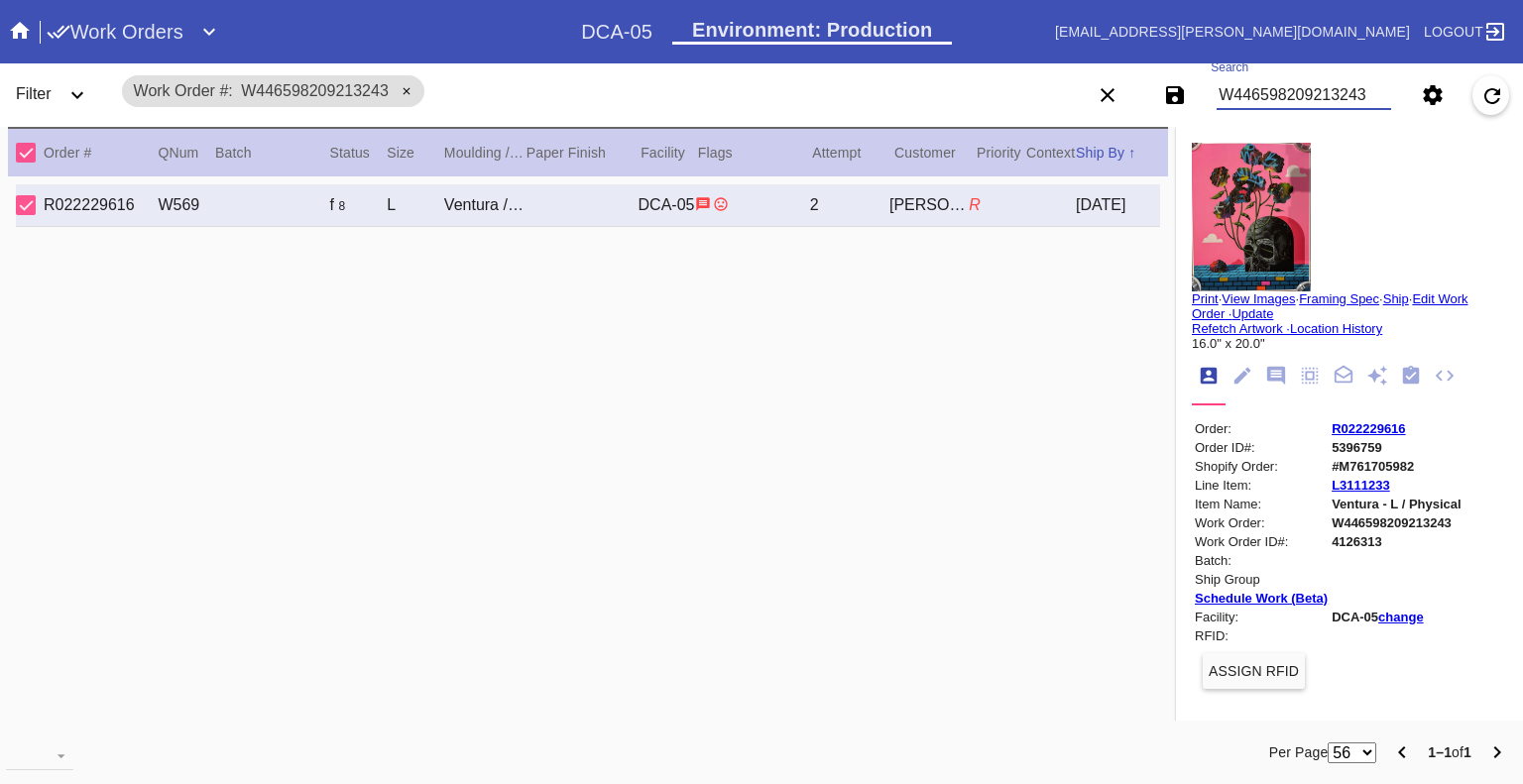 click 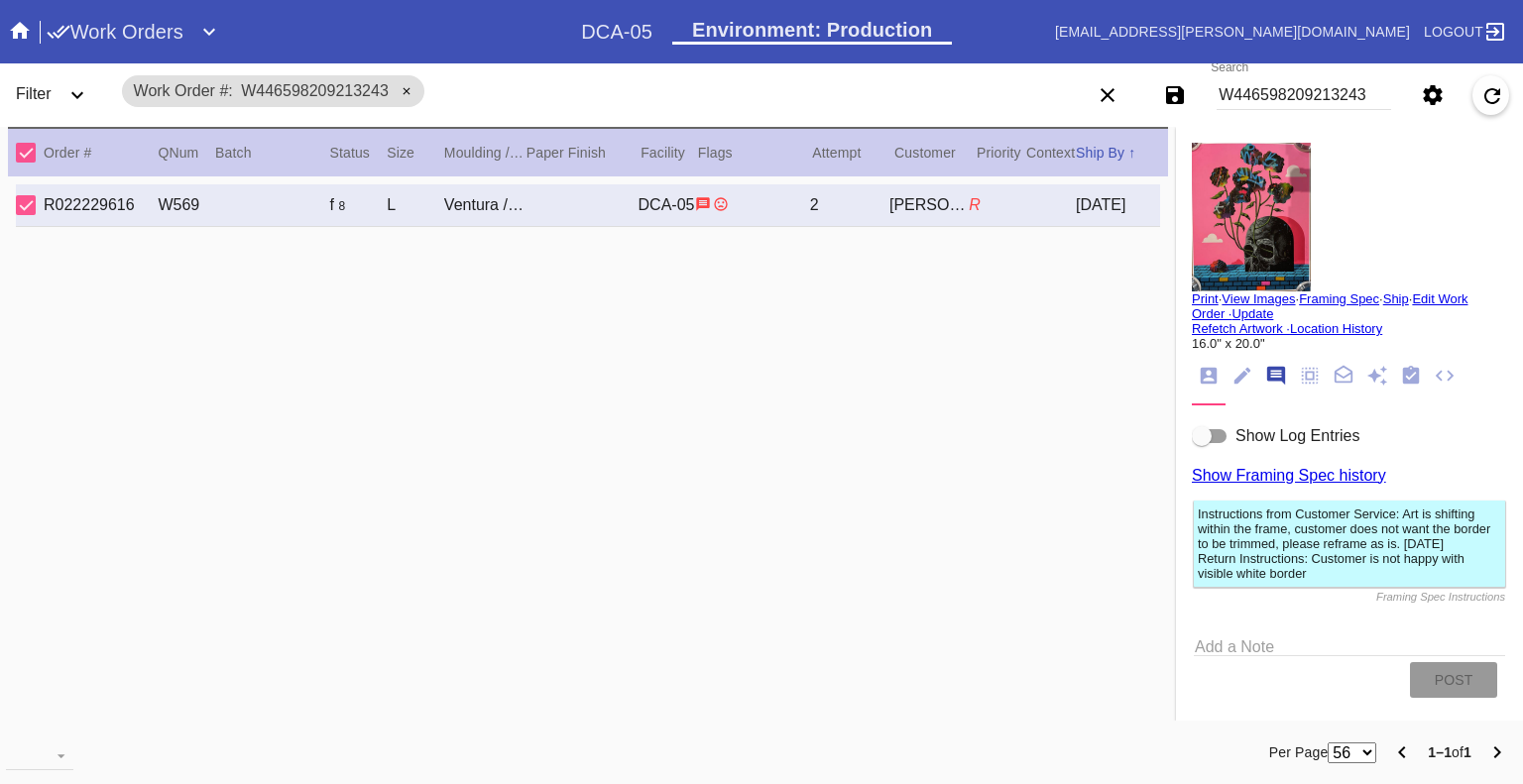 scroll, scrollTop: 122, scrollLeft: 0, axis: vertical 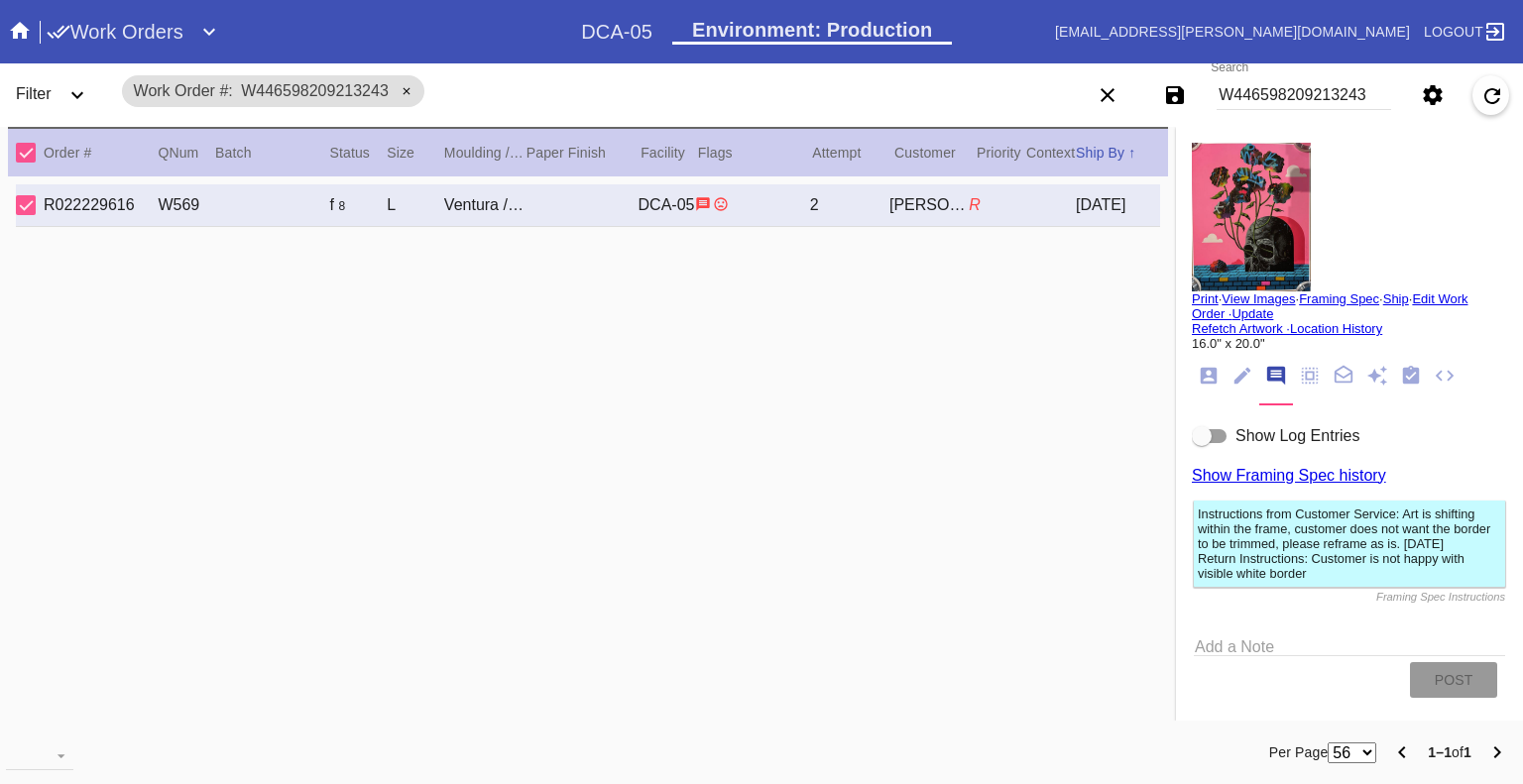 click at bounding box center (1202, 436) 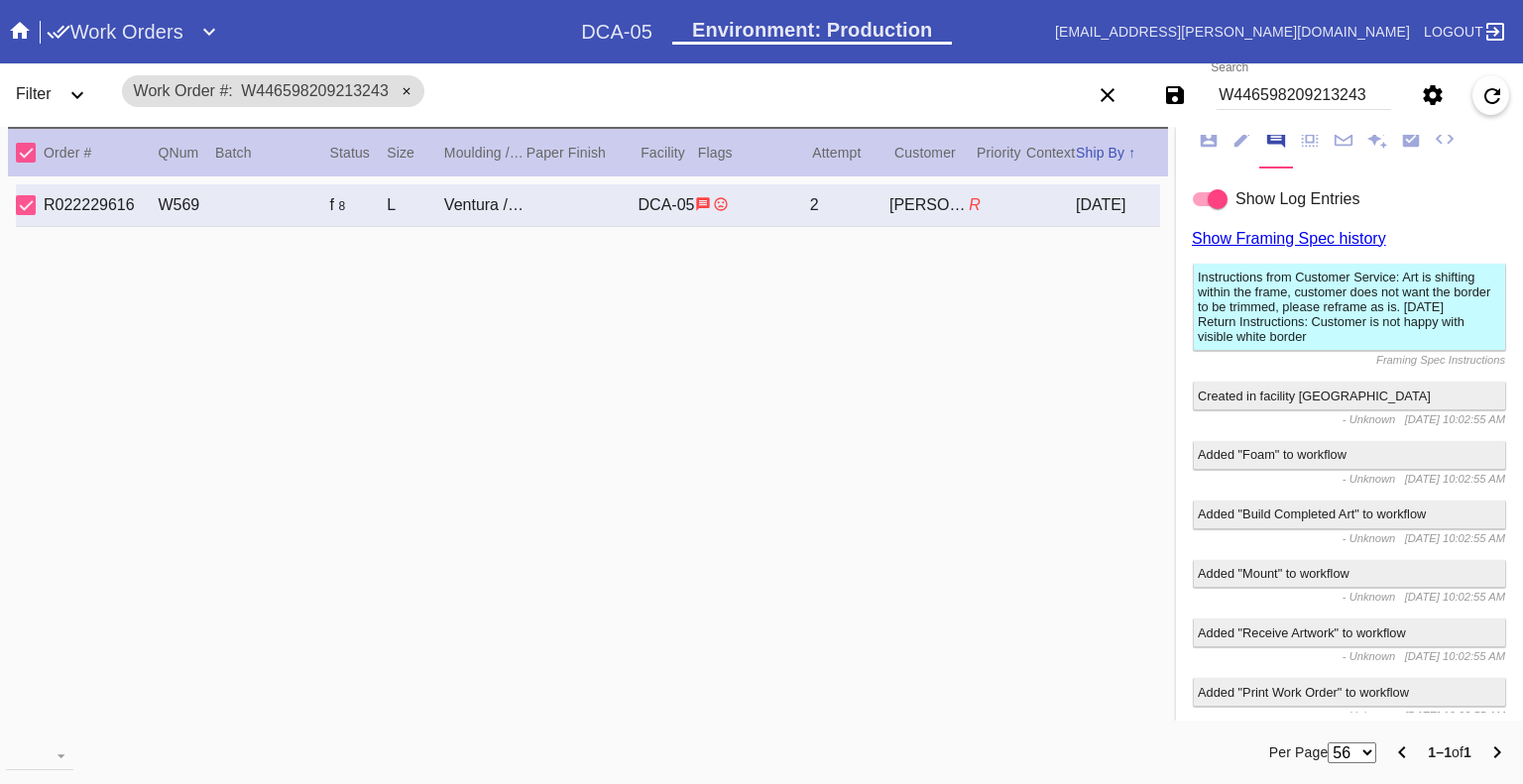 scroll, scrollTop: 0, scrollLeft: 0, axis: both 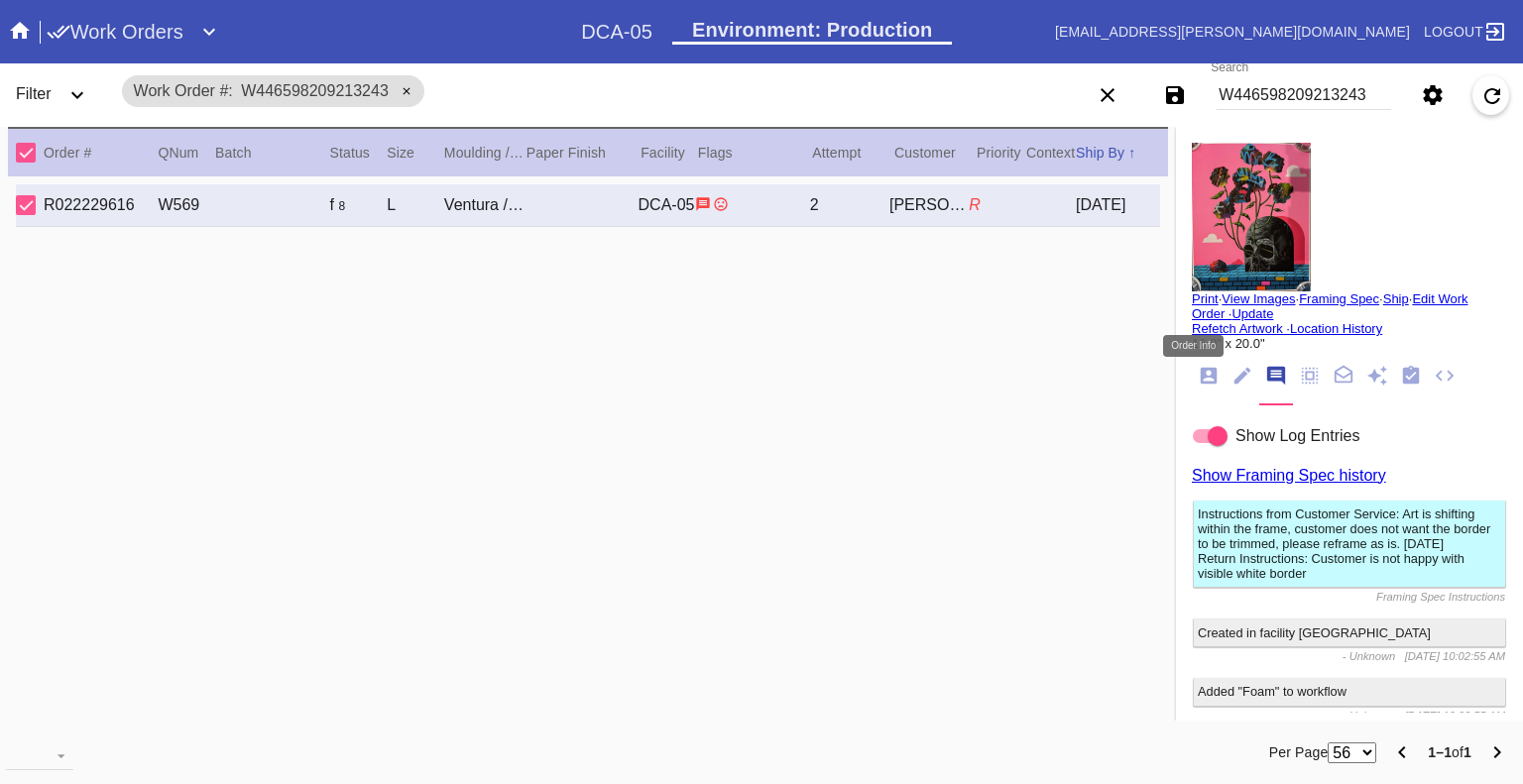 click 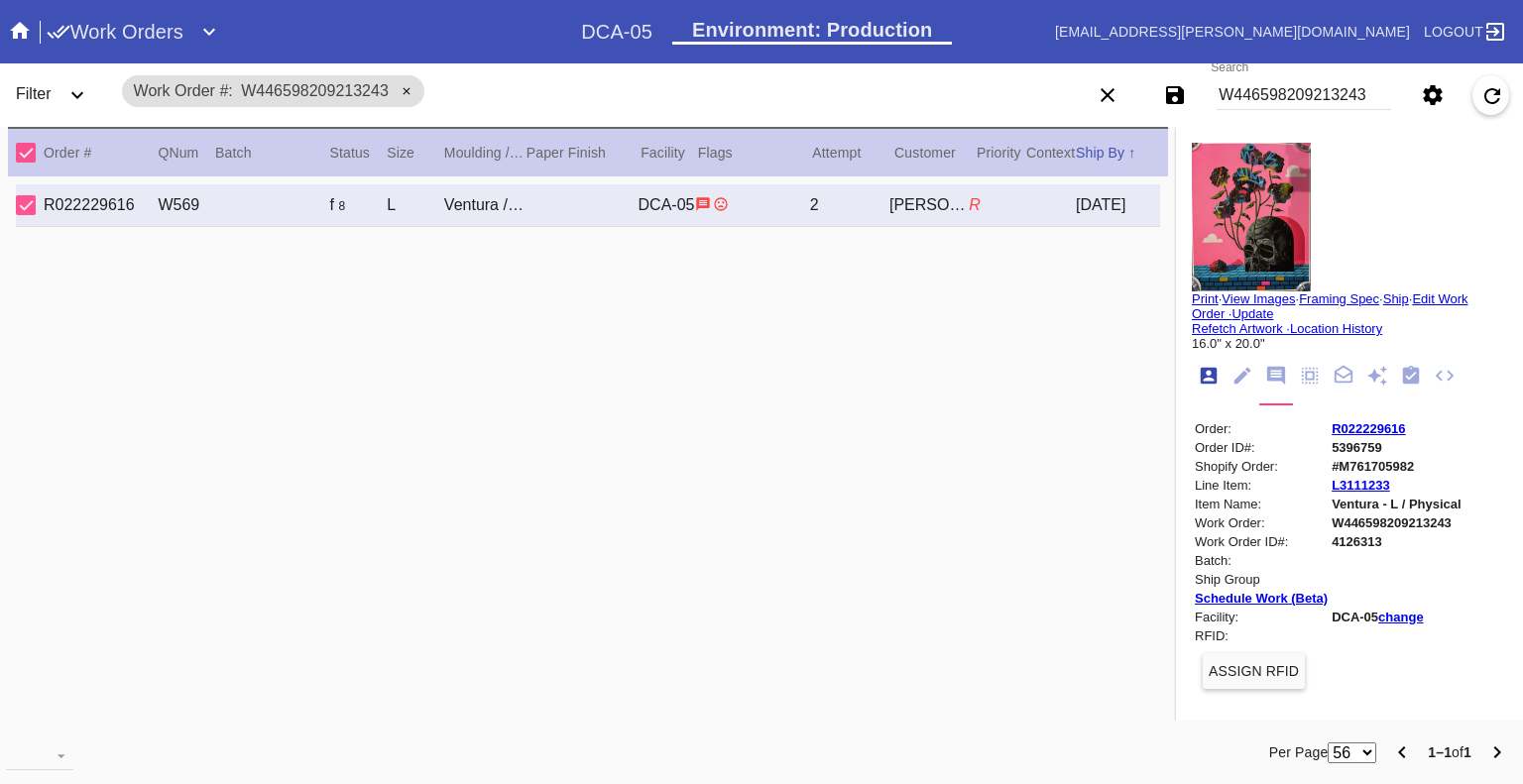 scroll, scrollTop: 24, scrollLeft: 0, axis: vertical 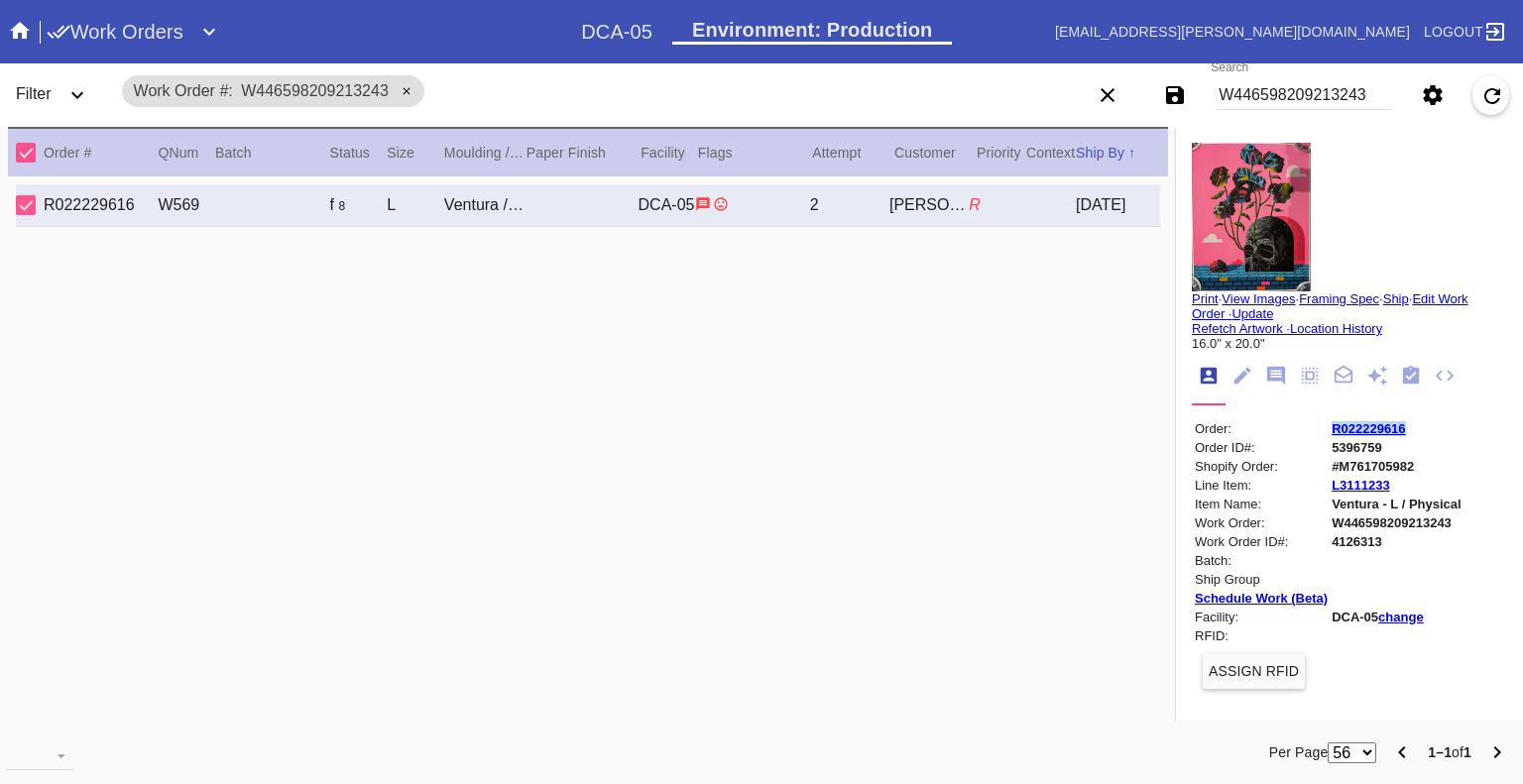 drag, startPoint x: 1389, startPoint y: 425, endPoint x: 1319, endPoint y: 429, distance: 70.11419 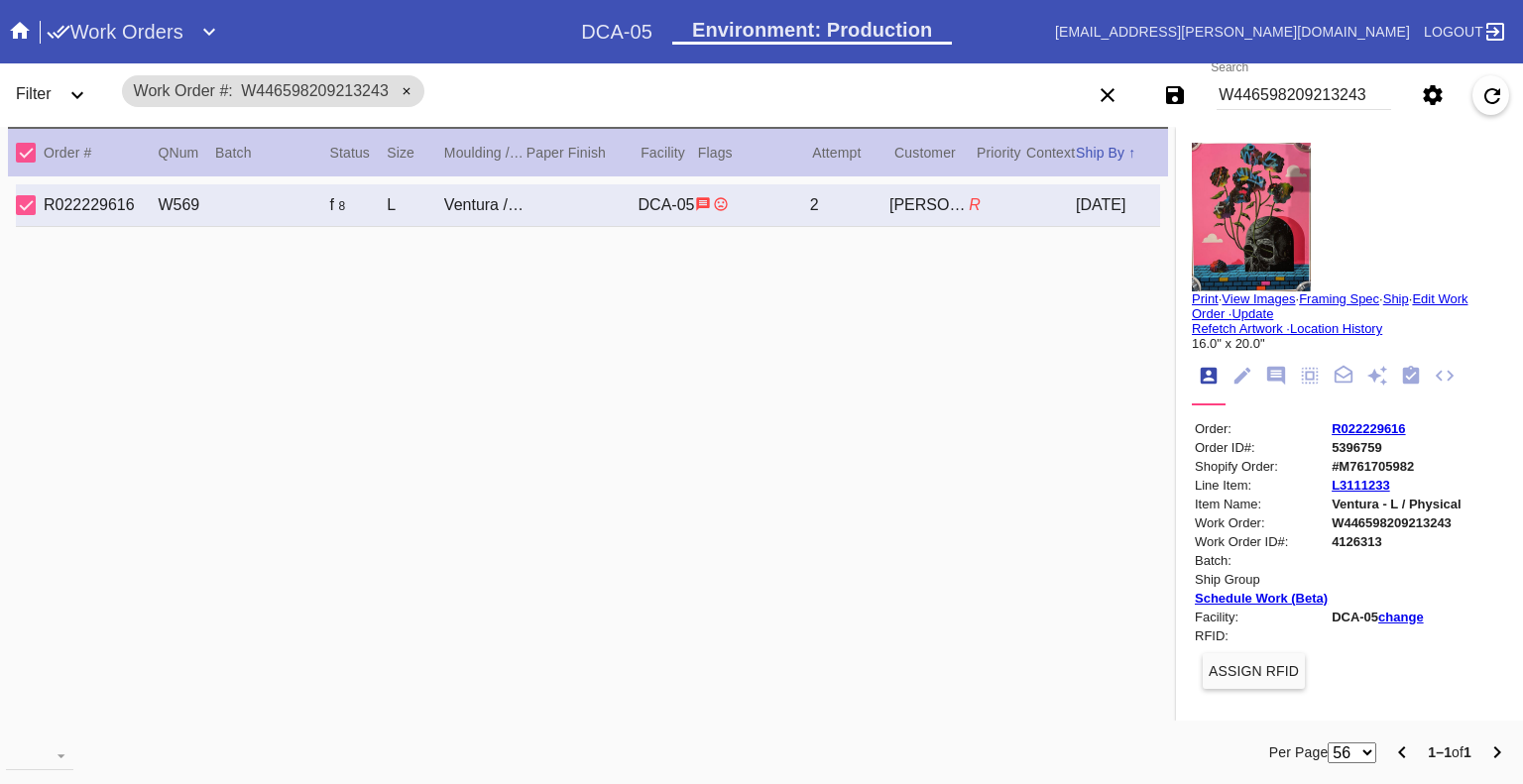 click on "W446598209213243" at bounding box center (1304, 95) 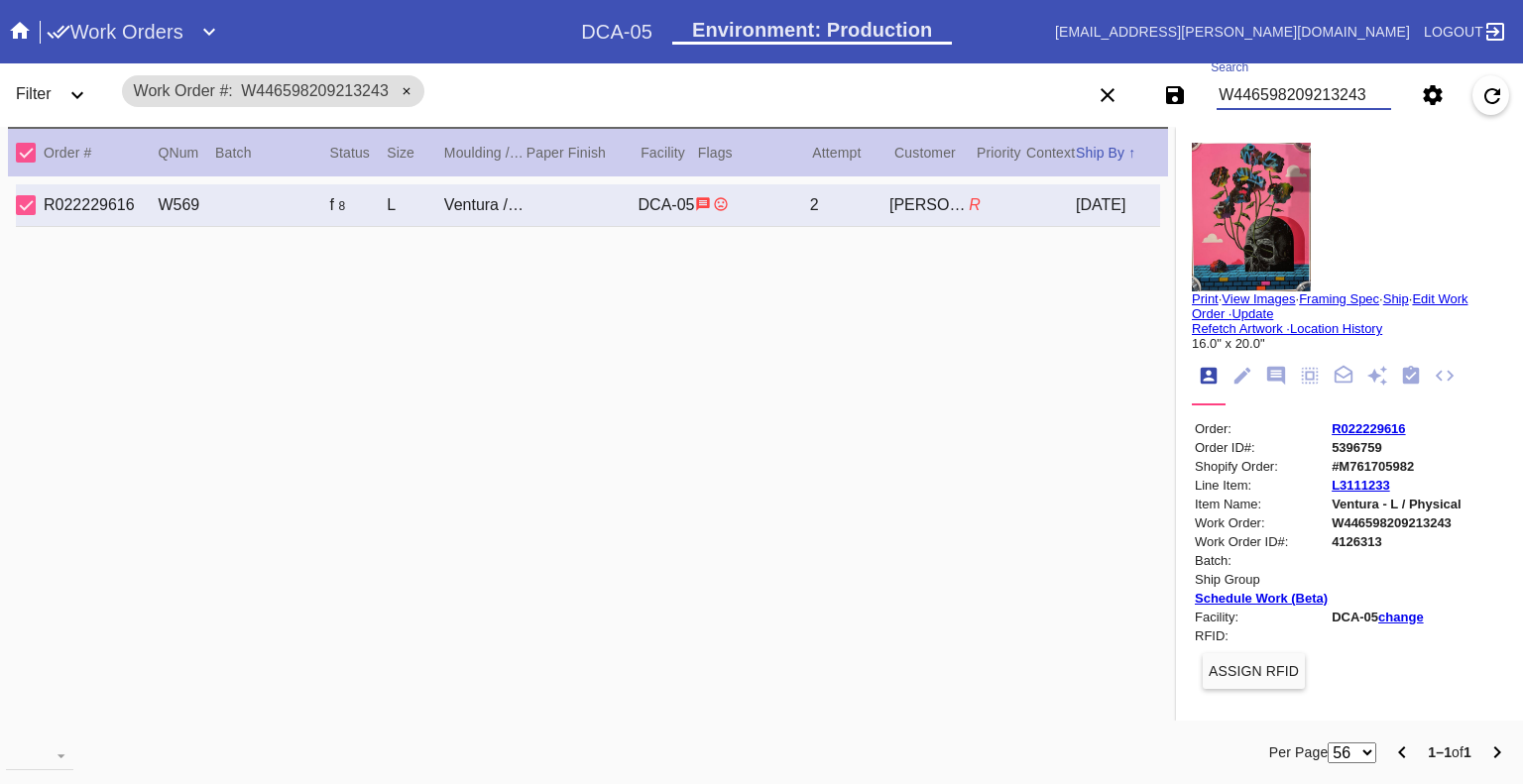 click on "W446598209213243" at bounding box center [1304, 95] 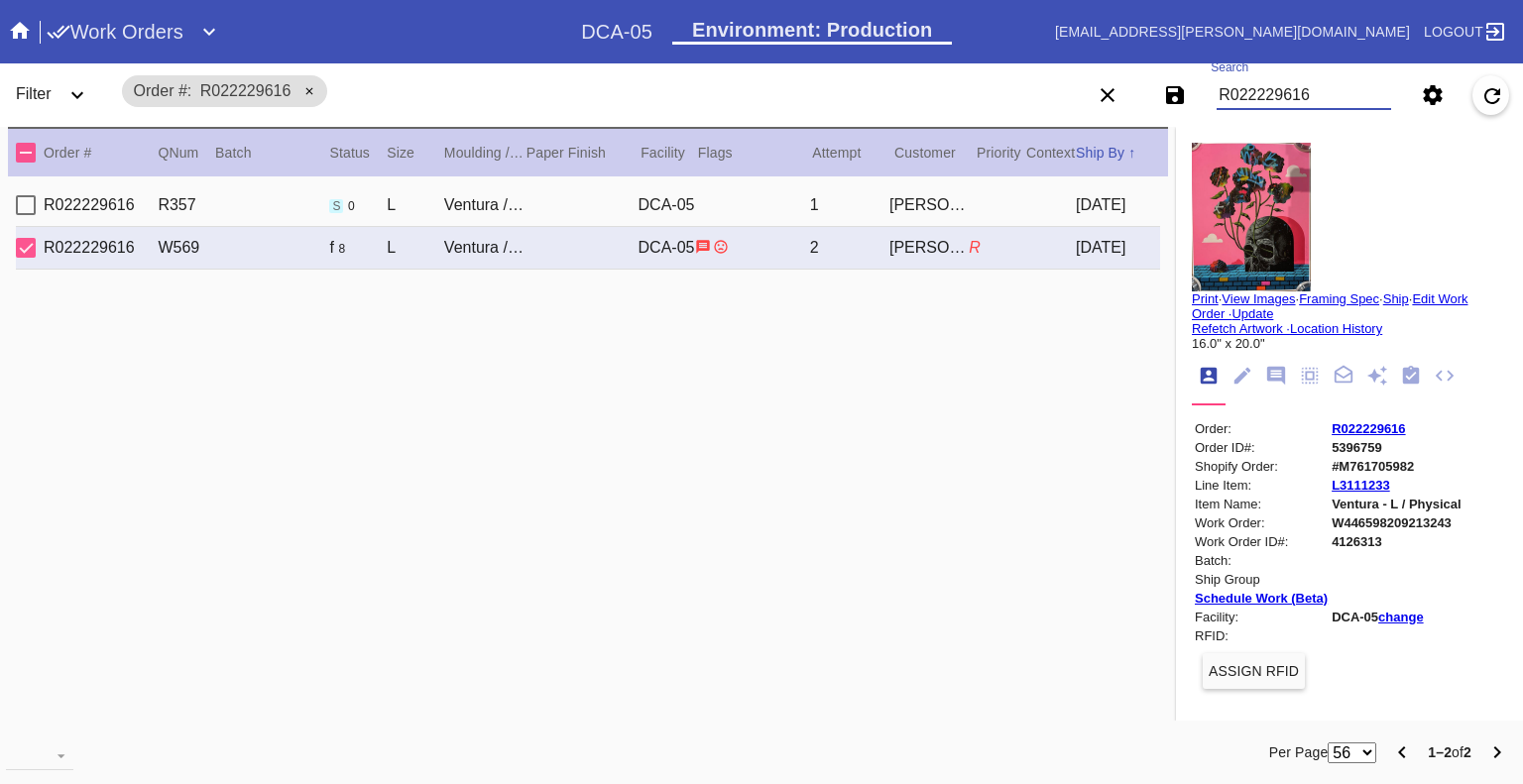 type on "R022229616" 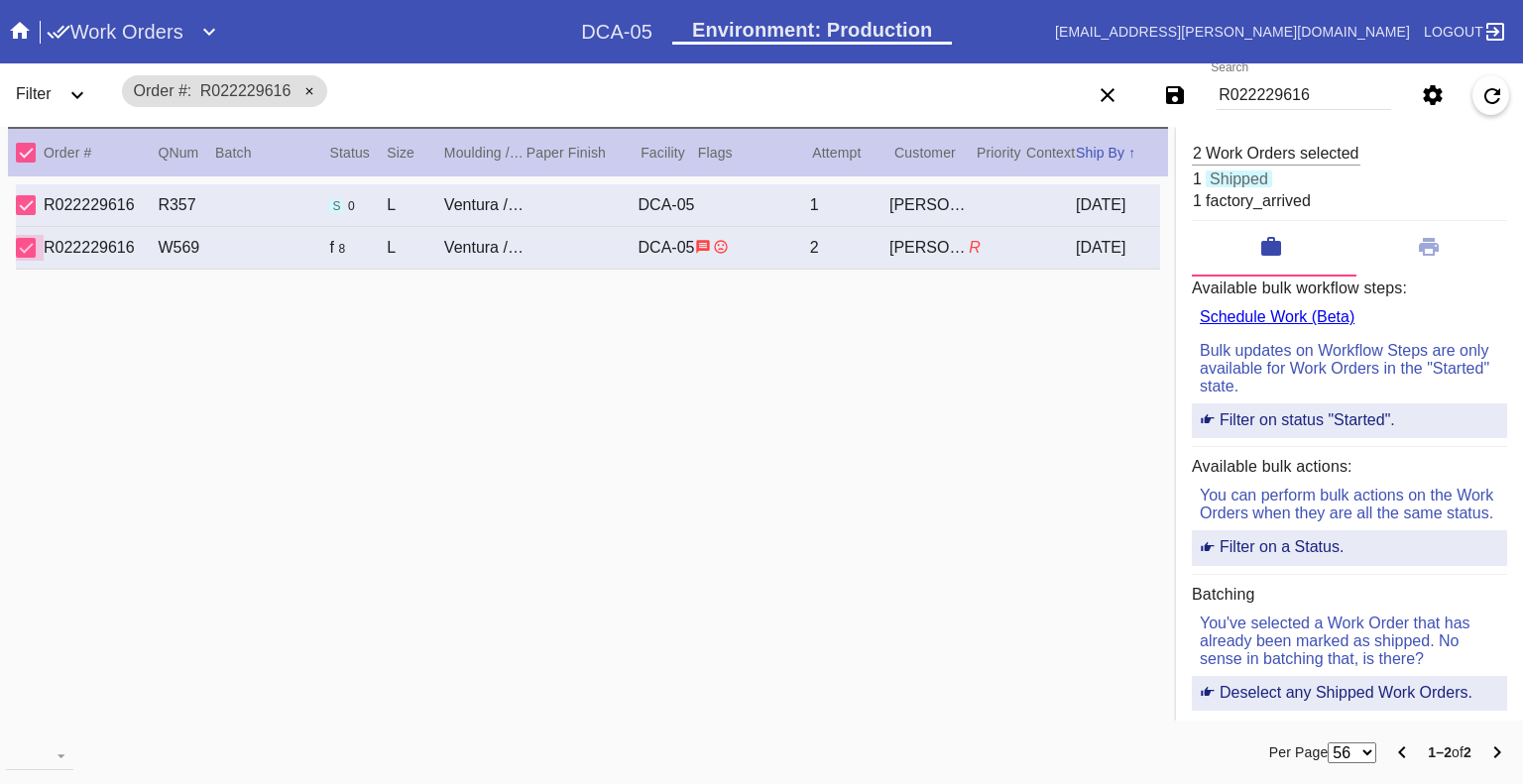 click at bounding box center (26, 248) 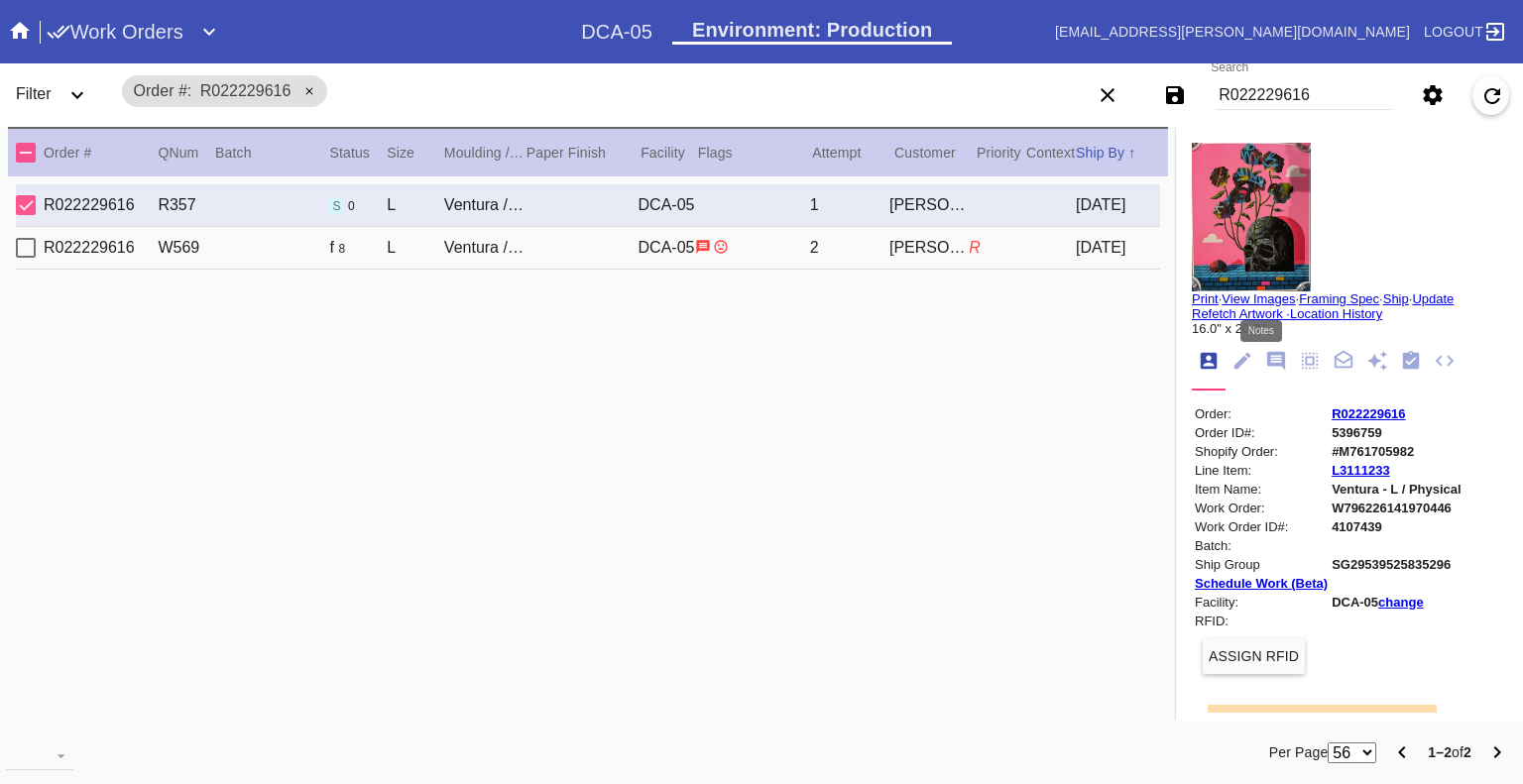 click 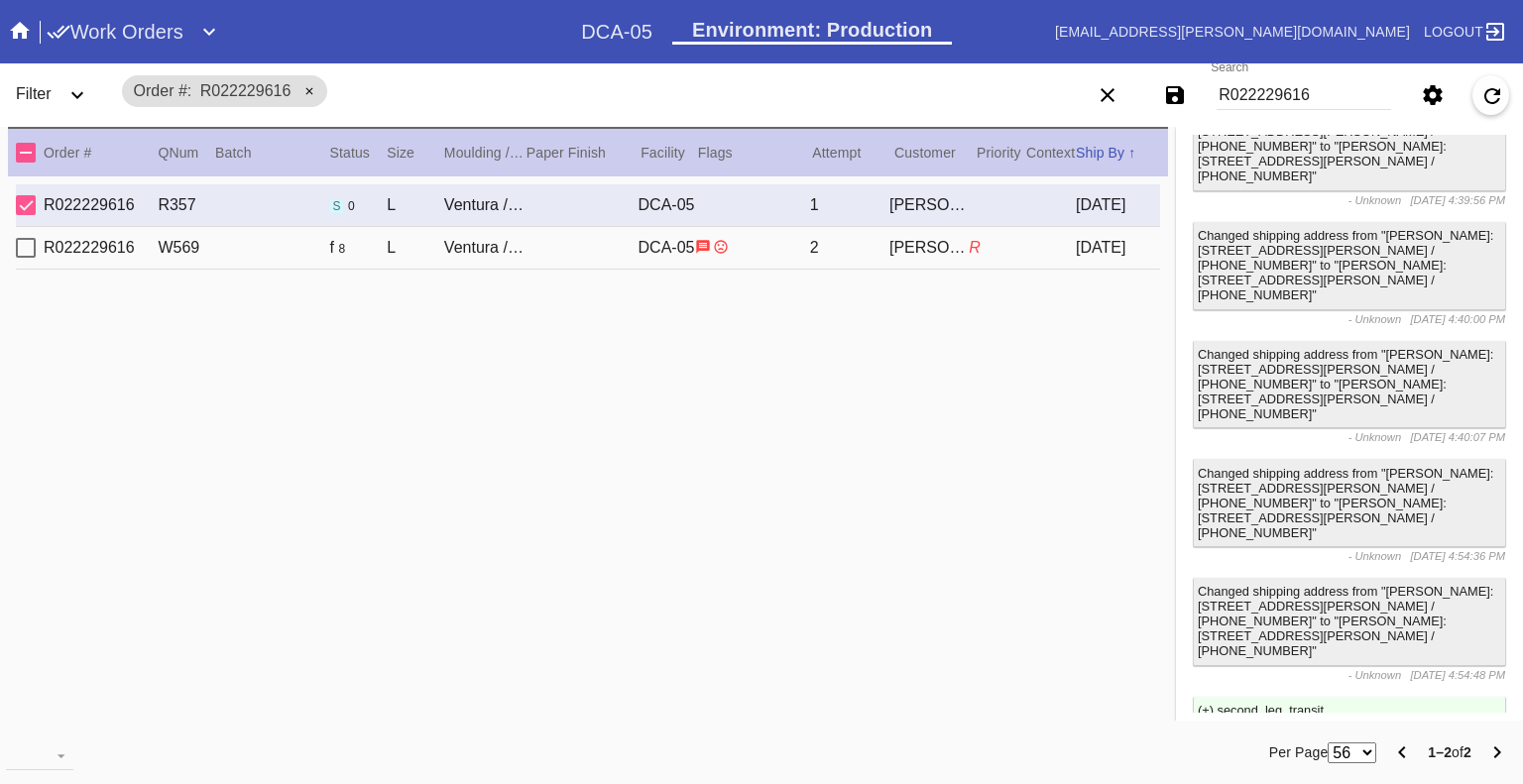 scroll, scrollTop: 63, scrollLeft: 0, axis: vertical 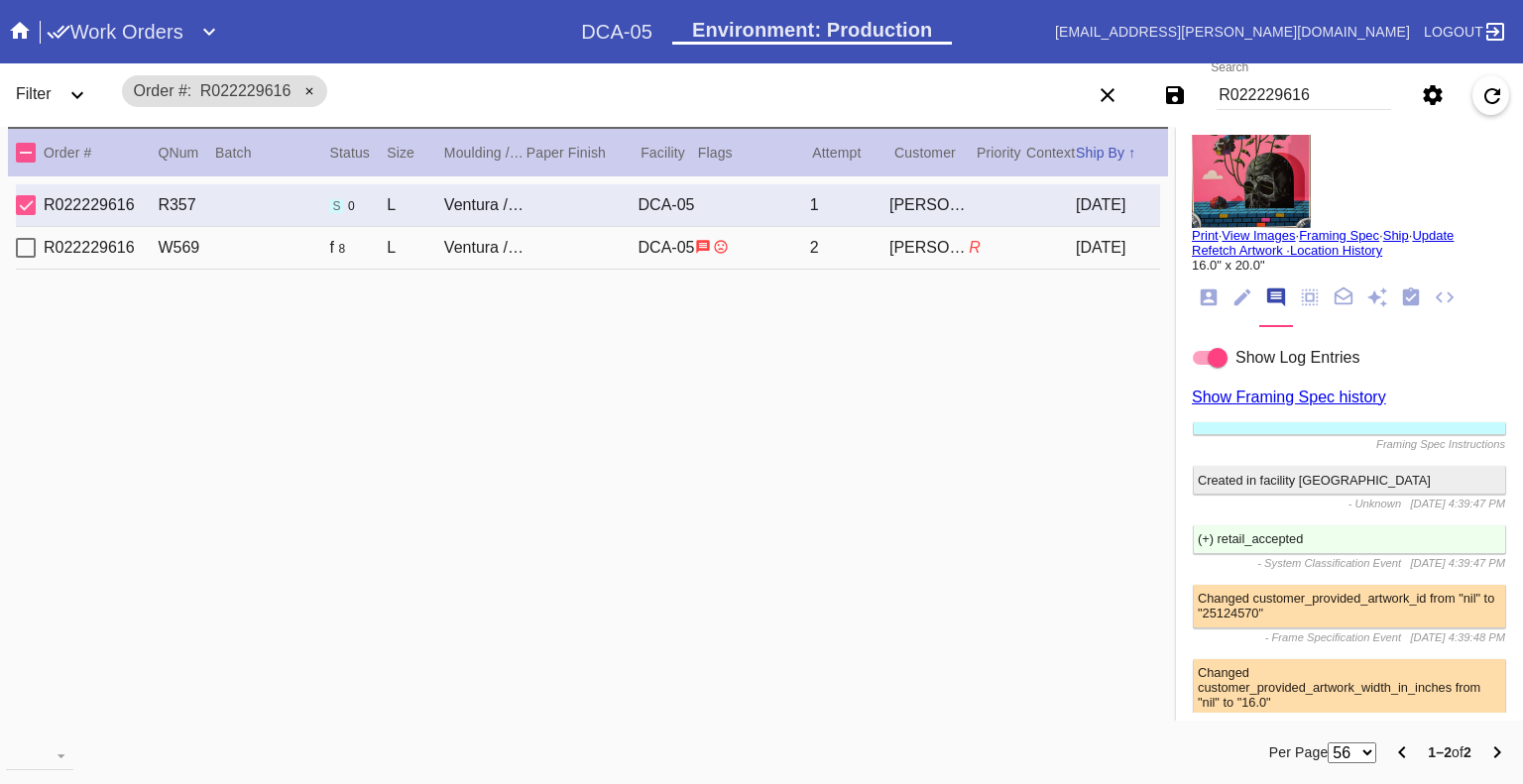 click at bounding box center (26, 205) 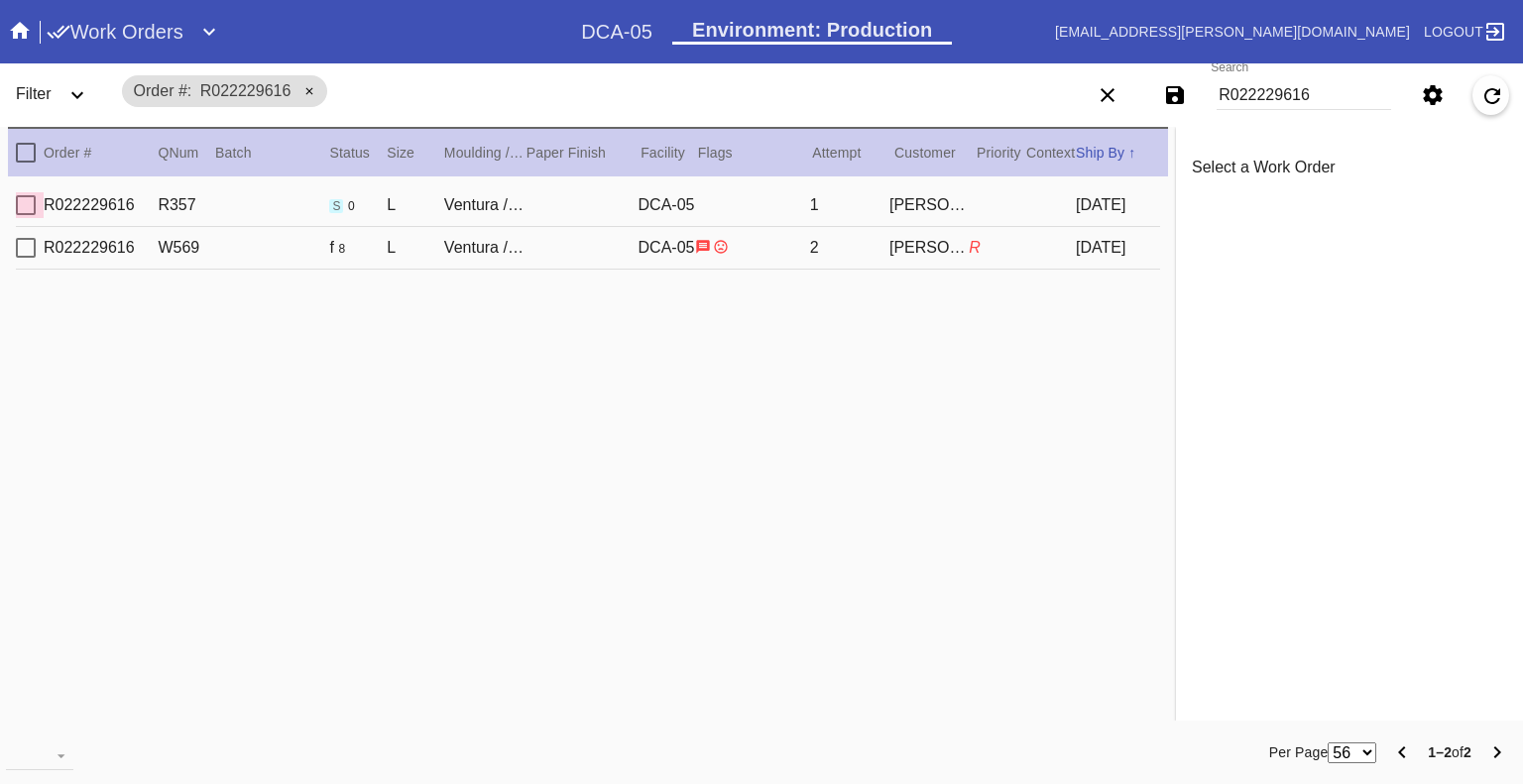 scroll, scrollTop: 0, scrollLeft: 0, axis: both 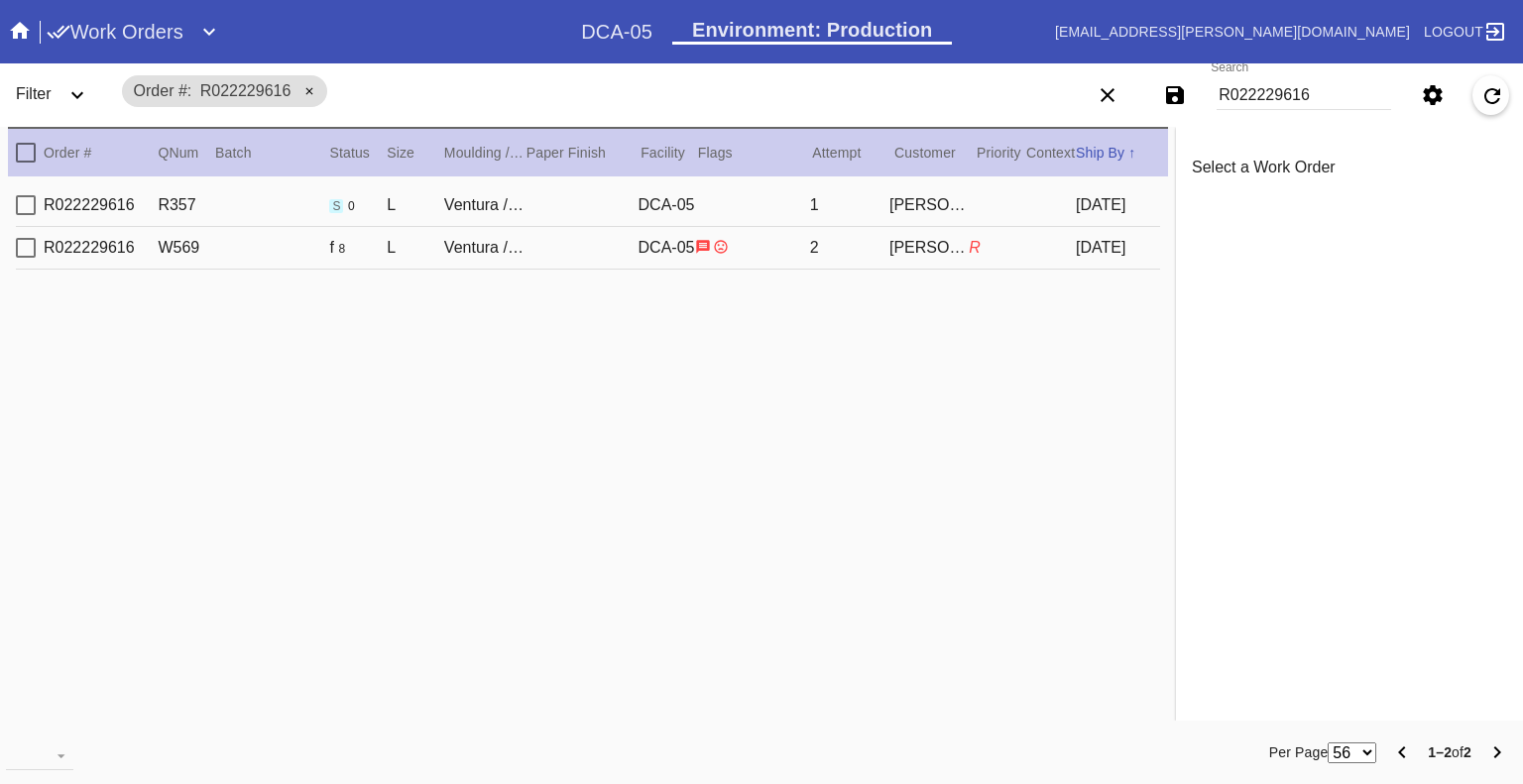 click at bounding box center [26, 248] 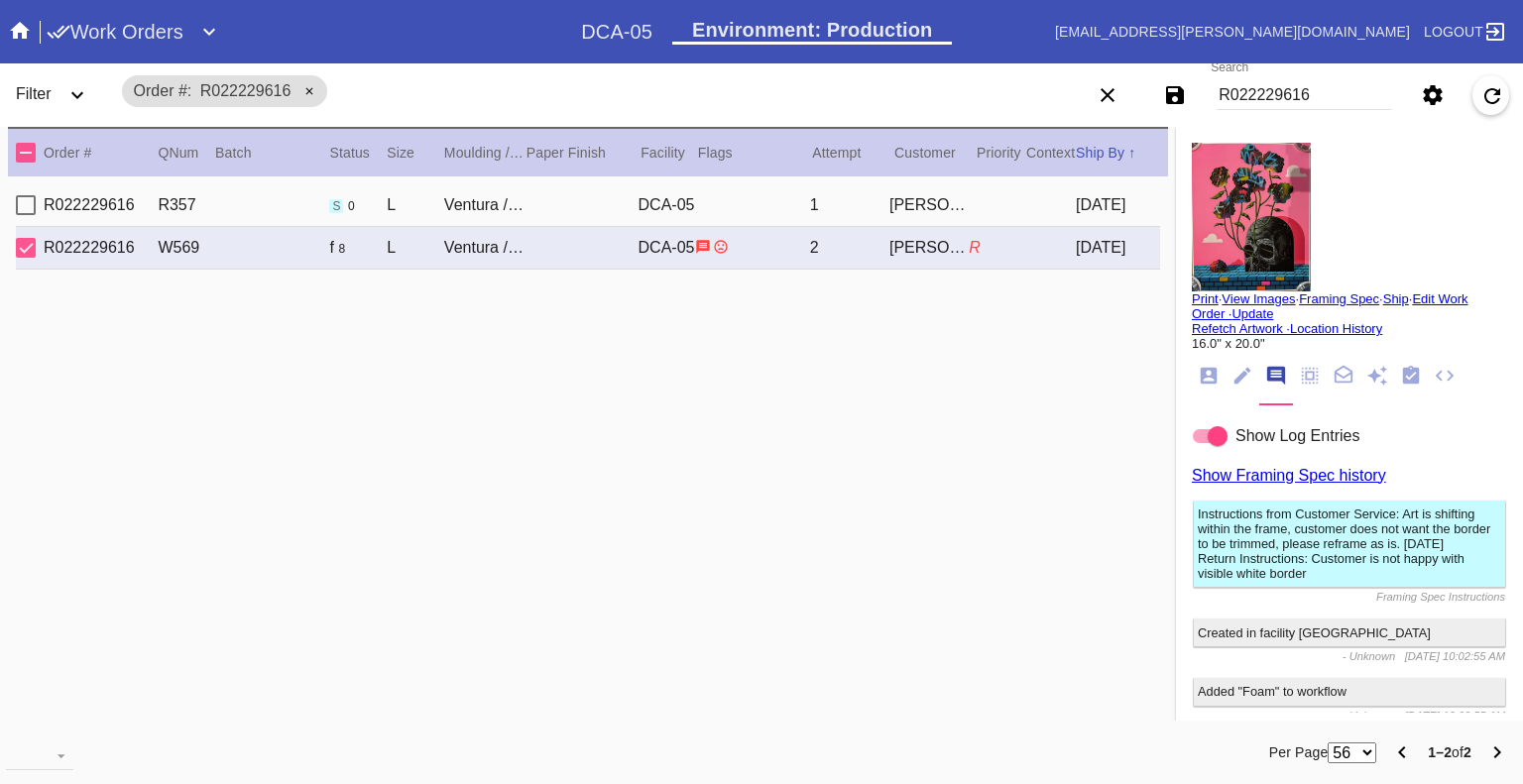 click on "View Images" at bounding box center (1258, 298) 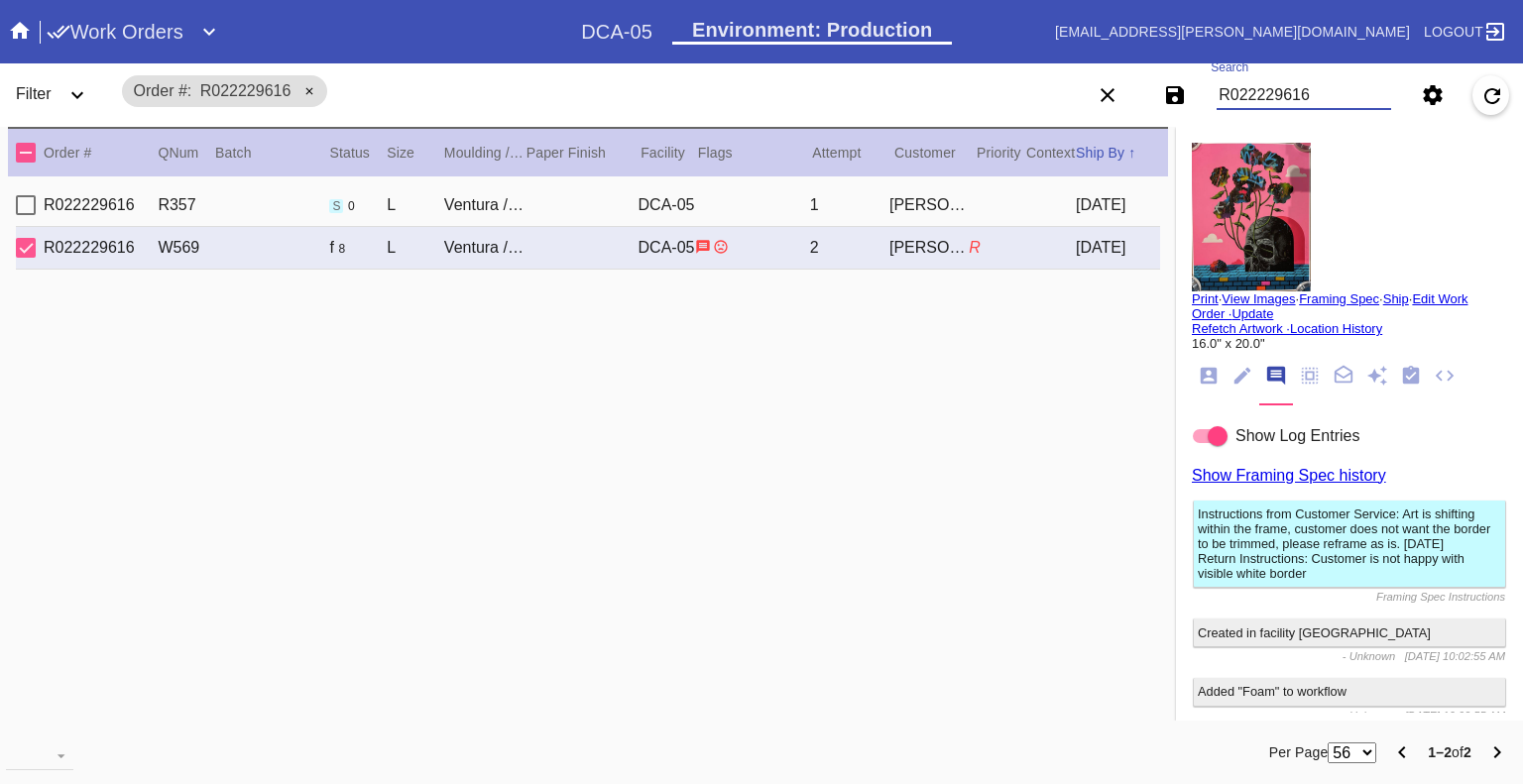 click on "R022229616" at bounding box center (1304, 95) 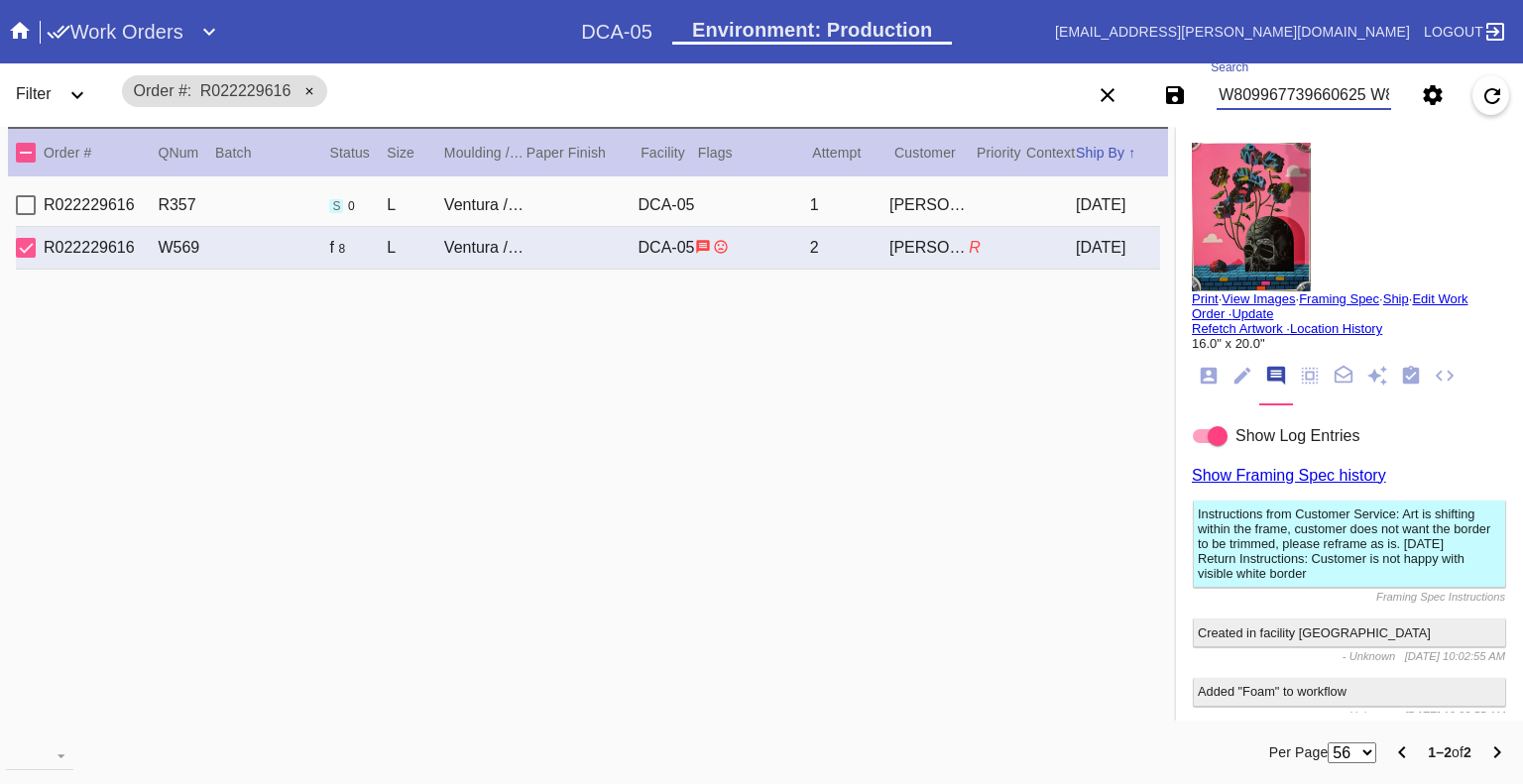 scroll, scrollTop: 0, scrollLeft: 3765, axis: horizontal 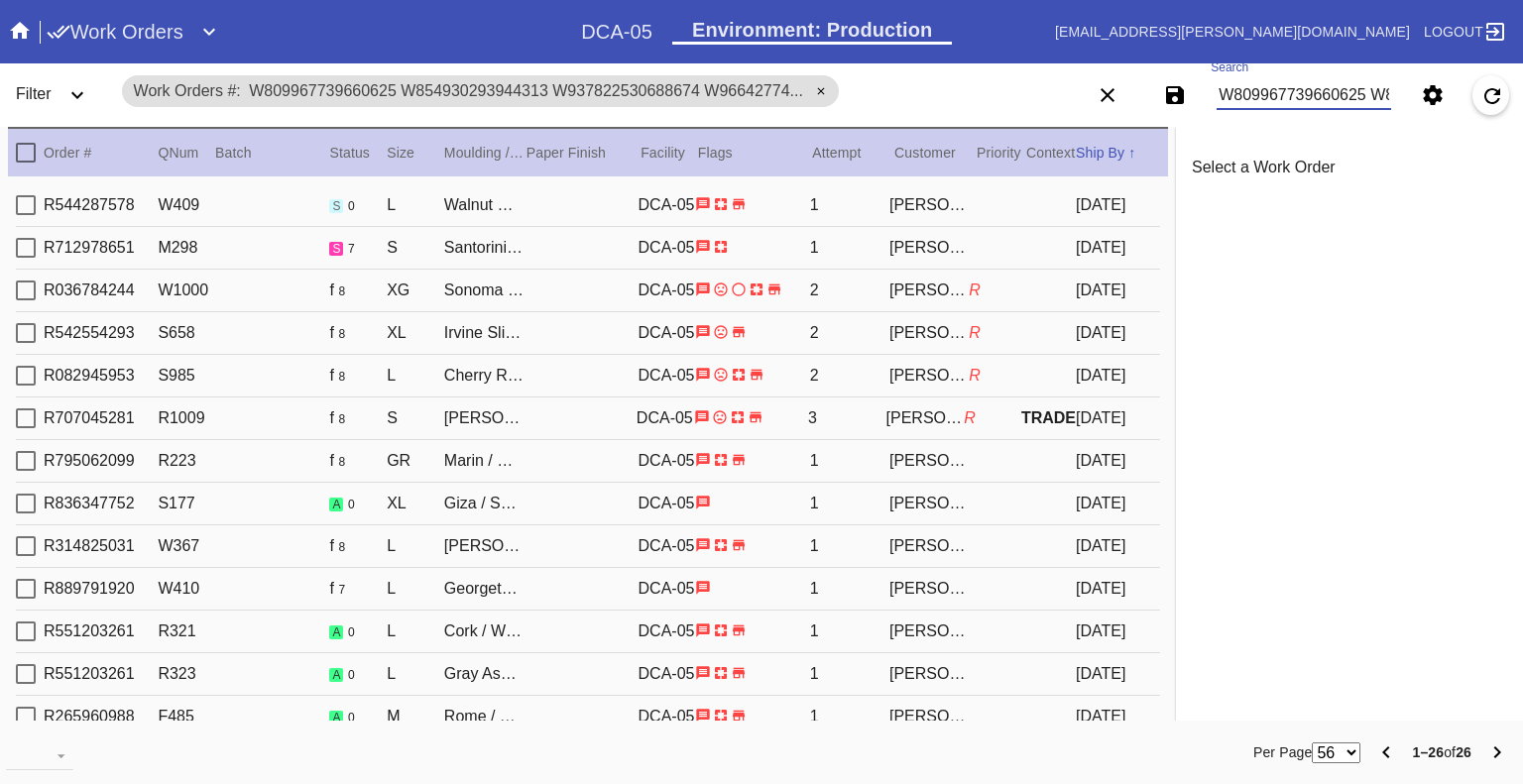 click on "W809967739660625 W854930293944313 W937822530688674 W966427745924702 W816204724257744 W891029463788973 W173707117155738 W211682330668707 W675188773223505 W744663183352376 W520256087064992 W079217314891844 W147496705883862 W223612670588359 W269241372368822 W436000199845396 W474671939003538 W602380922143951 W657381268225797 W674793651169373 W674868722357467 W718669707079511 W755735467618864 W888135547787129 W962708716399265 W978066845673468" at bounding box center [1304, 95] 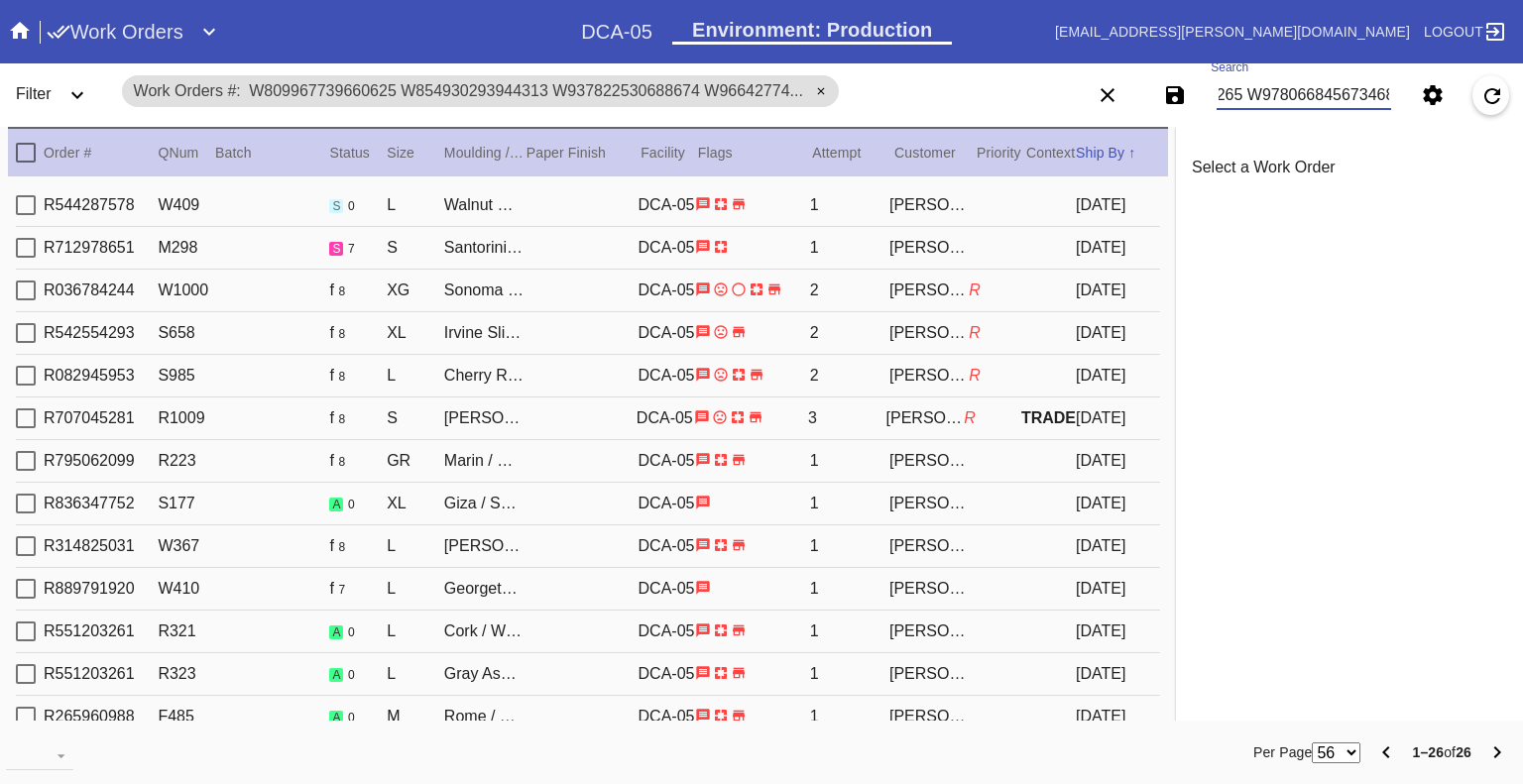 scroll, scrollTop: 0, scrollLeft: 0, axis: both 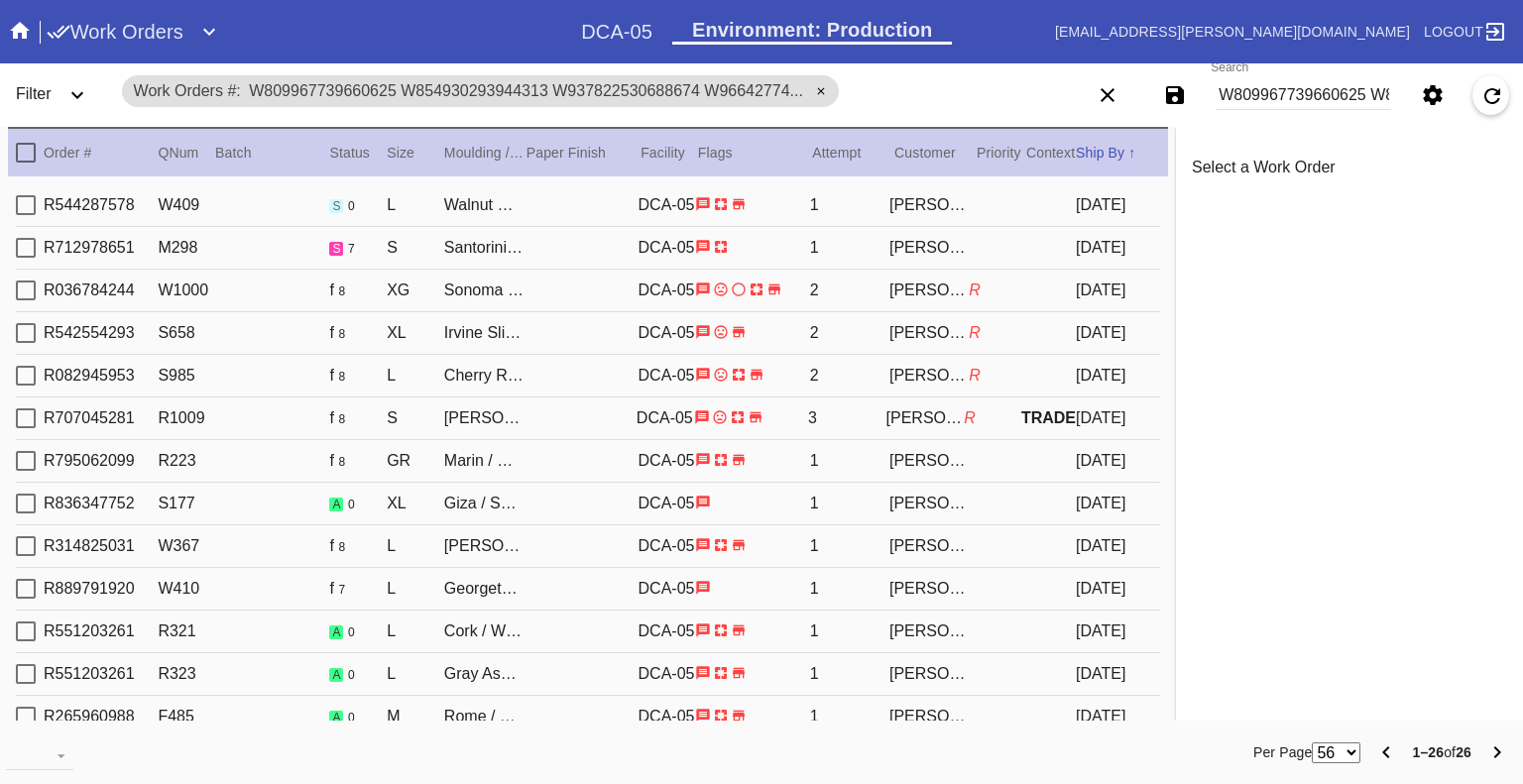 click at bounding box center [26, 153] 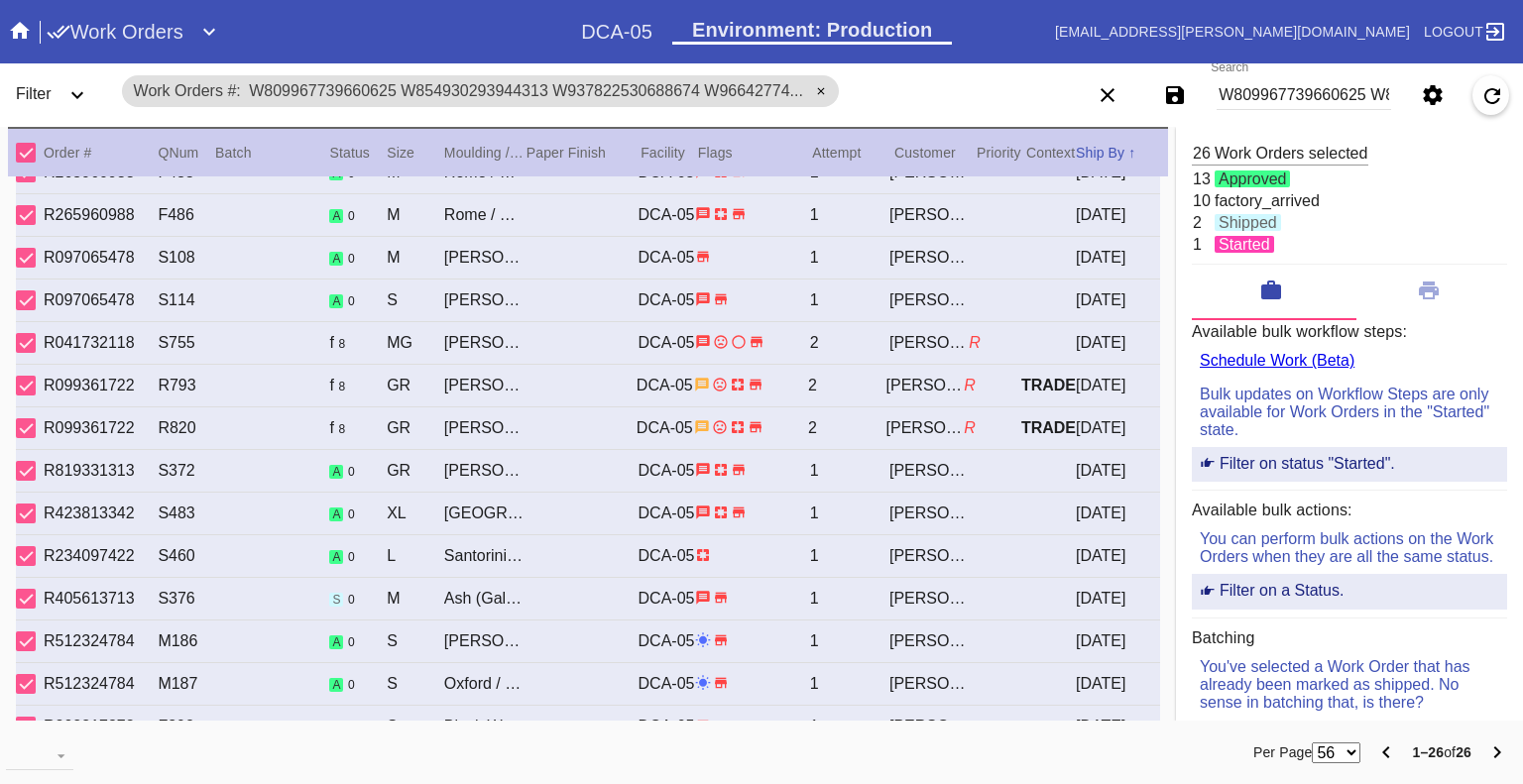 scroll, scrollTop: 579, scrollLeft: 0, axis: vertical 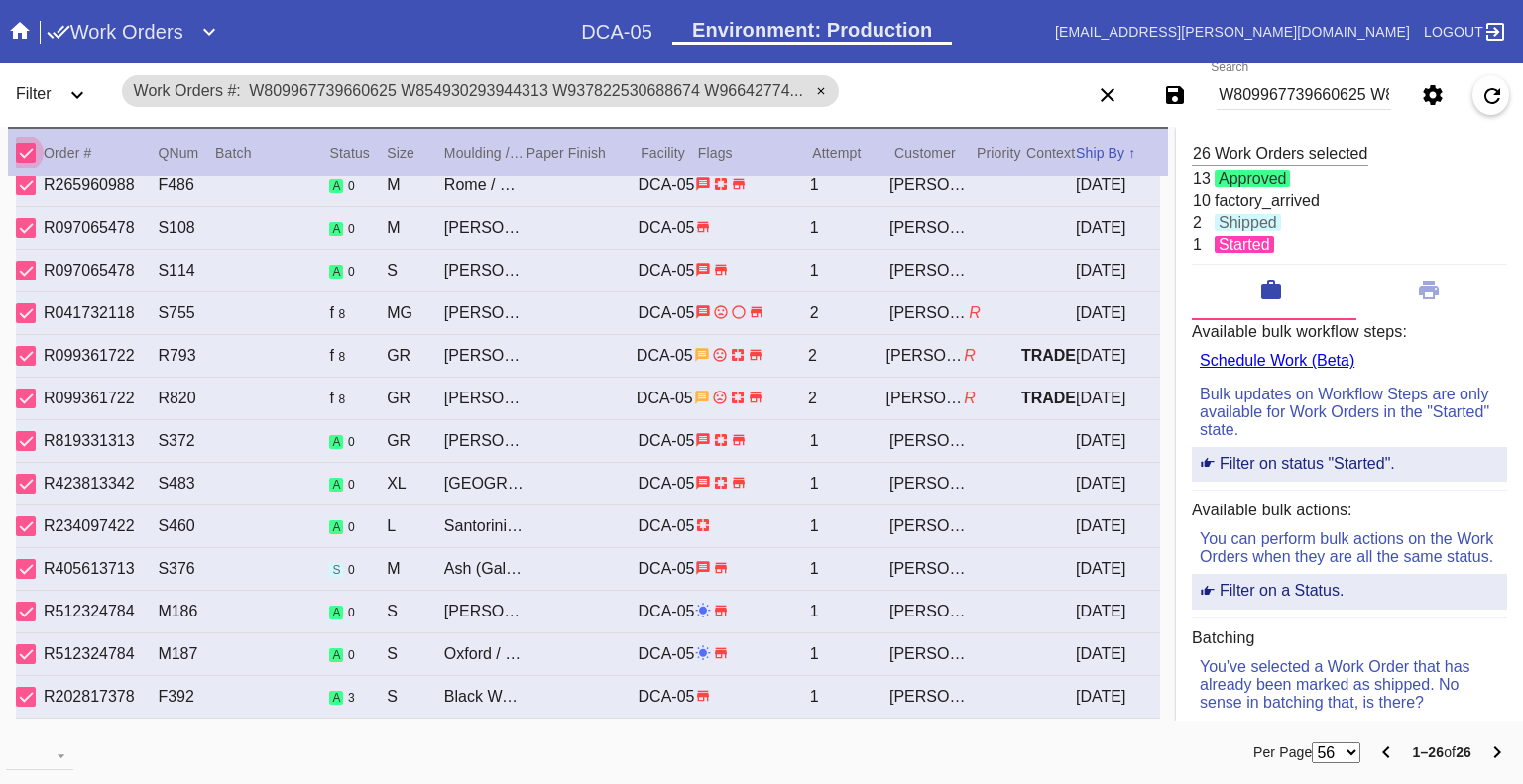 click on "W809967739660625 W854930293944313 W937822530688674 W966427745924702 W816204724257744 W891029463788973 W173707117155738 W211682330668707 W675188773223505 W744663183352376 W520256087064992 W079217314891844 W147496705883862 W223612670588359 W269241372368822 W436000199845396 W474671939003538 W602380922143951 W657381268225797 W674793651169373 W674868722357467 W718669707079511 W755735467618864 W888135547787129 W962708716399265 W978066845673468" at bounding box center (1304, 95) 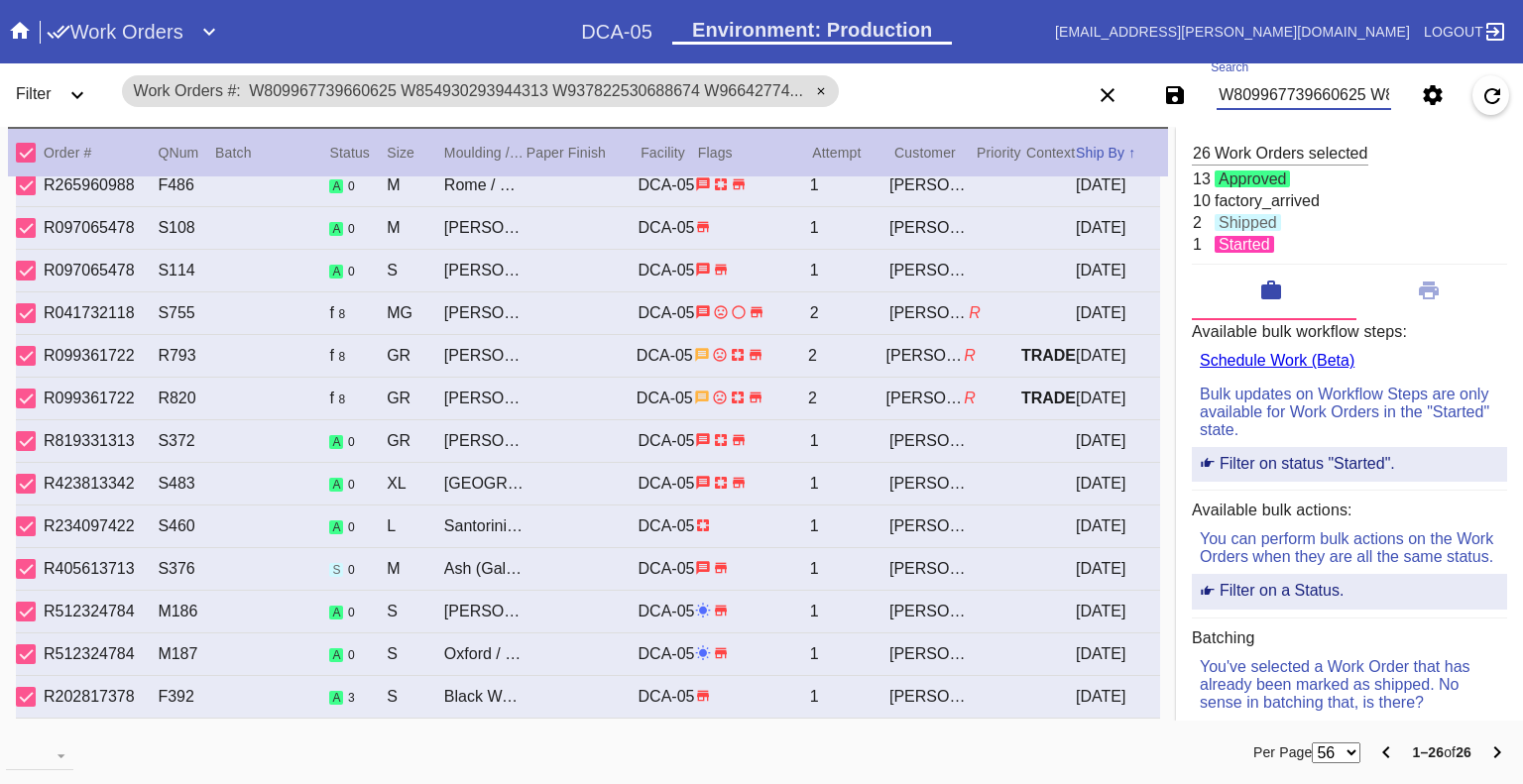 click on "W809967739660625 W854930293944313 W937822530688674 W966427745924702 W816204724257744 W891029463788973 W173707117155738 W211682330668707 W675188773223505 W744663183352376 W520256087064992 W079217314891844 W147496705883862 W223612670588359 W269241372368822 W436000199845396 W474671939003538 W602380922143951 W657381268225797 W674793651169373 W674868722357467 W718669707079511 W755735467618864 W888135547787129 W962708716399265 W978066845673468" at bounding box center [1304, 95] 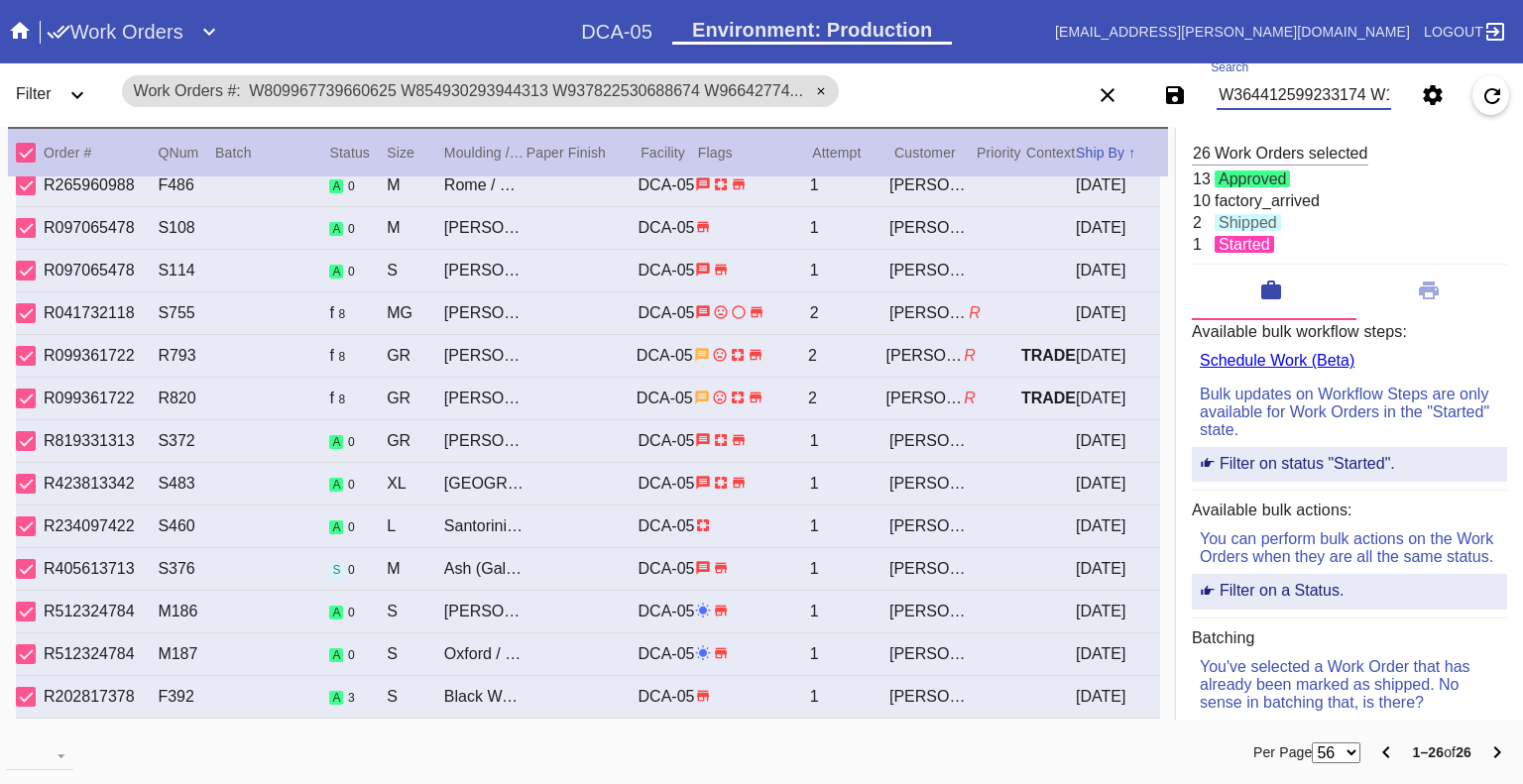 scroll, scrollTop: 0, scrollLeft: 7097, axis: horizontal 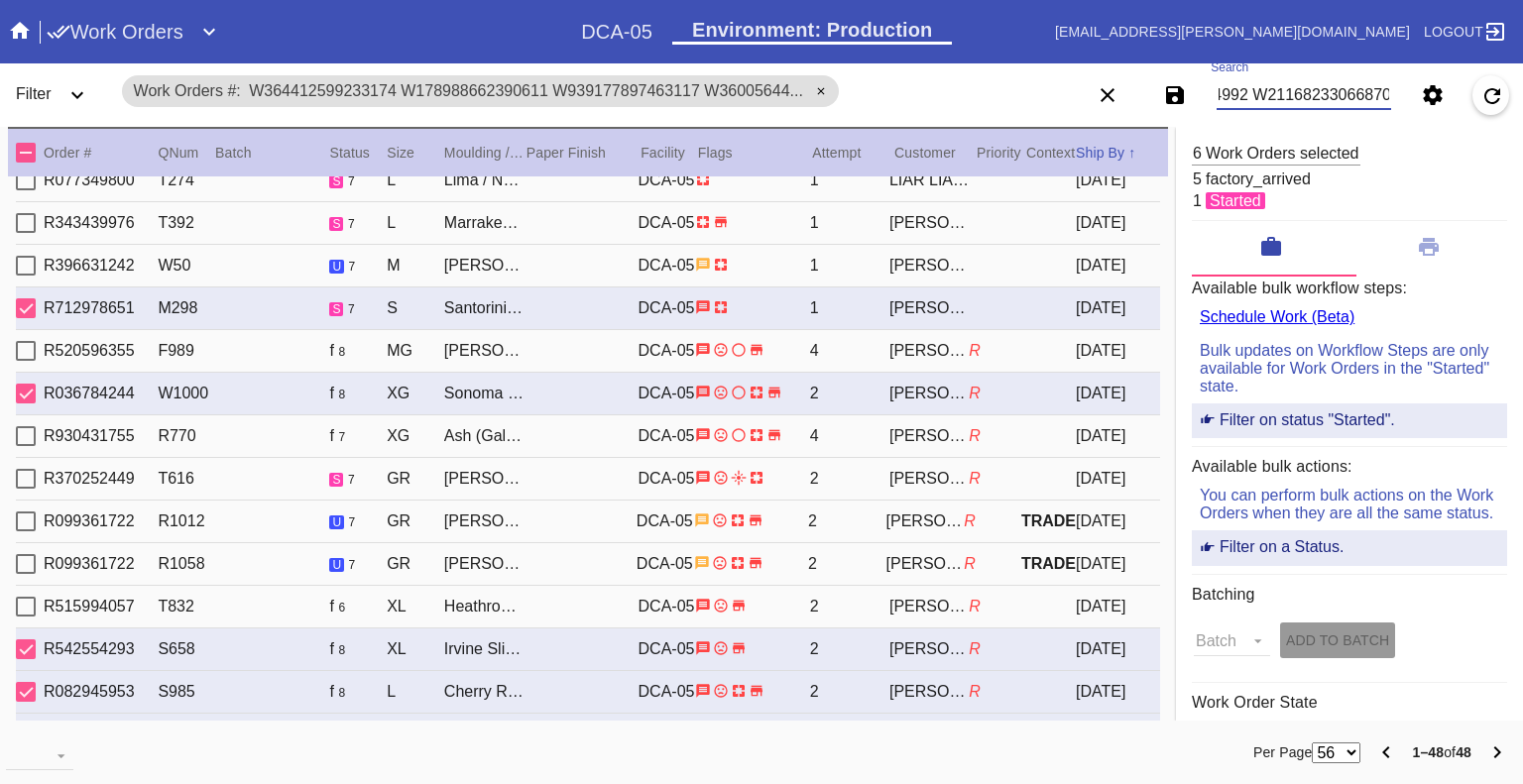 type on "W364412599233174 W178988662390611 W939177897463117 W360056444403453 W173707117155738 W925663286395271 W834927615355029 W513268422551284 W456840153887187 W519021406224339 W559439859327656 W592244915751175 W248845451454326 W526263289275804 W806098427089634 W683662682407926 W343461131933591 W305319679688382 W129849613945142 W886495930272237 W110614927691706 W966427745924702 W187547210202288 W317613103972637 W100625565244510 W104587284484460 W455976327890296 W998222238645320 W691615089985618 W570690180028179 W201925098370445 W709102122591869 W713261281362798 W675188773223505 W779197605319142 W120466755090076 W659954432098783 W639416852685114 W574518439610807 W854930293944313 W126471564098977 W151199423101667 W958452303139737 W650826018817739 W108952706396308 W967301640098289 W520256087064992 W211682330668707" 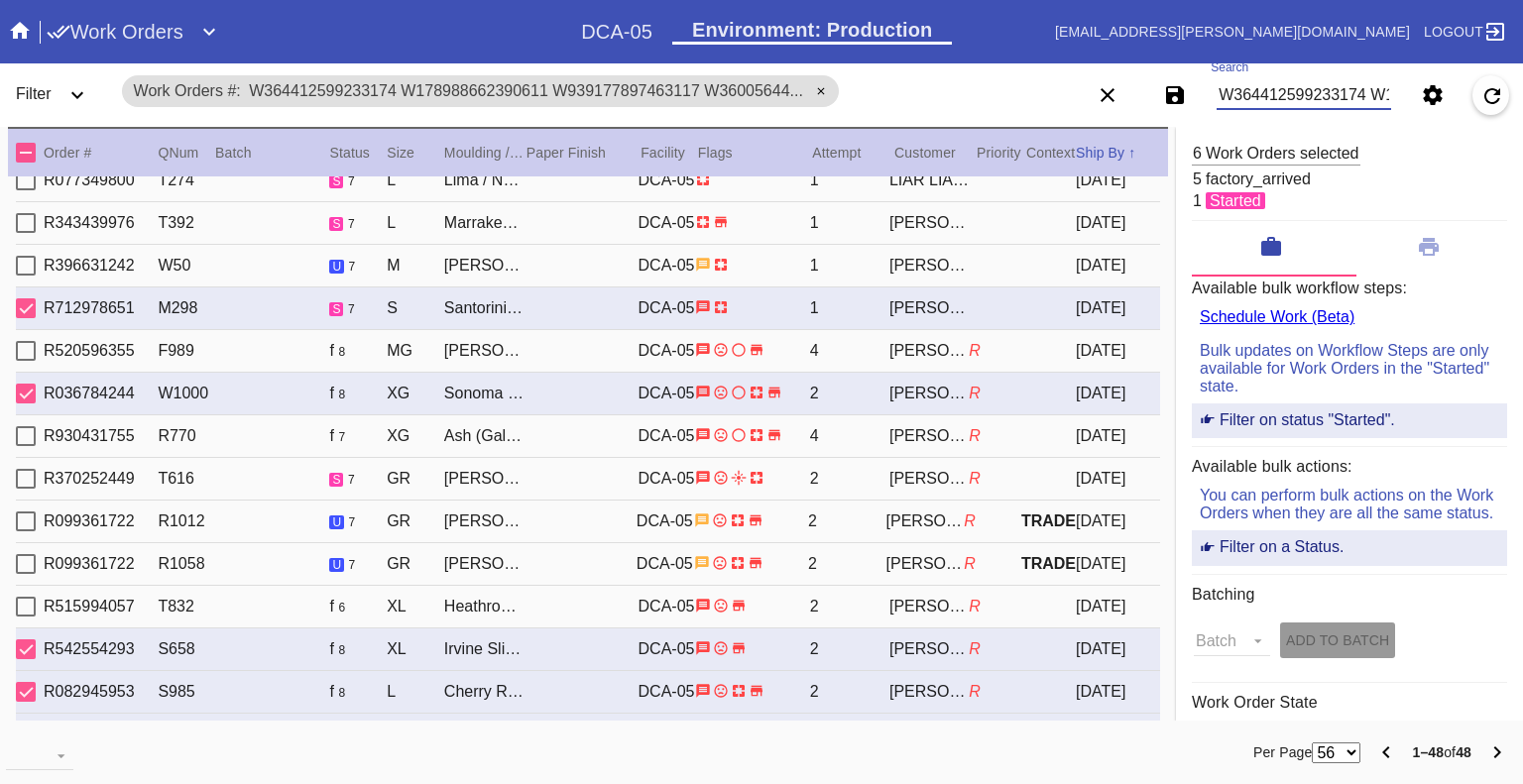 click at bounding box center (26, 153) 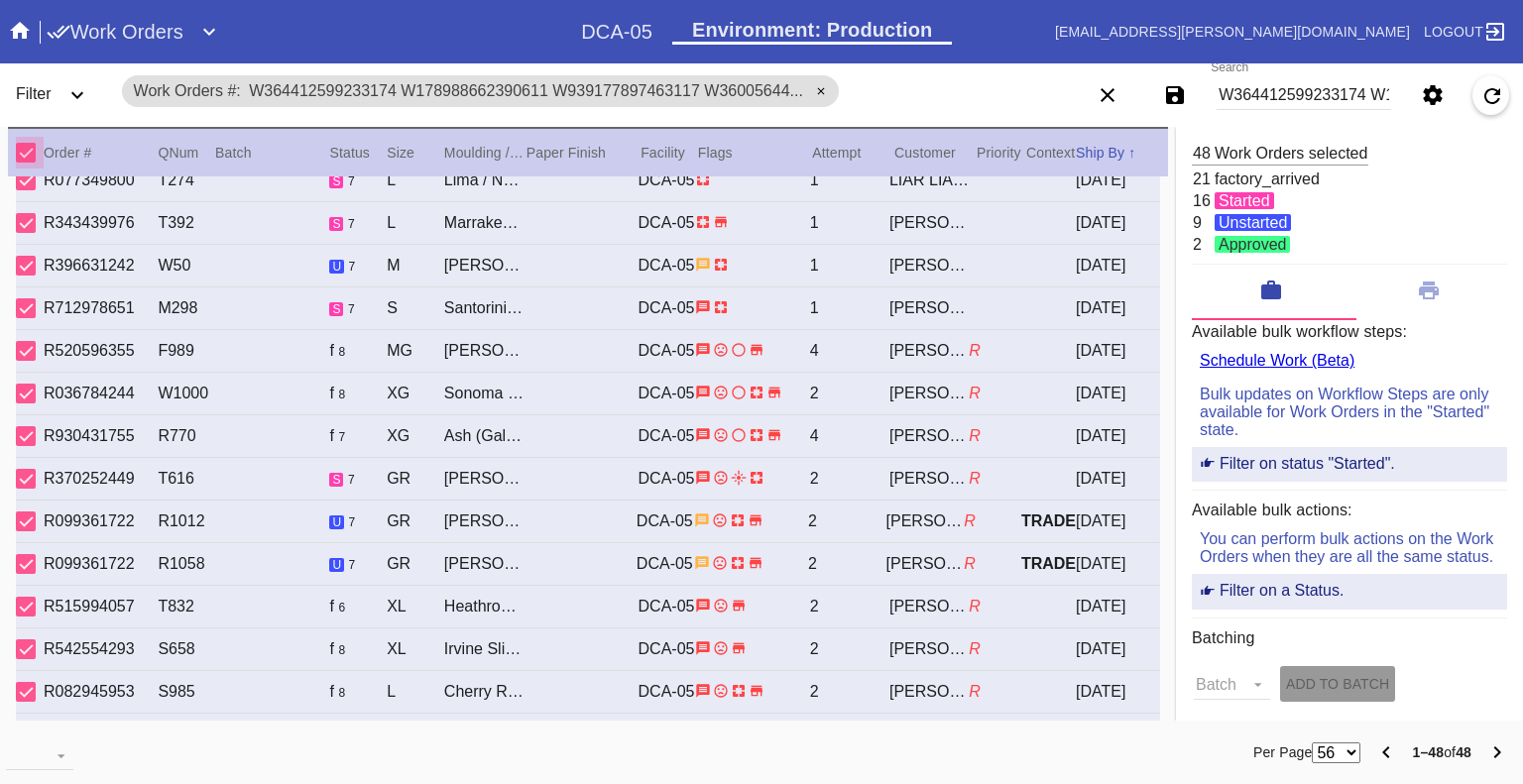 click at bounding box center (26, 153) 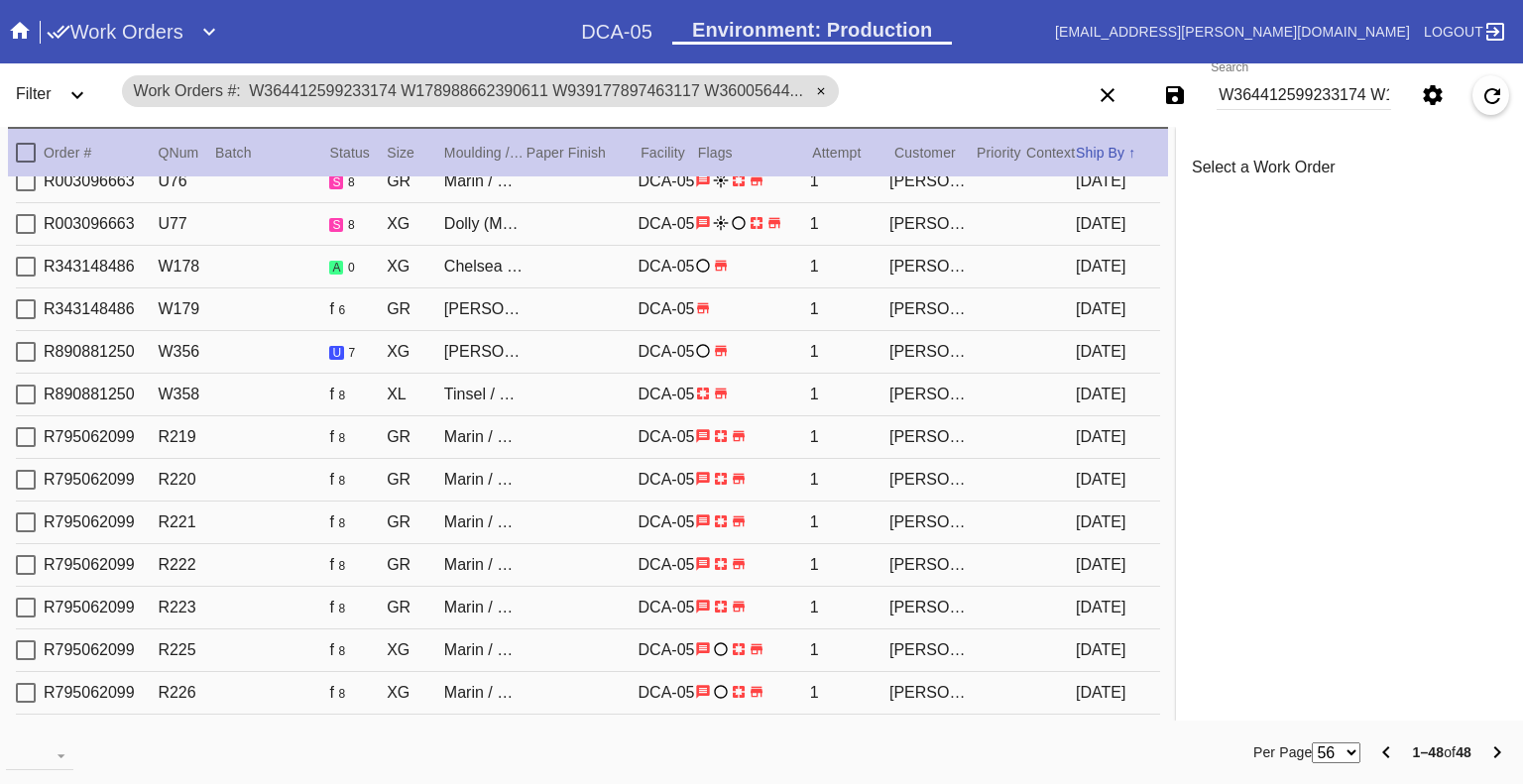 scroll, scrollTop: 1520, scrollLeft: 0, axis: vertical 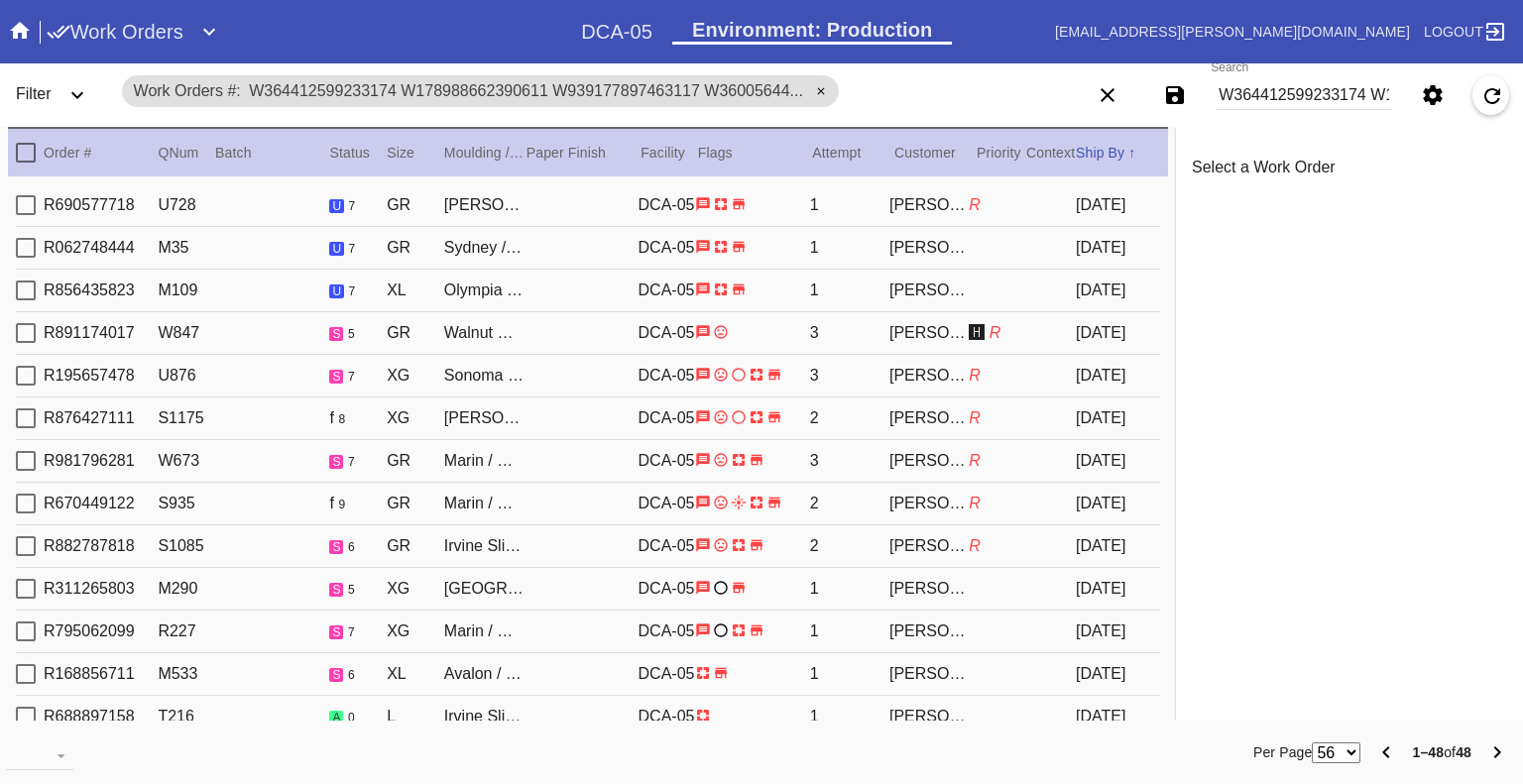 drag, startPoint x: 29, startPoint y: 38, endPoint x: 3, endPoint y: 38, distance: 26 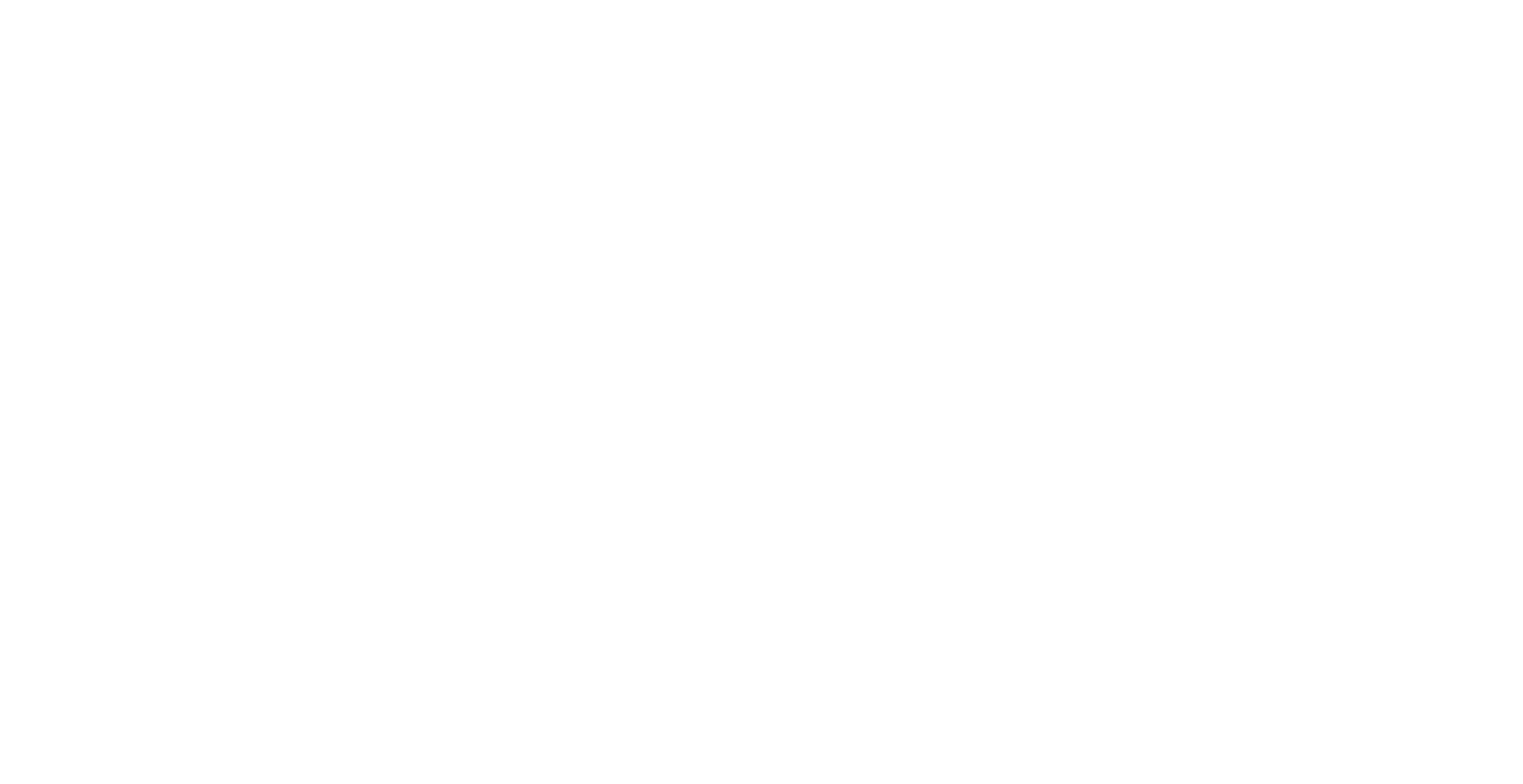 scroll, scrollTop: 0, scrollLeft: 0, axis: both 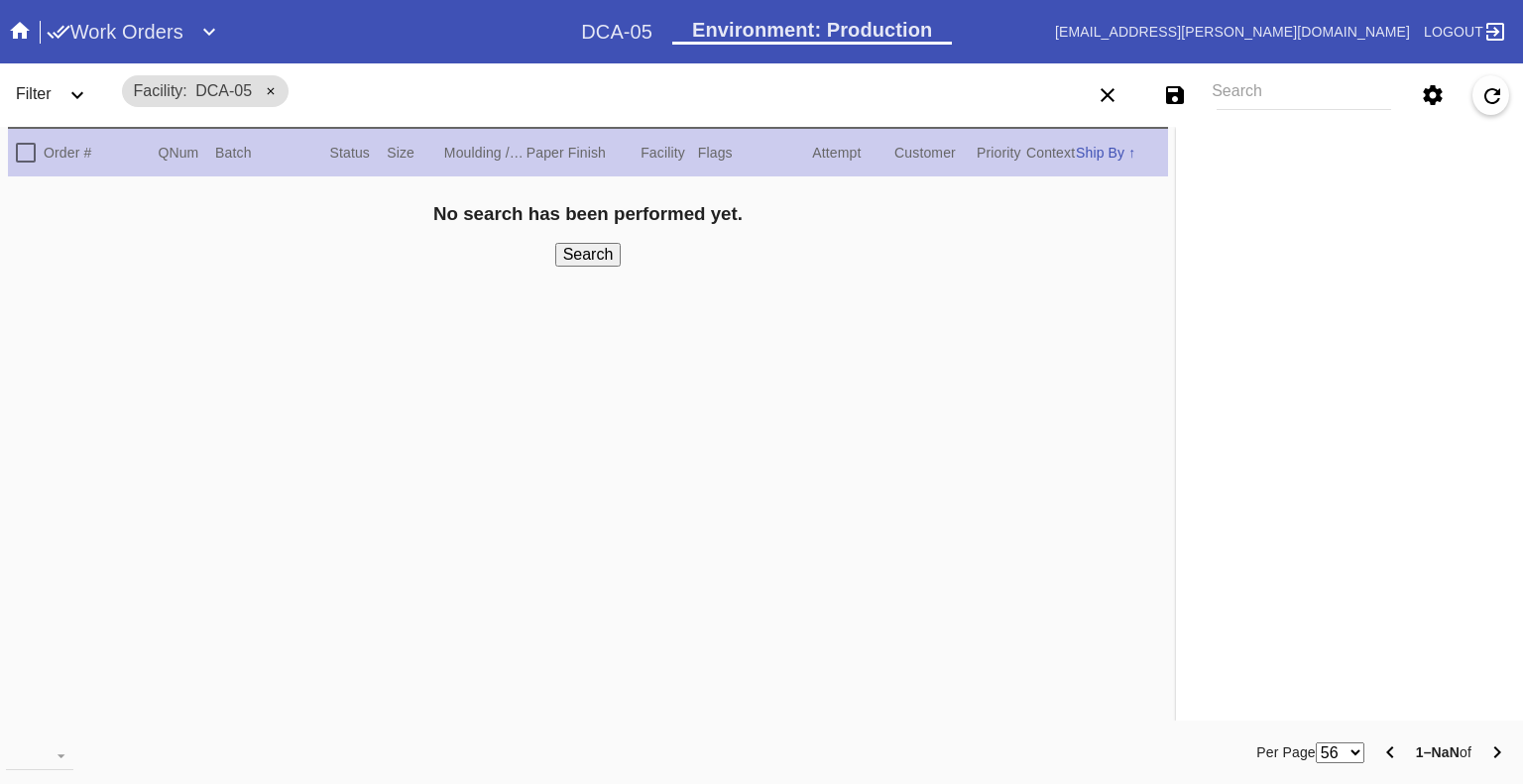 click on "Search" at bounding box center (1304, 95) 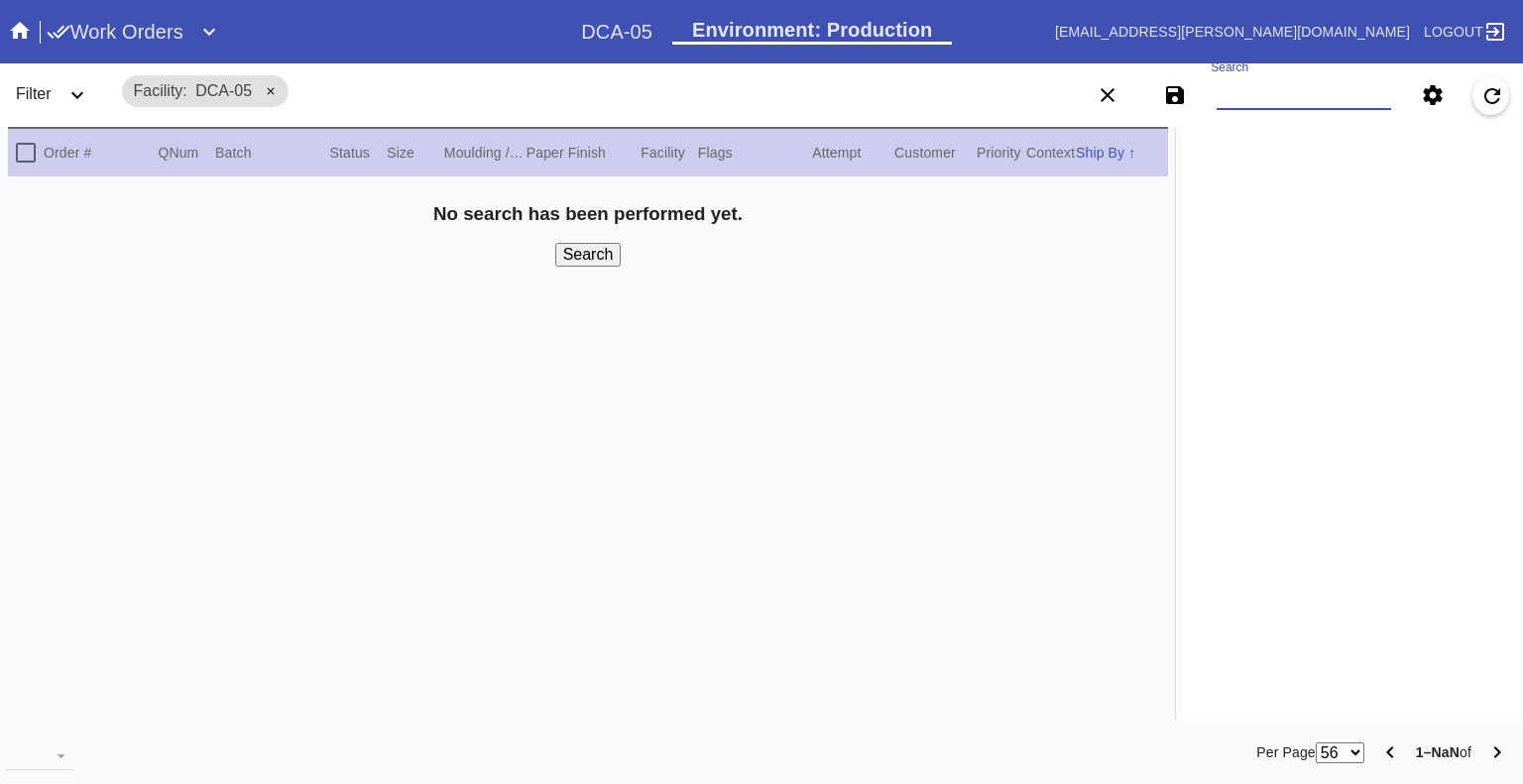 paste on "W104587284484460 W513268422551284 W925663286395271 W201925098370445 W341421665716229 W691615089985618 W709102122591869 W998222238645320 W120466755090076 W173707117155738" 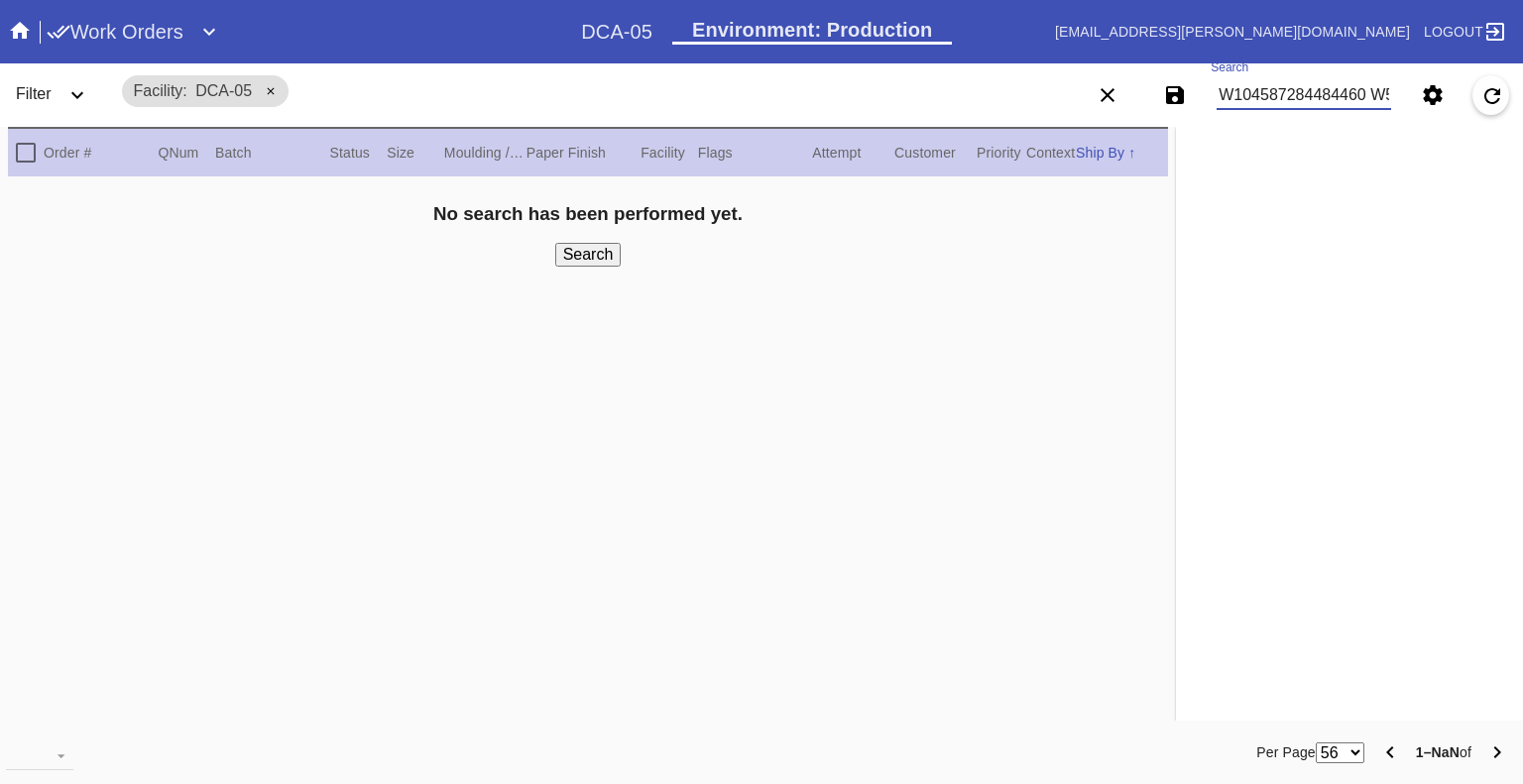 scroll, scrollTop: 0, scrollLeft: 1341, axis: horizontal 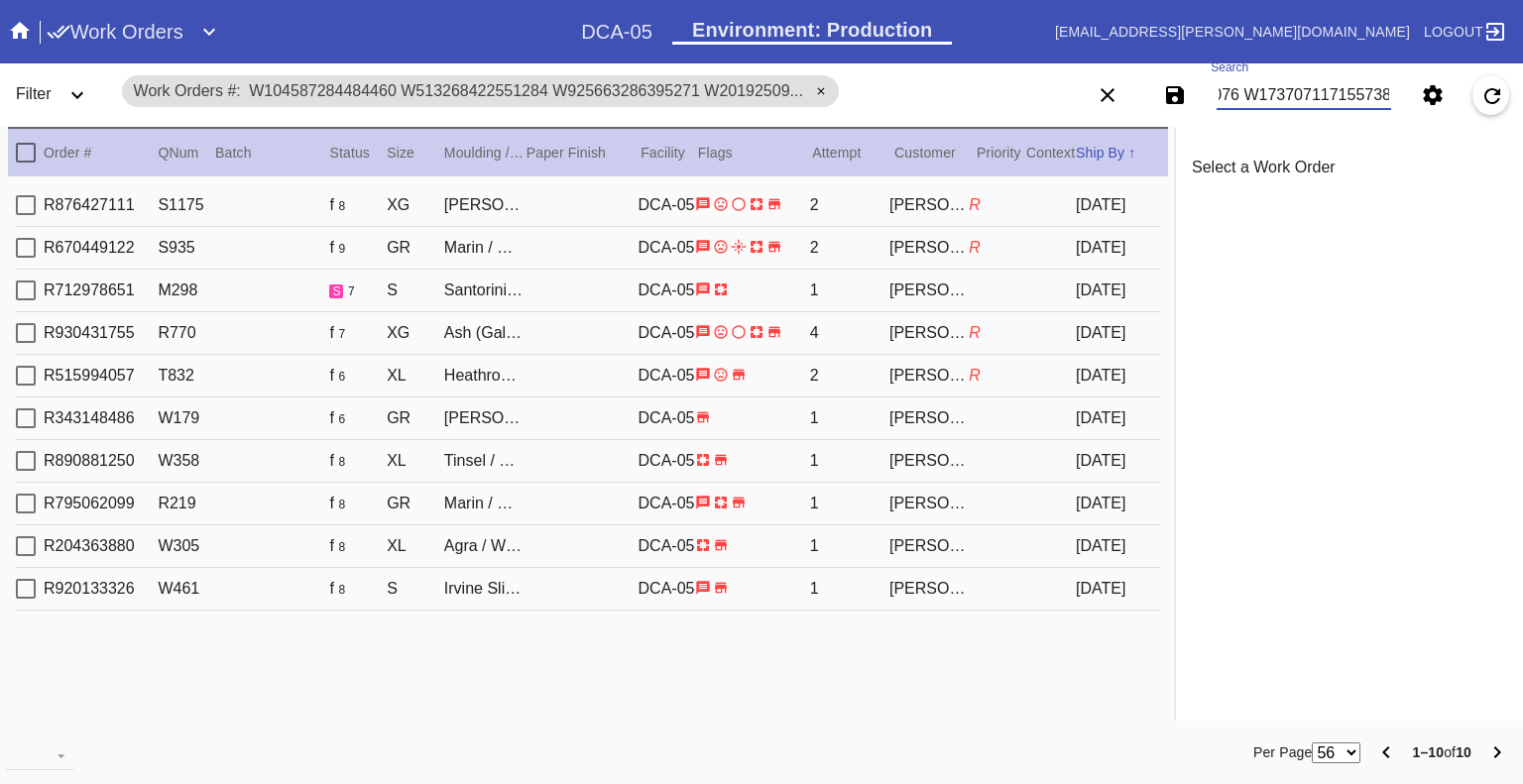 type on "W104587284484460 W513268422551284 W925663286395271 W201925098370445 W341421665716229 W691615089985618 W709102122591869 W998222238645320 W120466755090076 W173707117155738" 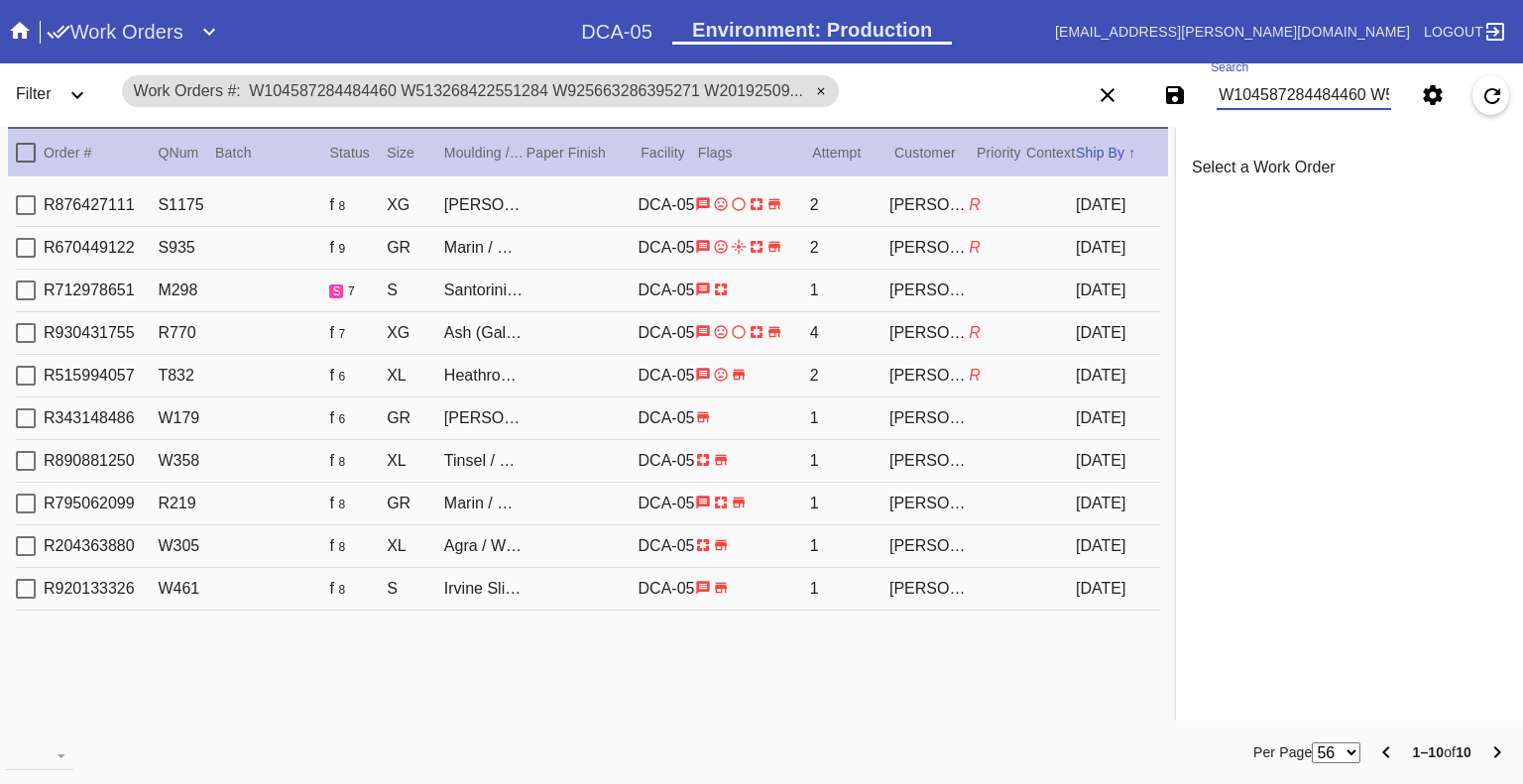 click 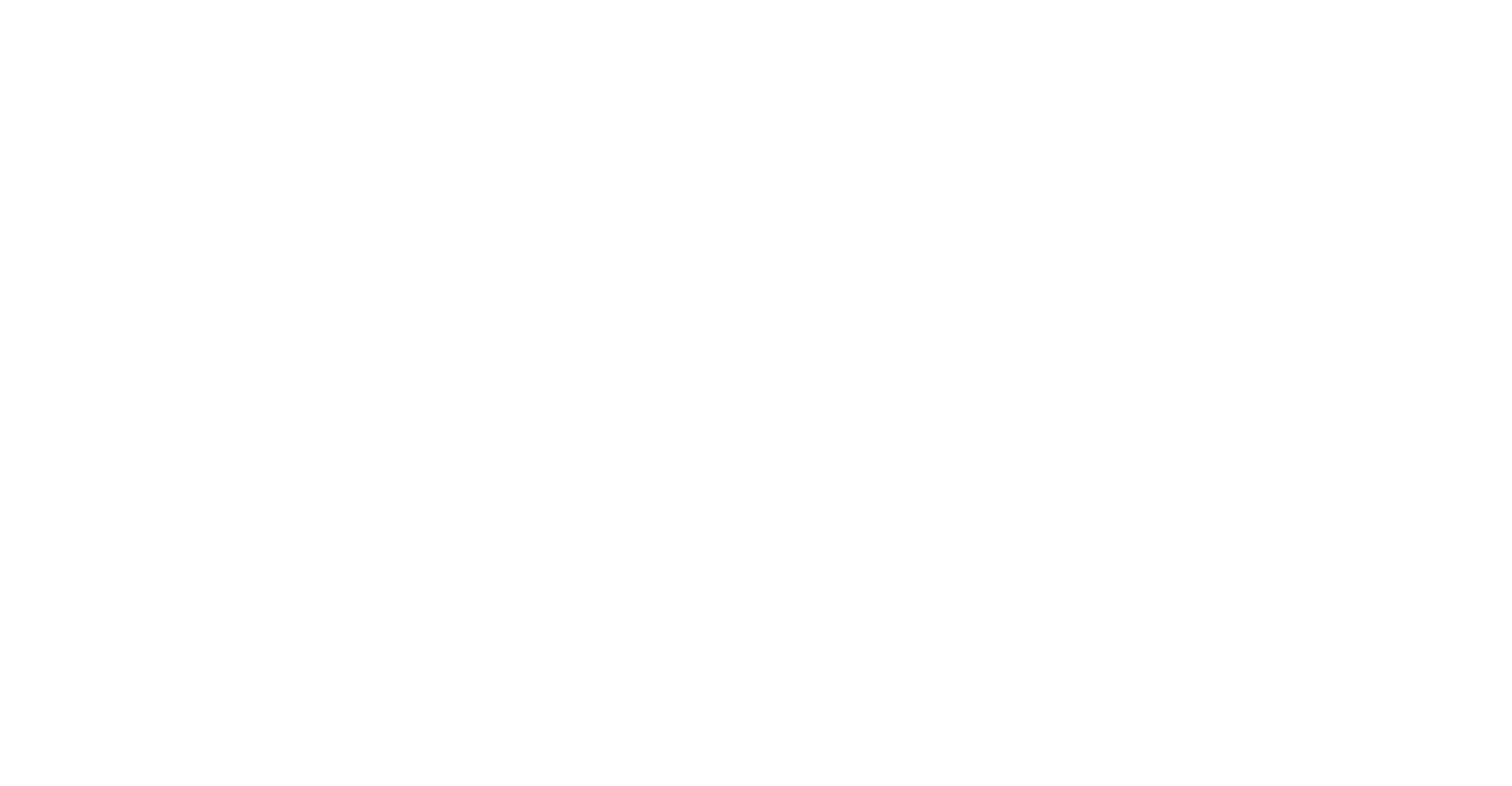 scroll, scrollTop: 0, scrollLeft: 0, axis: both 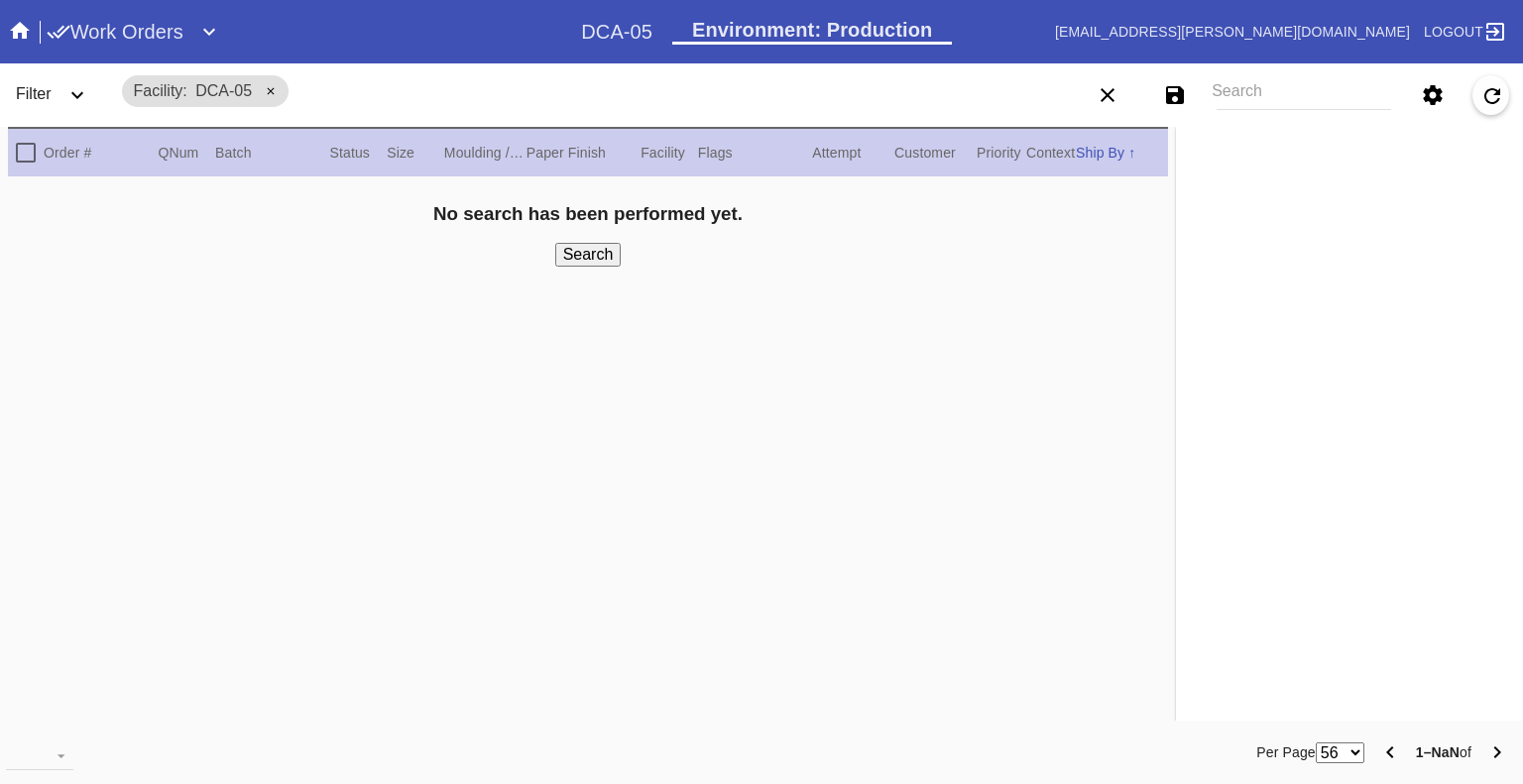 click on "Work Orders" at bounding box center (115, 32) 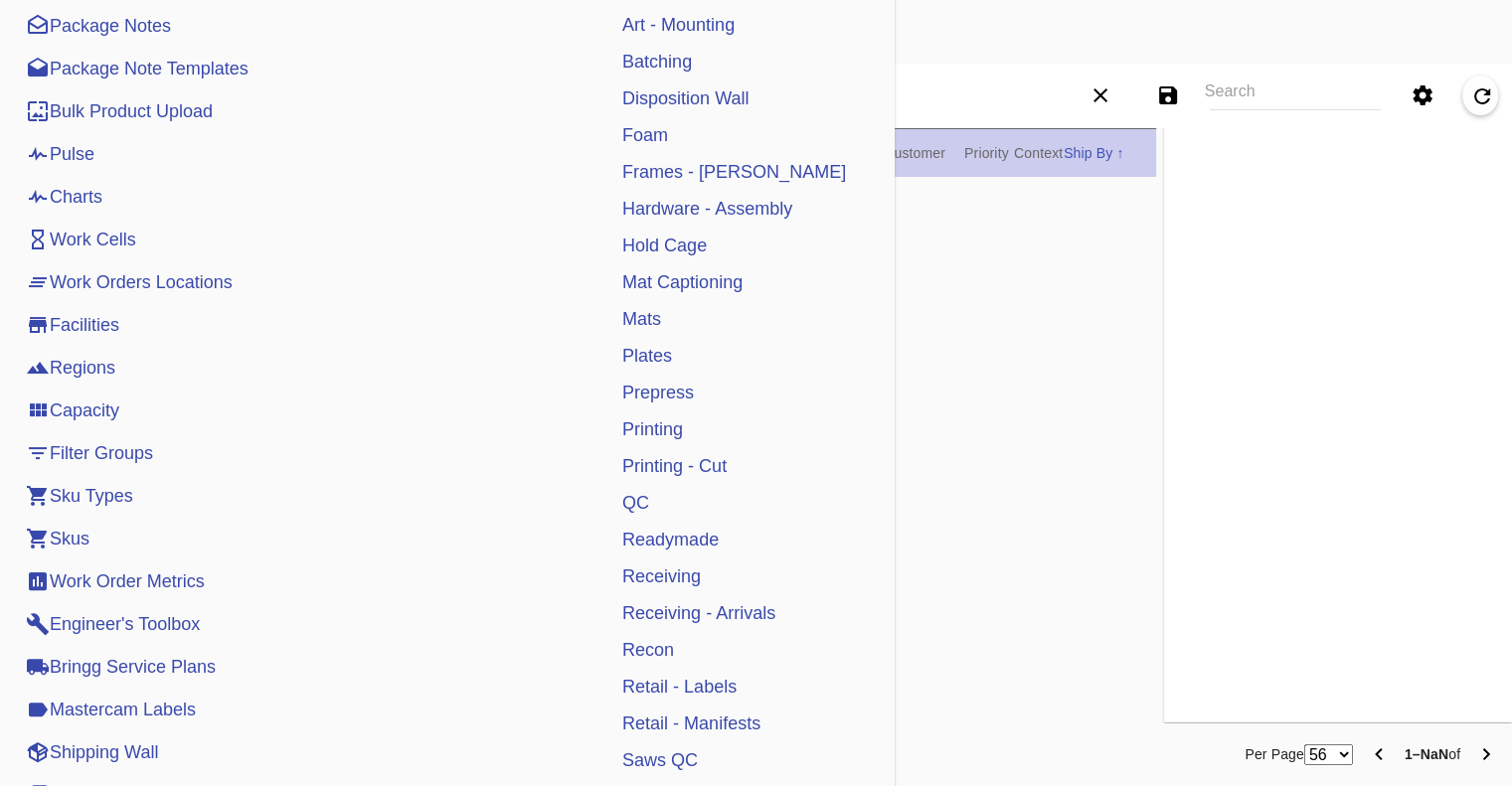 scroll, scrollTop: 397, scrollLeft: 0, axis: vertical 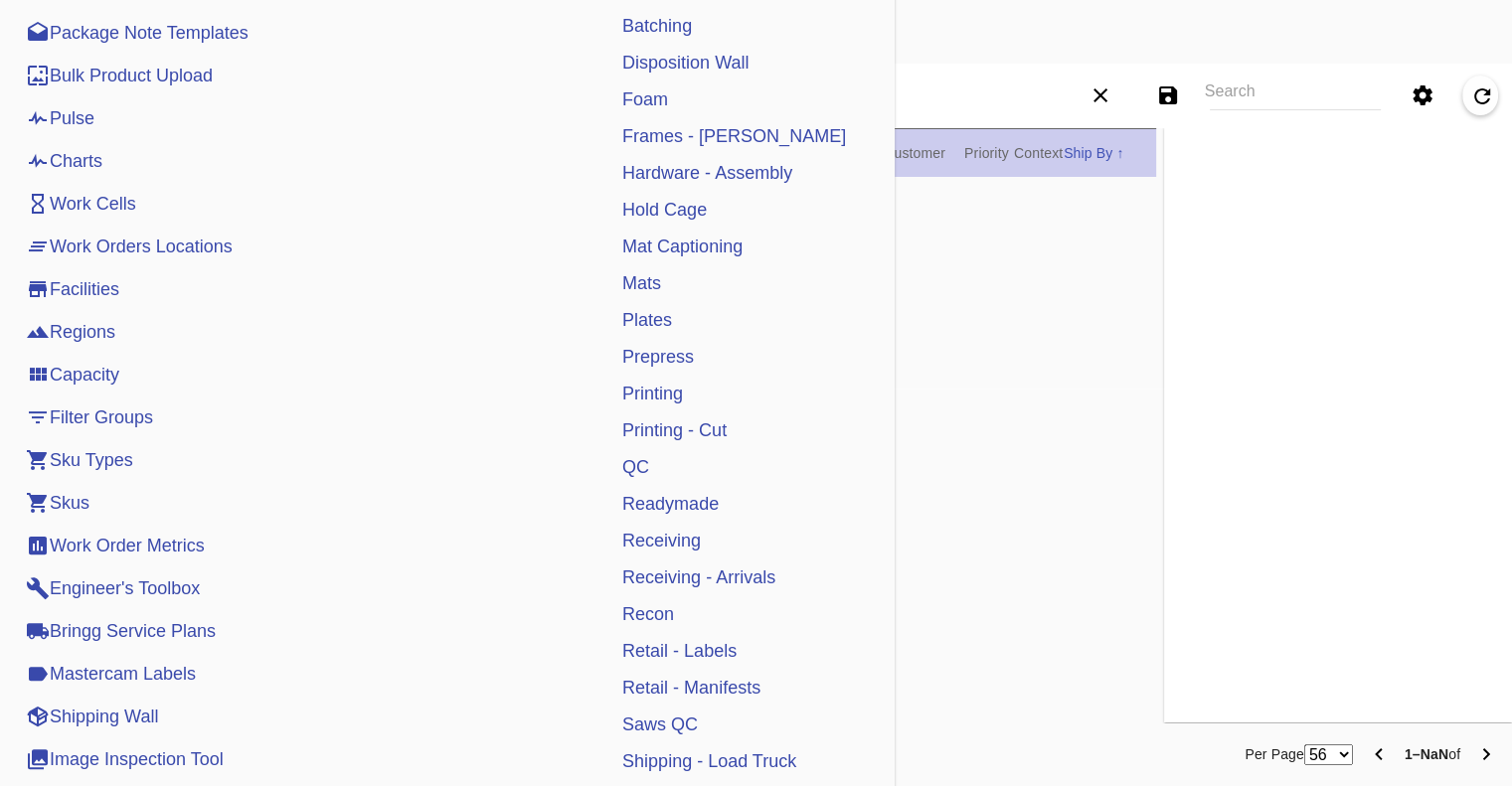 click on "Shipping Wall" at bounding box center [91, 716] 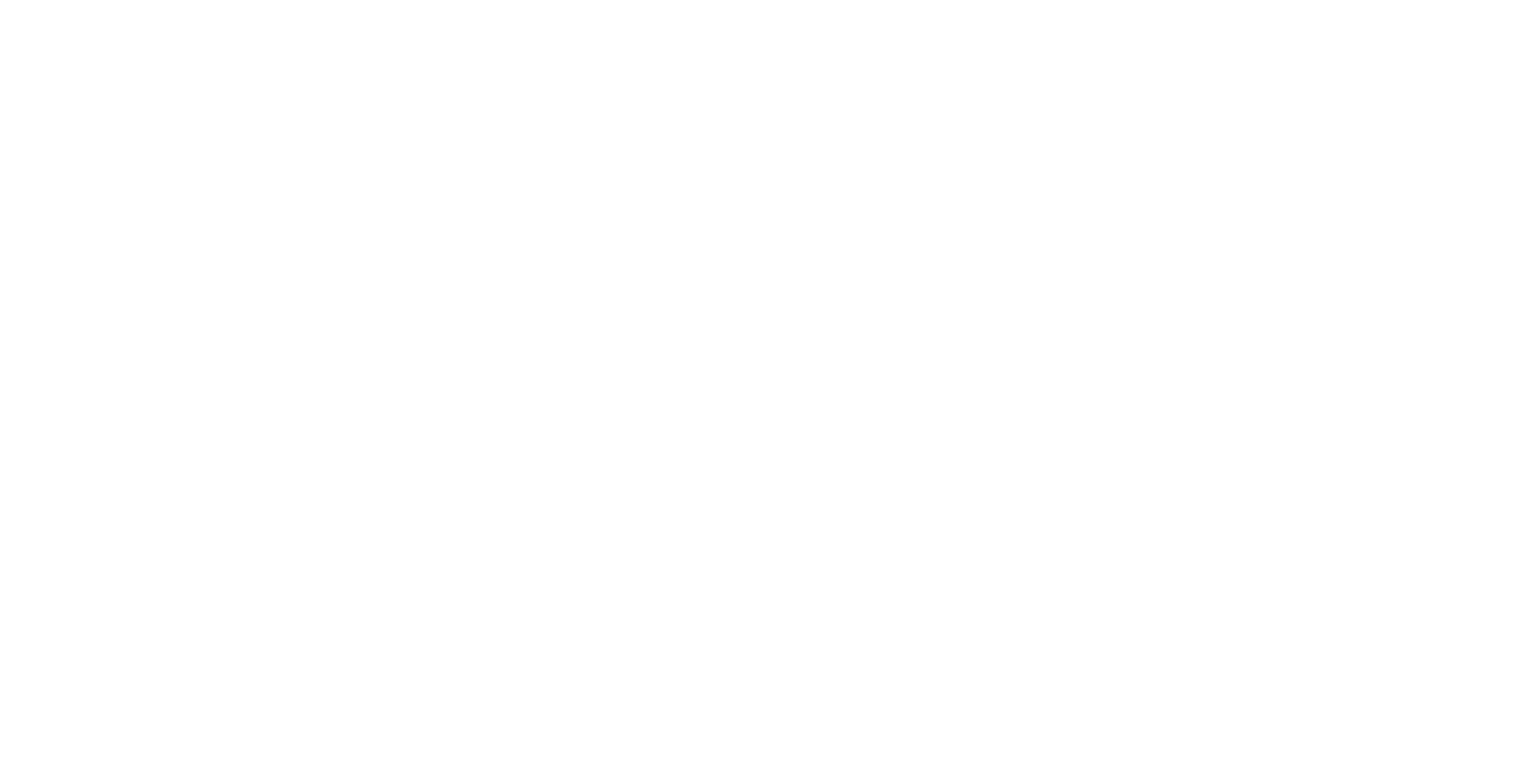 scroll, scrollTop: 0, scrollLeft: 0, axis: both 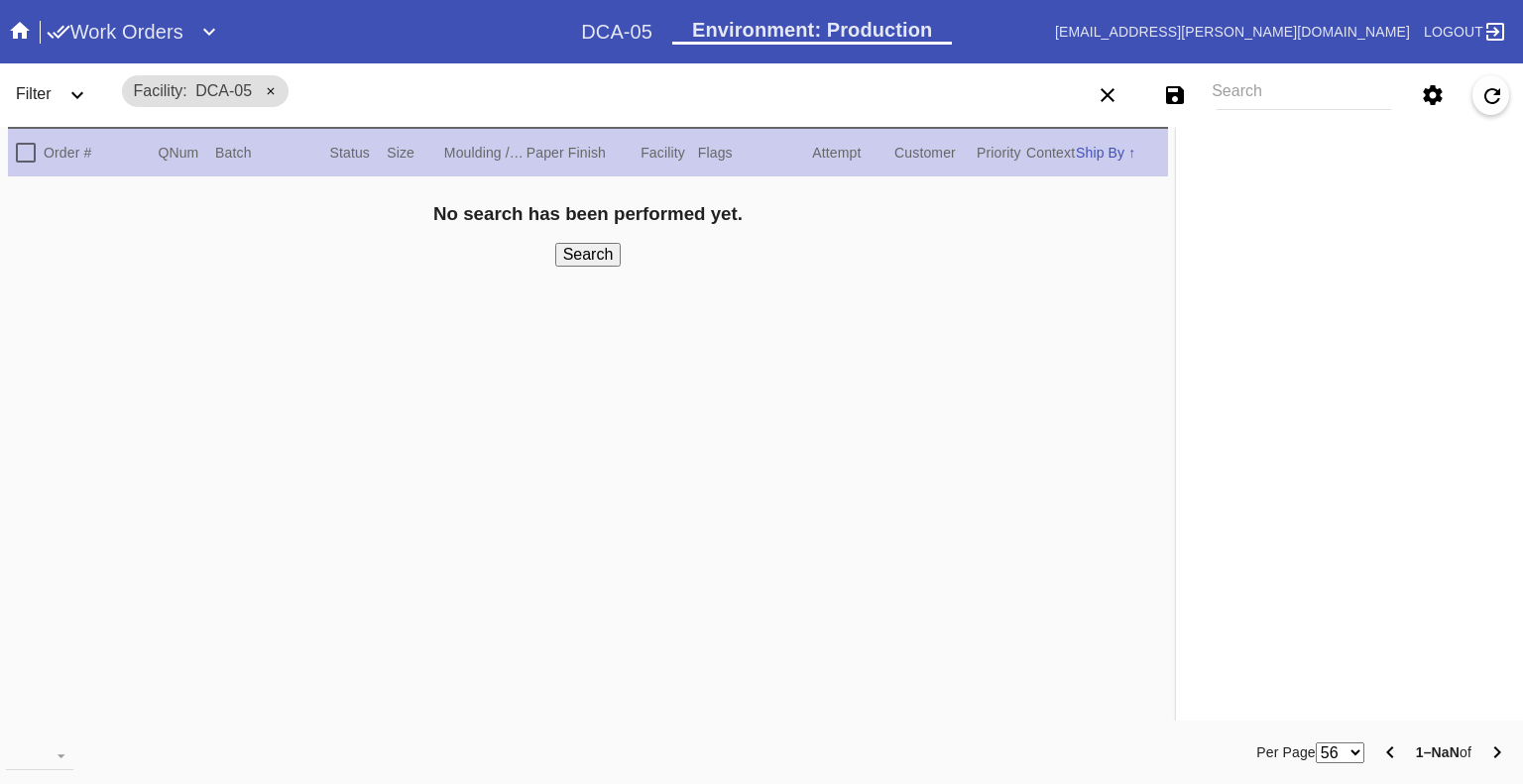 click on "Search" at bounding box center [1304, 95] 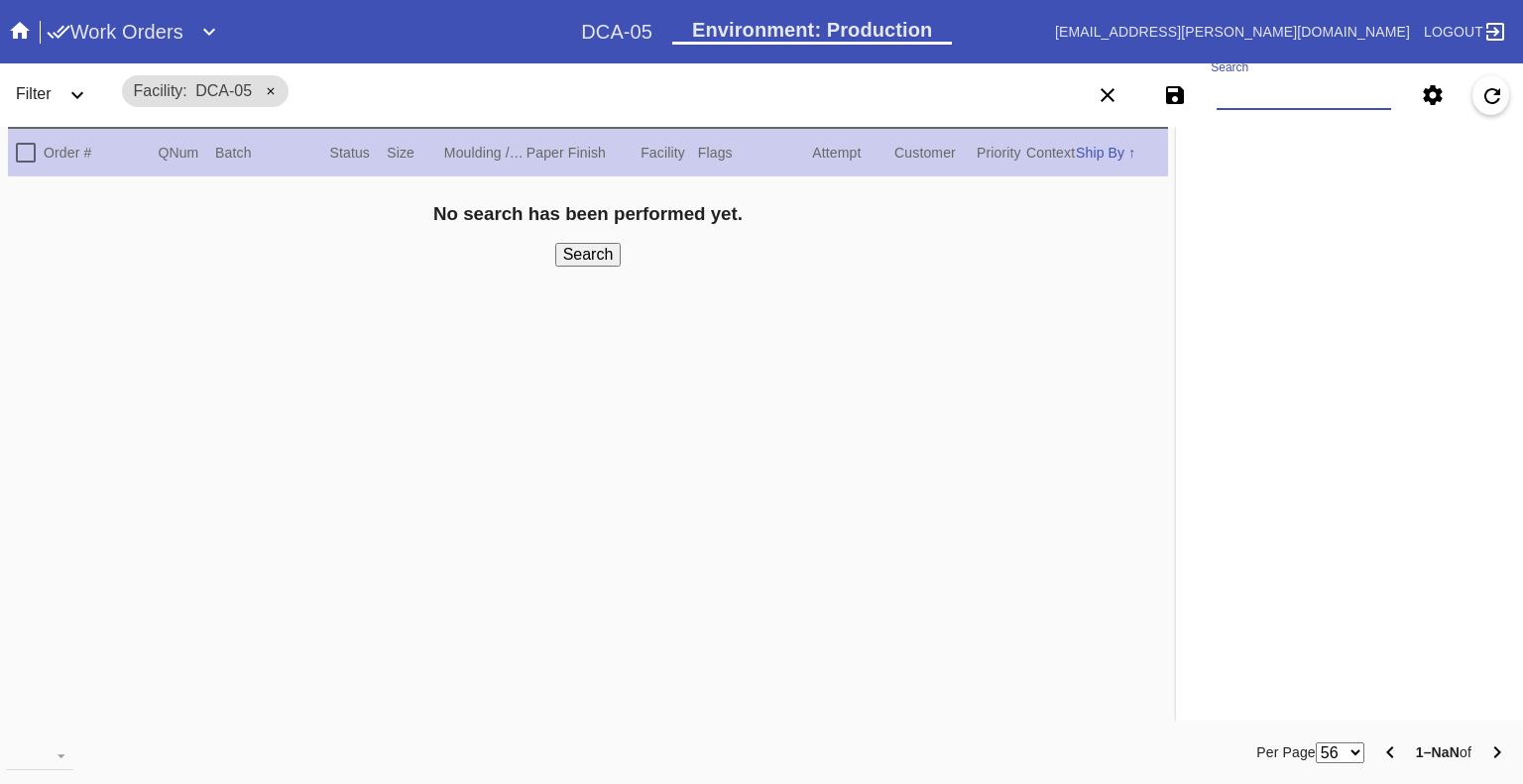 paste on "W364412599233174 W178988662390611 W939177897463117 W360056444403453 W173707117155738 W925663286395271 W834927615355029 W513268422551284 W456840153887187 W519021406224339 W559439859327656 W248845451454326 W526263289275804 W806098427089634 W683662682407926 W343461131933591 W305319679688382 W129849613945142 W886495930272237 W110614927691706" 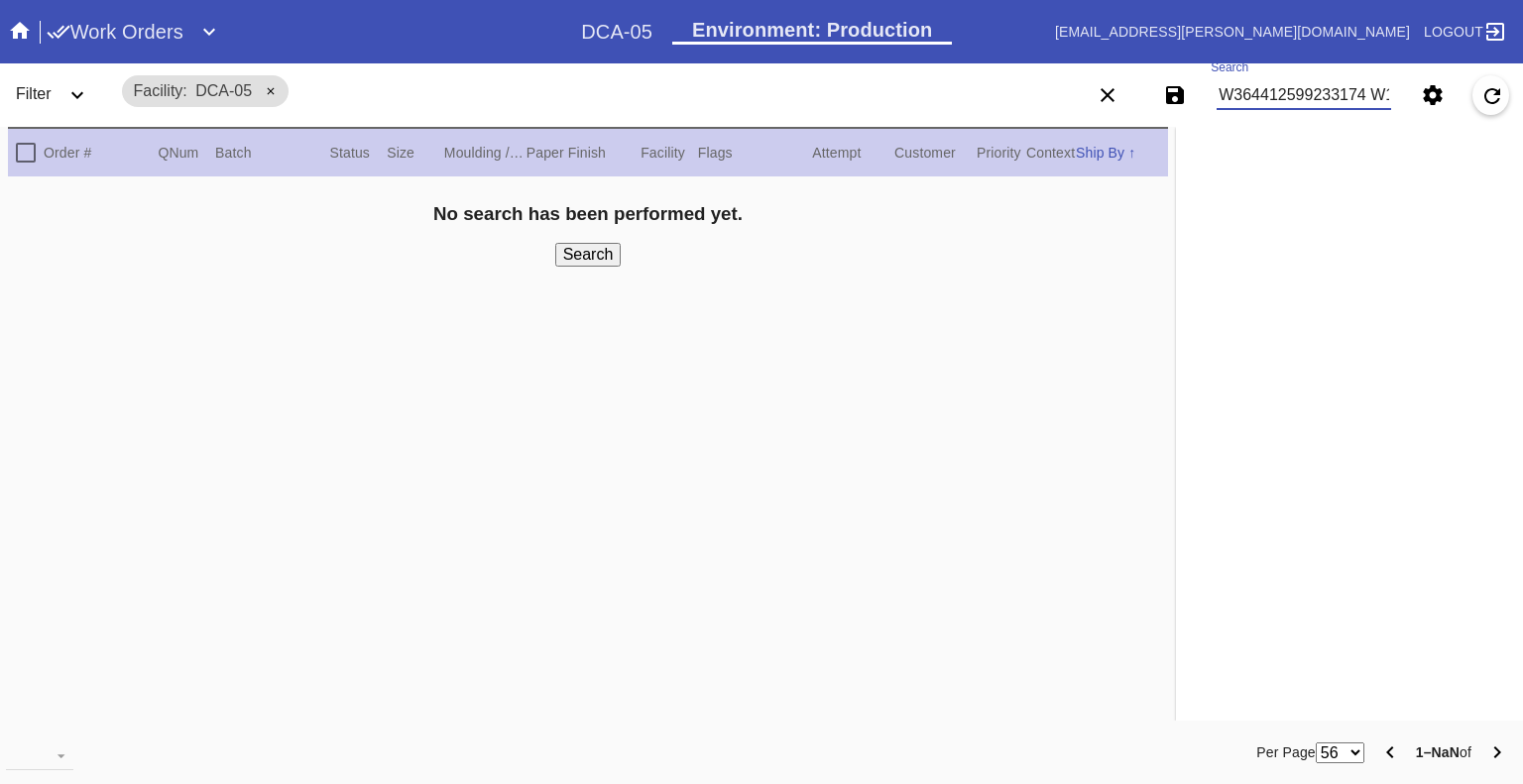 scroll, scrollTop: 0, scrollLeft: 2854, axis: horizontal 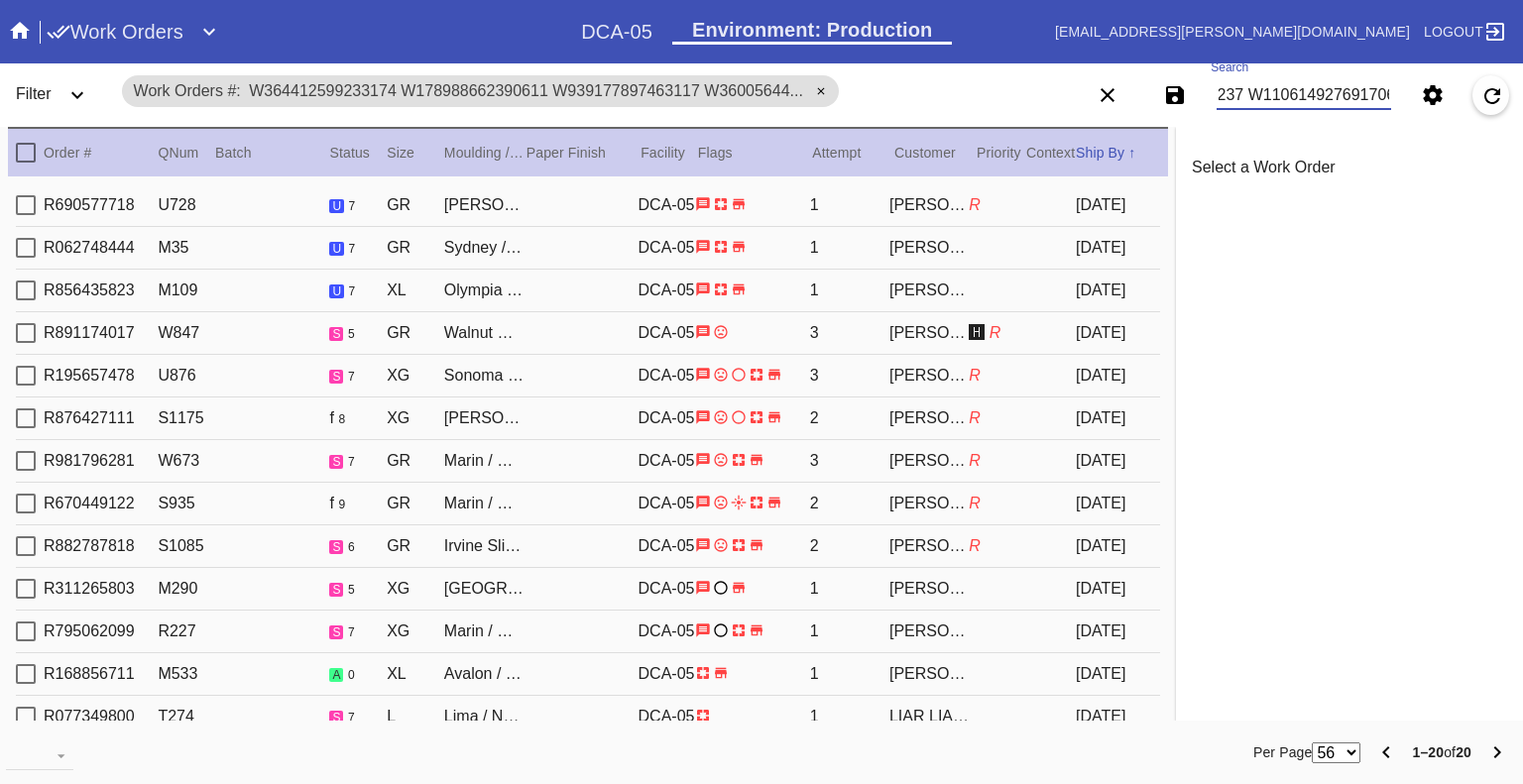 type on "W364412599233174 W178988662390611 W939177897463117 W360056444403453 W173707117155738 W925663286395271 W834927615355029 W513268422551284 W456840153887187 W519021406224339 W559439859327656 W248845451454326 W526263289275804 W806098427089634 W683662682407926 W343461131933591 W305319679688382 W129849613945142 W886495930272237 W110614927691706" 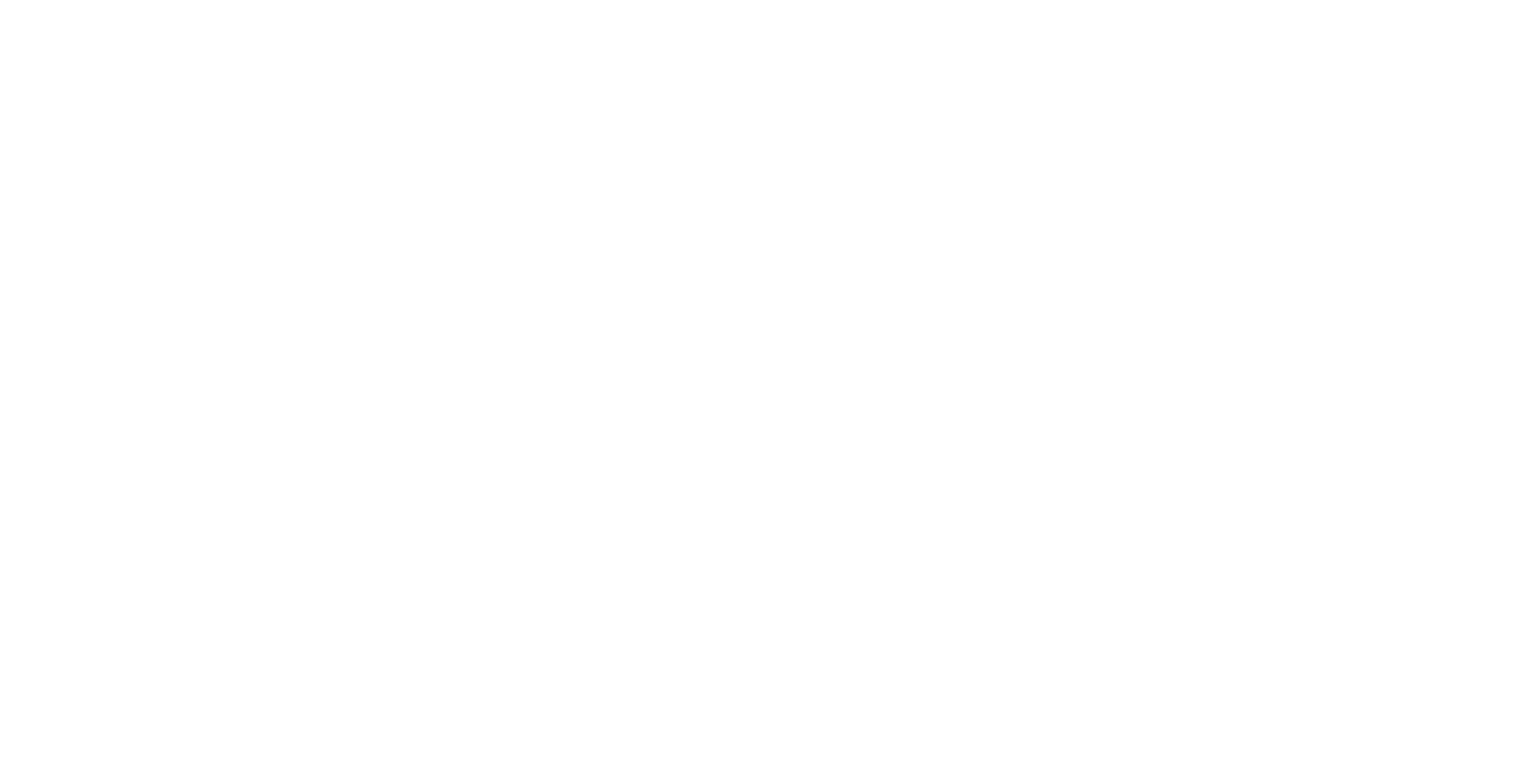scroll, scrollTop: 0, scrollLeft: 0, axis: both 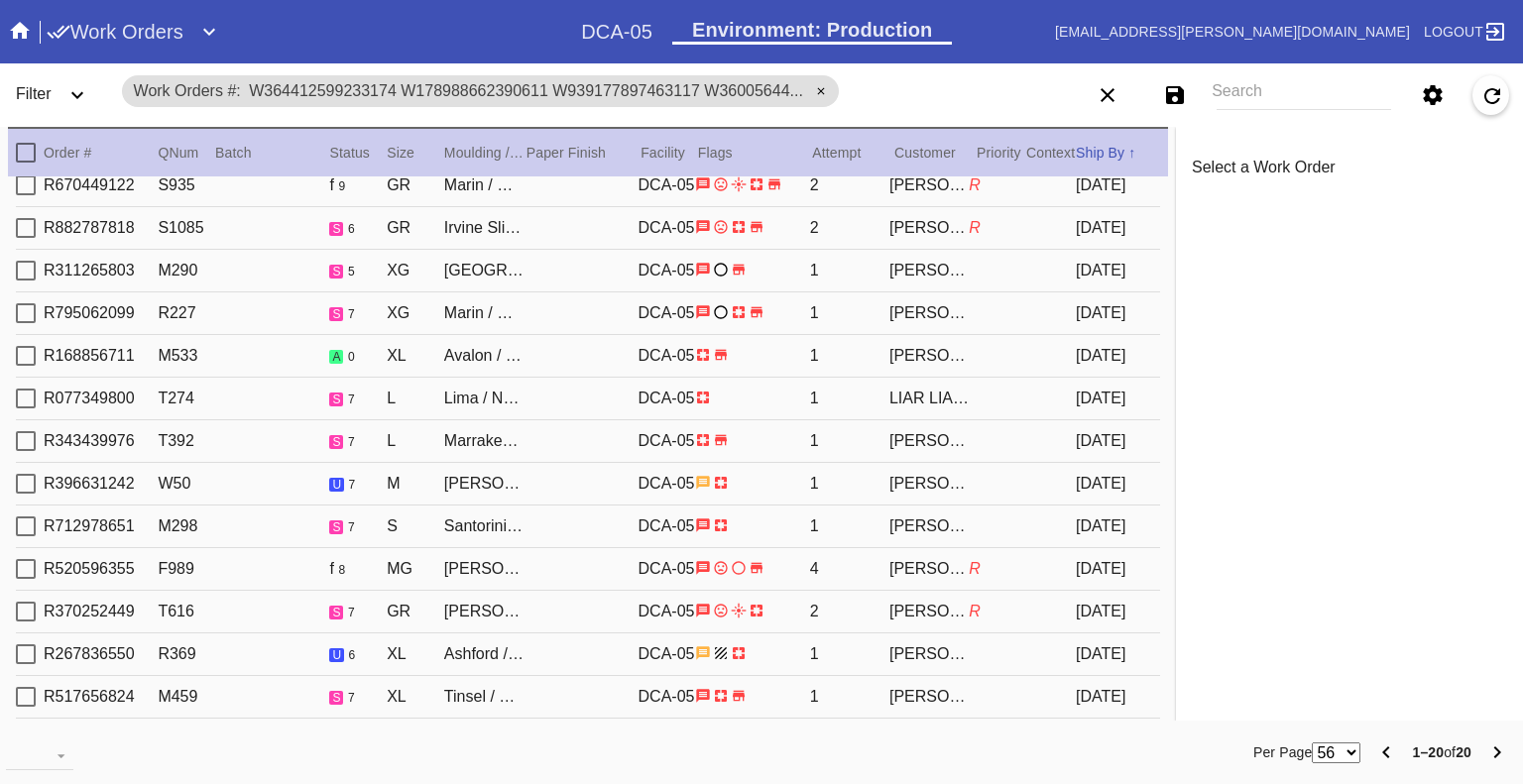 click on "Search" at bounding box center (1304, 95) 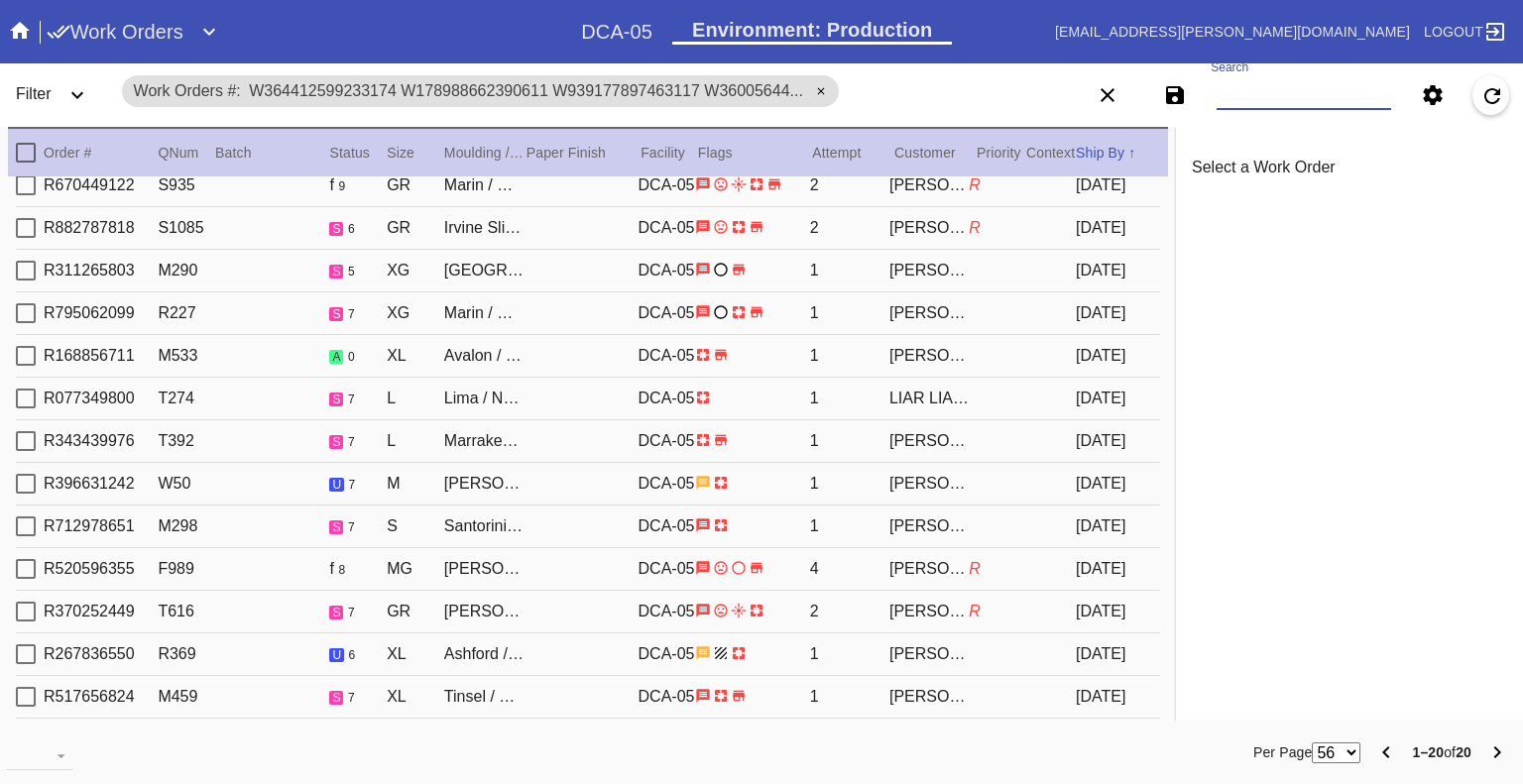 paste on "W364412599233174 W178988662390611 W939177897463117 W360056444403453 W173707117155738 W925663286395271 W834927615355029 W513268422551284 W456840153887187 W519021406224339 W248845451454326 W526263289275804 W806098427089634 W683662682407926 W343461131933591 W305319679688382 W129849613945142 W886495930272237 W110614927691706 W966427745924702 W187547210202288 W317613103972637 W100625565244510 W104587284484460 W998222238645320 W691615089985618 W570690180028179 W201925098370445 W709102122591869 W713261281362798 W675188773223505 W779197605319142 W120466755090076 W659954432098783 W639416852685114 W574518439610807 W854930293944313 W126471564098977 W151199423101667 W958452303139737 W650826018817739 W108952706396308 W967301640098289 W520256087064992 W211682330668707 W714544657410536" 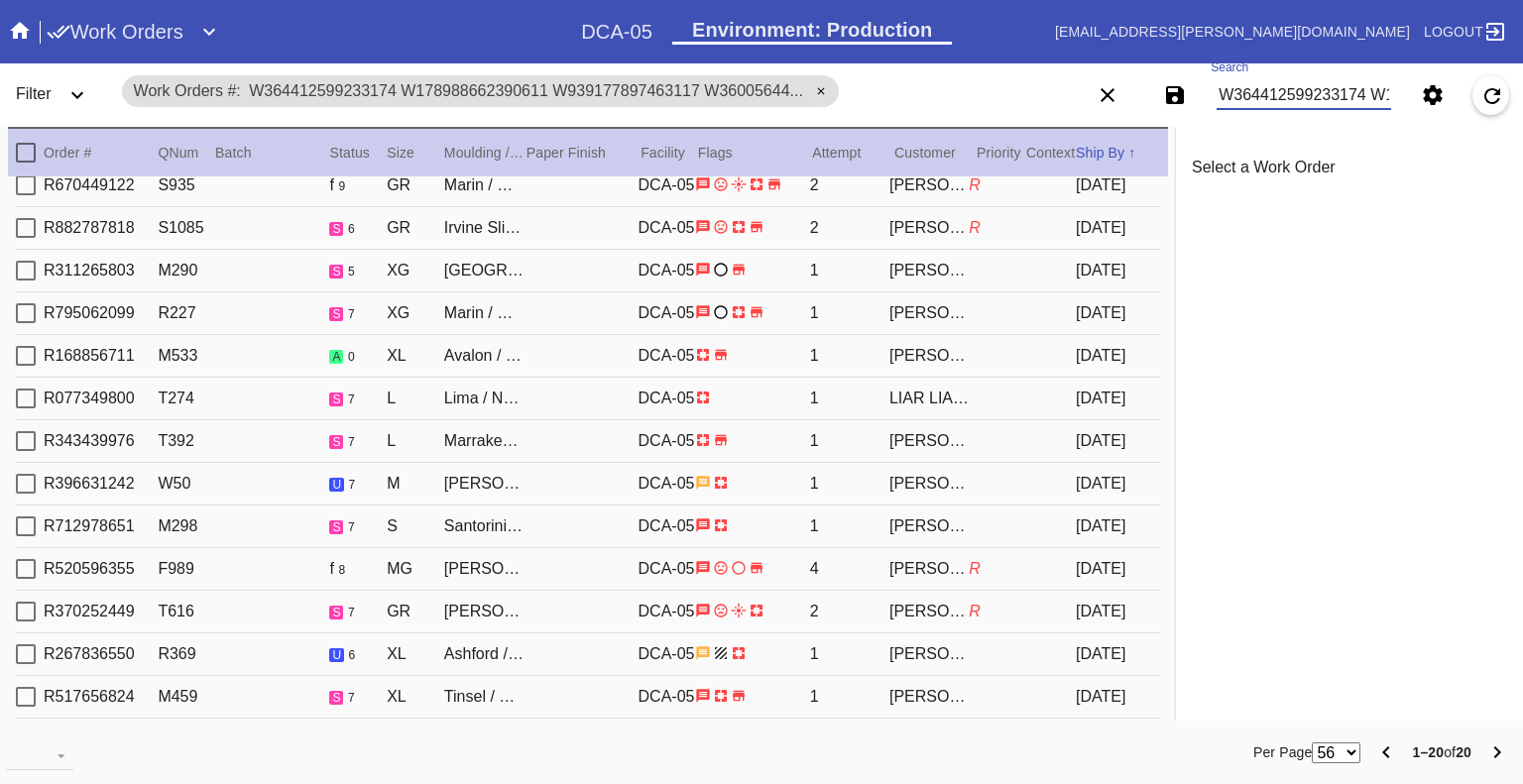 scroll, scrollTop: 0, scrollLeft: 6794, axis: horizontal 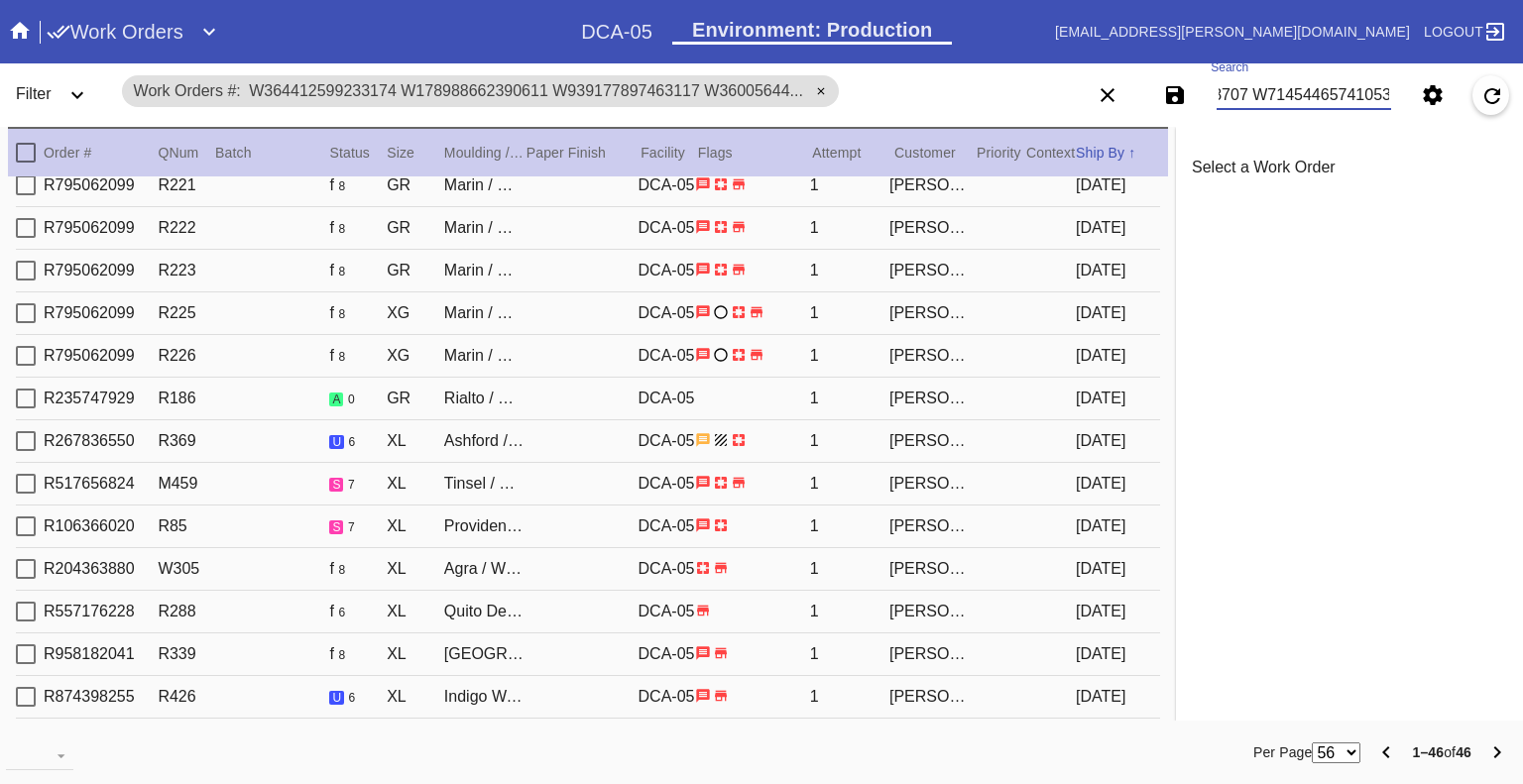 type on "W364412599233174 W178988662390611 W939177897463117 W360056444403453 W173707117155738 W925663286395271 W834927615355029 W513268422551284 W456840153887187 W519021406224339 W248845451454326 W526263289275804 W806098427089634 W683662682407926 W343461131933591 W305319679688382 W129849613945142 W886495930272237 W110614927691706 W966427745924702 W187547210202288 W317613103972637 W100625565244510 W104587284484460 W998222238645320 W691615089985618 W570690180028179 W201925098370445 W709102122591869 W713261281362798 W675188773223505 W779197605319142 W120466755090076 W659954432098783 W639416852685114 W574518439610807 W854930293944313 W126471564098977 W151199423101667 W958452303139737 W650826018817739 W108952706396308 W967301640098289 W520256087064992 W211682330668707 W714544657410536" 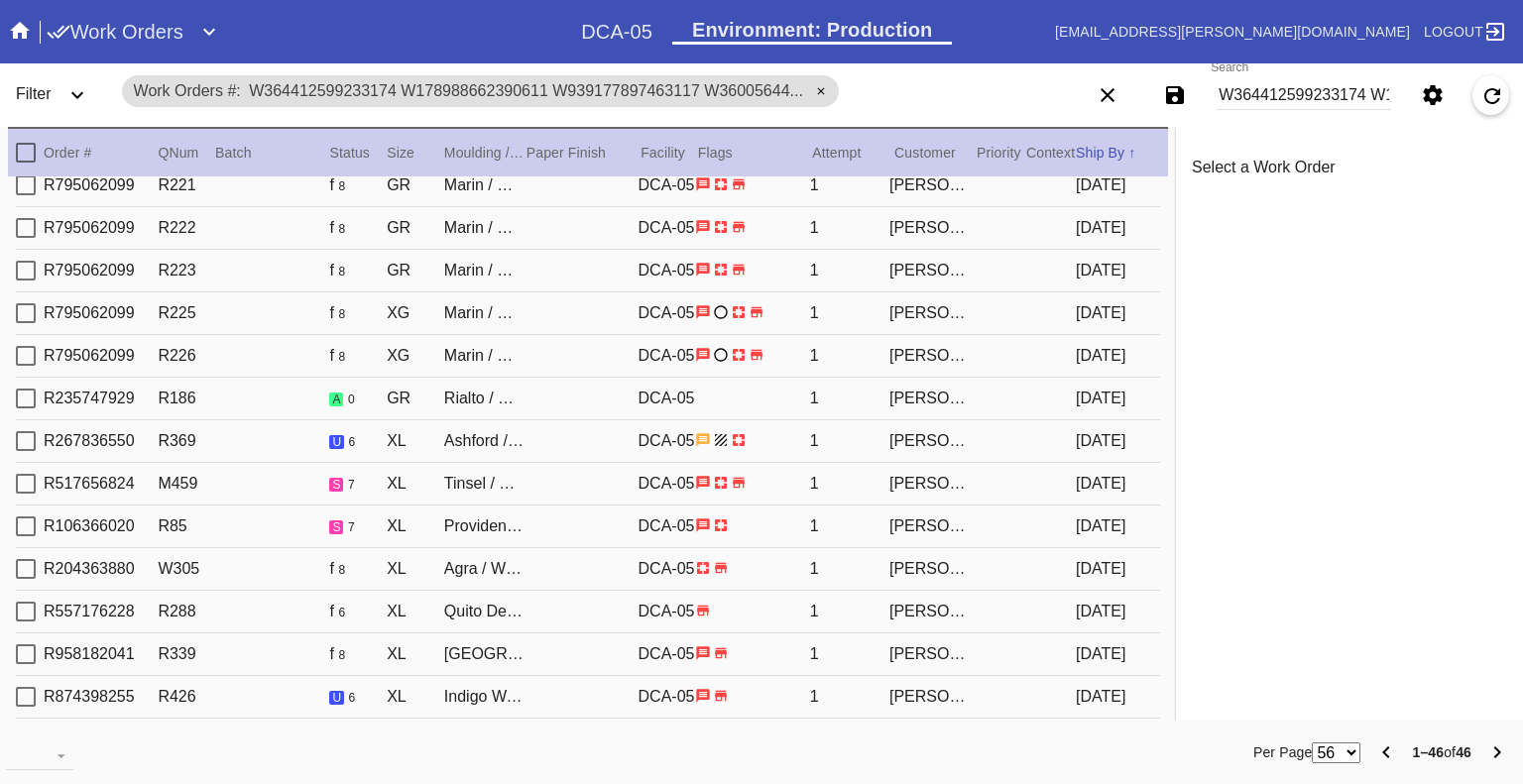 scroll, scrollTop: 5, scrollLeft: 0, axis: vertical 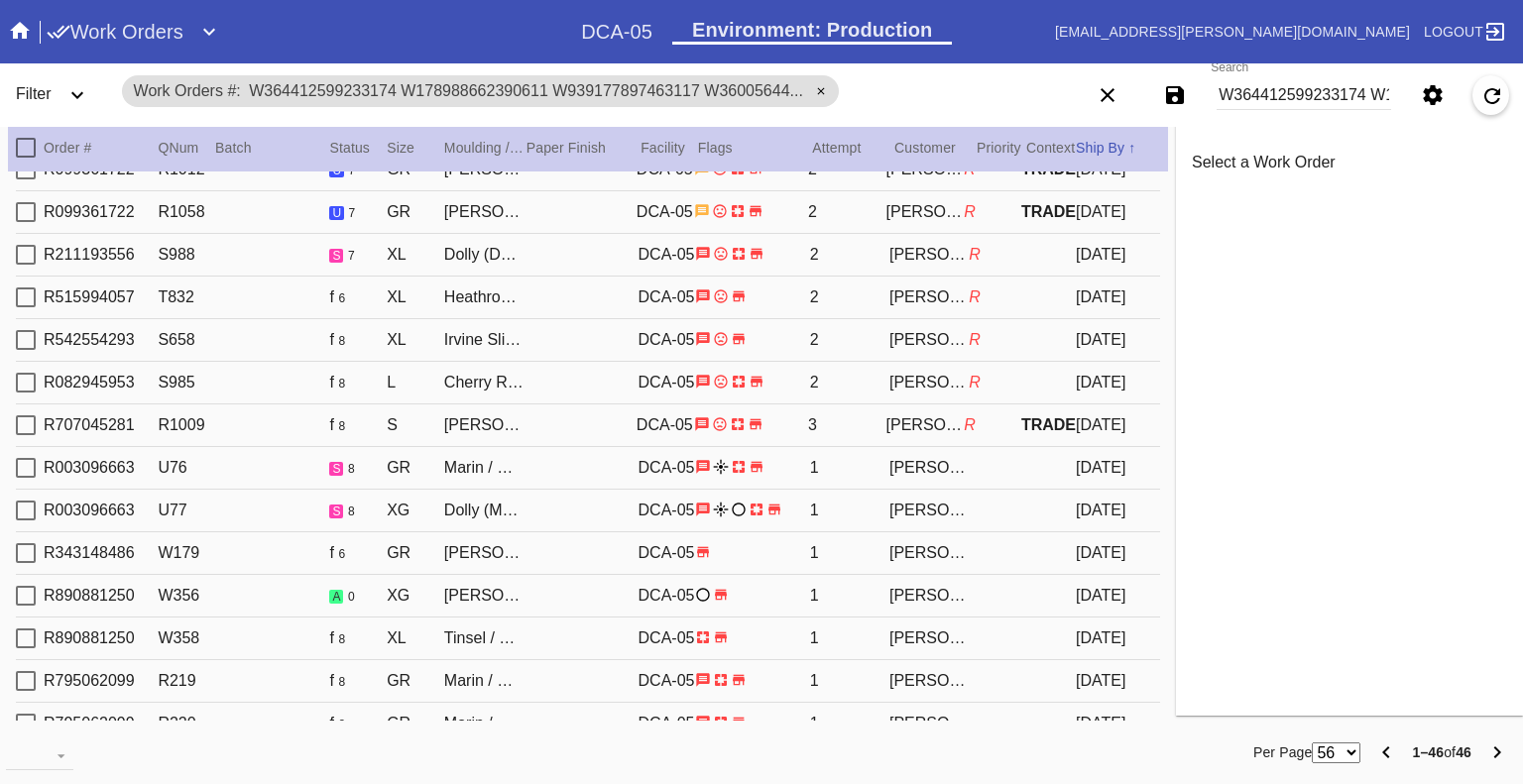 click 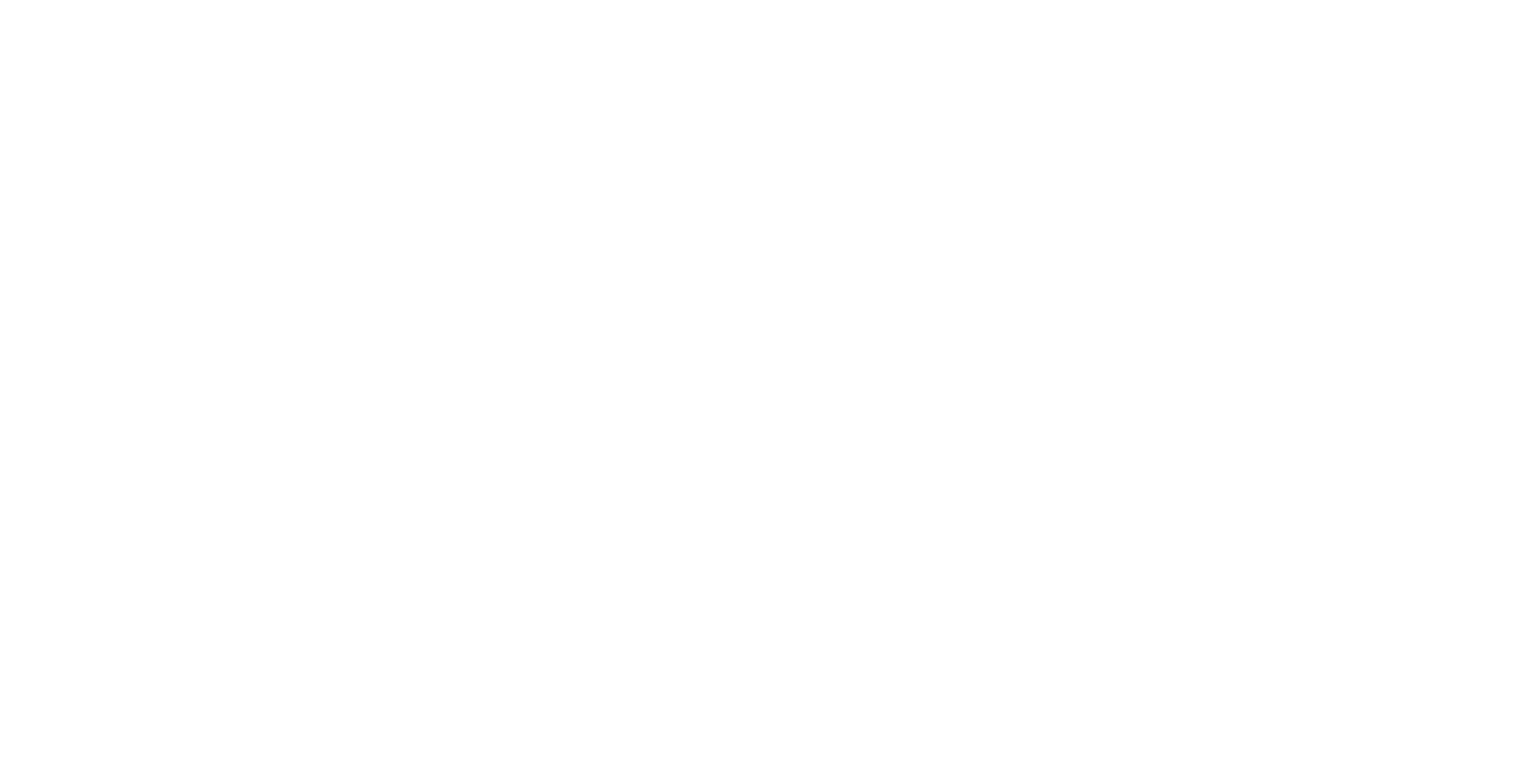 scroll, scrollTop: 0, scrollLeft: 0, axis: both 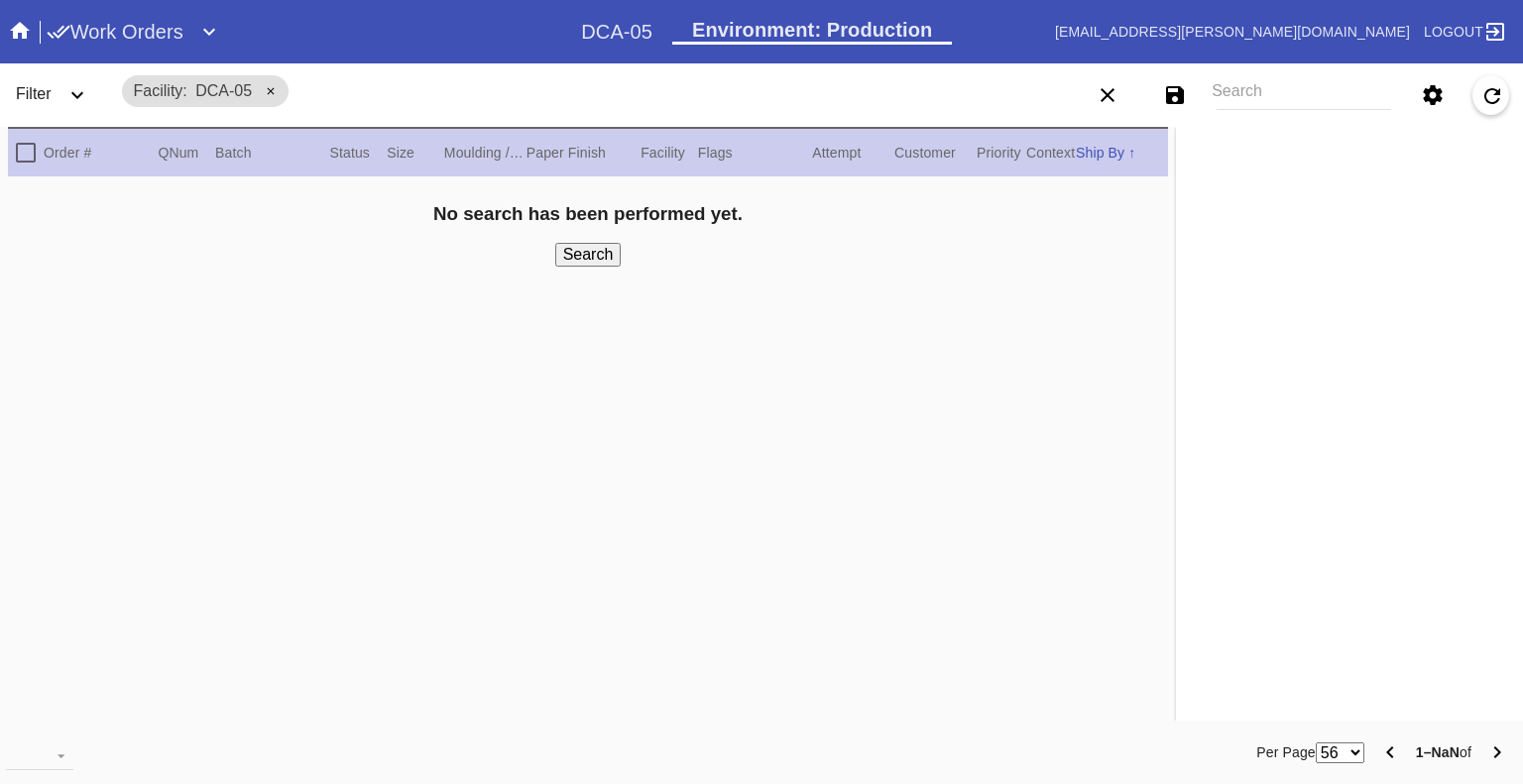 click on "Filter" at bounding box center [59, 95] 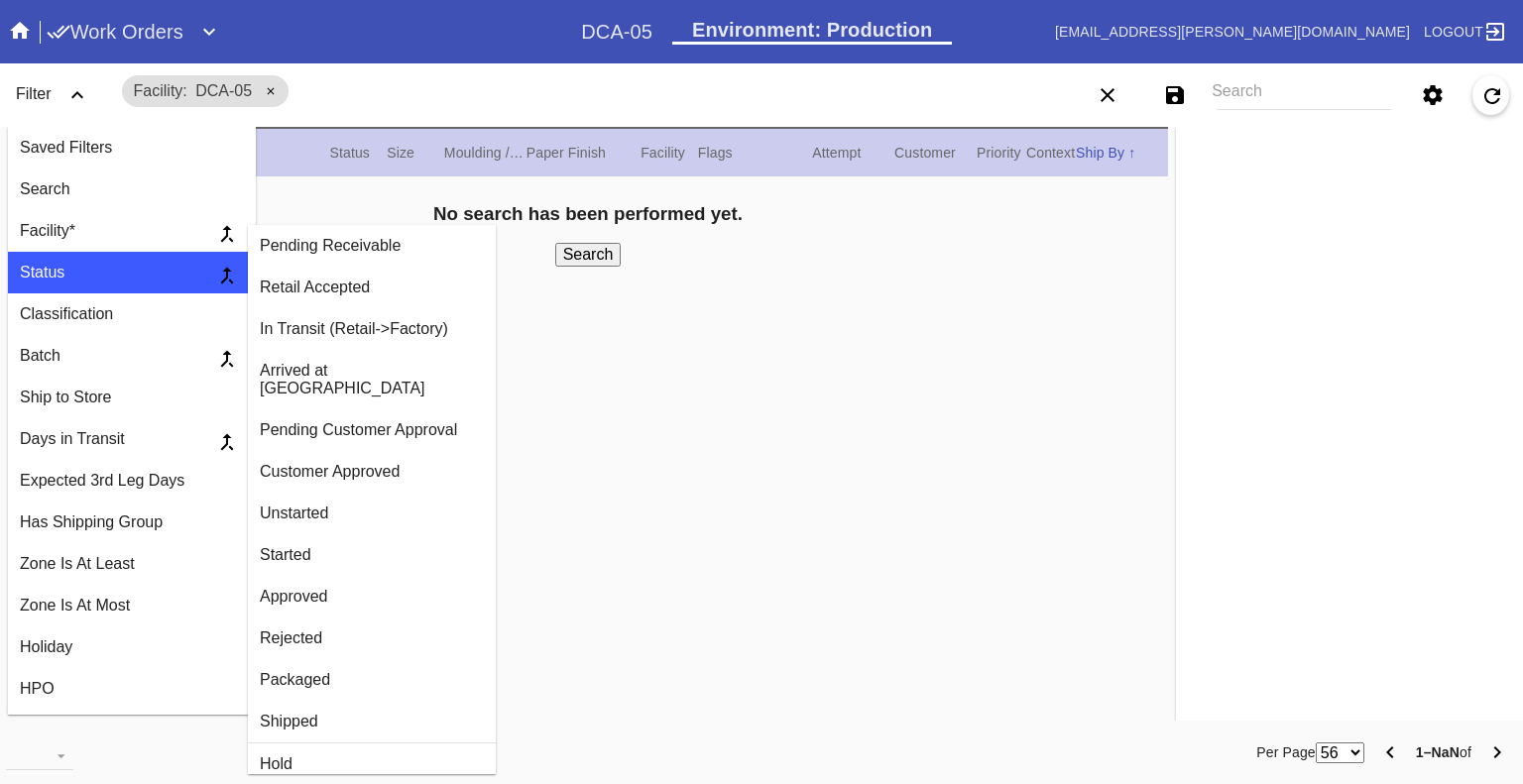 click on "Arrived at [GEOGRAPHIC_DATA]" at bounding box center [372, 380] 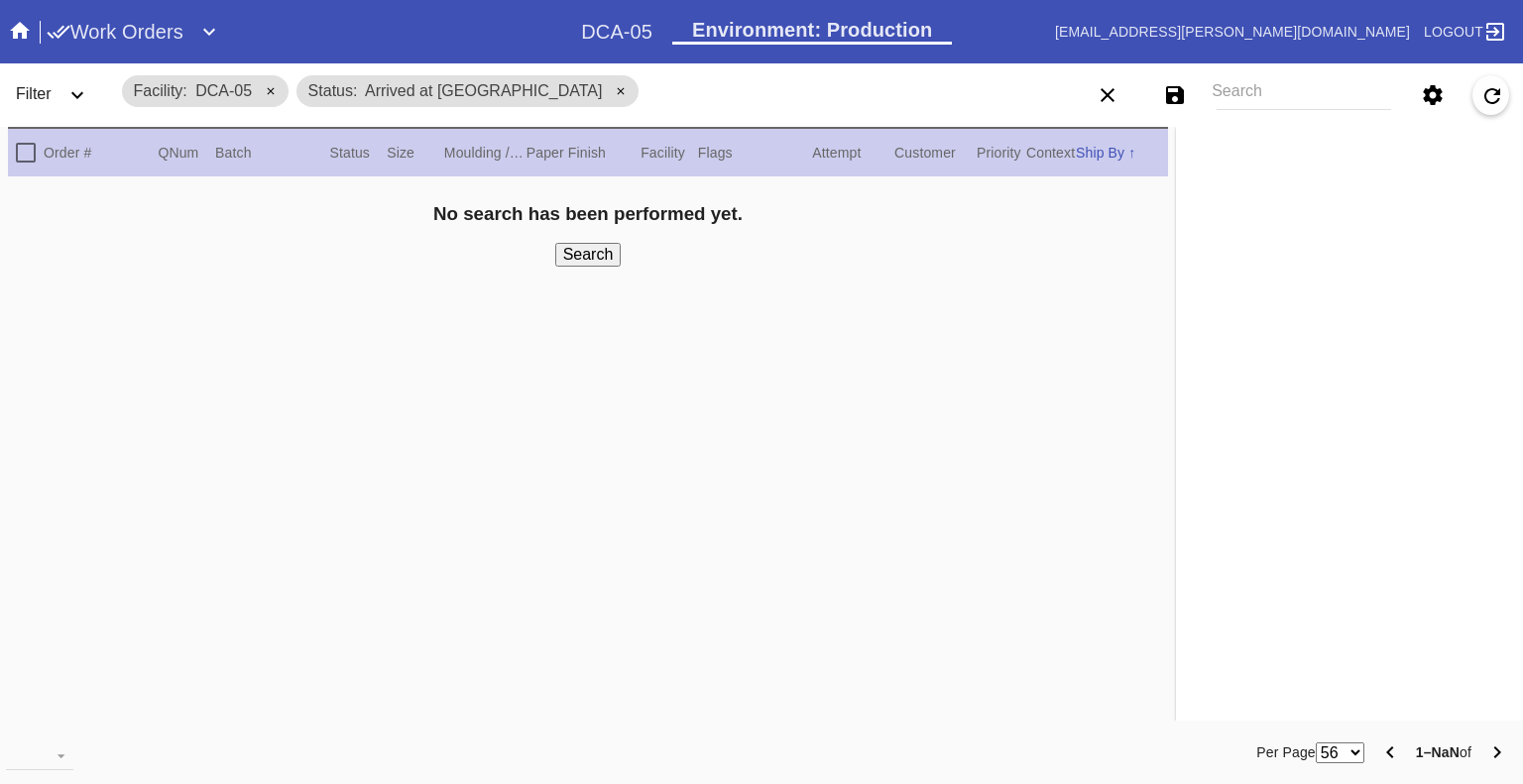 click at bounding box center (77, 95) 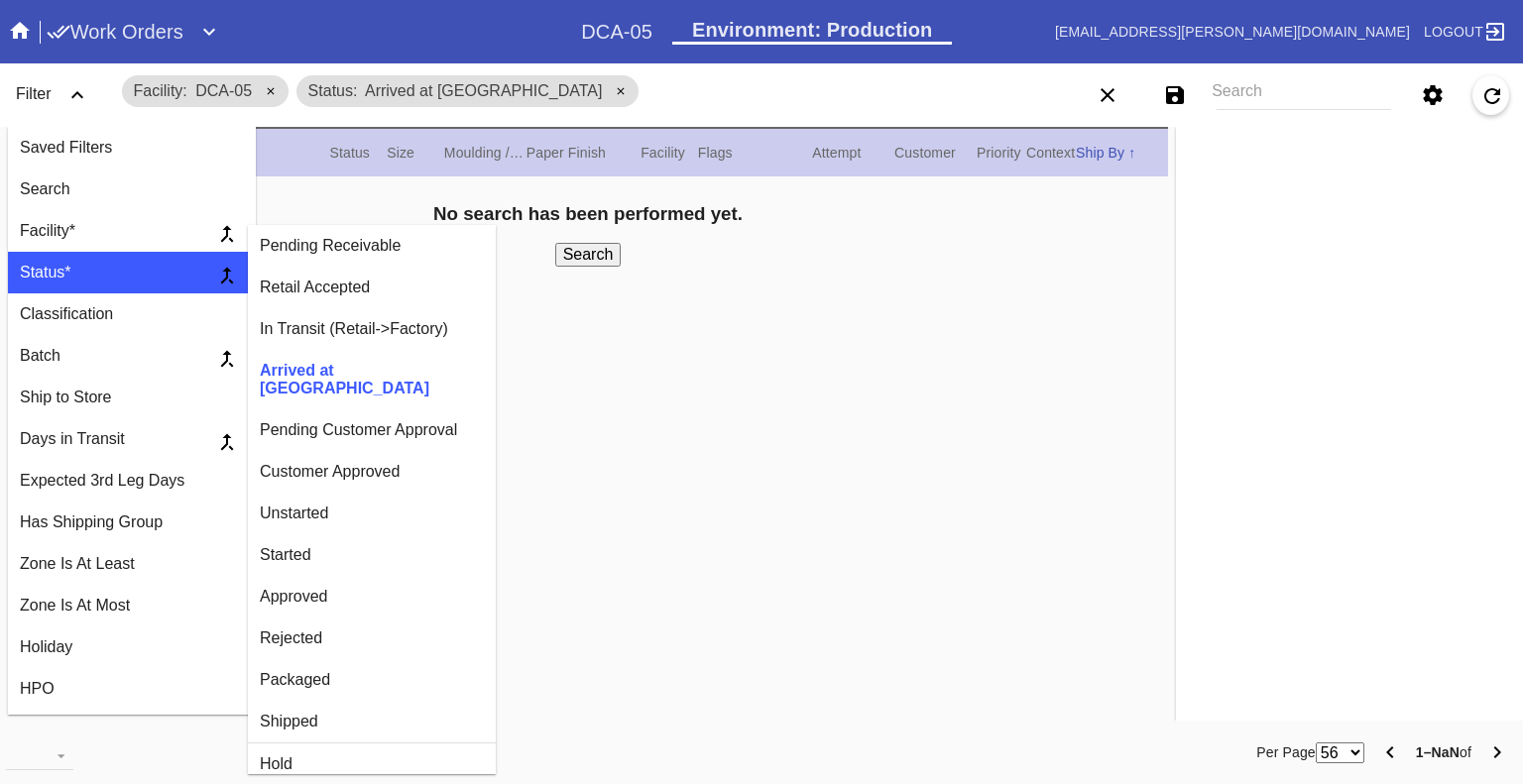 click on "Customer Approved" at bounding box center (372, 472) 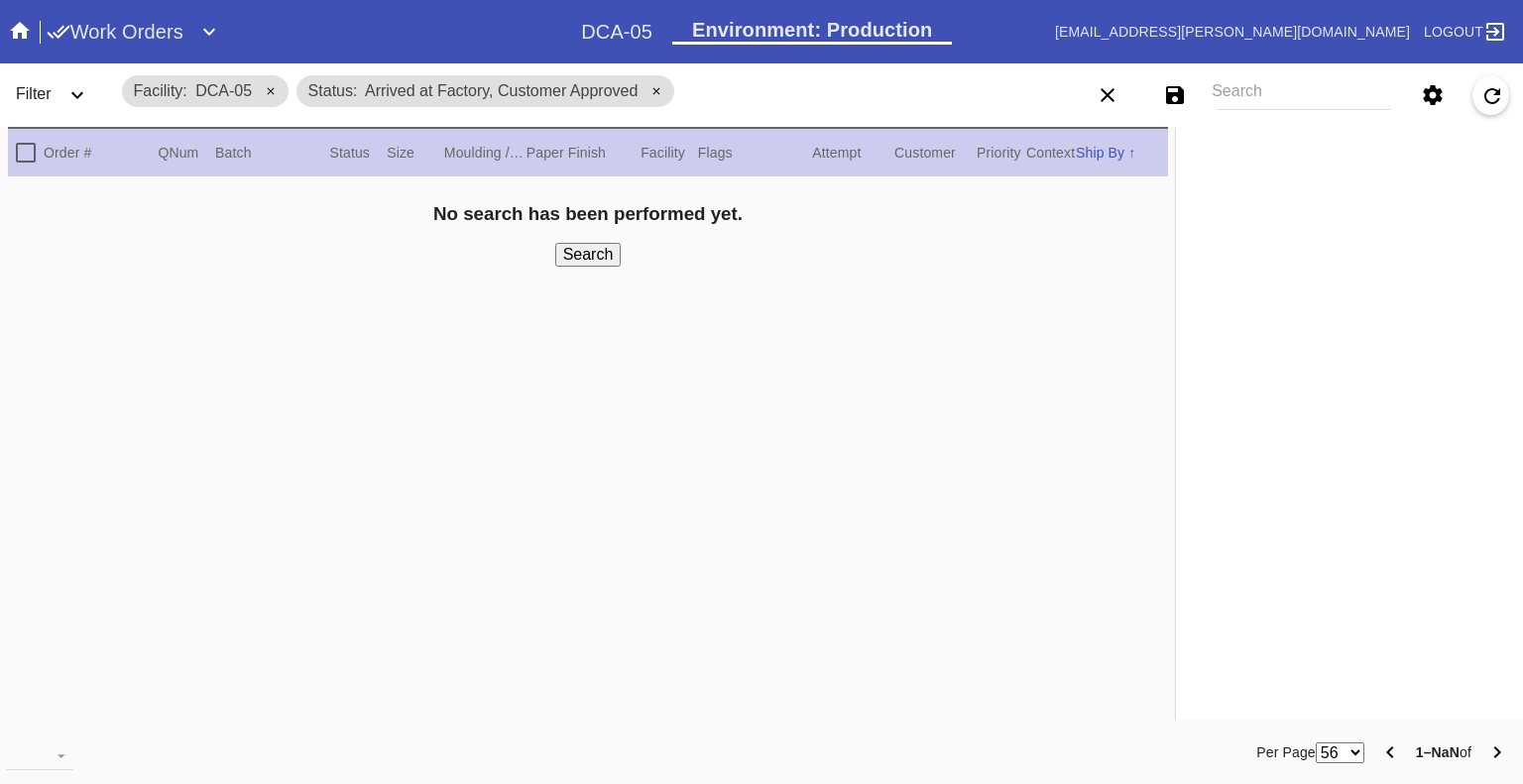 click 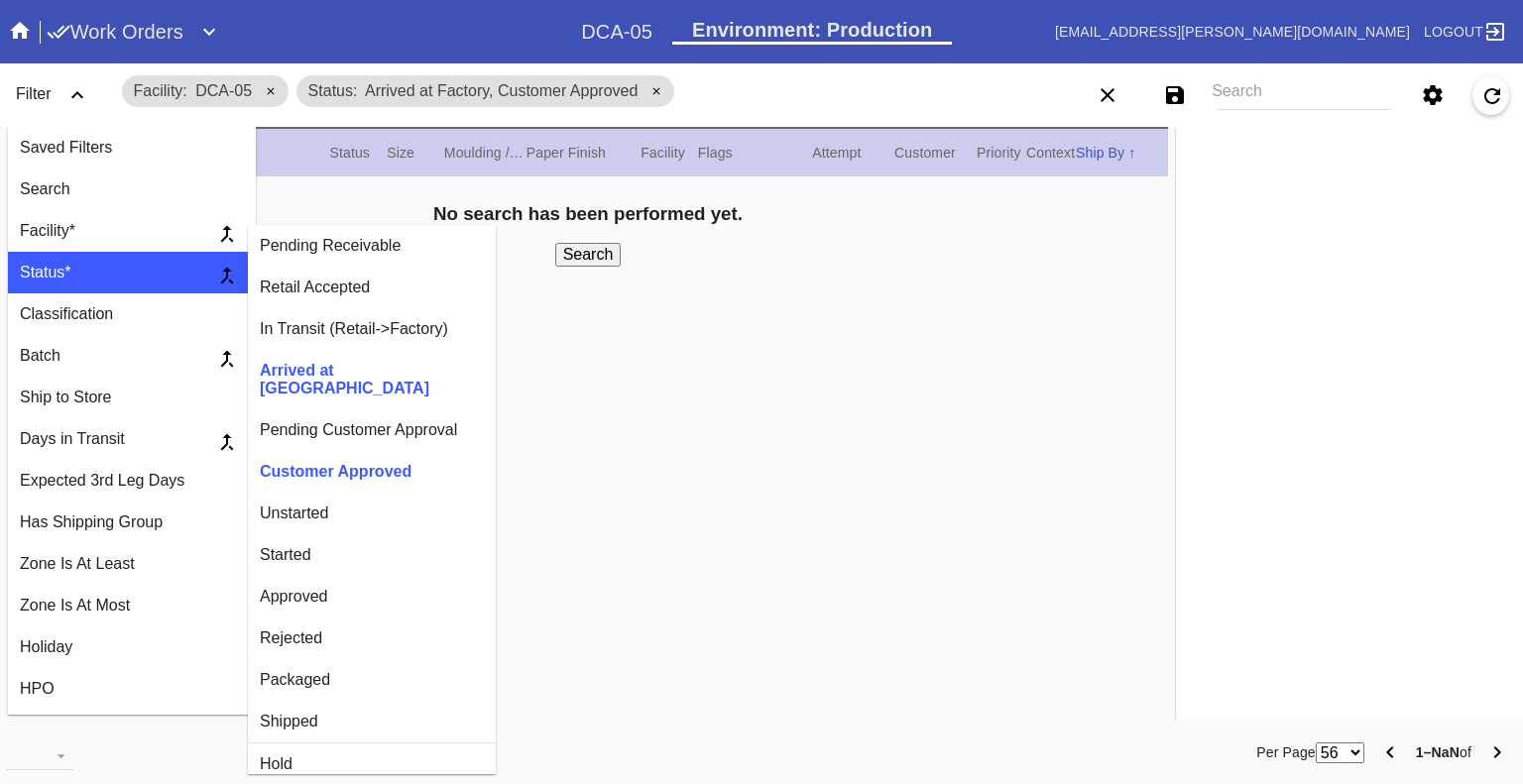 click on "Unstarted" at bounding box center [372, 513] 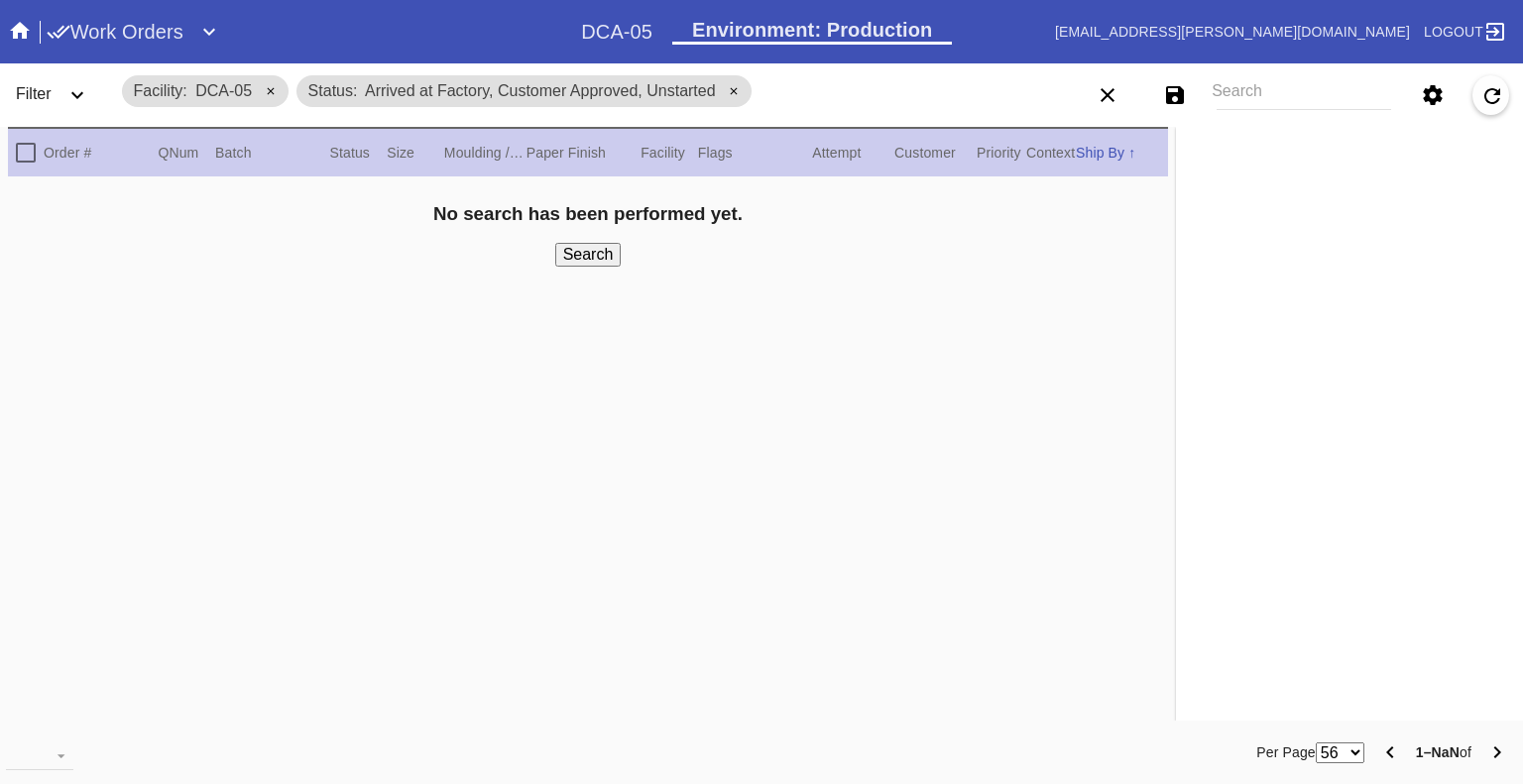 click on "Filter" at bounding box center [34, 93] 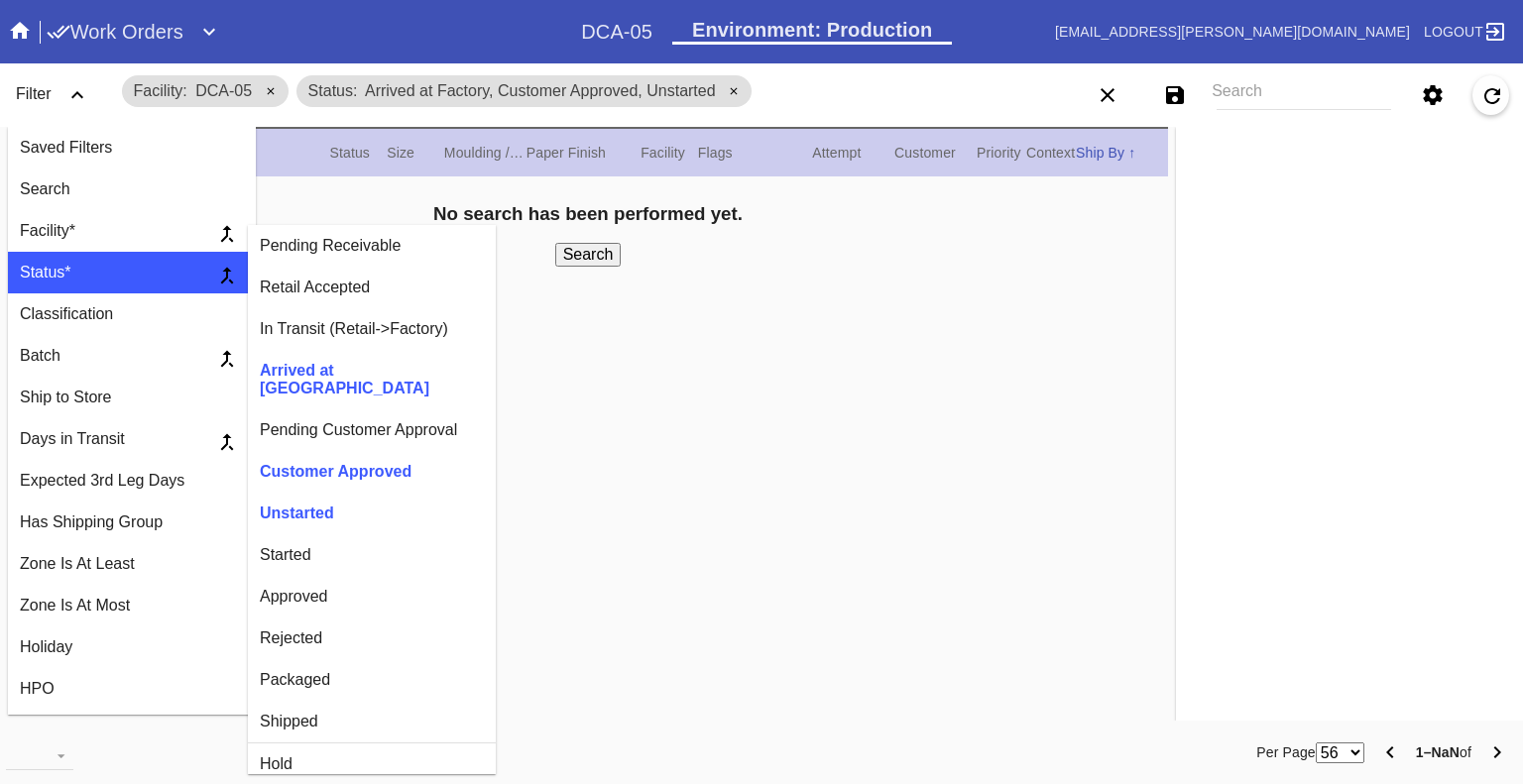 click on "Started" at bounding box center [372, 555] 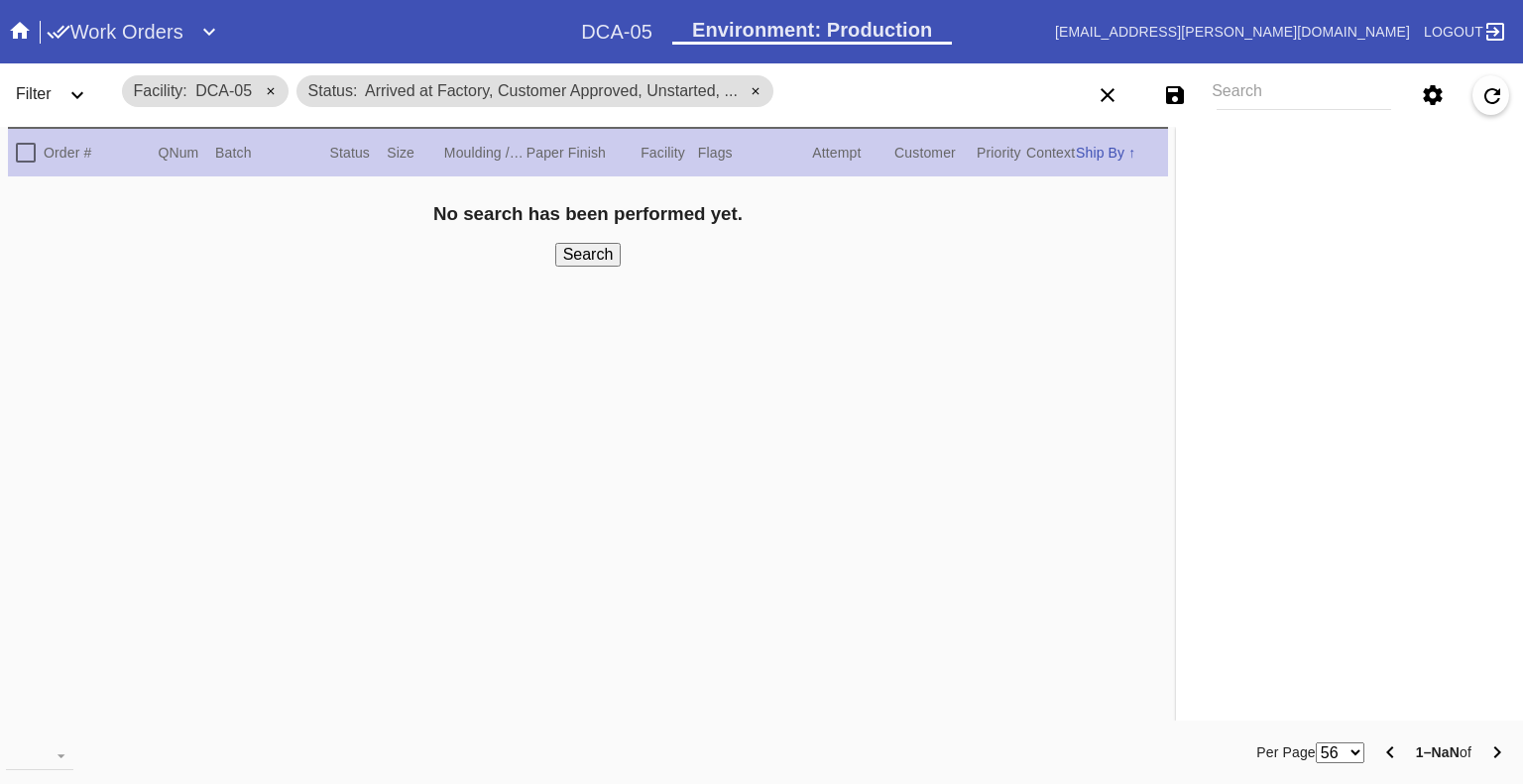 click on "Filter" at bounding box center (59, 95) 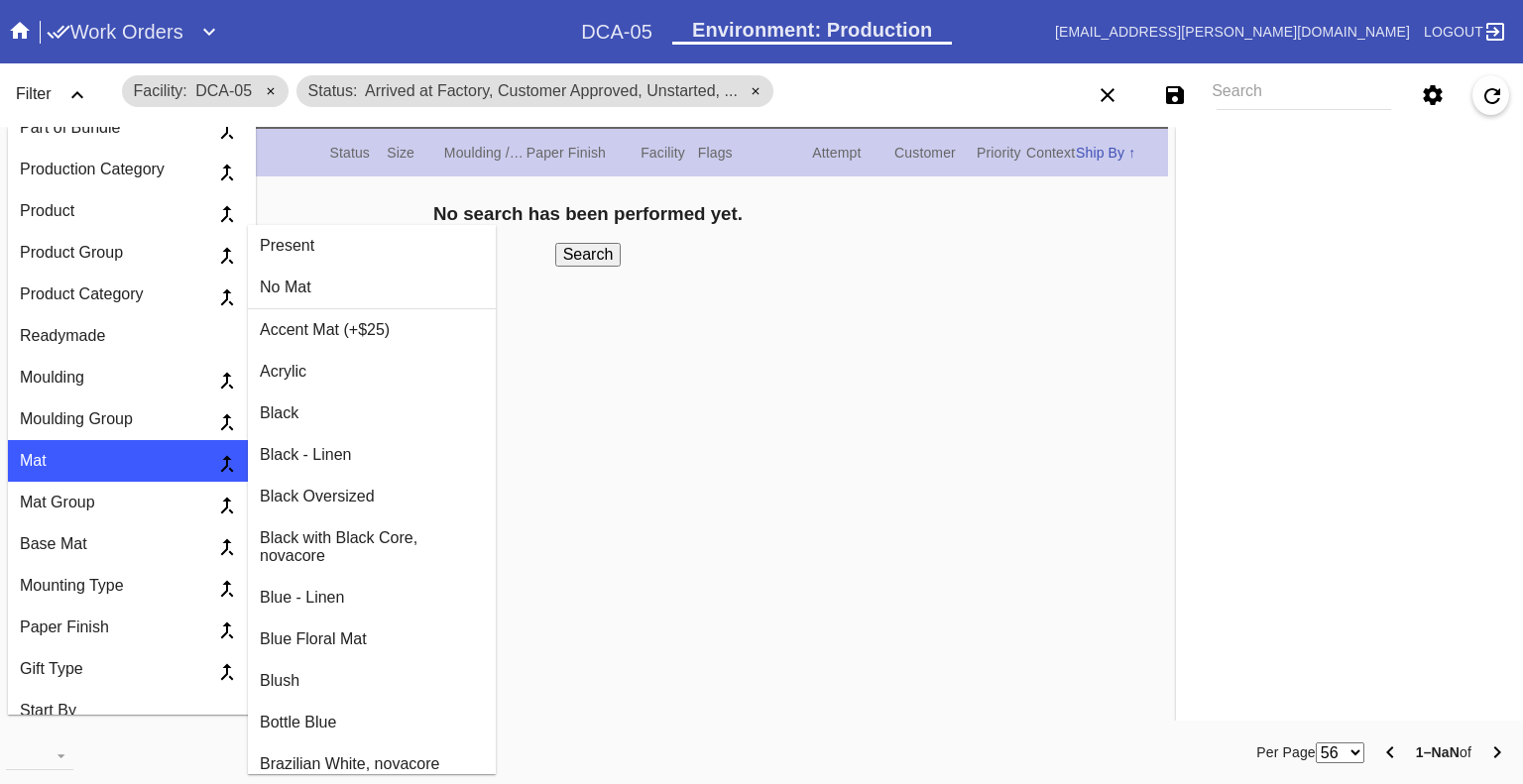 scroll, scrollTop: 1189, scrollLeft: 0, axis: vertical 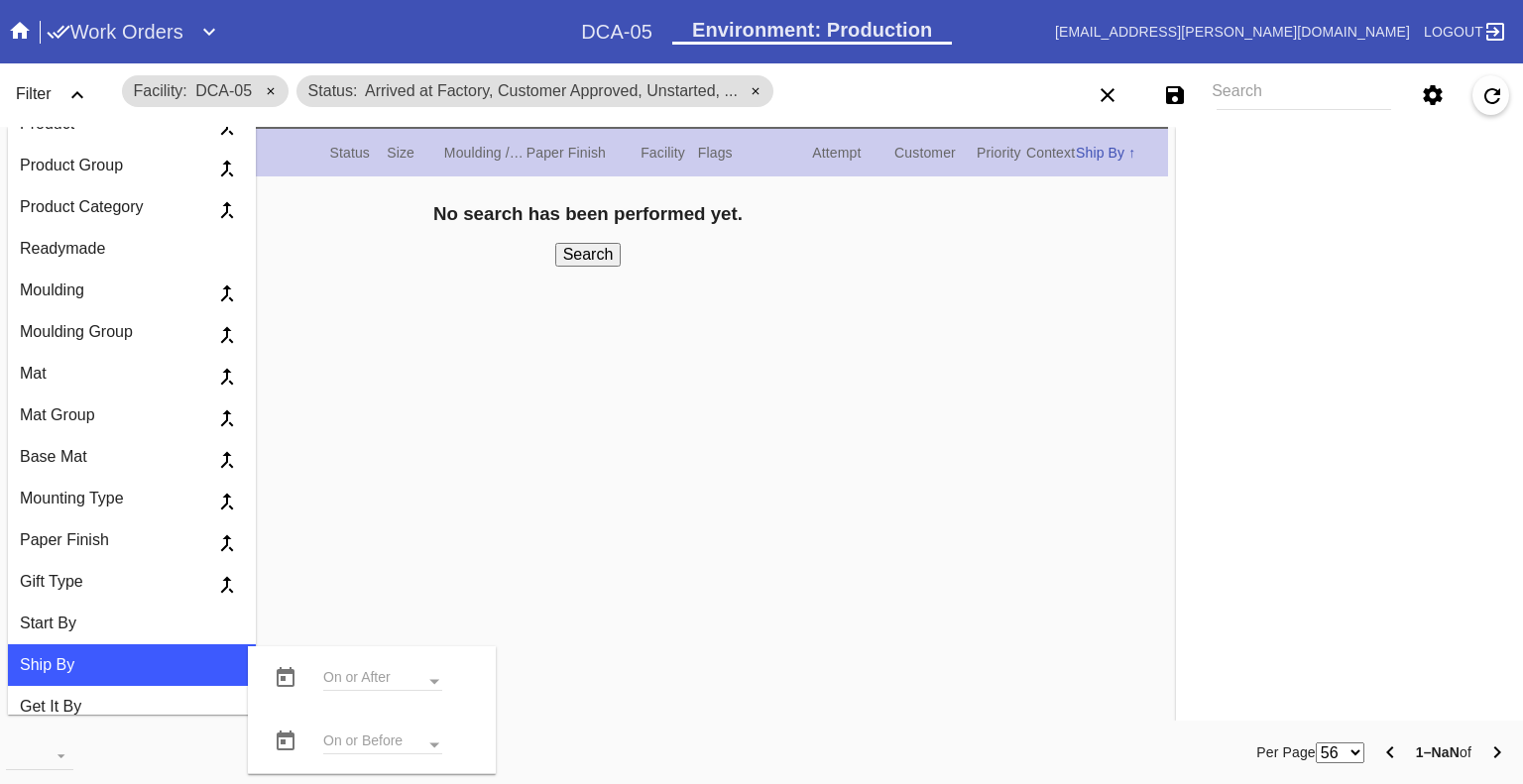 click at bounding box center [286, 741] 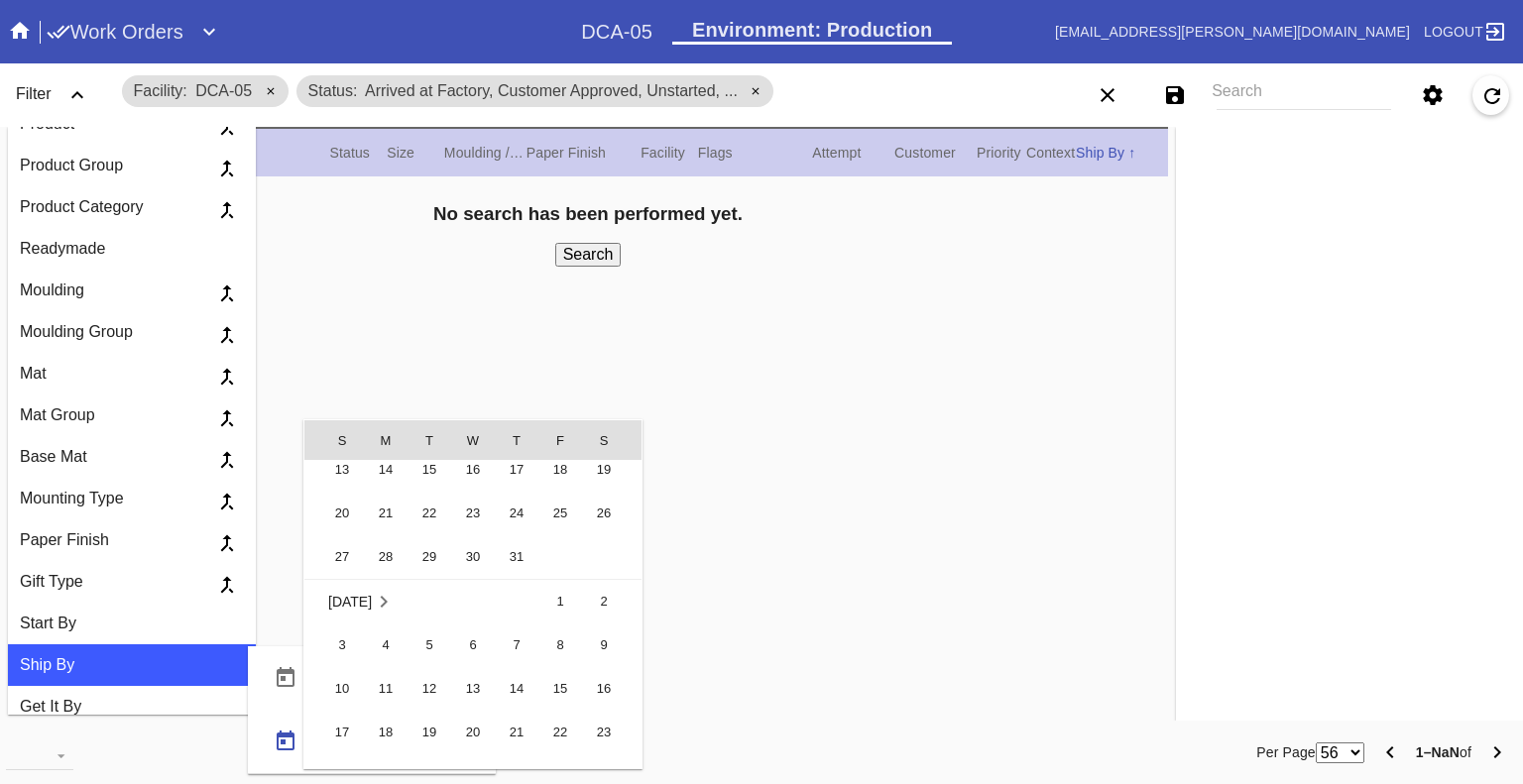 scroll, scrollTop: 458525, scrollLeft: 0, axis: vertical 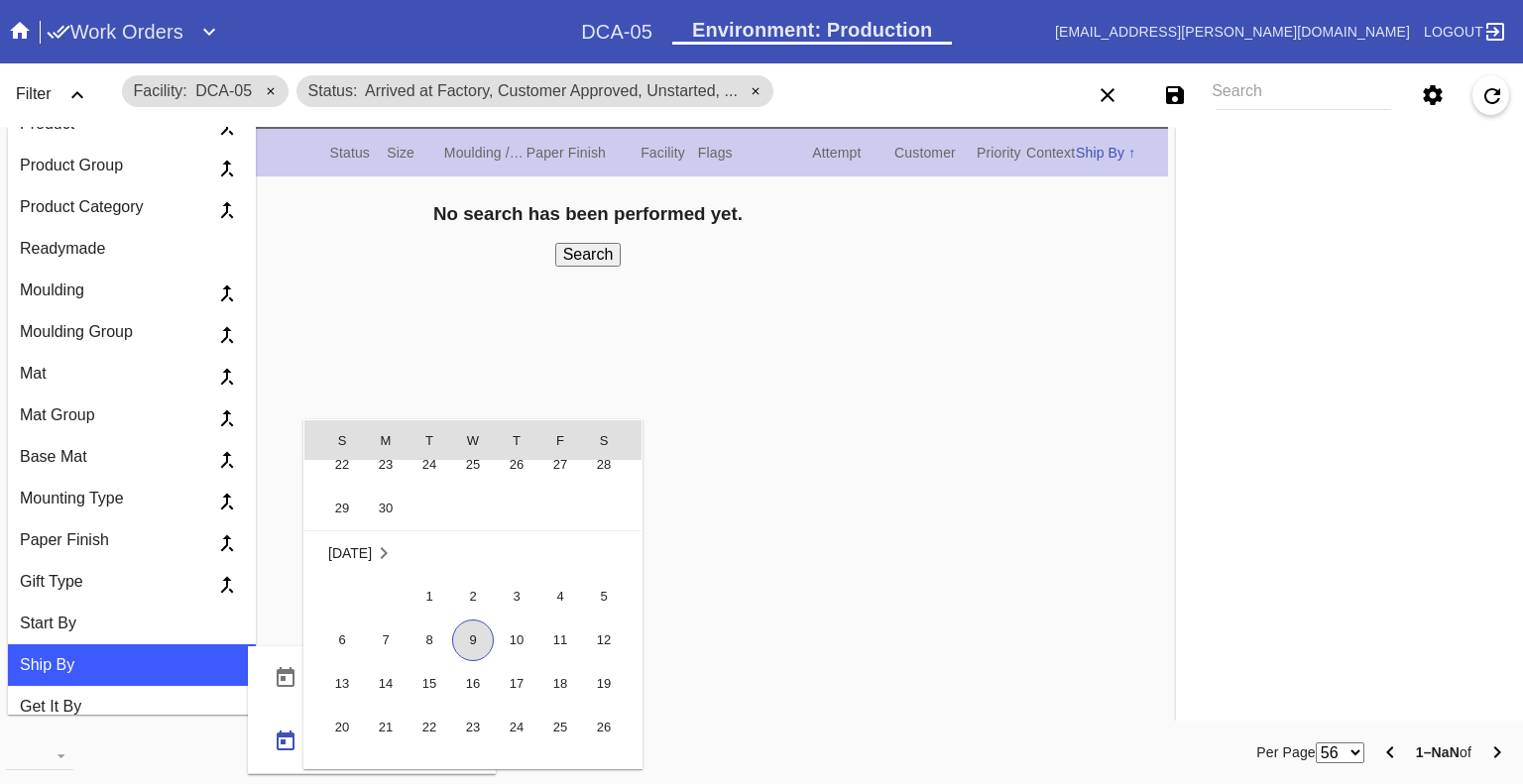 click on "9" at bounding box center [473, 640] 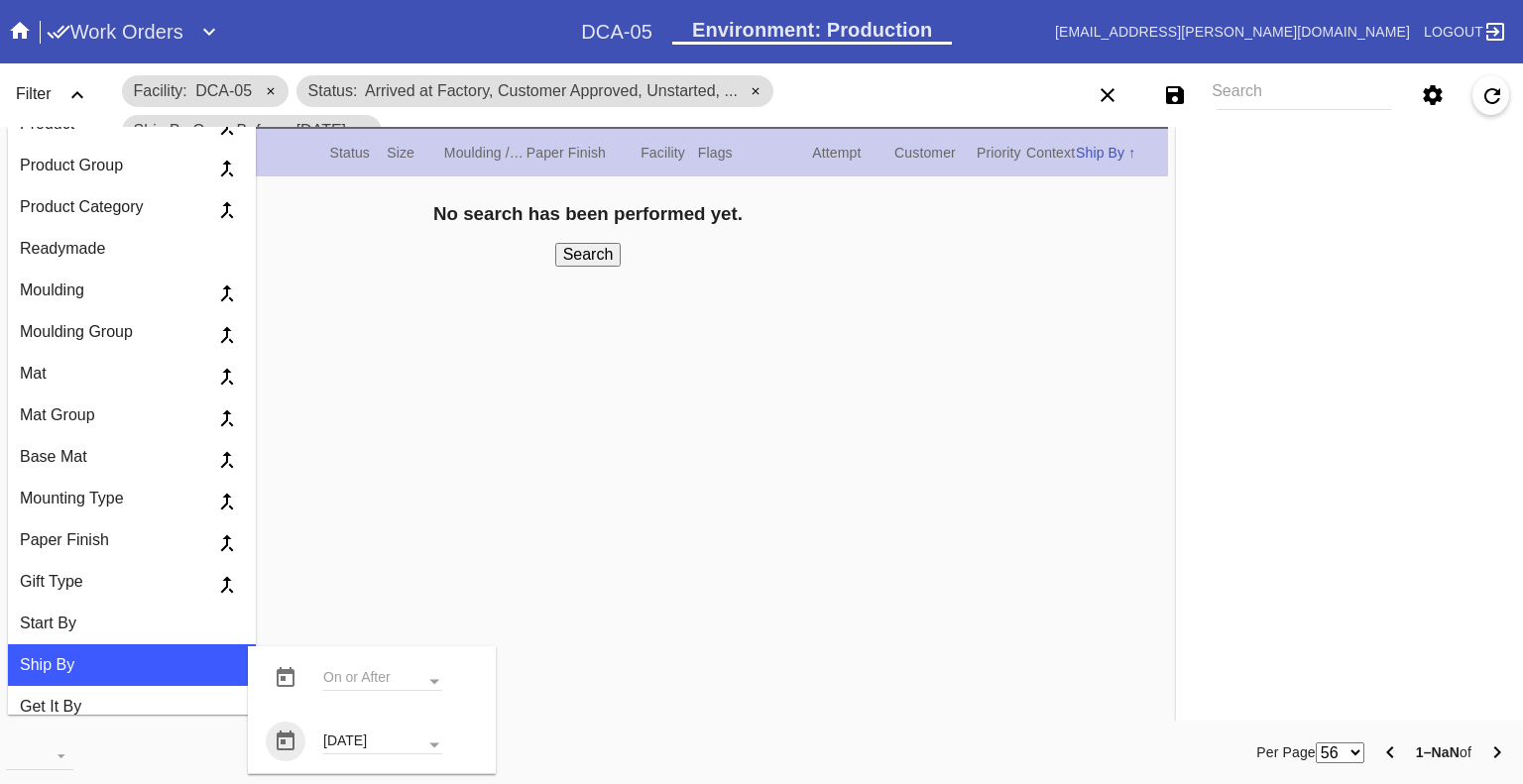 click on "Search" at bounding box center [588, 255] 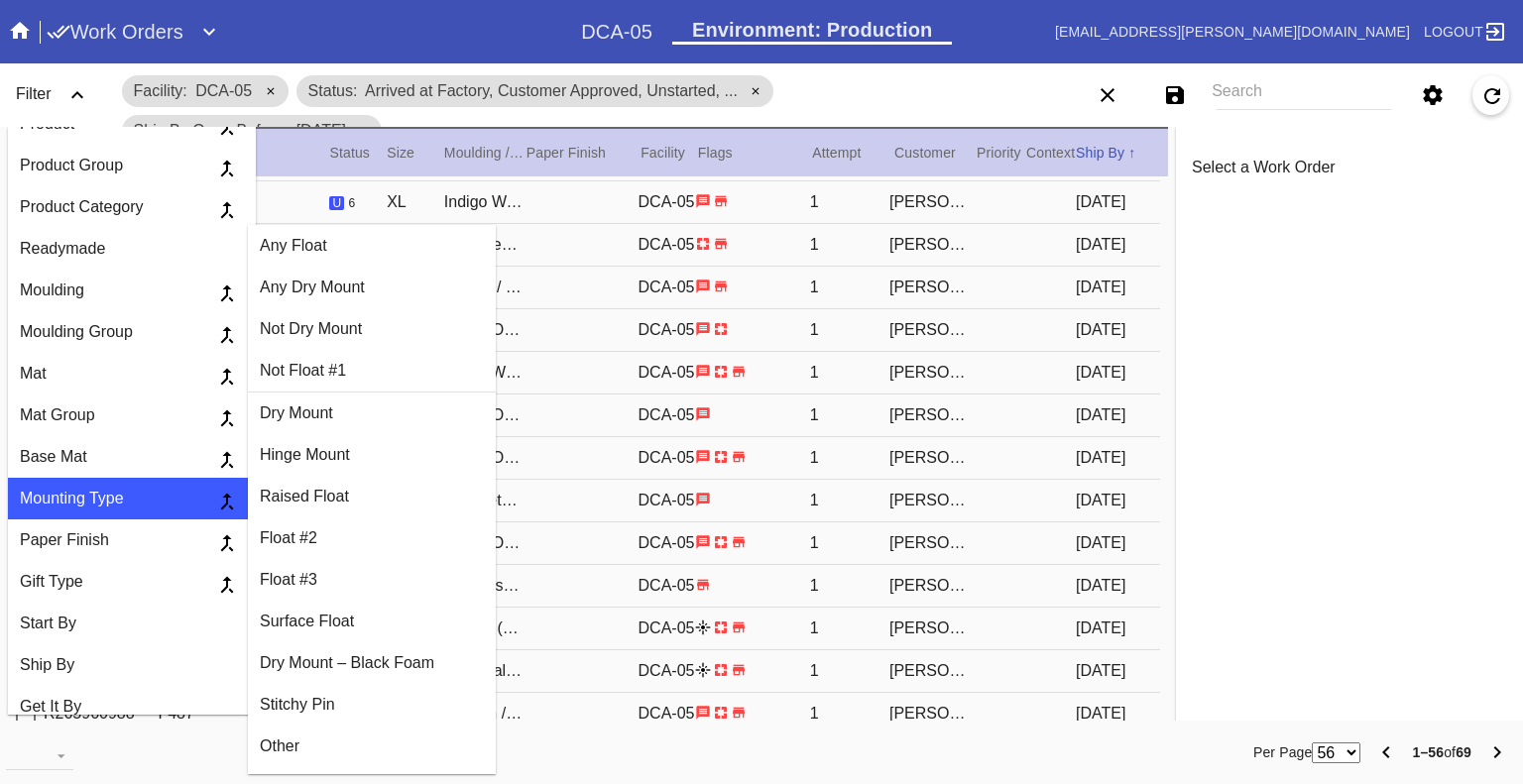 scroll, scrollTop: 1863, scrollLeft: 0, axis: vertical 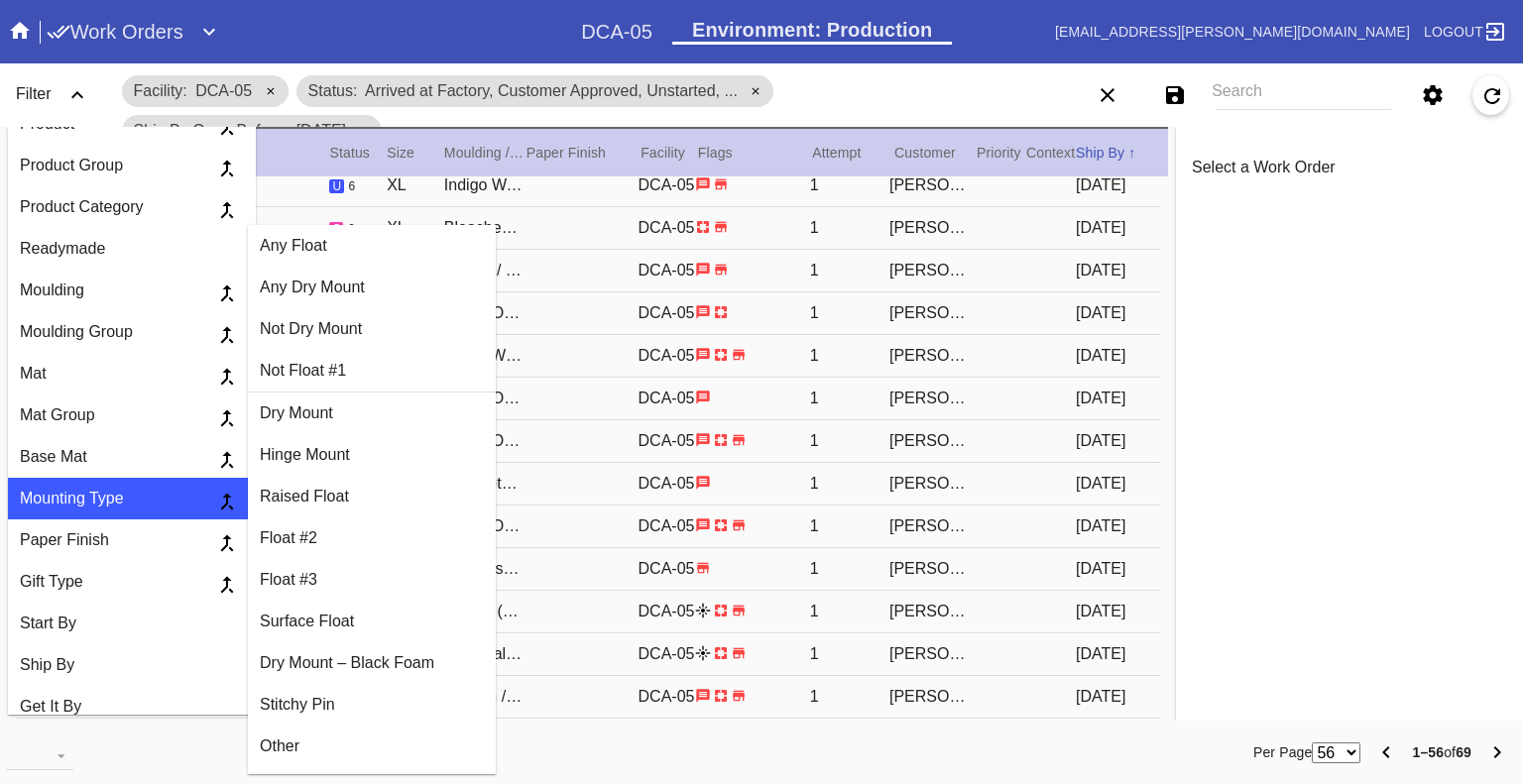 click 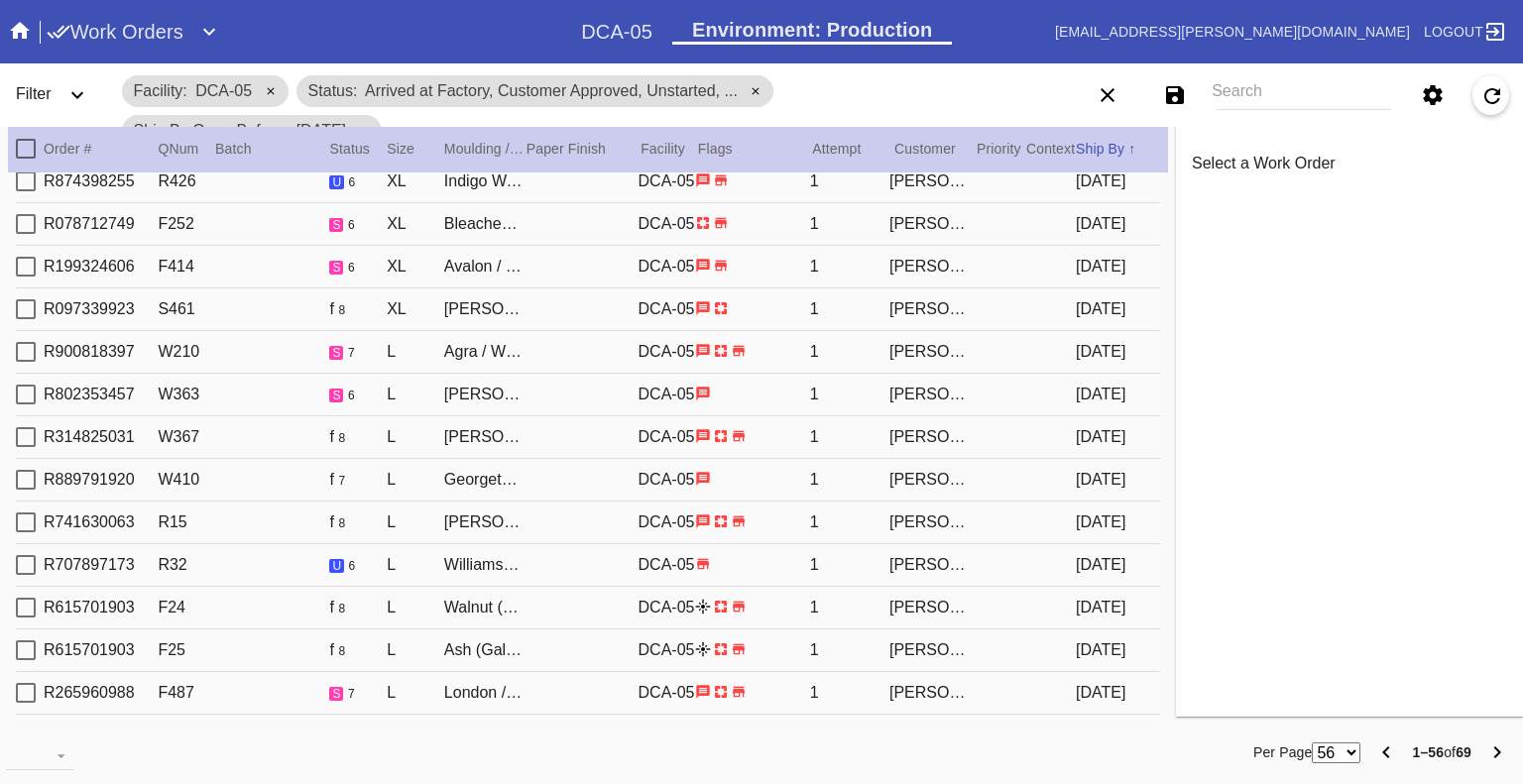 scroll, scrollTop: 5, scrollLeft: 0, axis: vertical 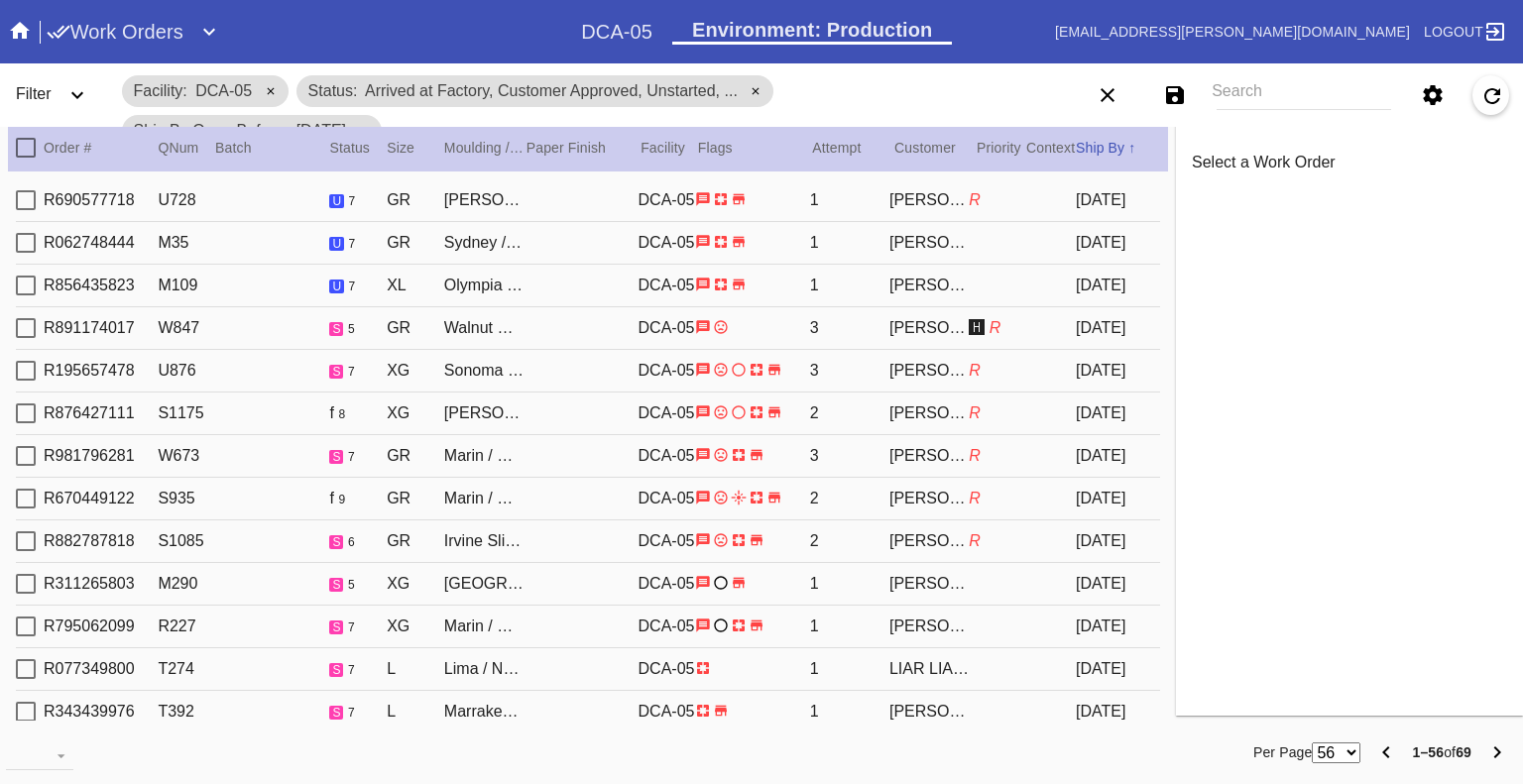 click at bounding box center (77, 95) 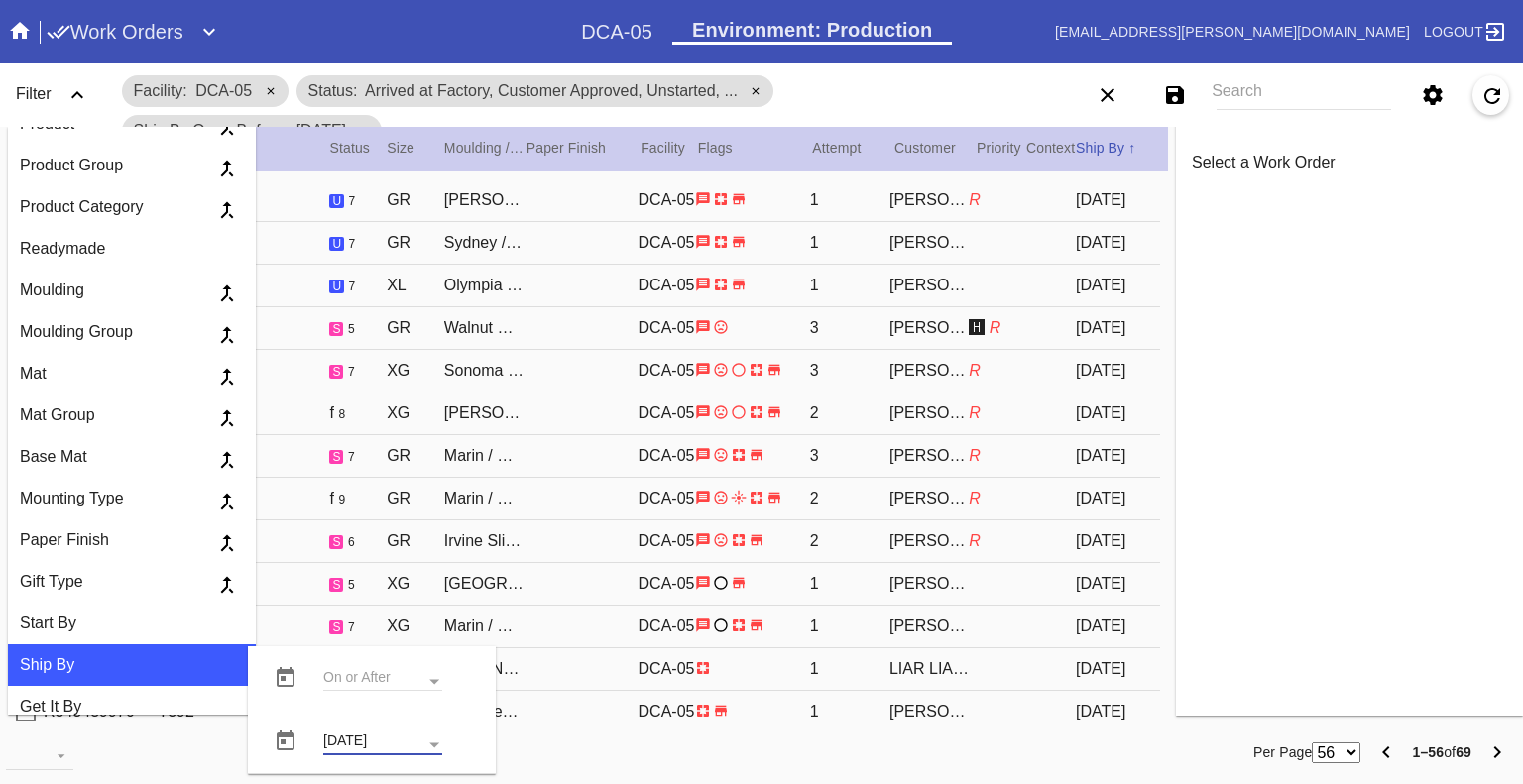 click on "[DATE]" at bounding box center (383, 742) 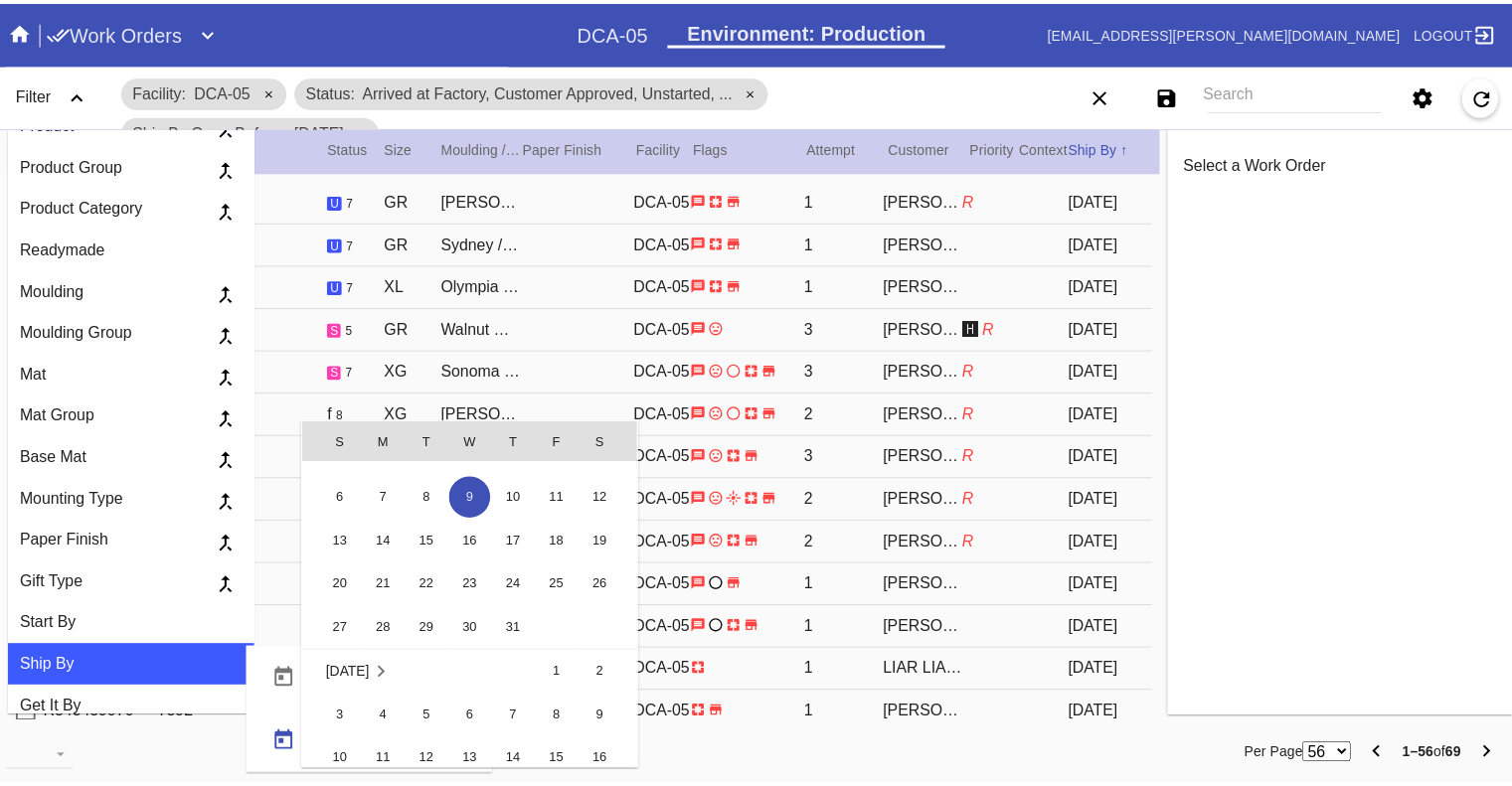 scroll, scrollTop: 459794, scrollLeft: 0, axis: vertical 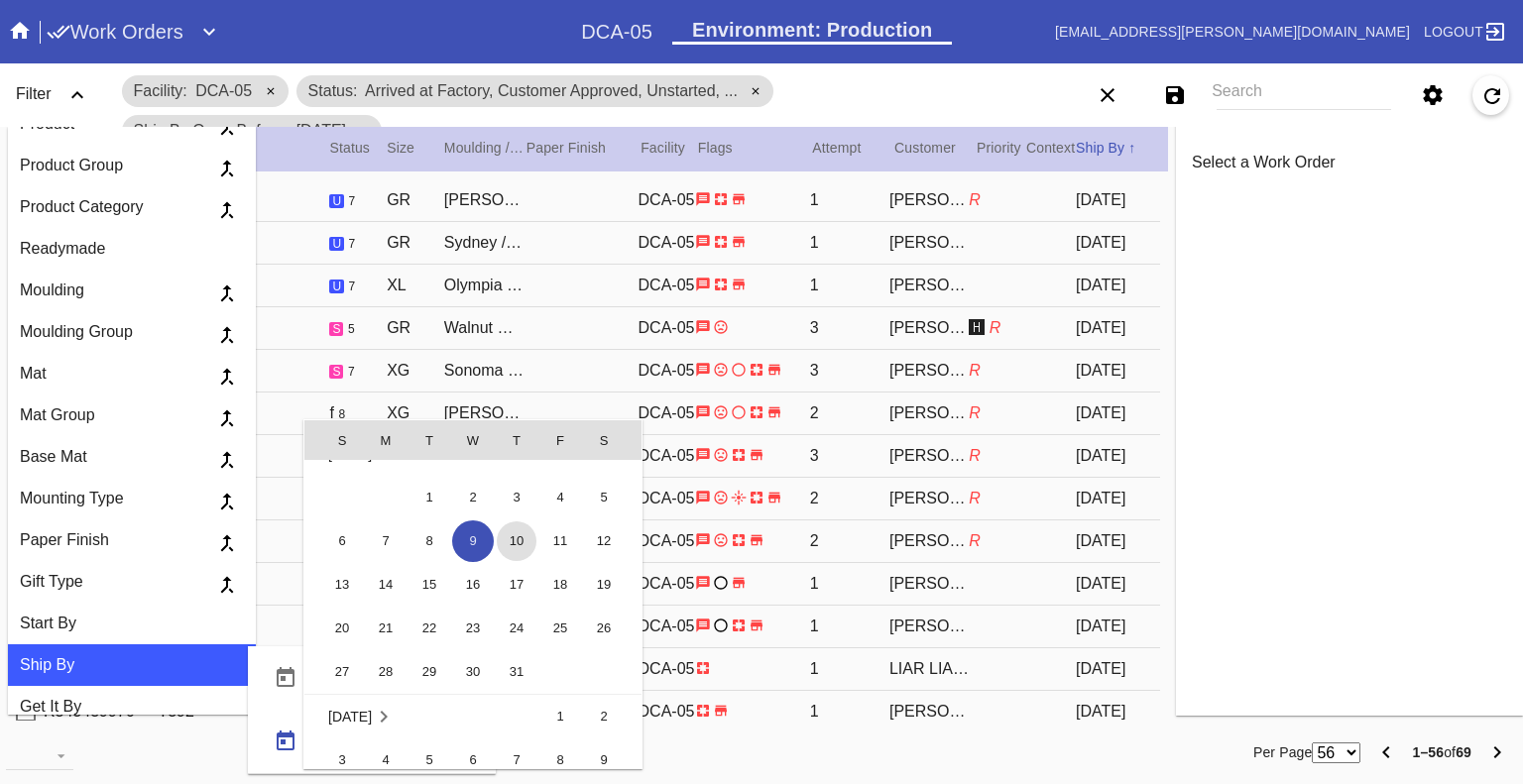 click on "10" at bounding box center [517, 541] 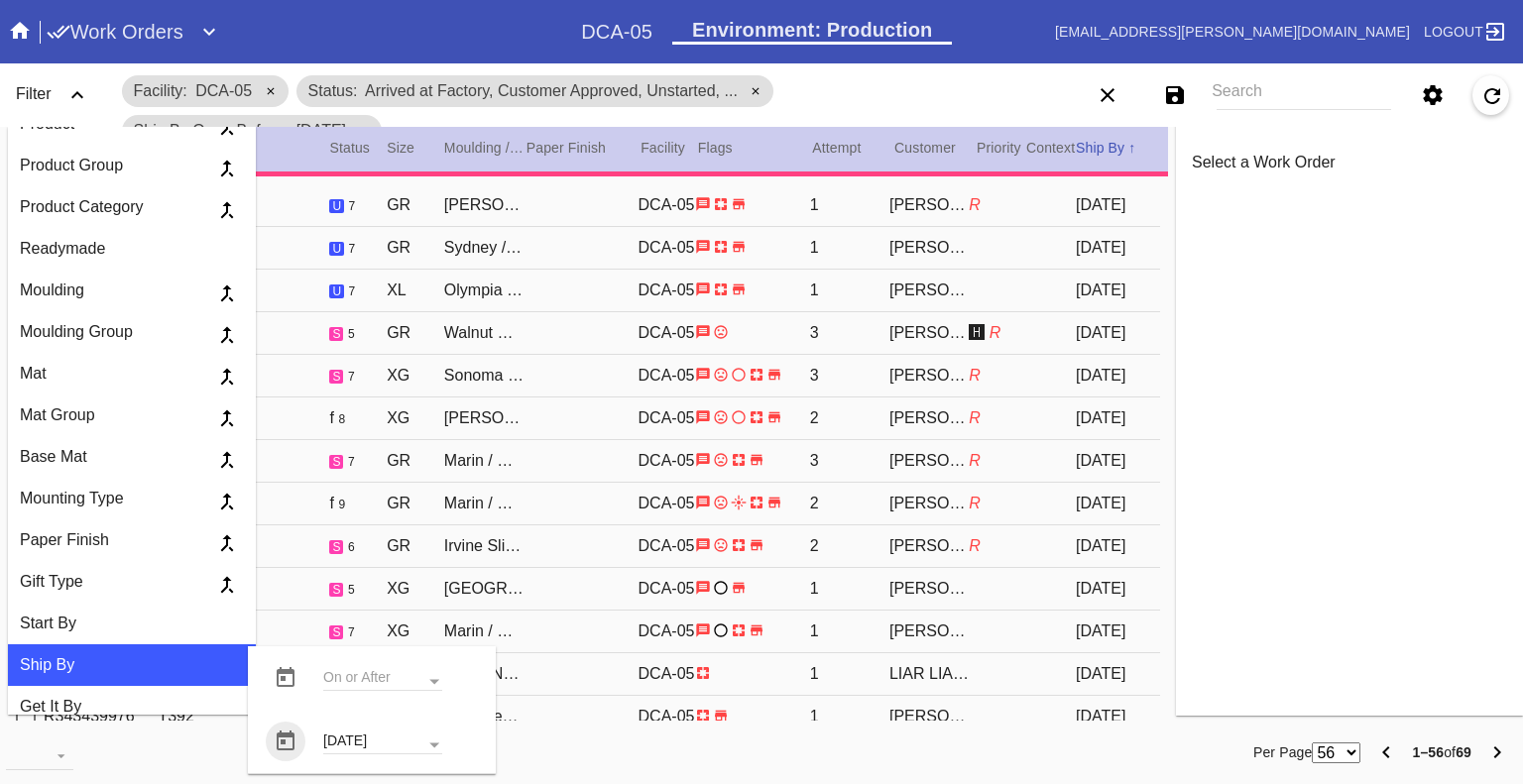 type on "7/10/2025" 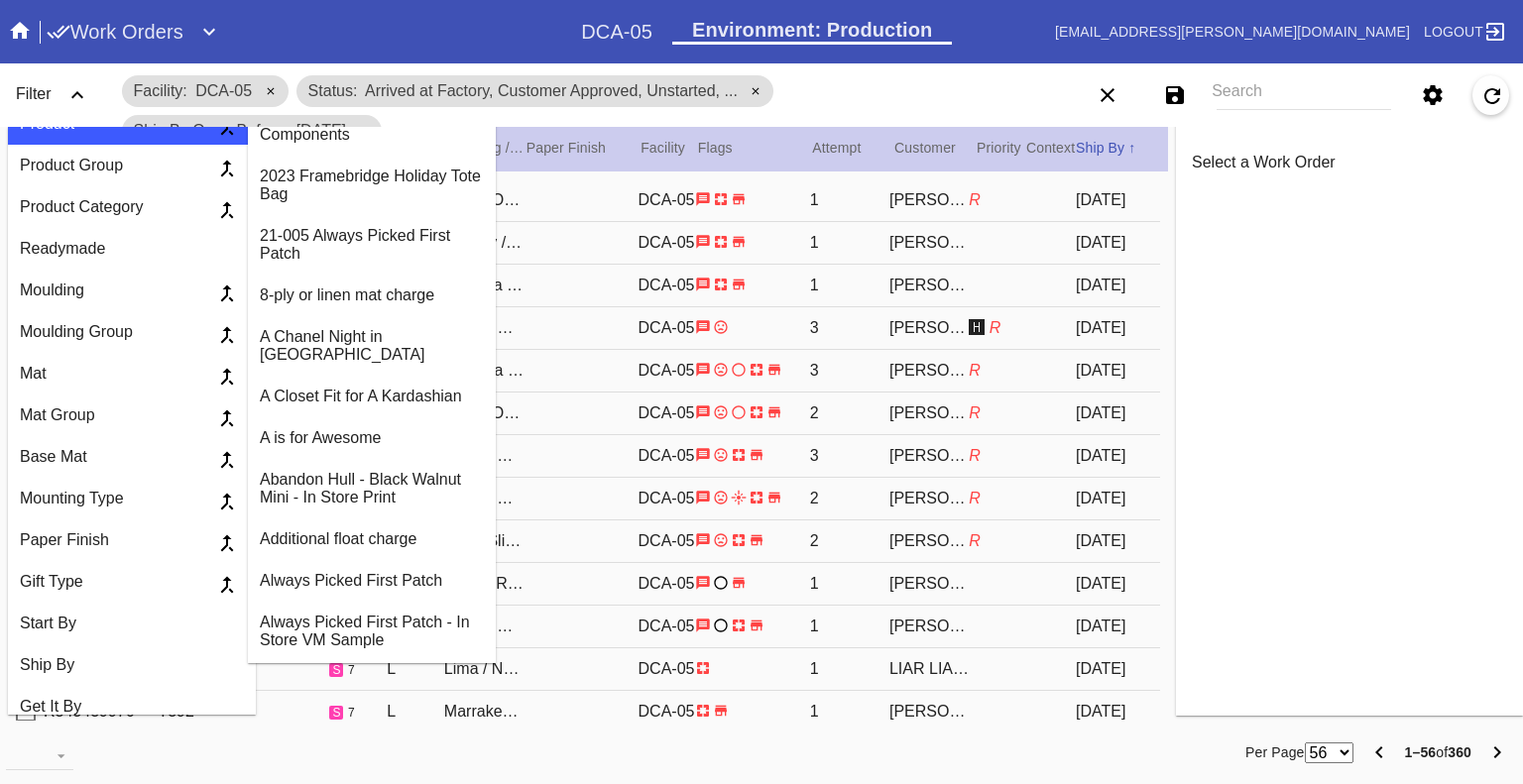 click on "Work Orders" at bounding box center (115, 32) 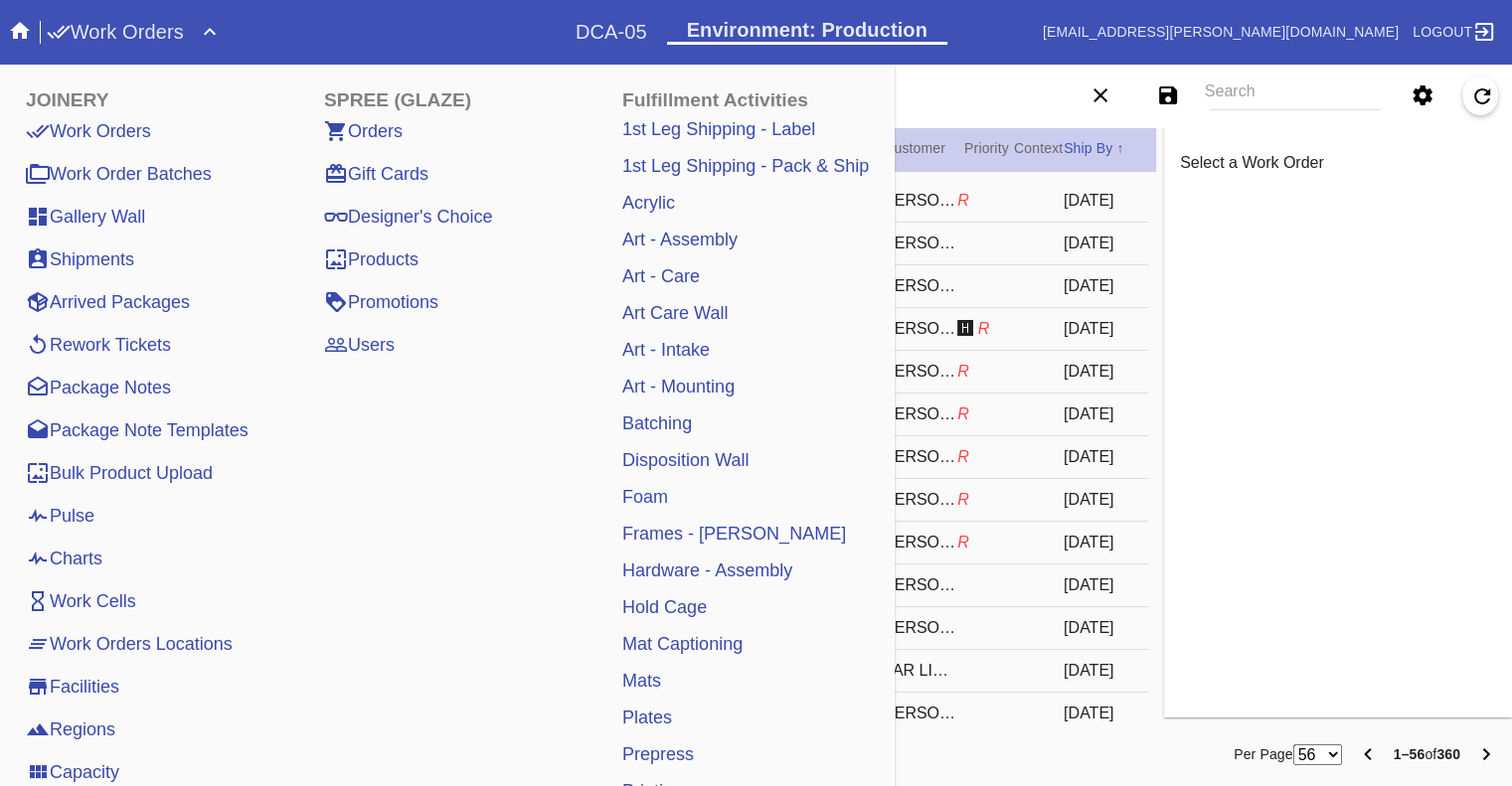 click on "Pulse" 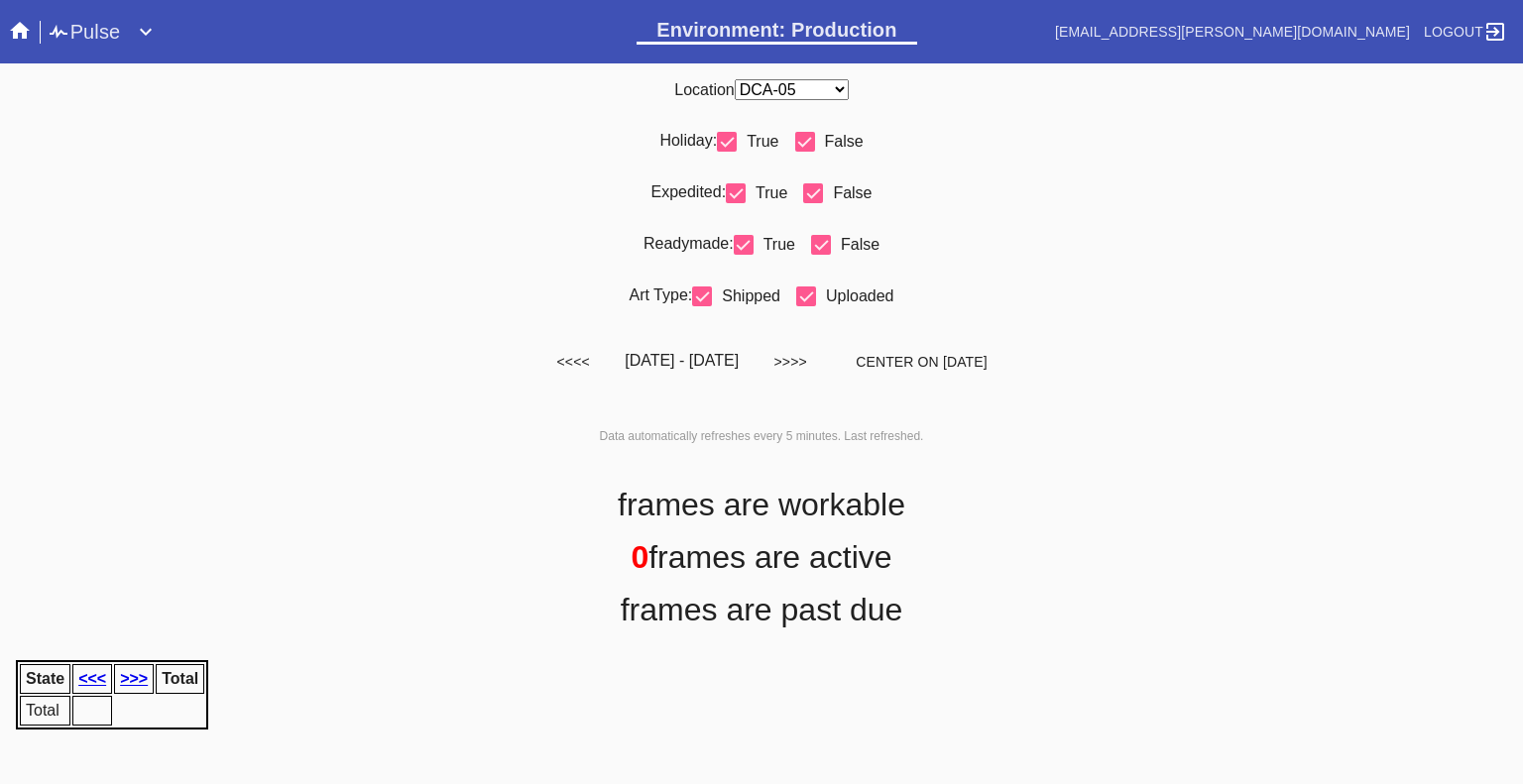 scroll, scrollTop: 0, scrollLeft: 0, axis: both 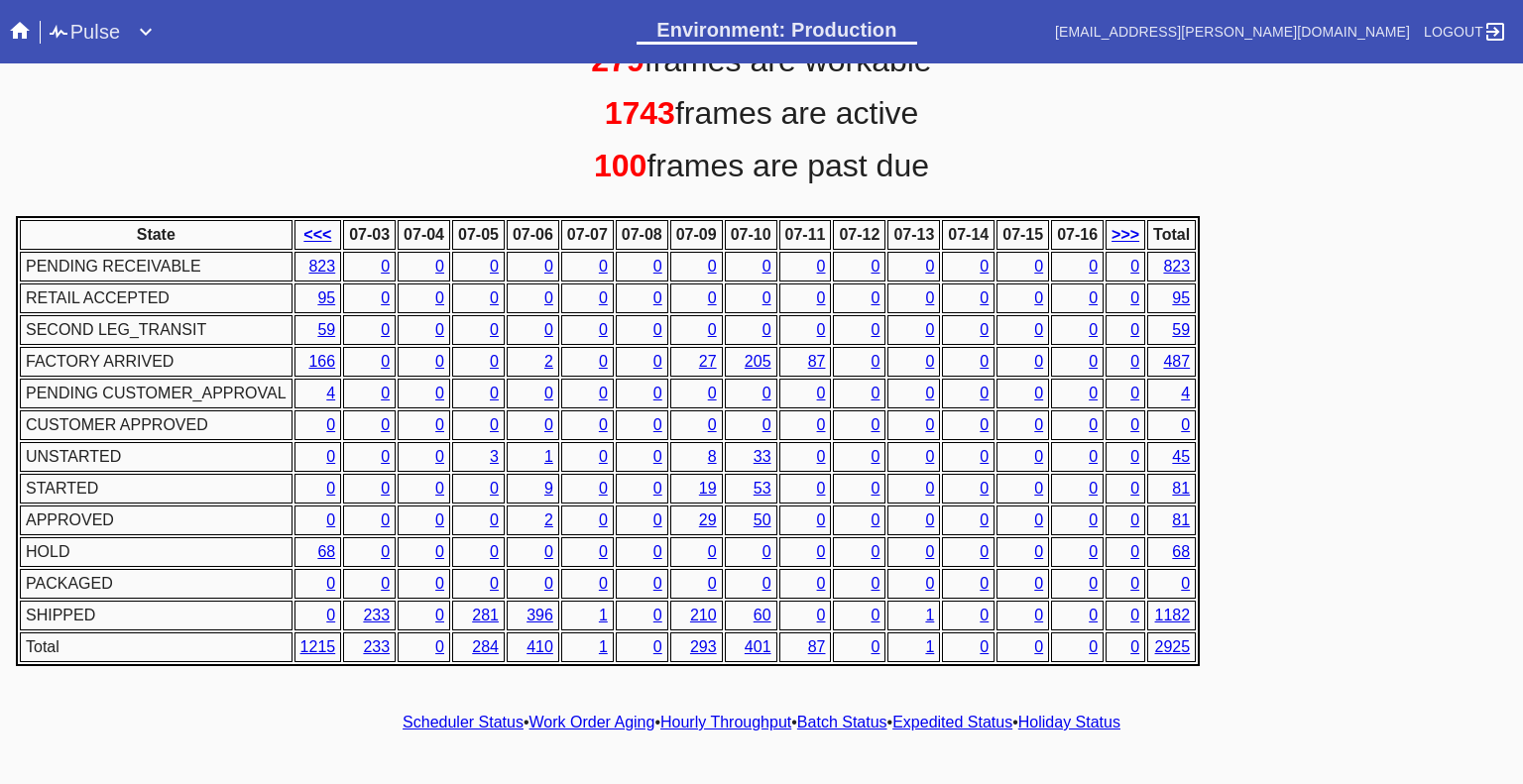 click on "Hourly Throughput" at bounding box center [726, 722] 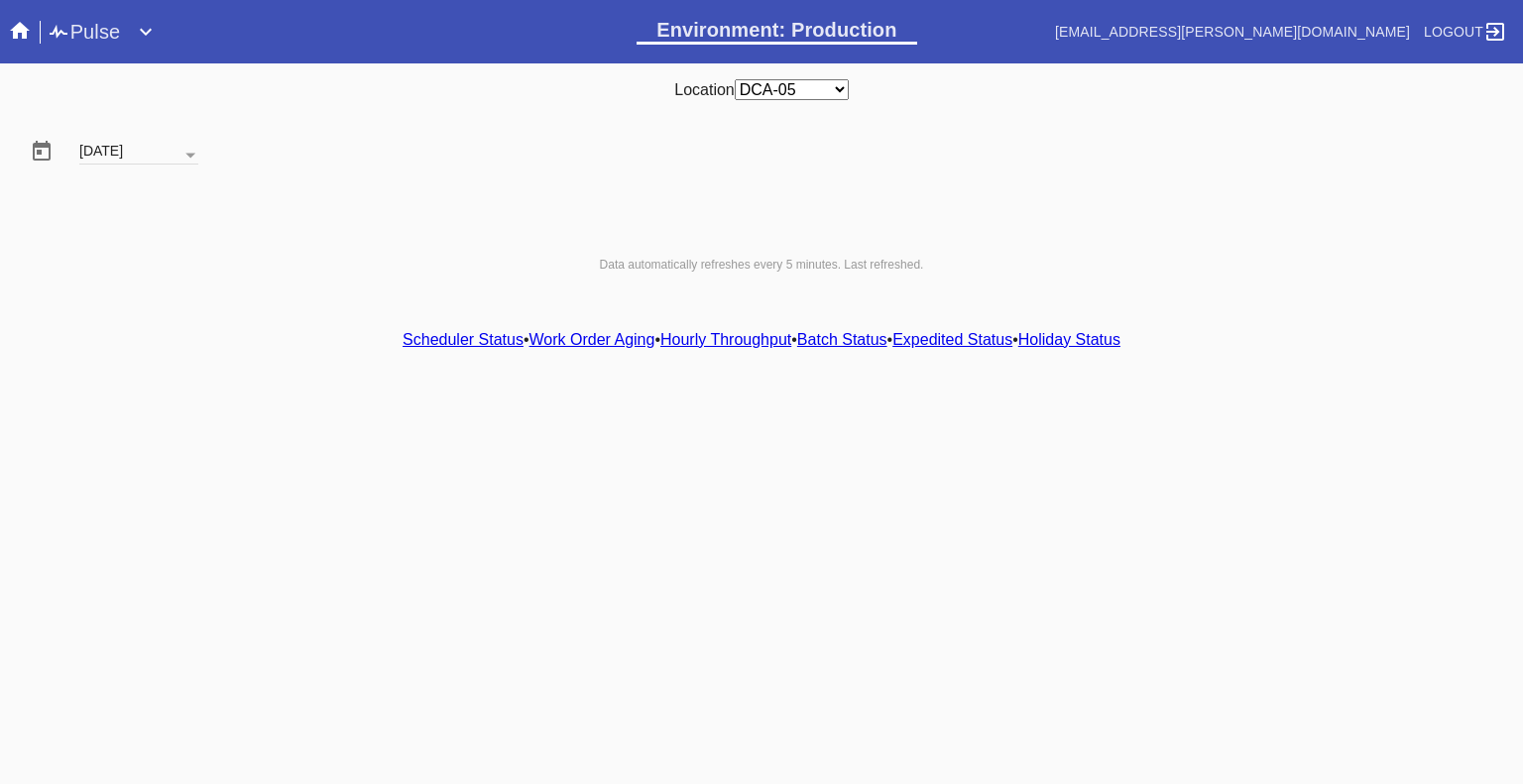 scroll, scrollTop: 0, scrollLeft: 0, axis: both 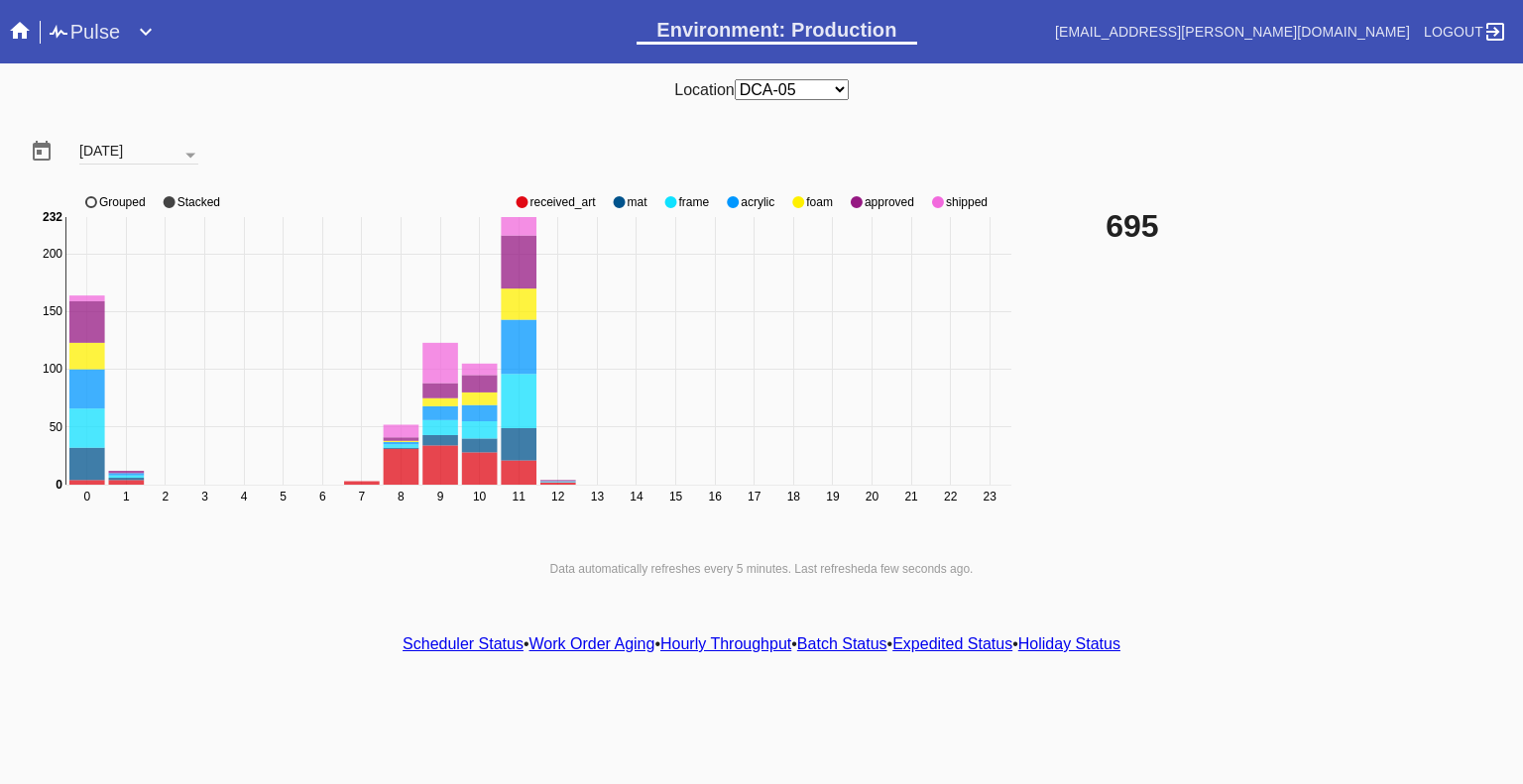 click 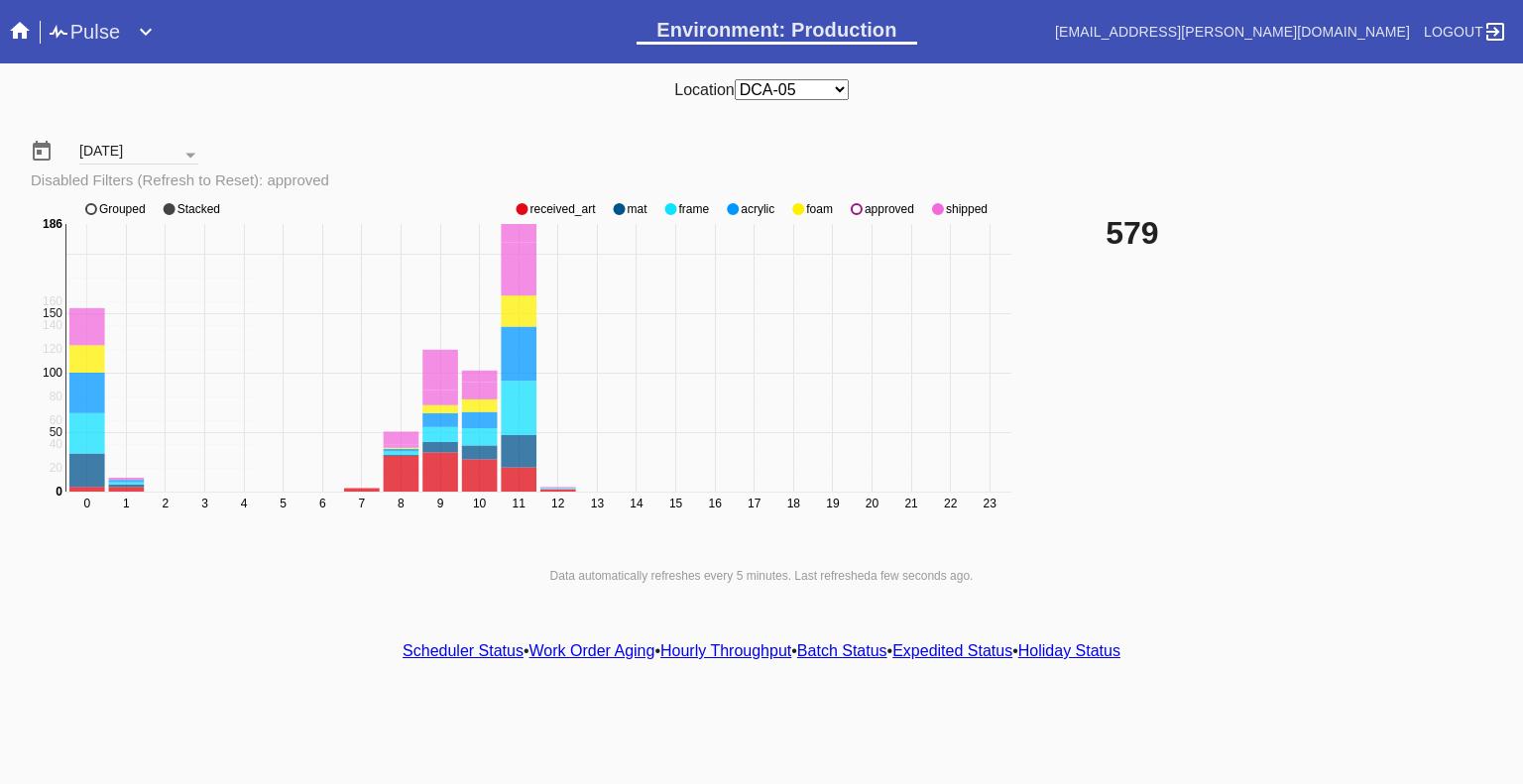 click on "0 1 2 3 4 5 6 7 8 9 10 11 12 13 14 15 16 17 18 19 20 21 22 23 50 150 200 0 20 40 60 80 100 120 140 160 180 0 186 received_art mat frame acrylic foam approved shipped Grouped Stacked" 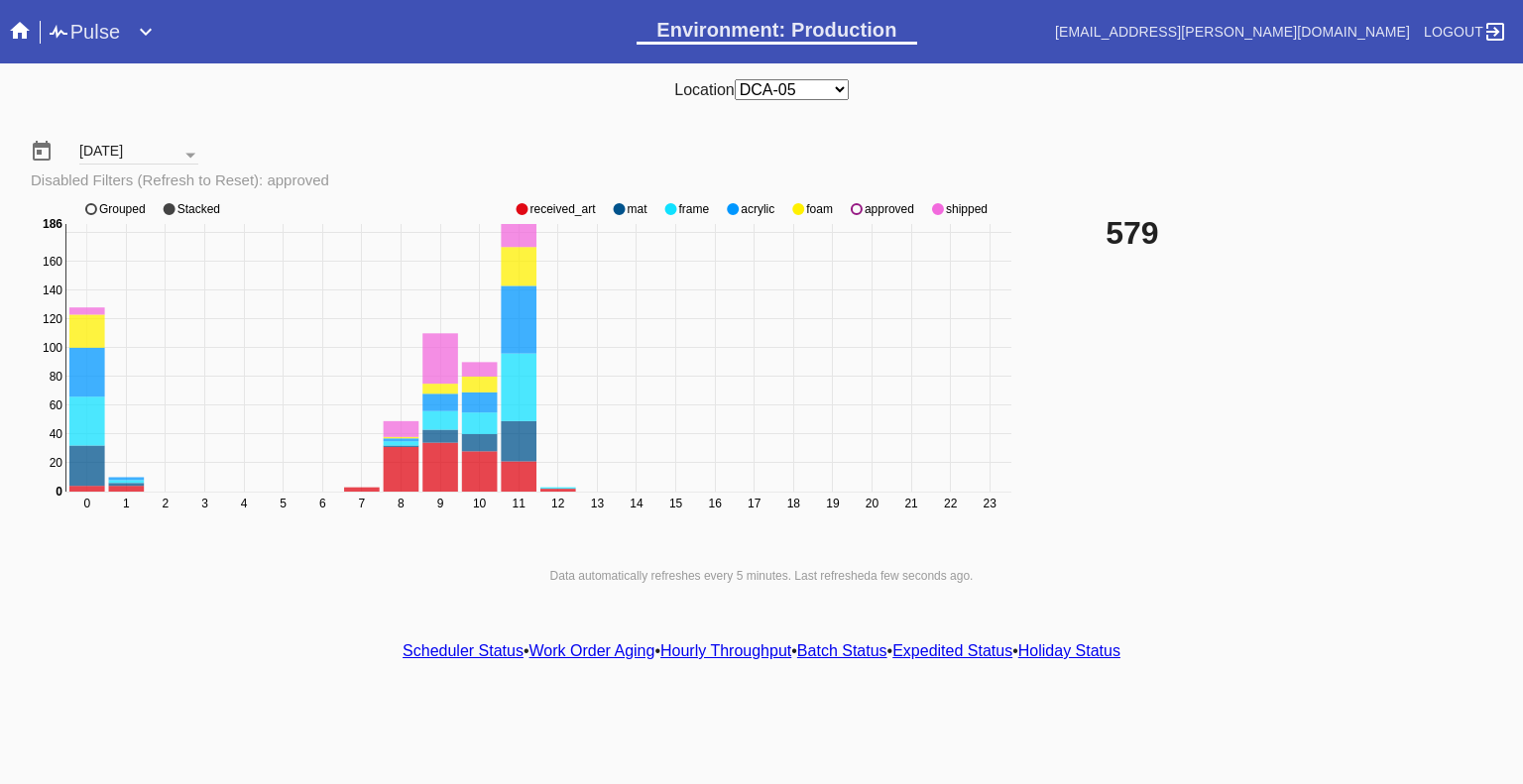 click 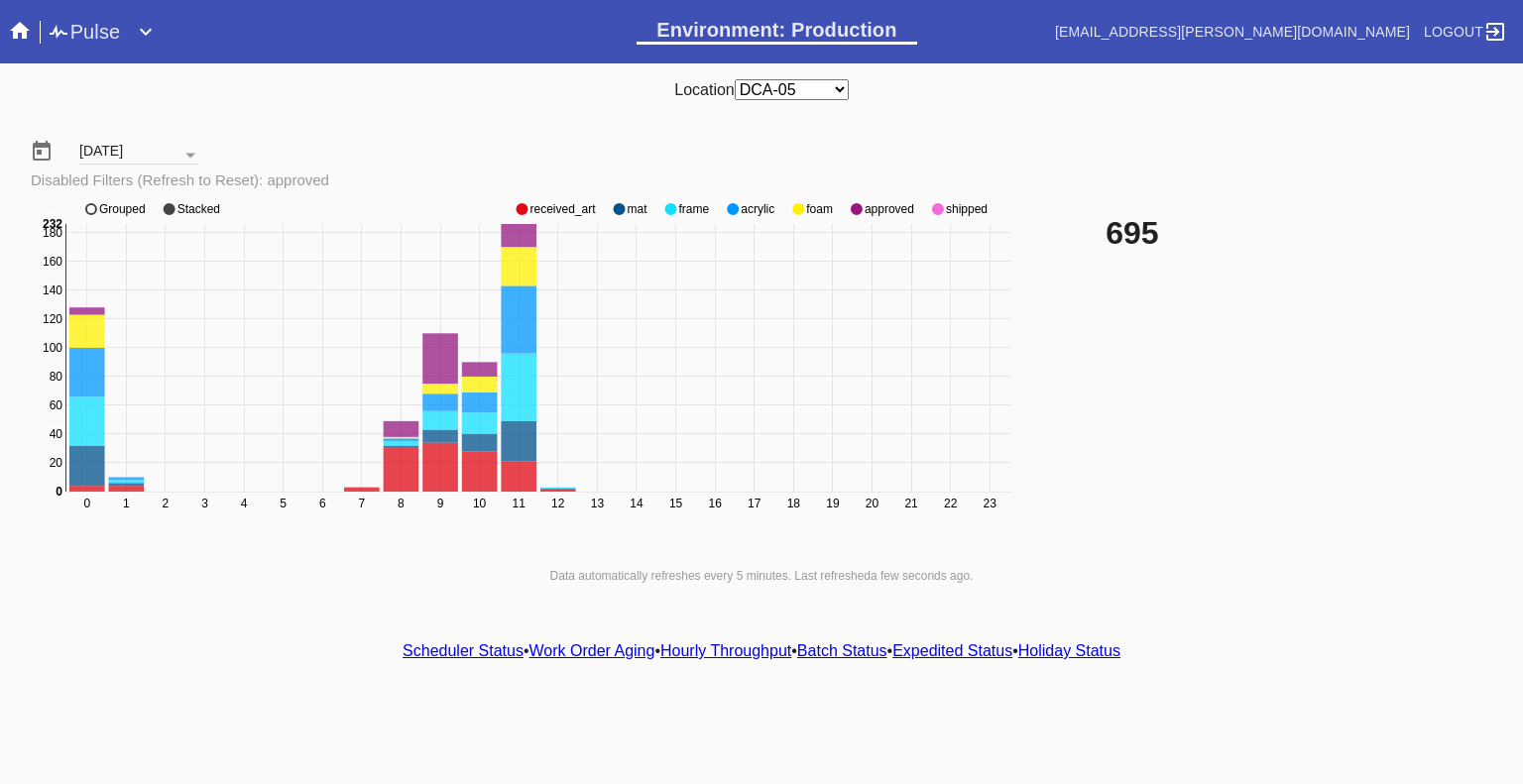 click 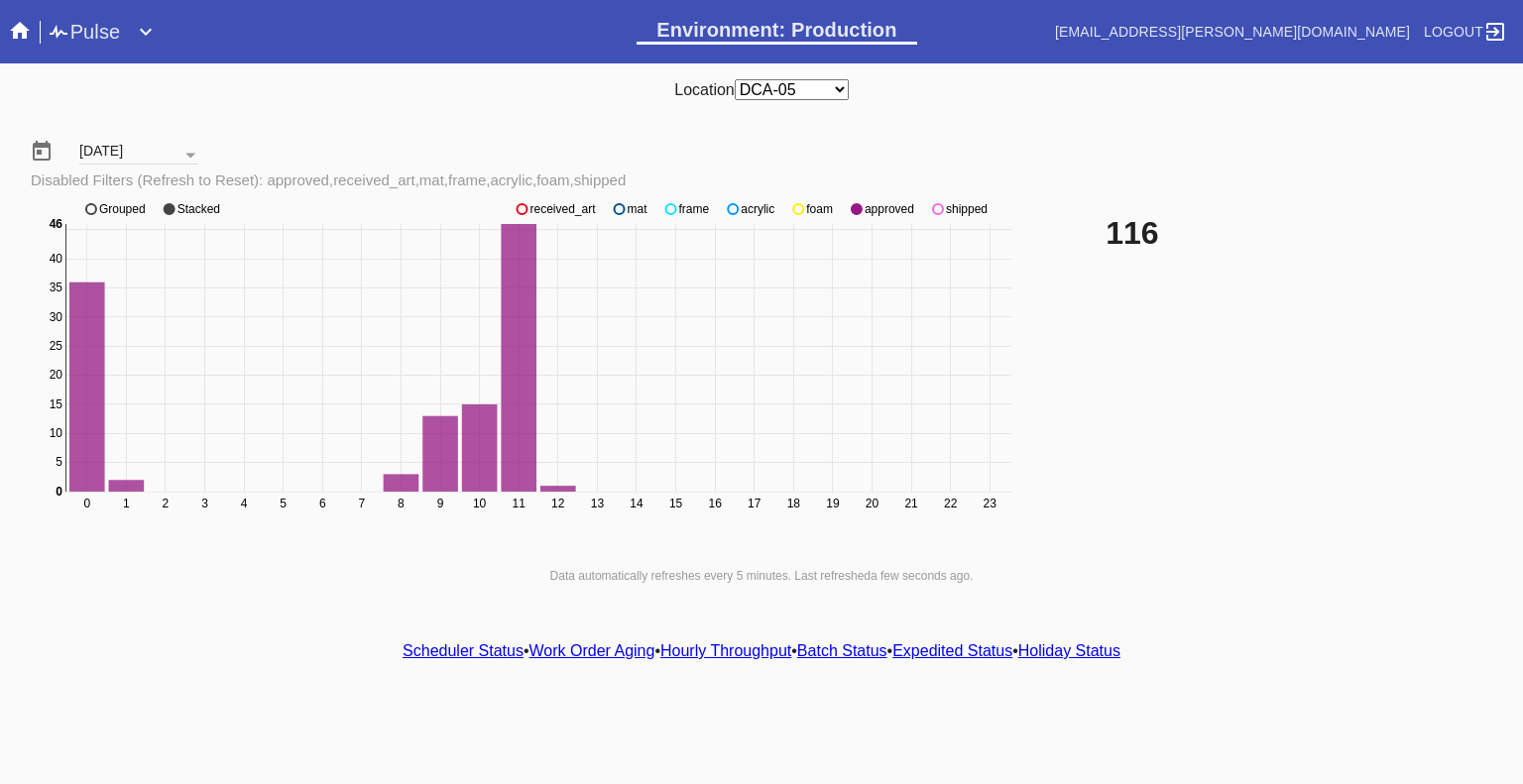 click 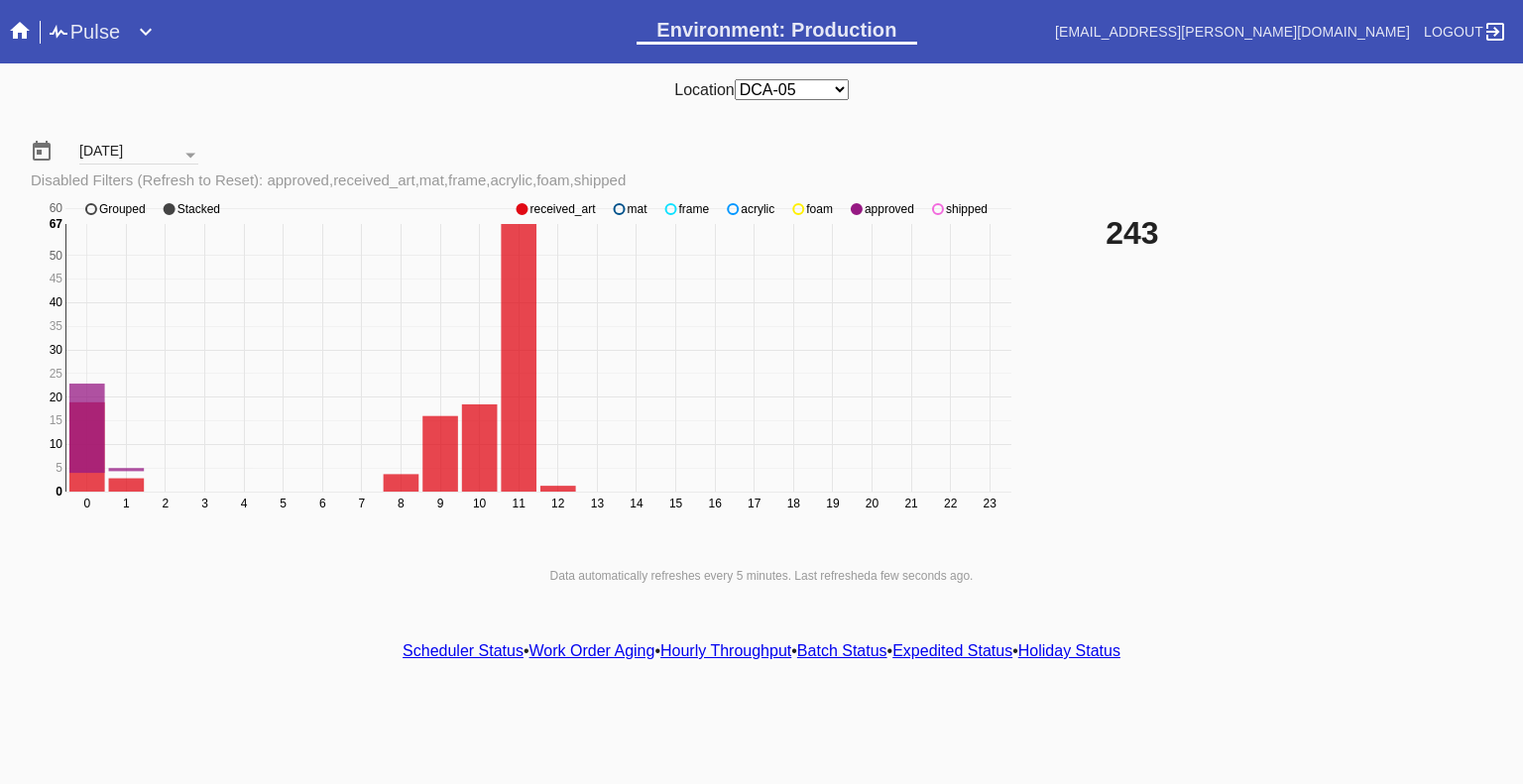 click 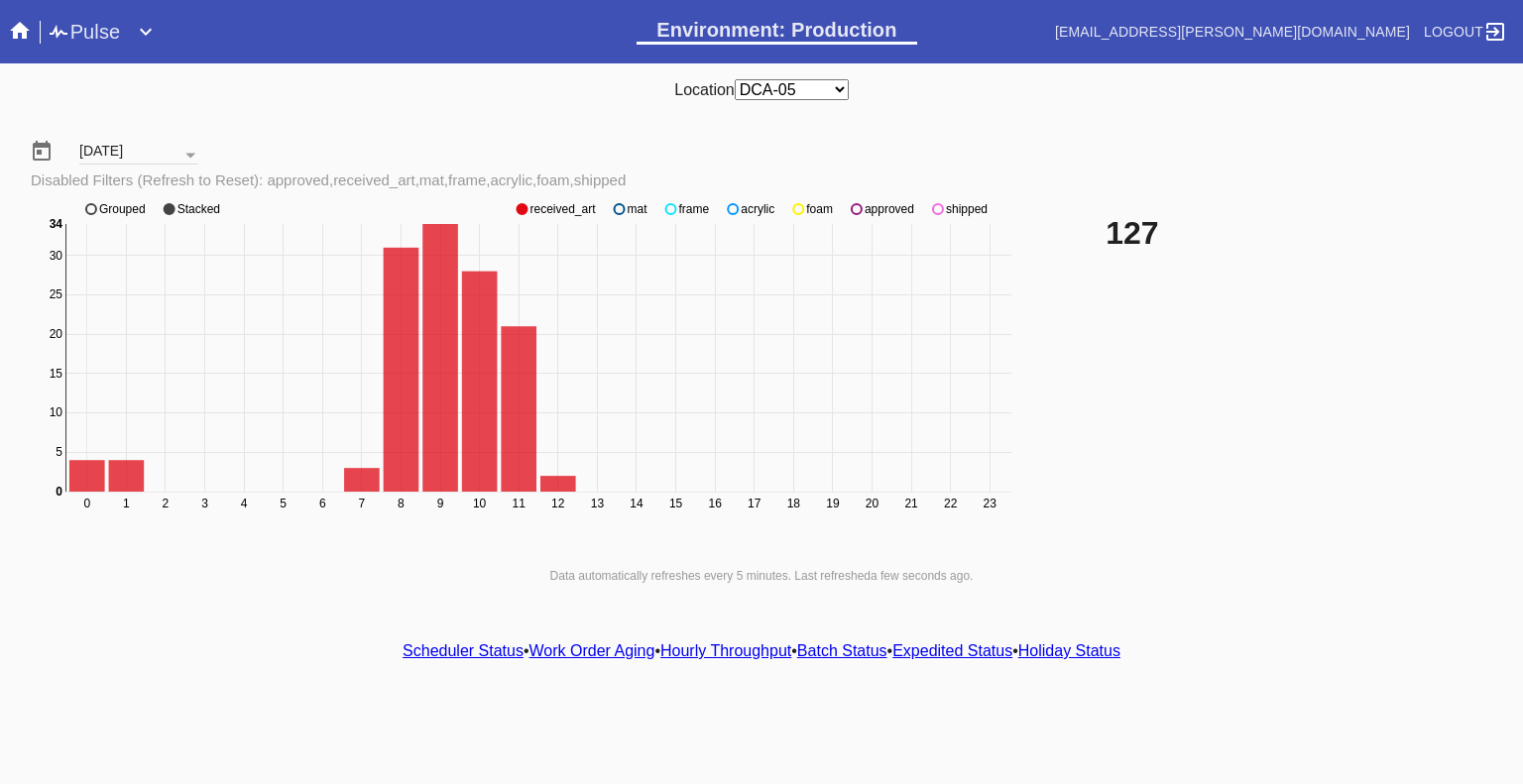 click 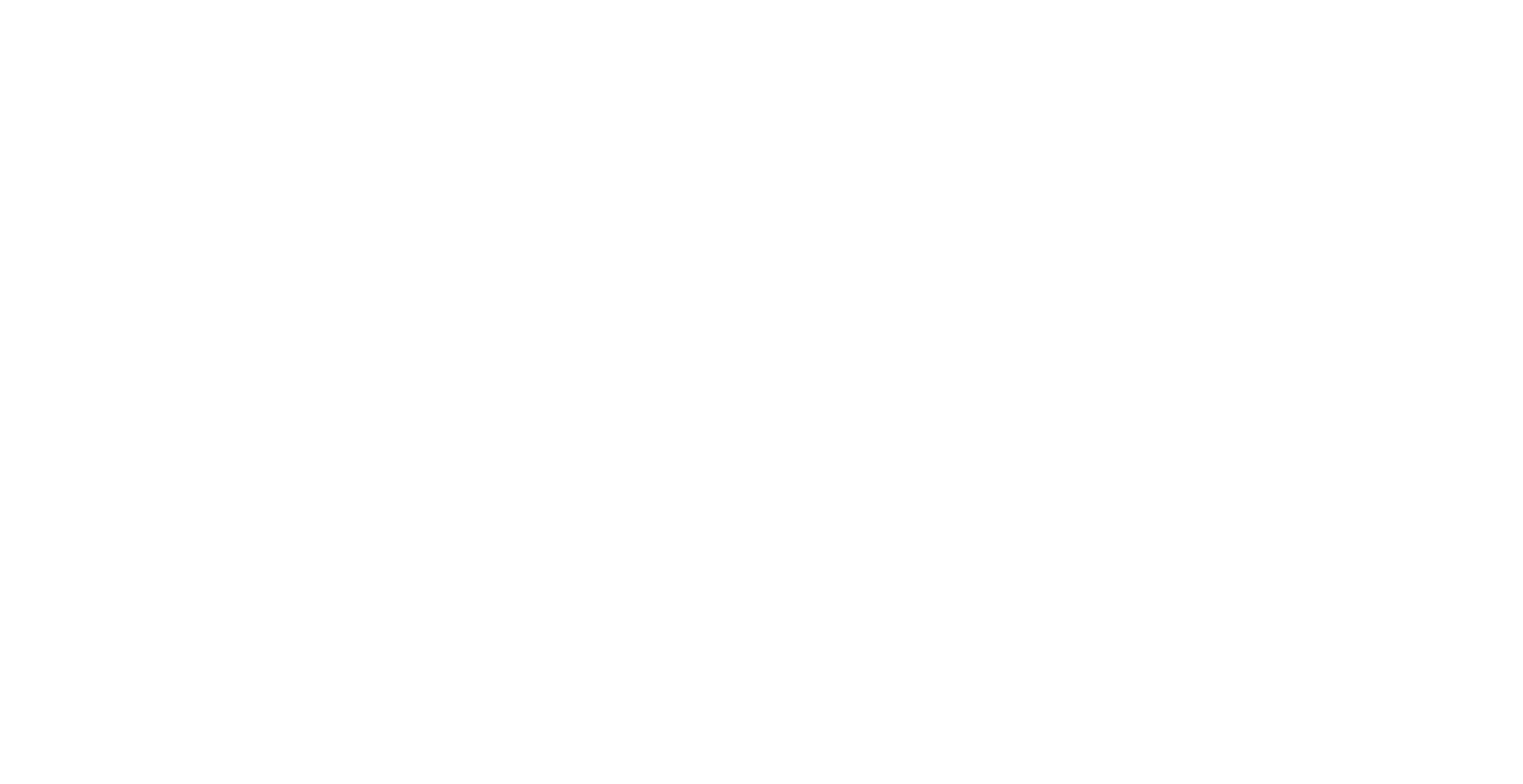 scroll, scrollTop: 0, scrollLeft: 0, axis: both 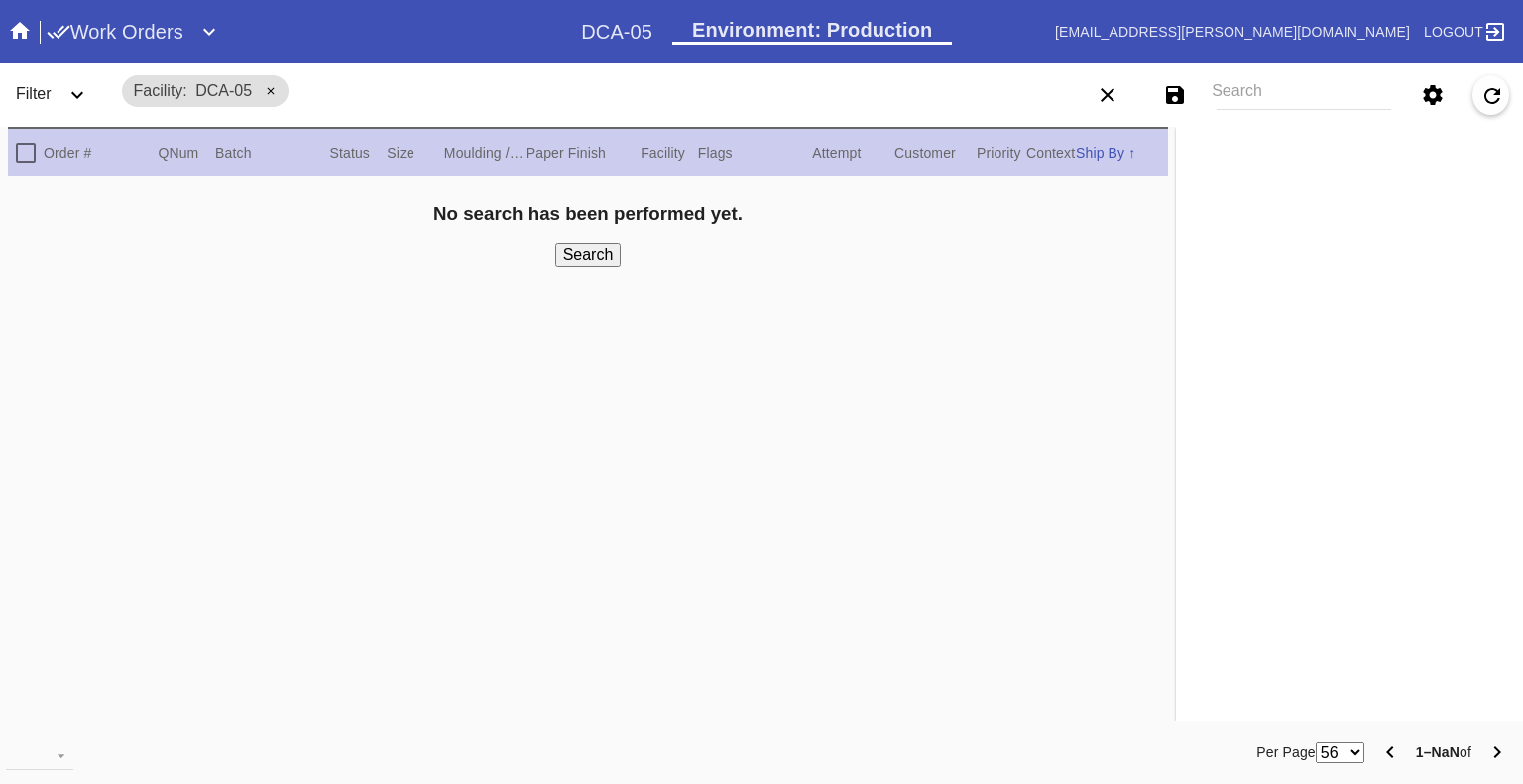 click on "Search" at bounding box center (1304, 95) 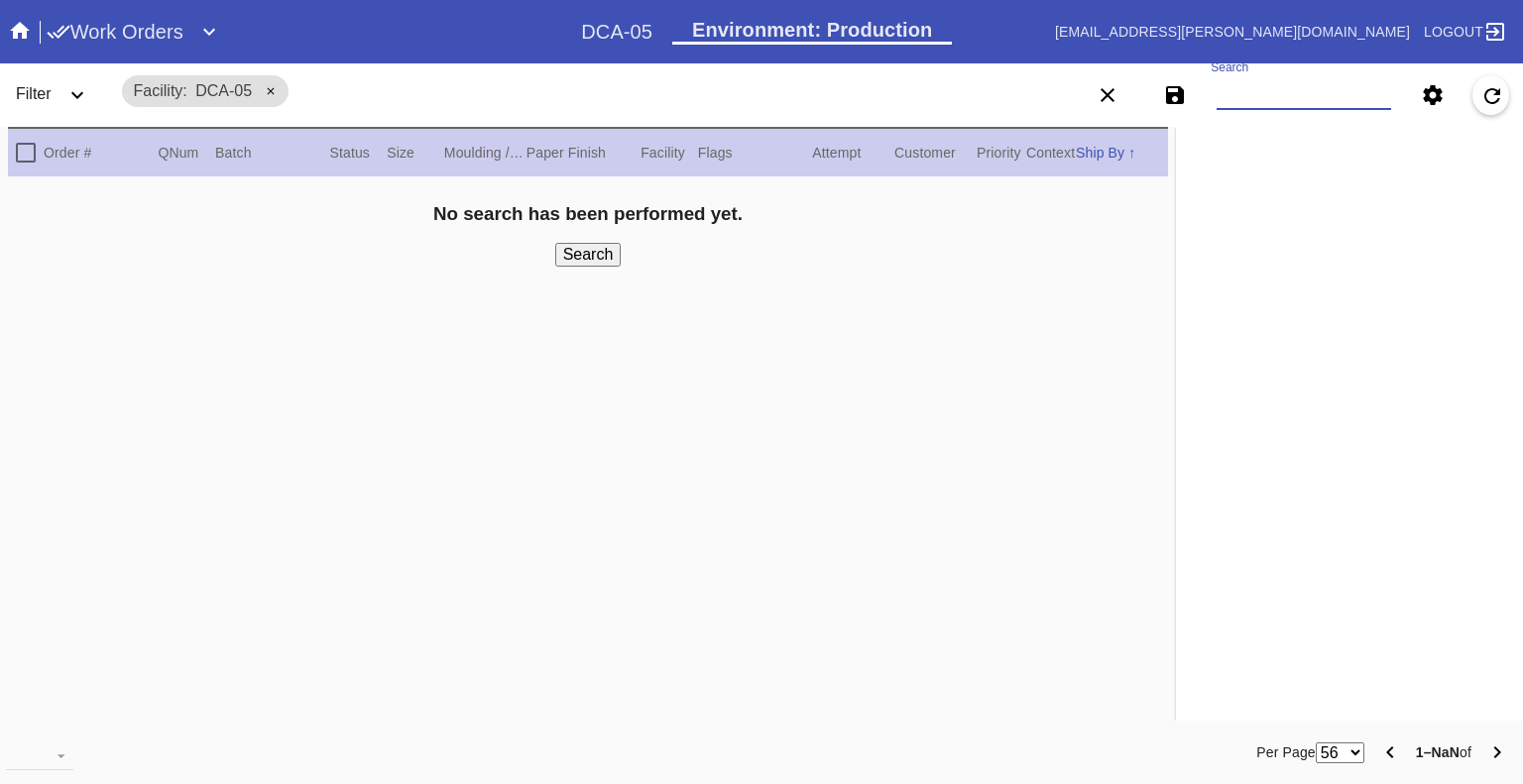 paste on "W104587284484460 W513268422551284 W925663286395271 W201925098370445 W341421665716229 W691615089985618 W709102122591869 W998222238645320 W120466755090076 W173707117155738" 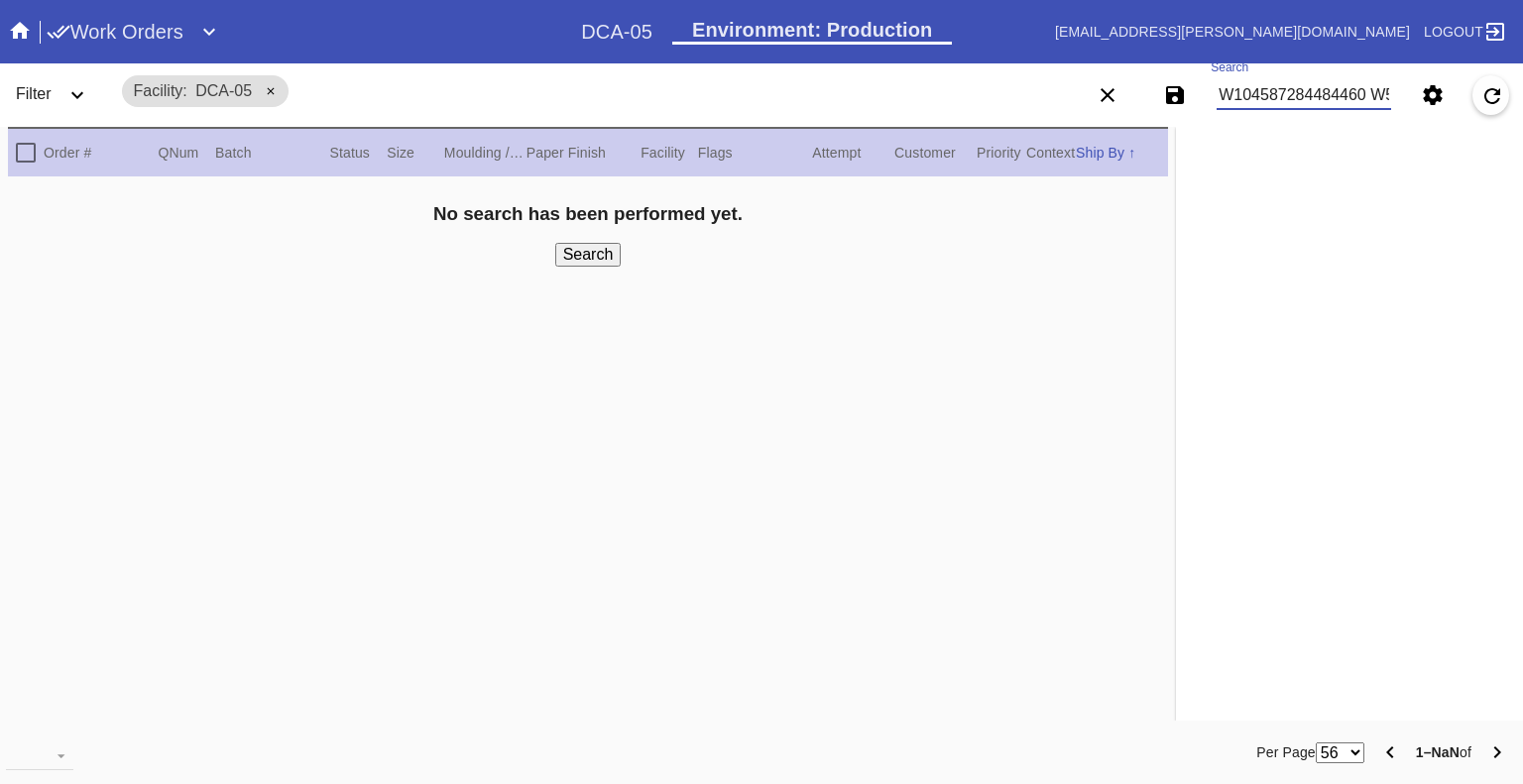 scroll, scrollTop: 0, scrollLeft: 1341, axis: horizontal 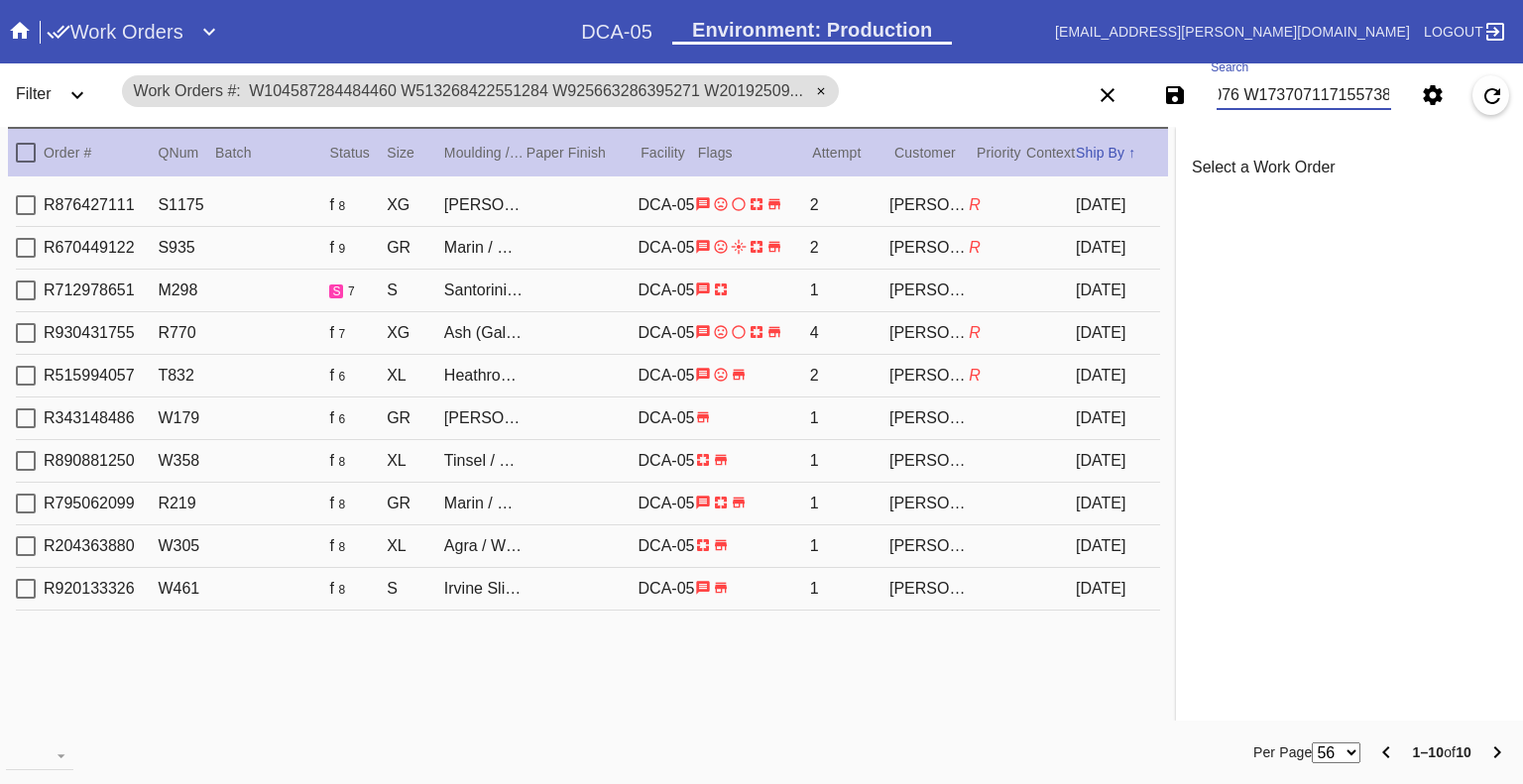 type on "W104587284484460 W513268422551284 W925663286395271 W201925098370445 W341421665716229 W691615089985618 W709102122591869 W998222238645320 W120466755090076 W173707117155738" 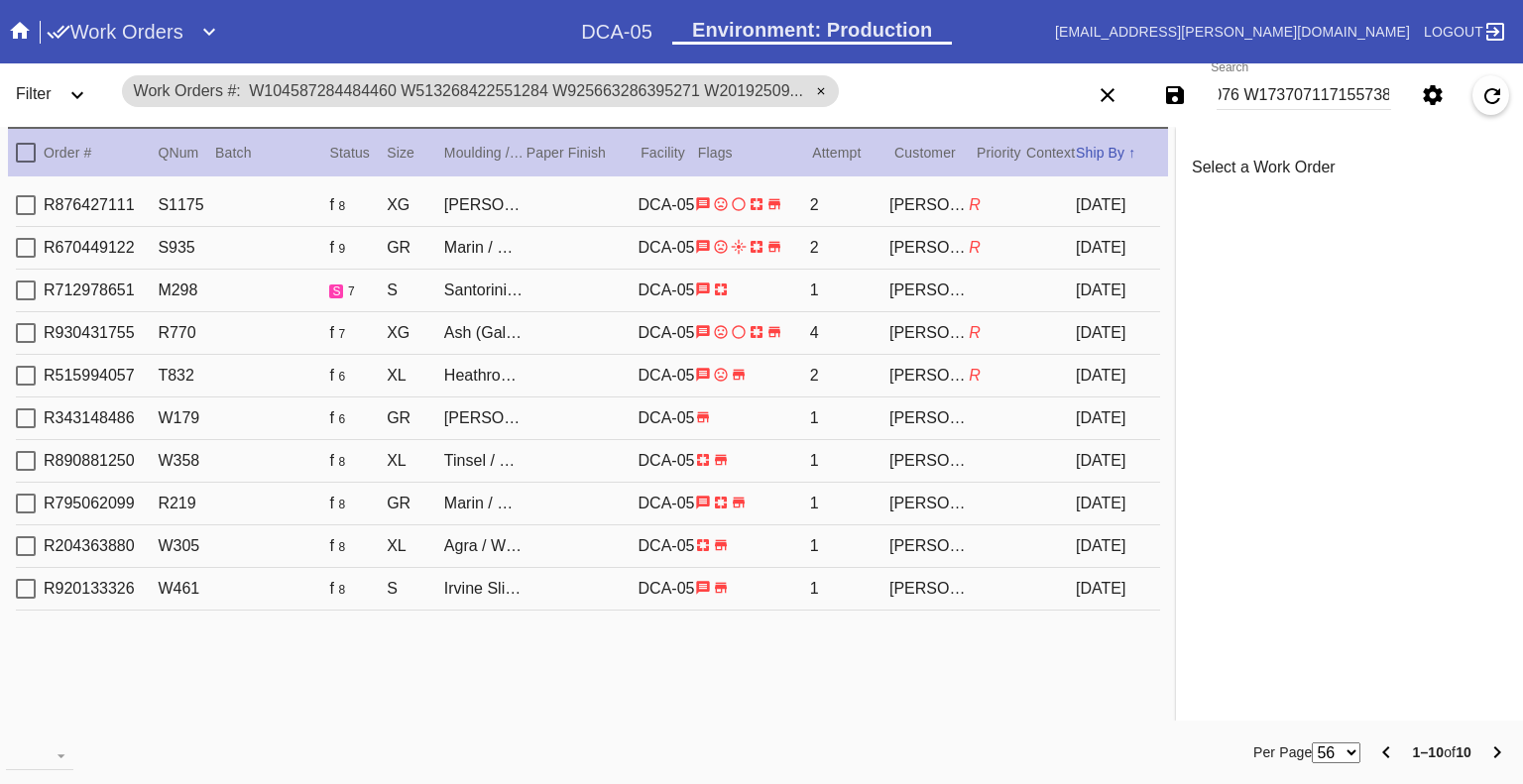 scroll, scrollTop: 0, scrollLeft: 0, axis: both 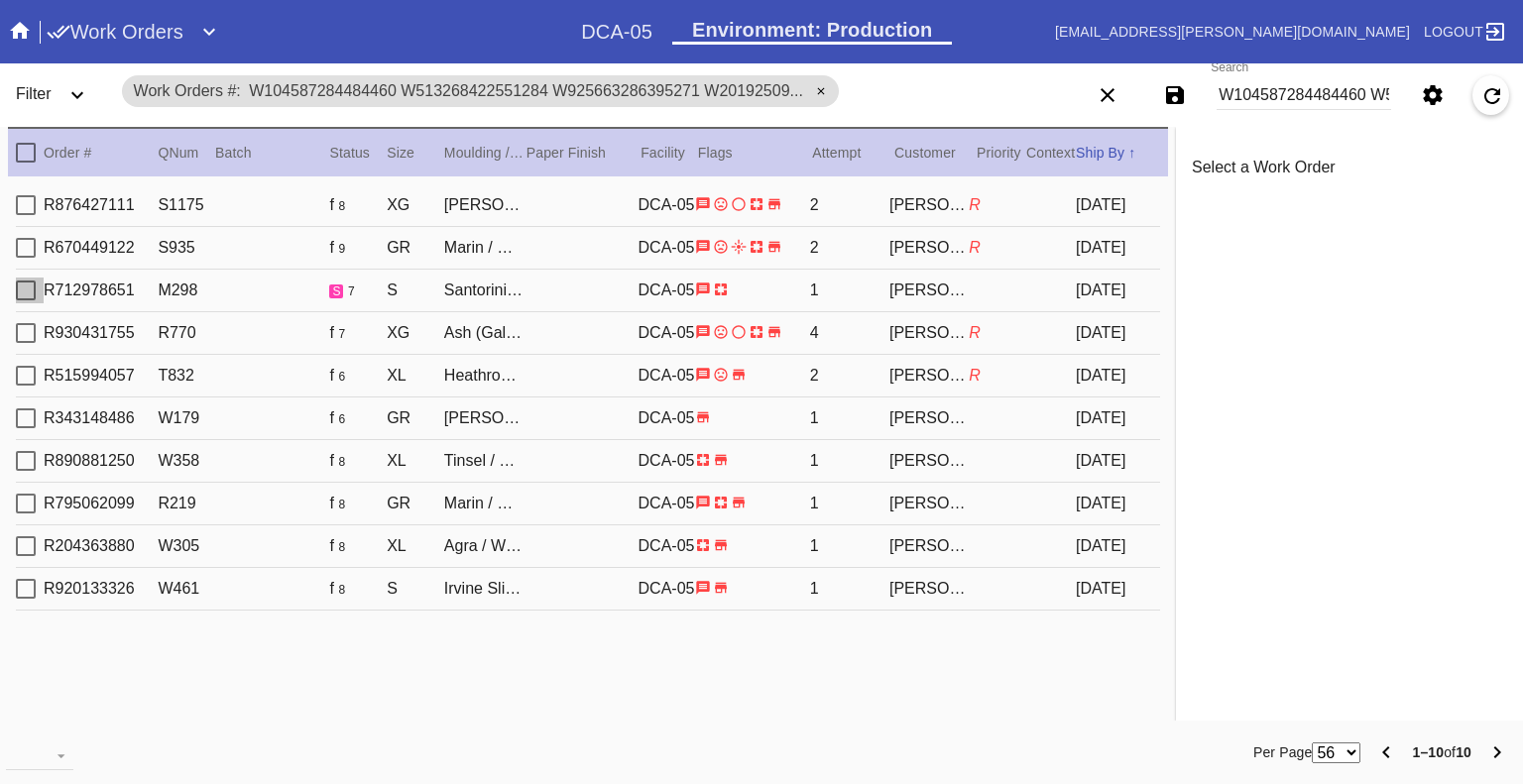 click at bounding box center [26, 290] 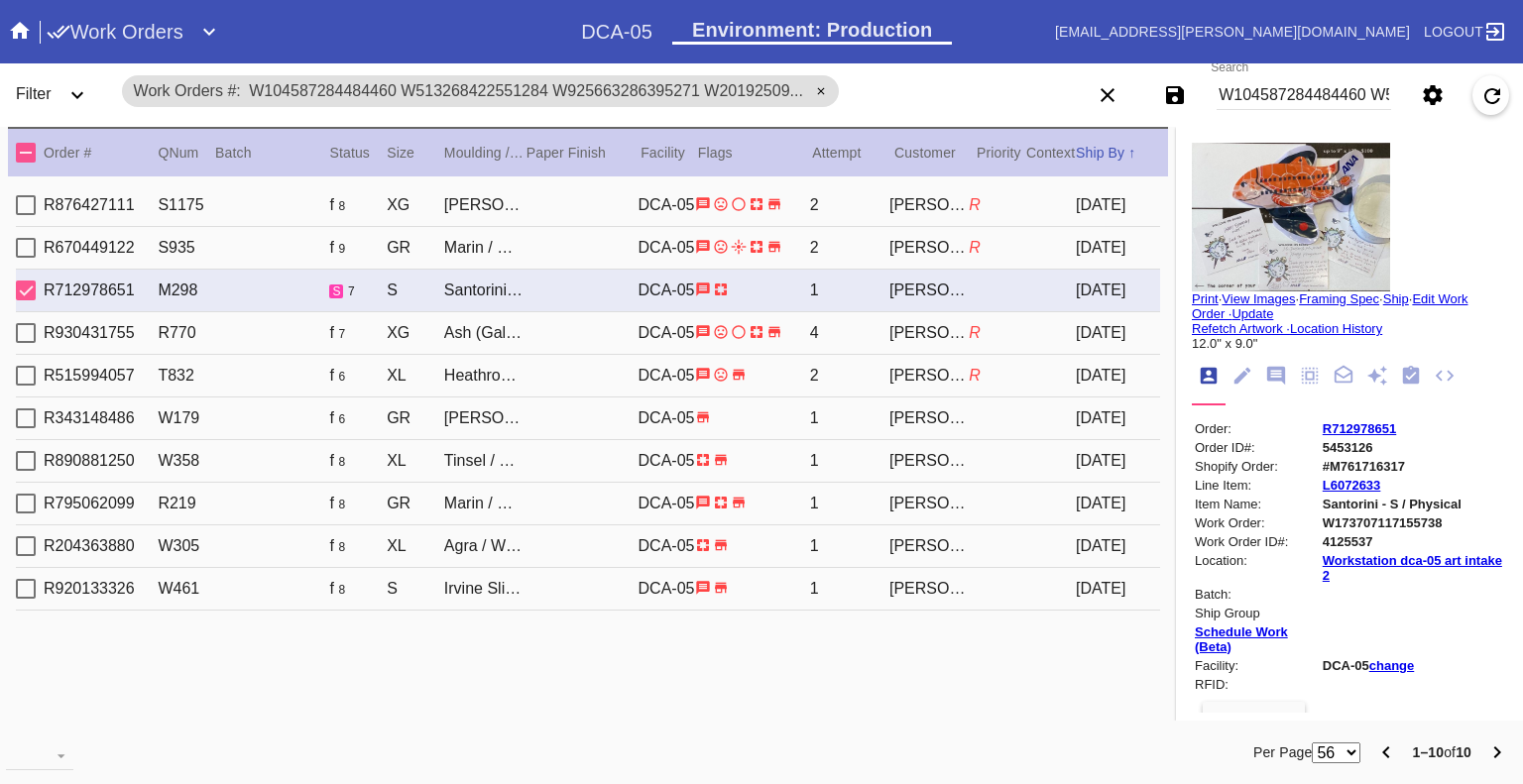 click on "W104587284484460 W513268422551284 W925663286395271 W201925098370445 W341421665716229 W691615089985618 W709102122591869 W998222238645320 W120466755090076 W173707117155738" at bounding box center [1304, 95] 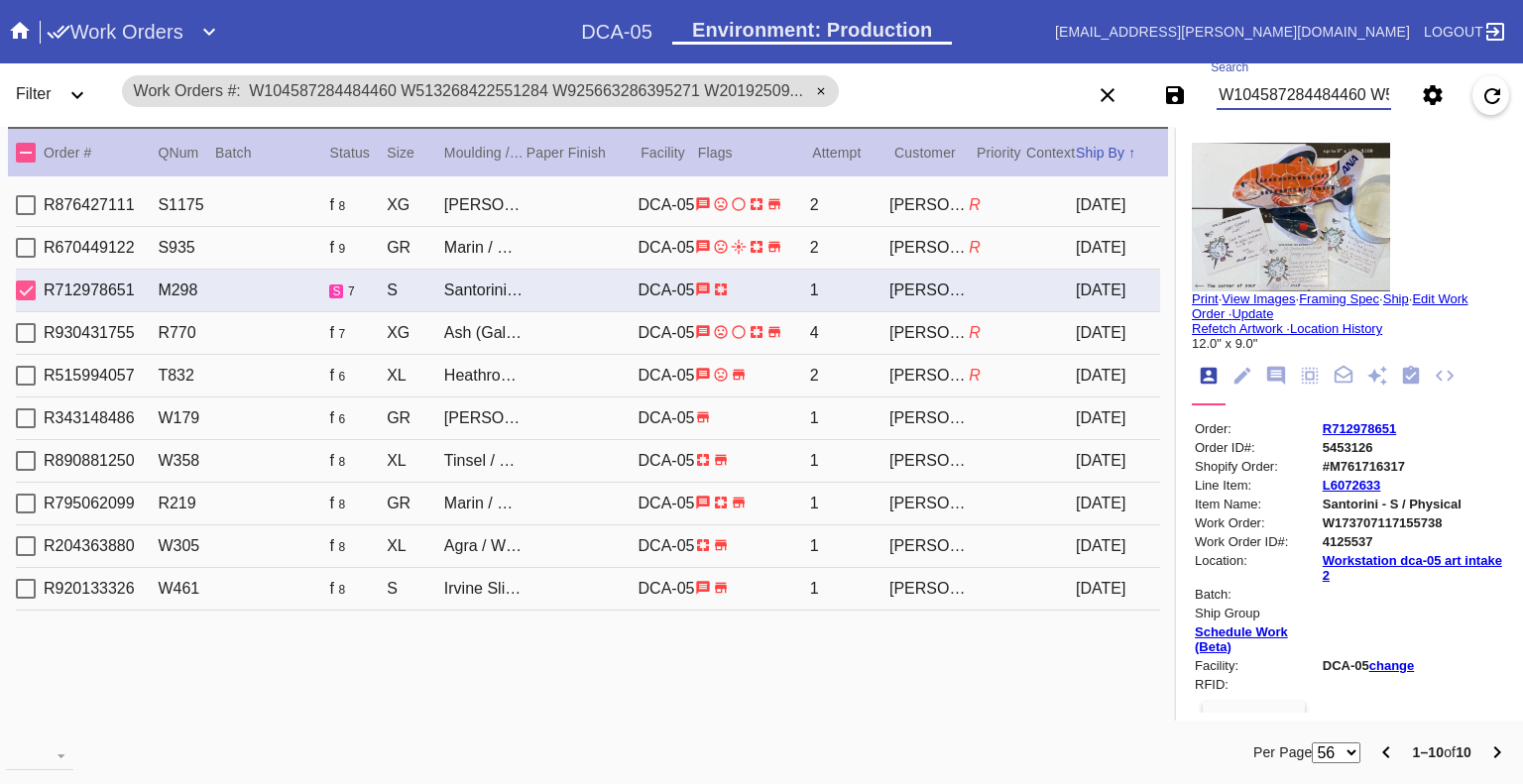 click on "W104587284484460 W513268422551284 W925663286395271 W201925098370445 W341421665716229 W691615089985618 W709102122591869 W998222238645320 W120466755090076 W173707117155738" at bounding box center [1304, 95] 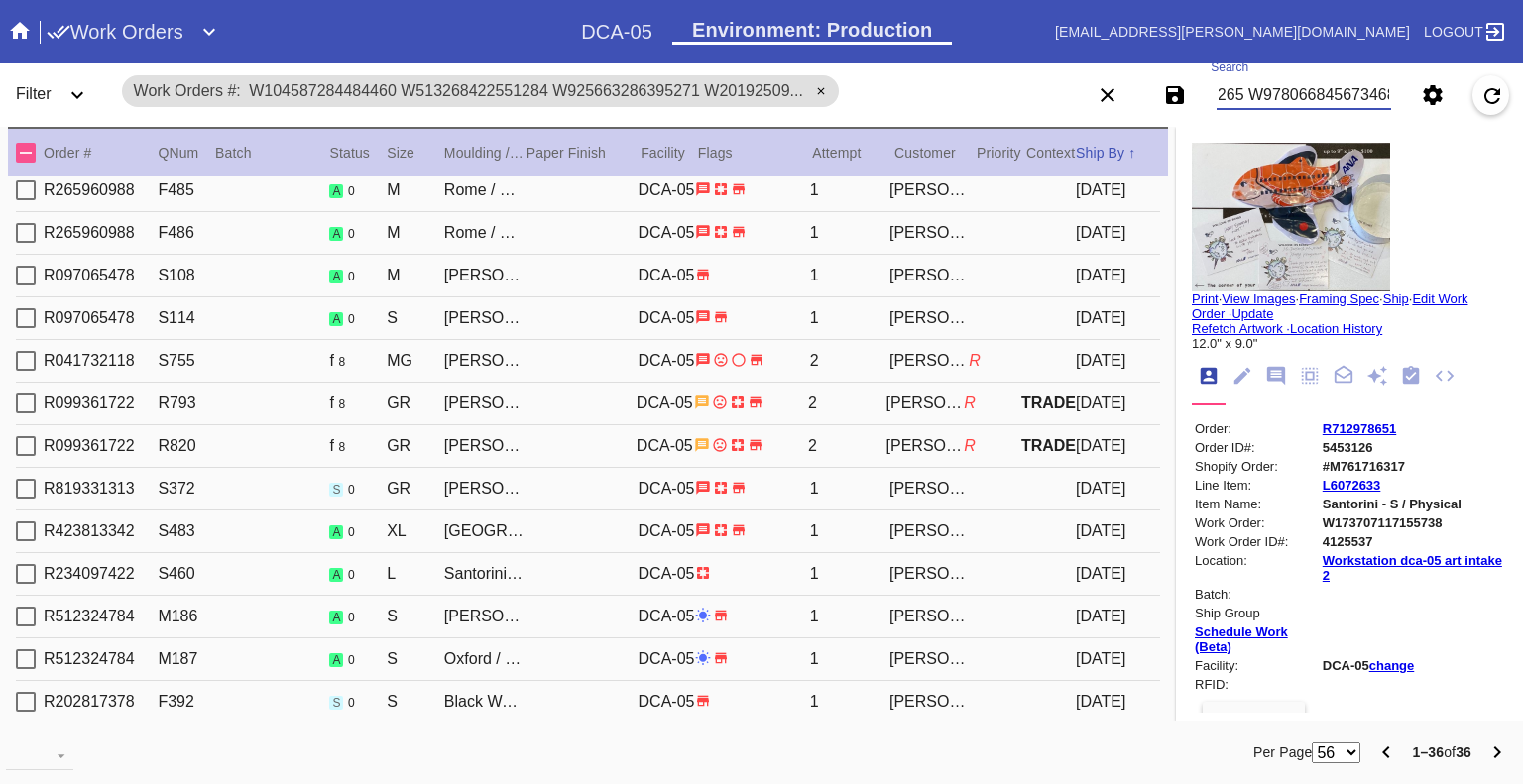 scroll, scrollTop: 1007, scrollLeft: 0, axis: vertical 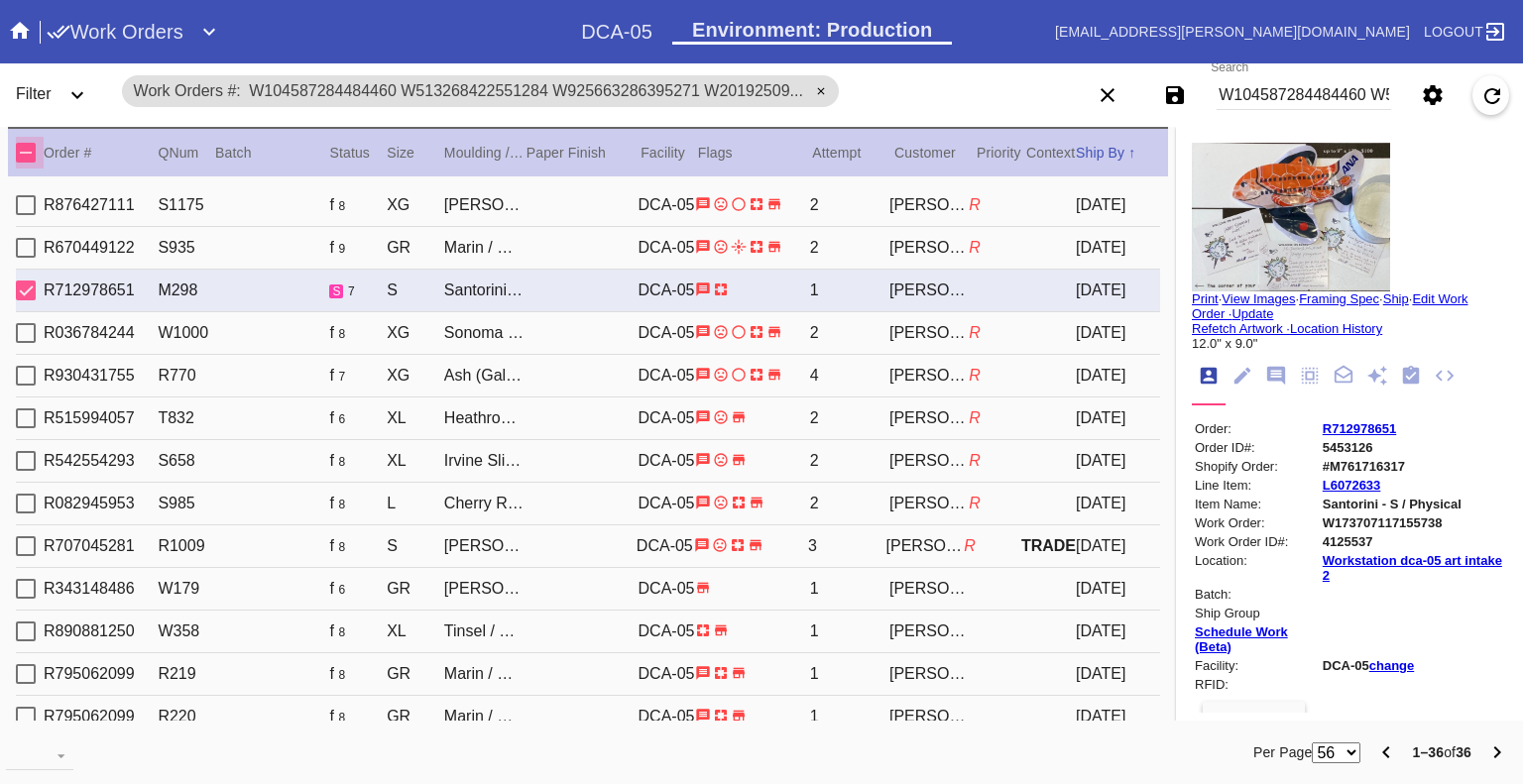 click at bounding box center (26, 153) 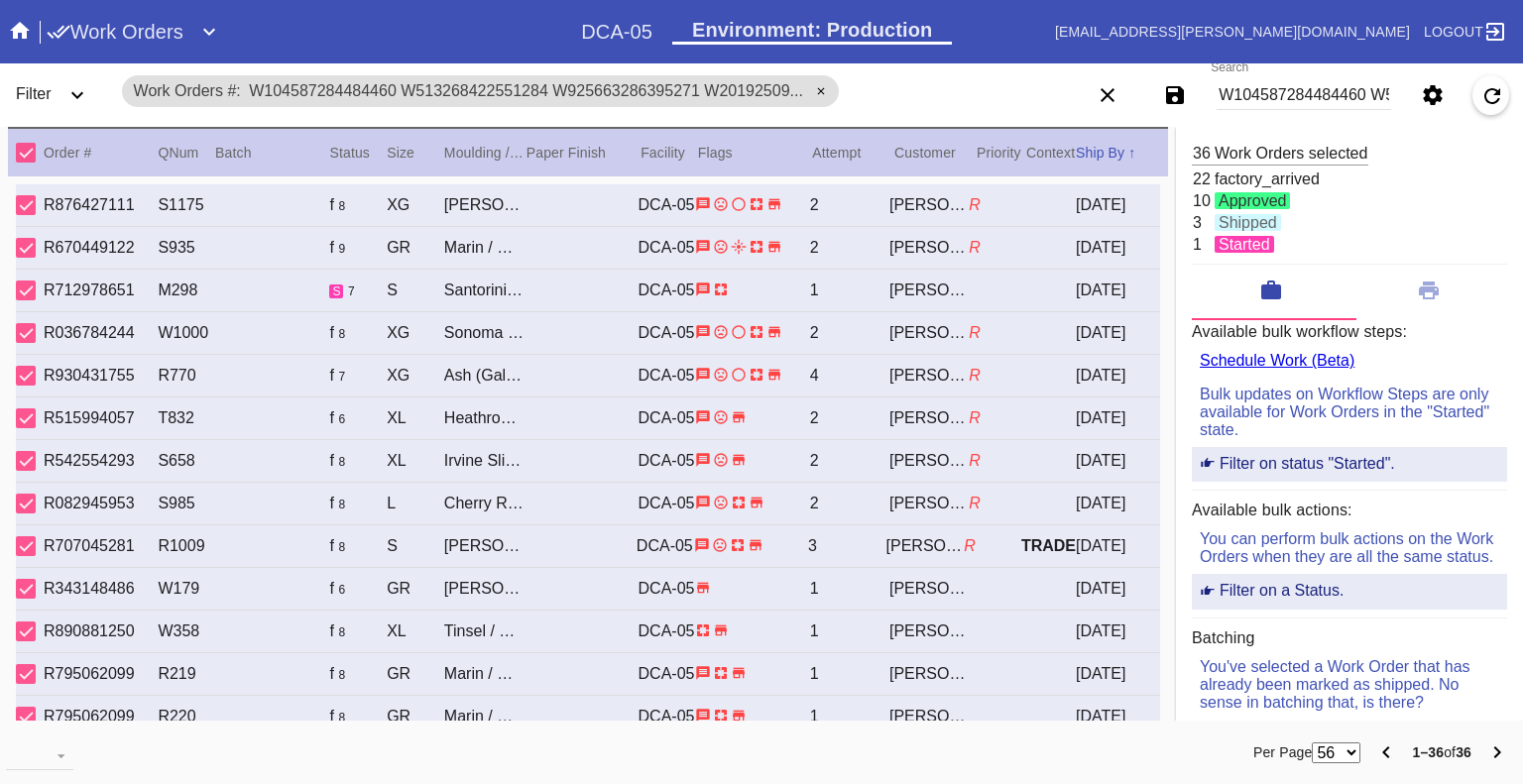 click at bounding box center (26, 153) 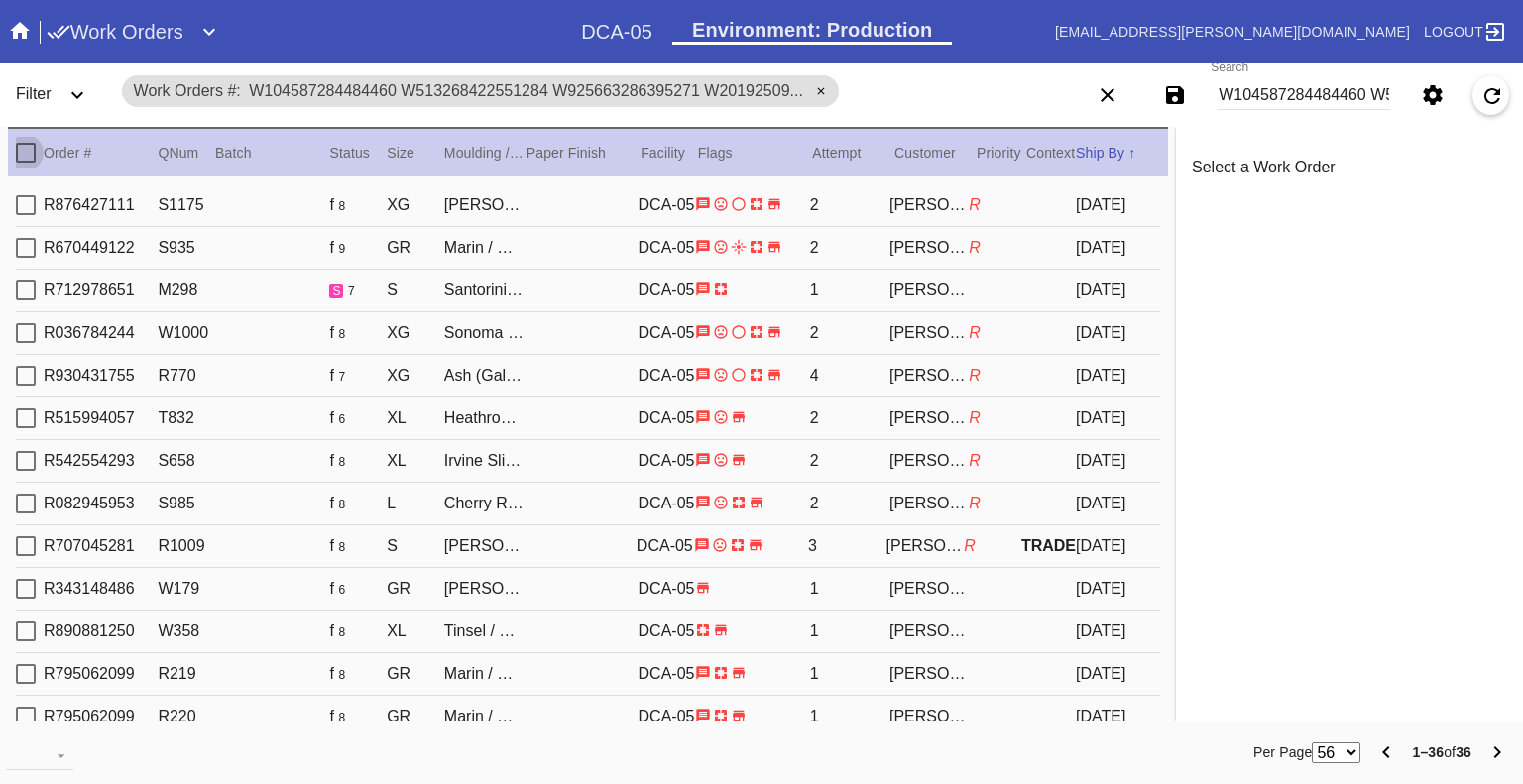 click on "Search W104587284484460 W513268422551284 W925663286395271 W201925098370445 W691615089985618 W709102122591869 W998222238645320 W120466755090076 W574518439610807 W639416852685114 W659954432098783 W685714016147001 W809967739660625 W854930293944313 W937822530688674 W966427745924702 W816204724257744 W891029463788973 W173707117155738 W211682330668707 W675188773223505 W744663183352376 W520256087064992 W079217314891844 W223612670588359 W269241372368822 W474671939003538 W602380922143951 W657381268225797 W674793651169373 W674868722357467 W718669707079511 W755735467618864 W888135547787129 W962708716399265 W978066845673468" at bounding box center (1304, 95) 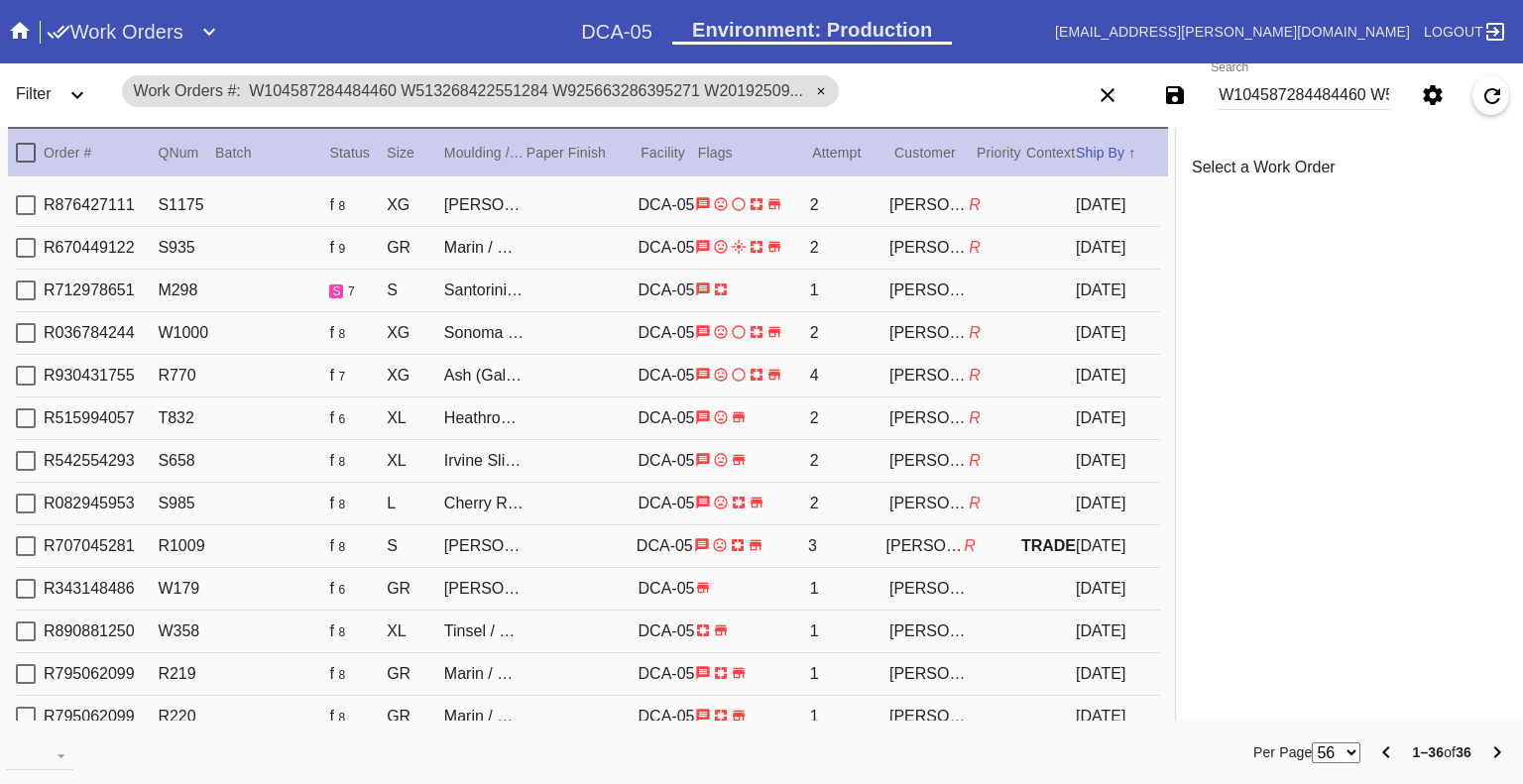 click on "W104587284484460 W513268422551284 W925663286395271 W201925098370445 W691615089985618 W709102122591869 W998222238645320 W120466755090076 W574518439610807 W639416852685114 W659954432098783 W685714016147001 W809967739660625 W854930293944313 W937822530688674 W966427745924702 W816204724257744 W891029463788973 W173707117155738 W211682330668707 W675188773223505 W744663183352376 W520256087064992 W079217314891844 W223612670588359 W269241372368822 W474671939003538 W602380922143951 W657381268225797 W674793651169373 W674868722357467 W718669707079511 W755735467618864 W888135547787129 W962708716399265 W978066845673468" at bounding box center (1304, 95) 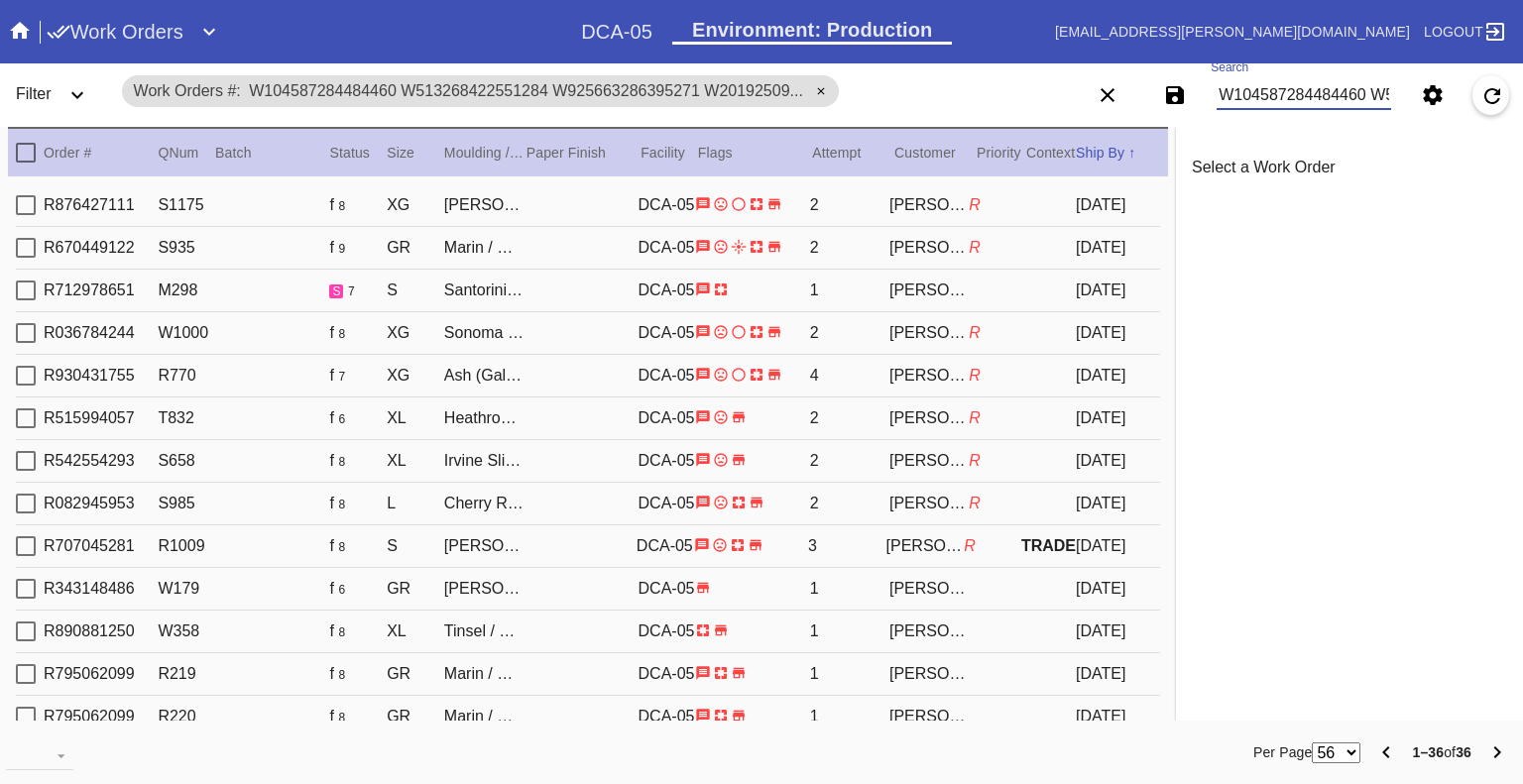 click on "W104587284484460 W513268422551284 W925663286395271 W201925098370445 W691615089985618 W709102122591869 W998222238645320 W120466755090076 W574518439610807 W639416852685114 W659954432098783 W685714016147001 W809967739660625 W854930293944313 W937822530688674 W966427745924702 W816204724257744 W891029463788973 W173707117155738 W211682330668707 W675188773223505 W744663183352376 W520256087064992 W079217314891844 W223612670588359 W269241372368822 W474671939003538 W602380922143951 W657381268225797 W674793651169373 W674868722357467 W718669707079511 W755735467618864 W888135547787129 W962708716399265 W978066845673468" at bounding box center [1304, 95] 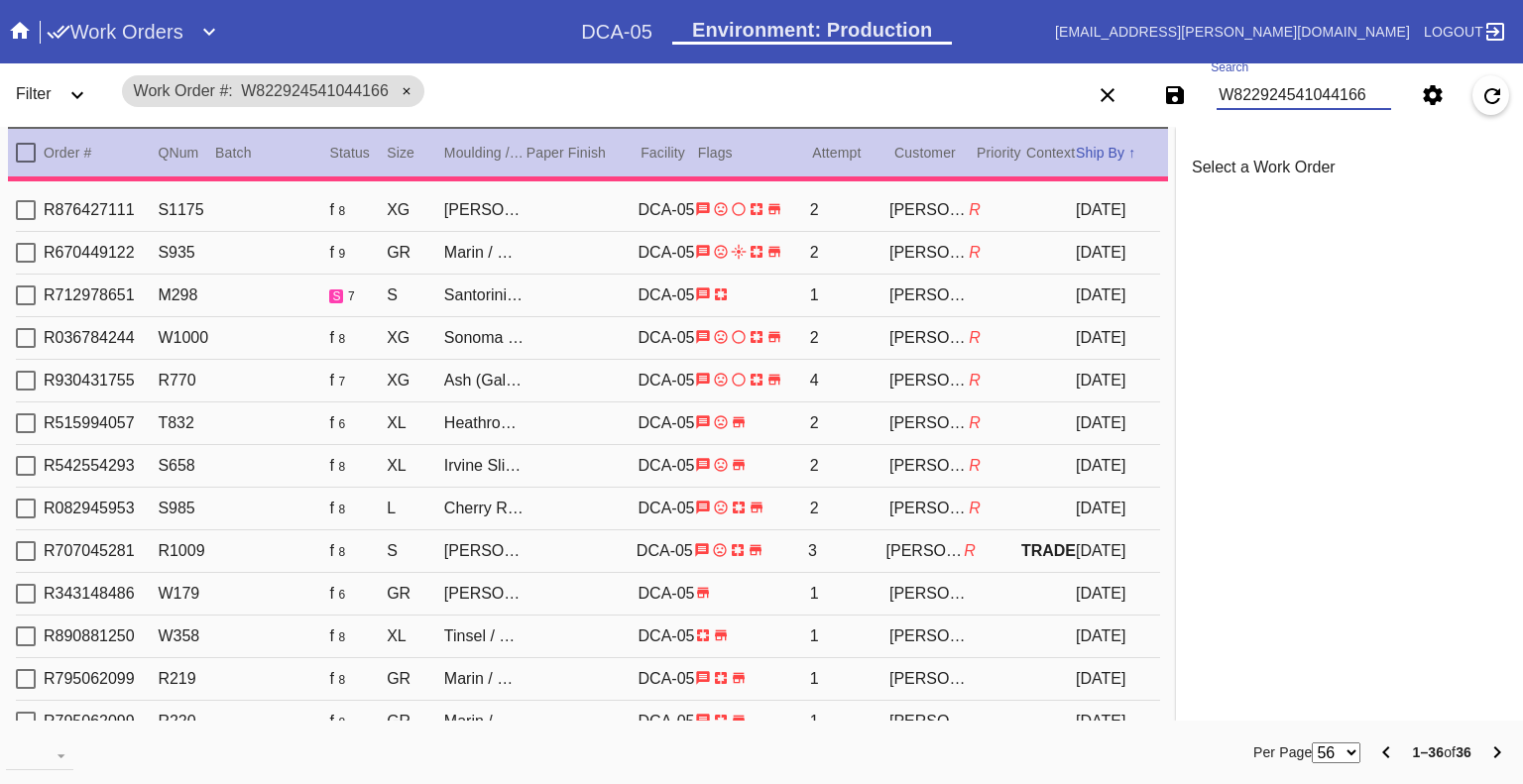 type on "0.0" 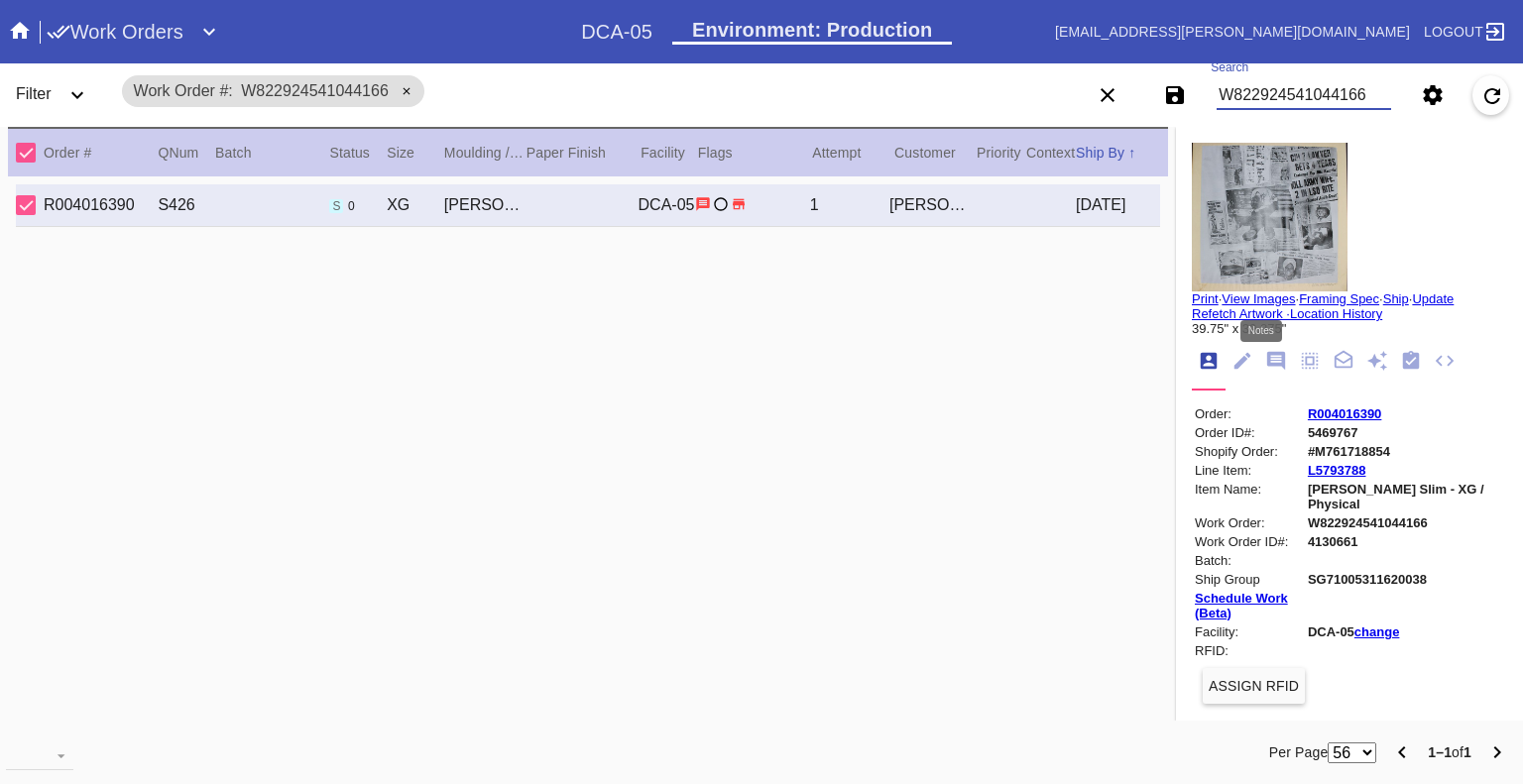 click 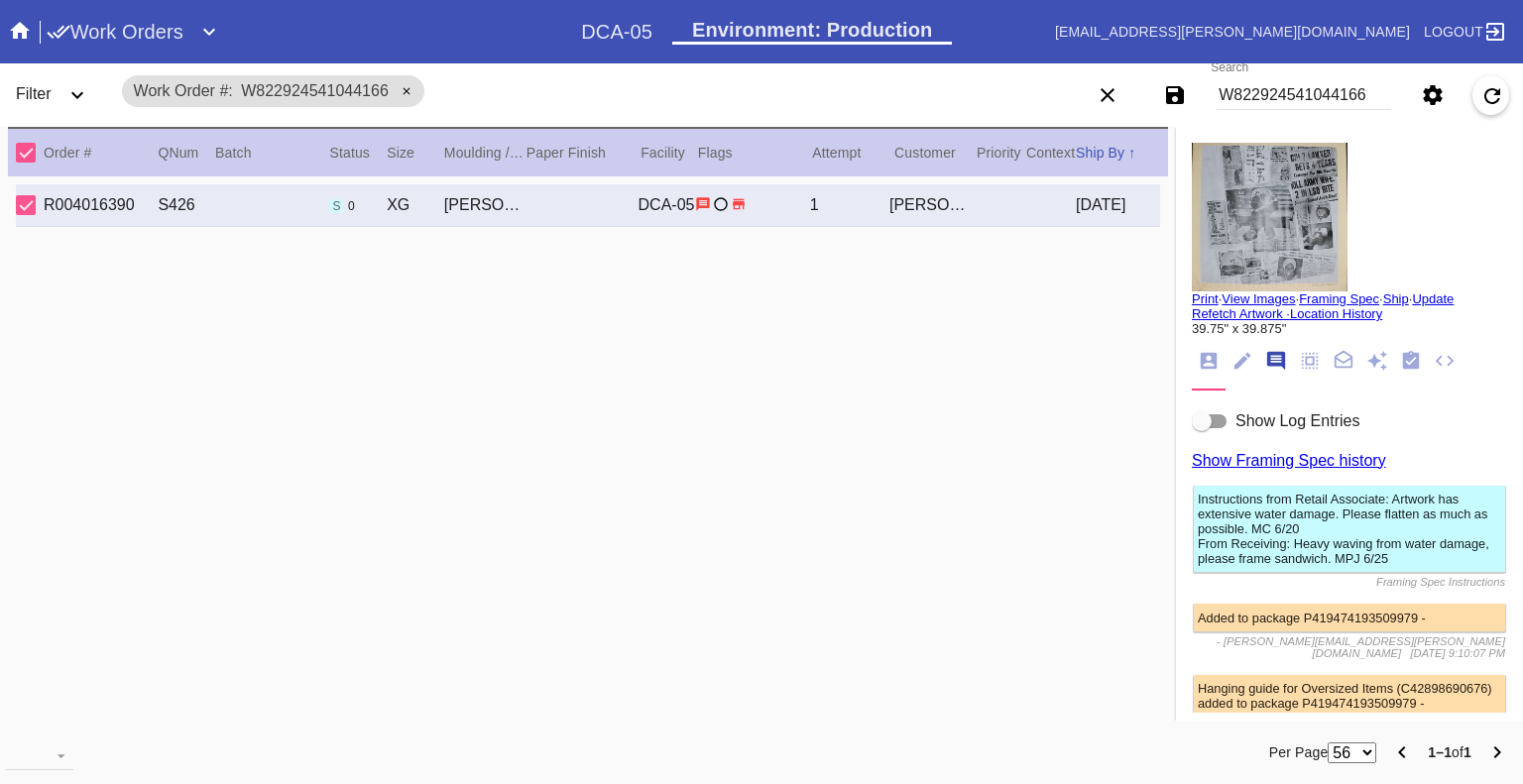 scroll, scrollTop: 122, scrollLeft: 0, axis: vertical 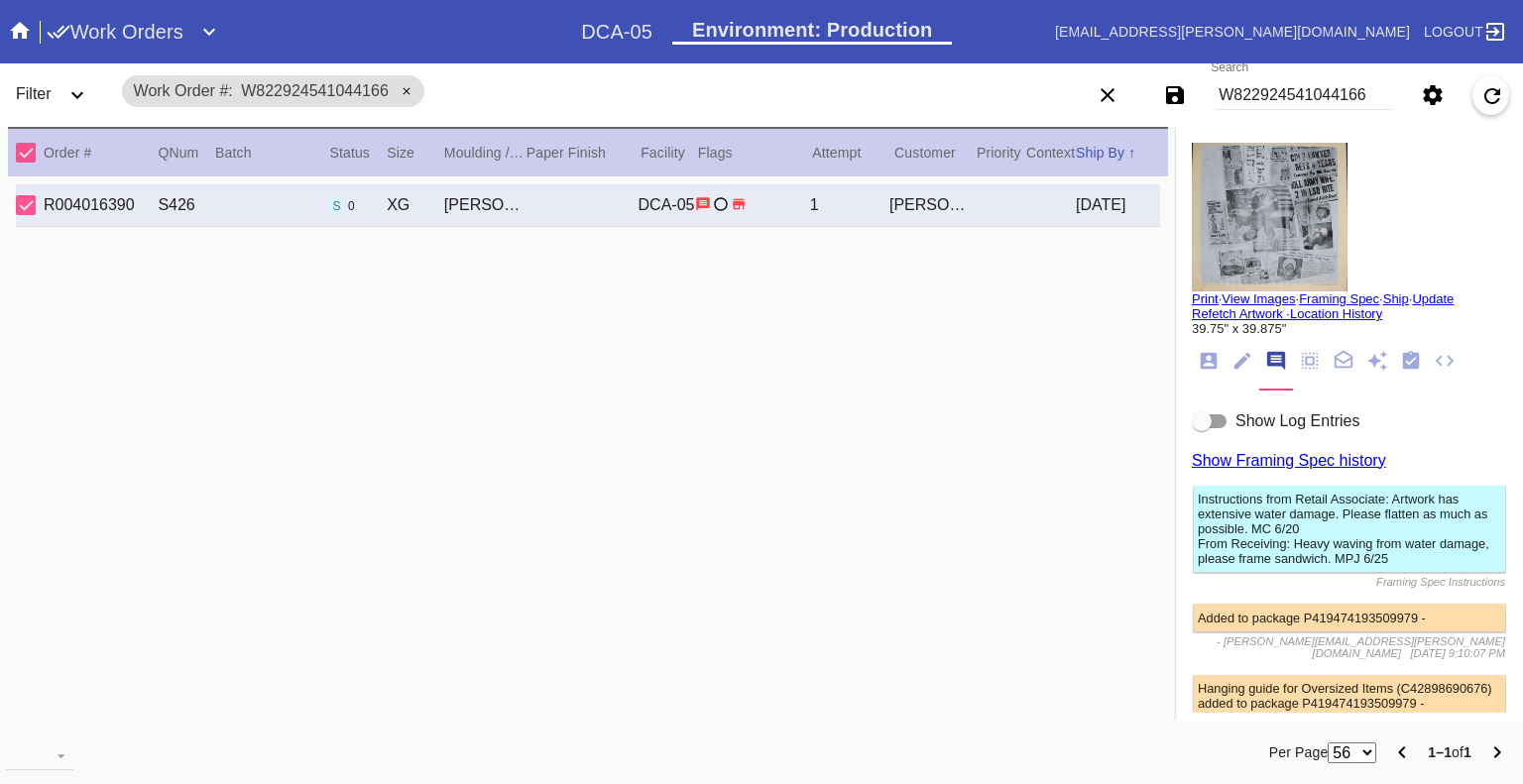 click at bounding box center [1210, 421] 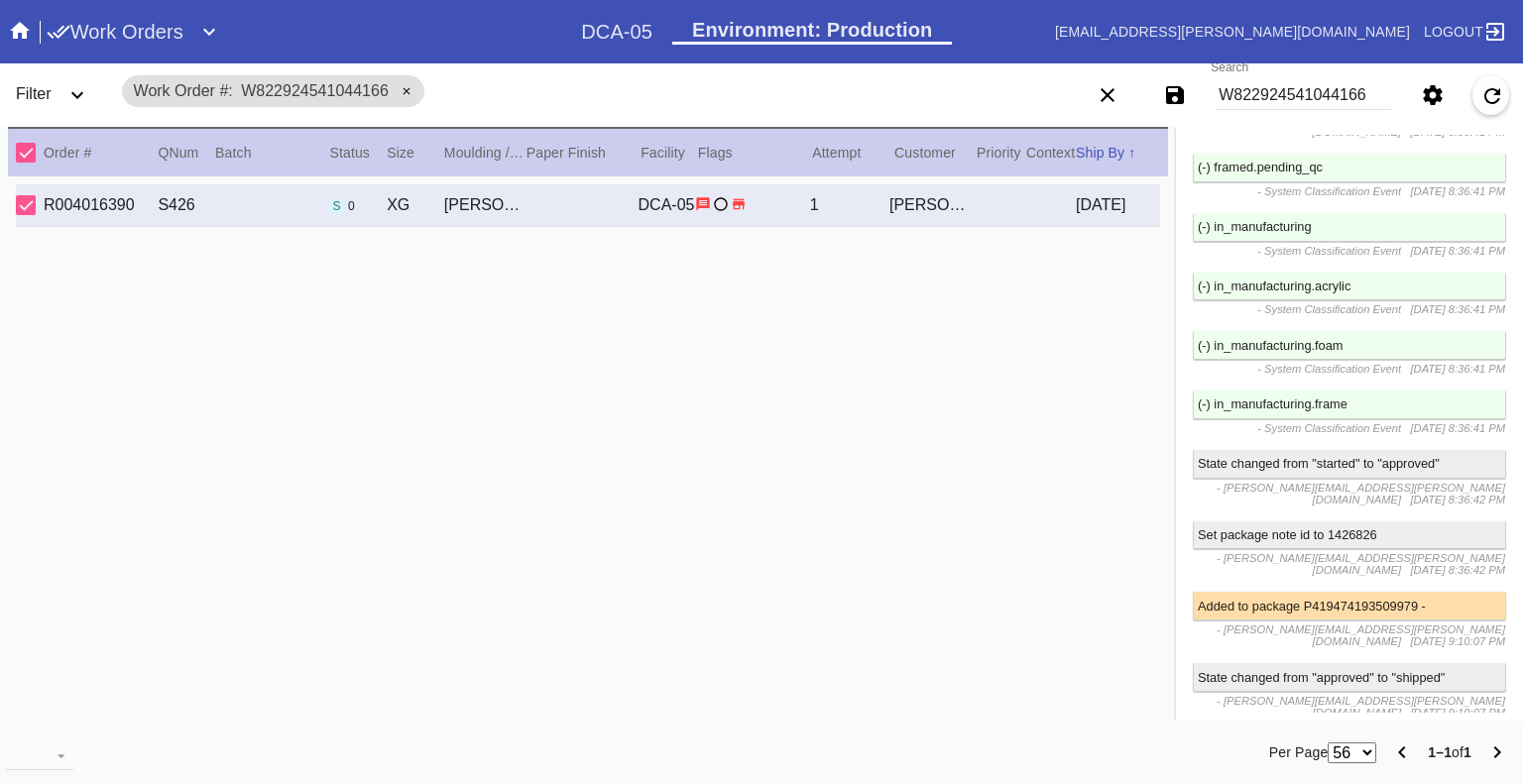 scroll, scrollTop: 4781, scrollLeft: 0, axis: vertical 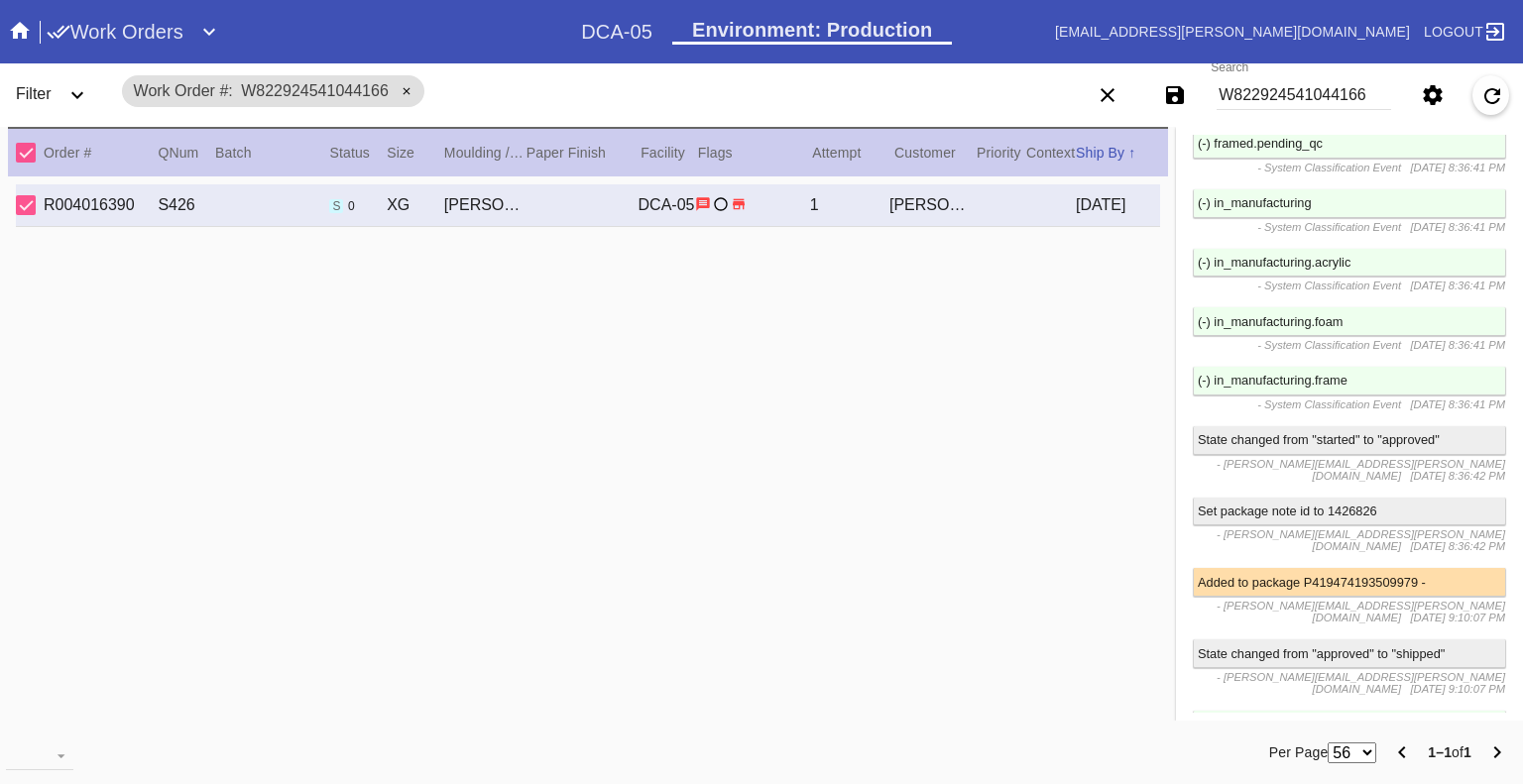 click on "W822924541044166" at bounding box center (1304, 95) 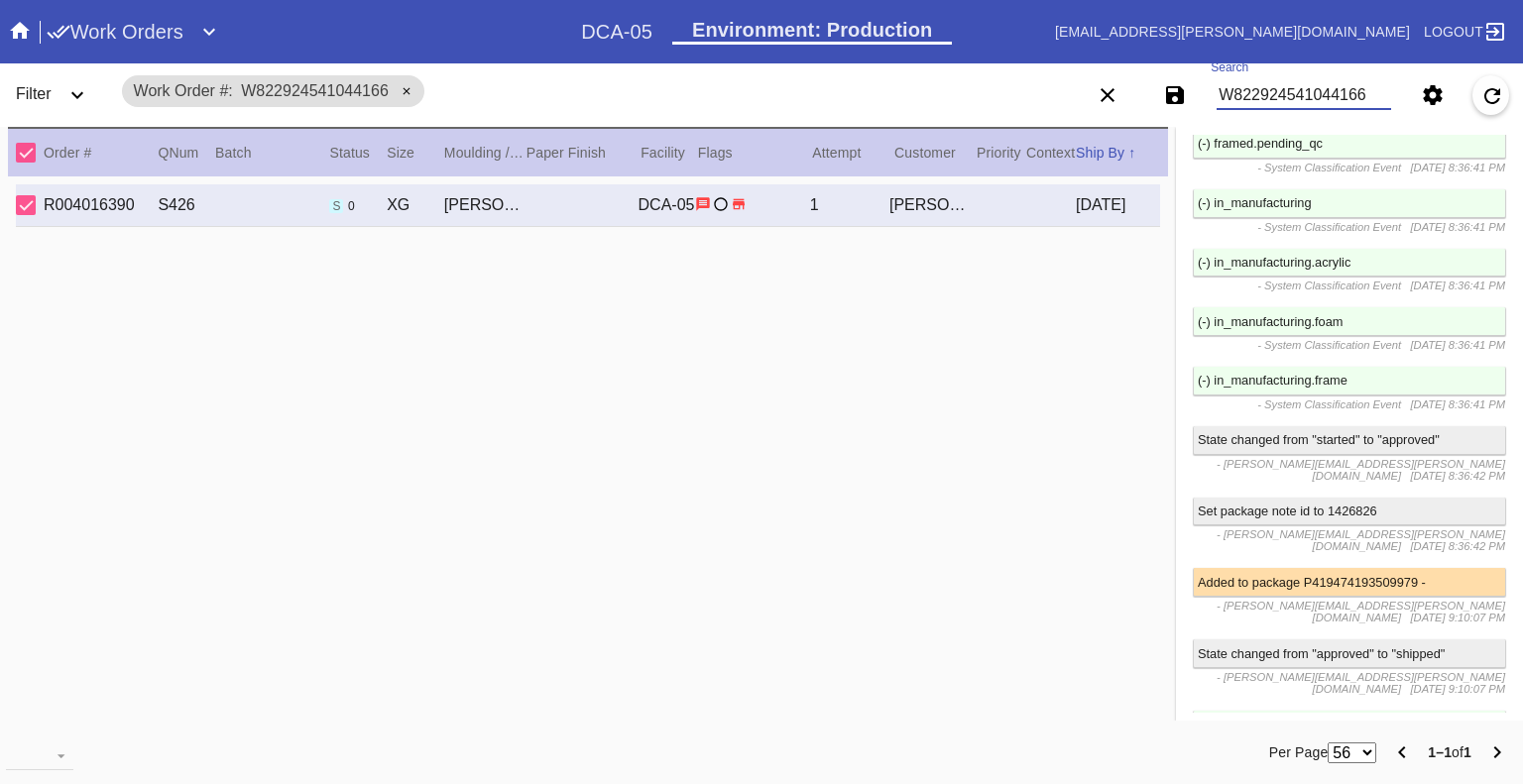 click on "W822924541044166" at bounding box center (1304, 95) 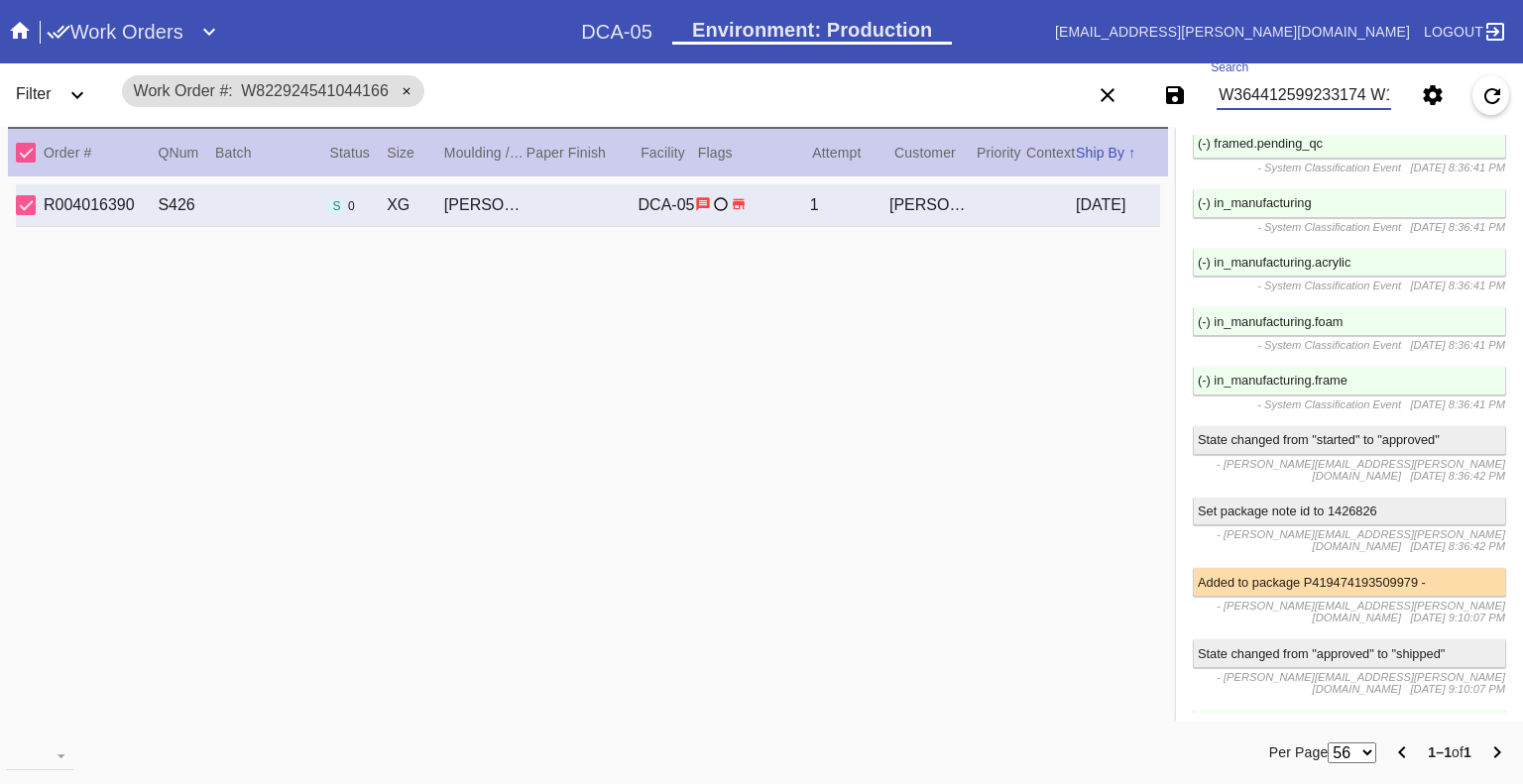 scroll, scrollTop: 0, scrollLeft: 2854, axis: horizontal 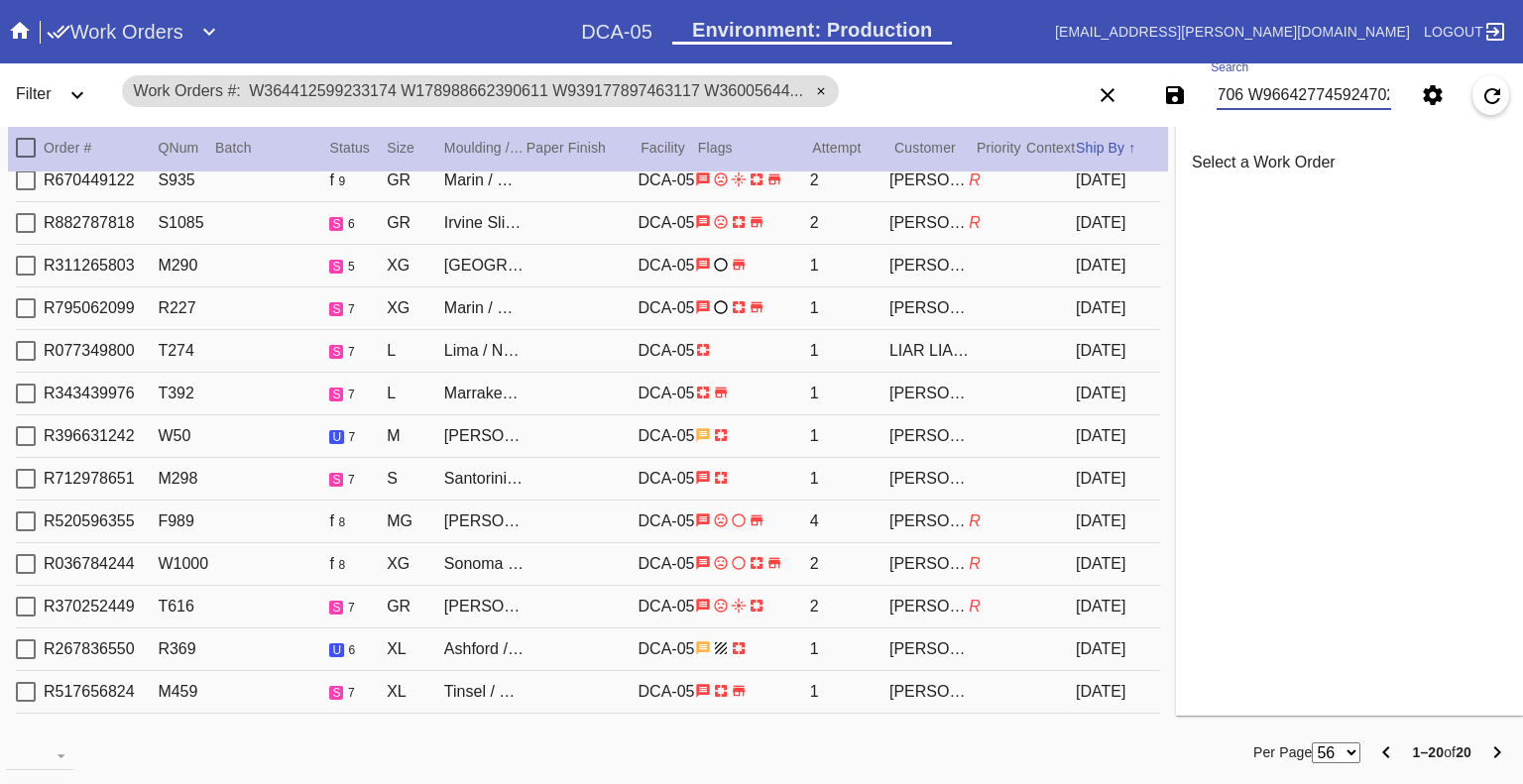 type on "W364412599233174 W178988662390611 W939177897463117 W360056444403453 W173707117155738 W925663286395271 W834927615355029 W513268422551284 W456840153887187 W519021406224339 W248845451454326 W526263289275804 W806098427089634 W683662682407926 W343461131933591 W305319679688382 W129849613945142 W886495930272237 W110614927691706 W966427745924702" 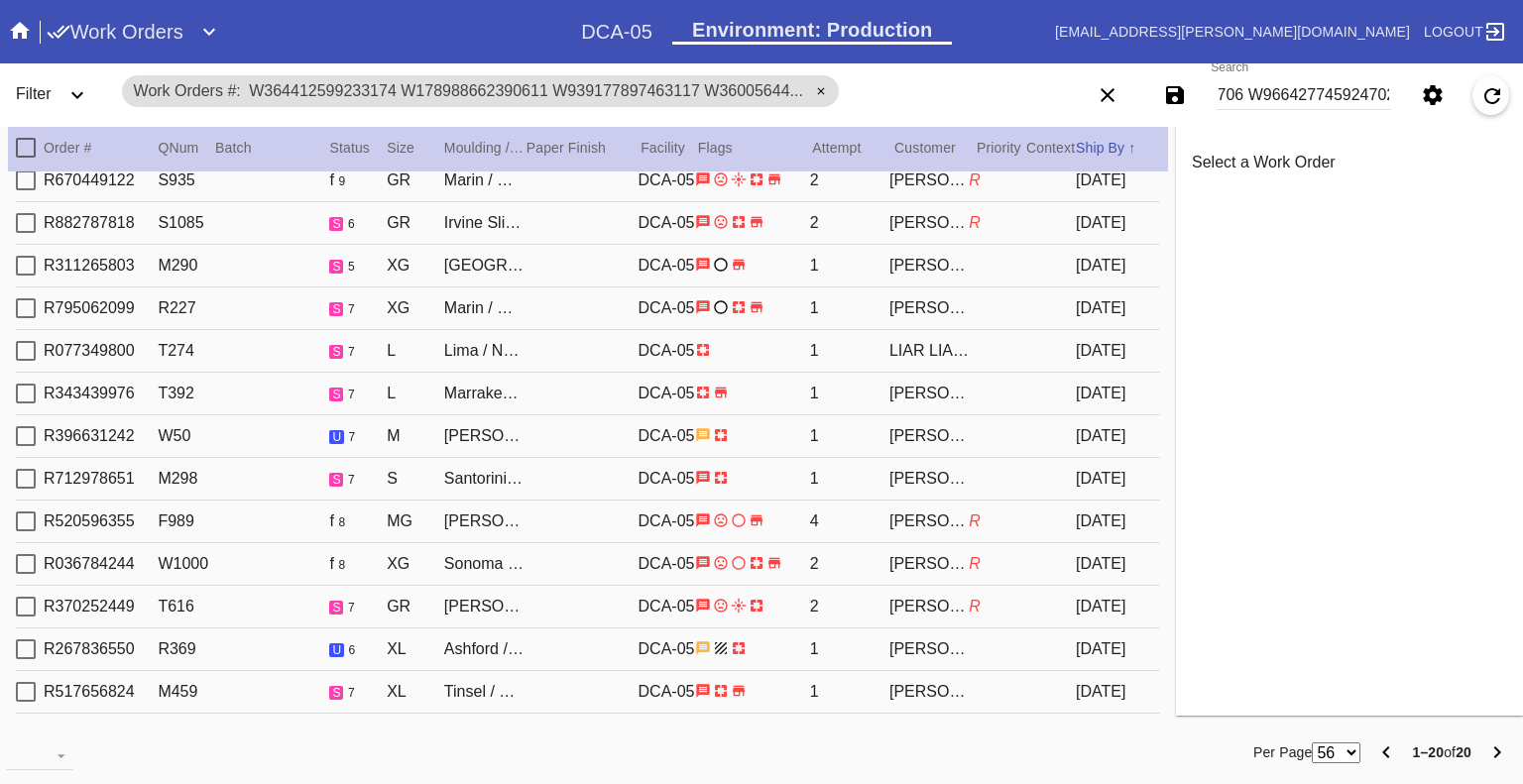 scroll, scrollTop: 0, scrollLeft: 0, axis: both 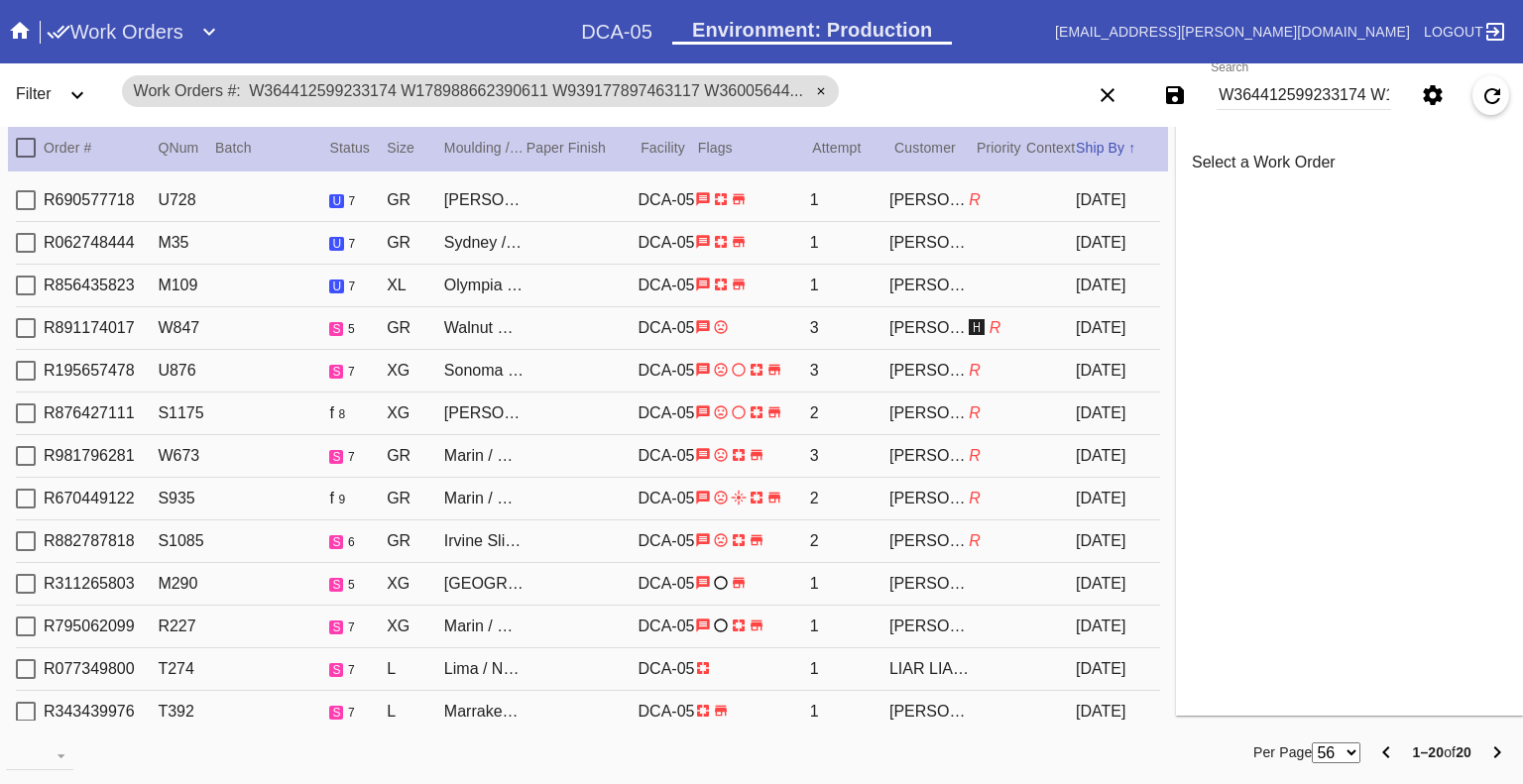 click 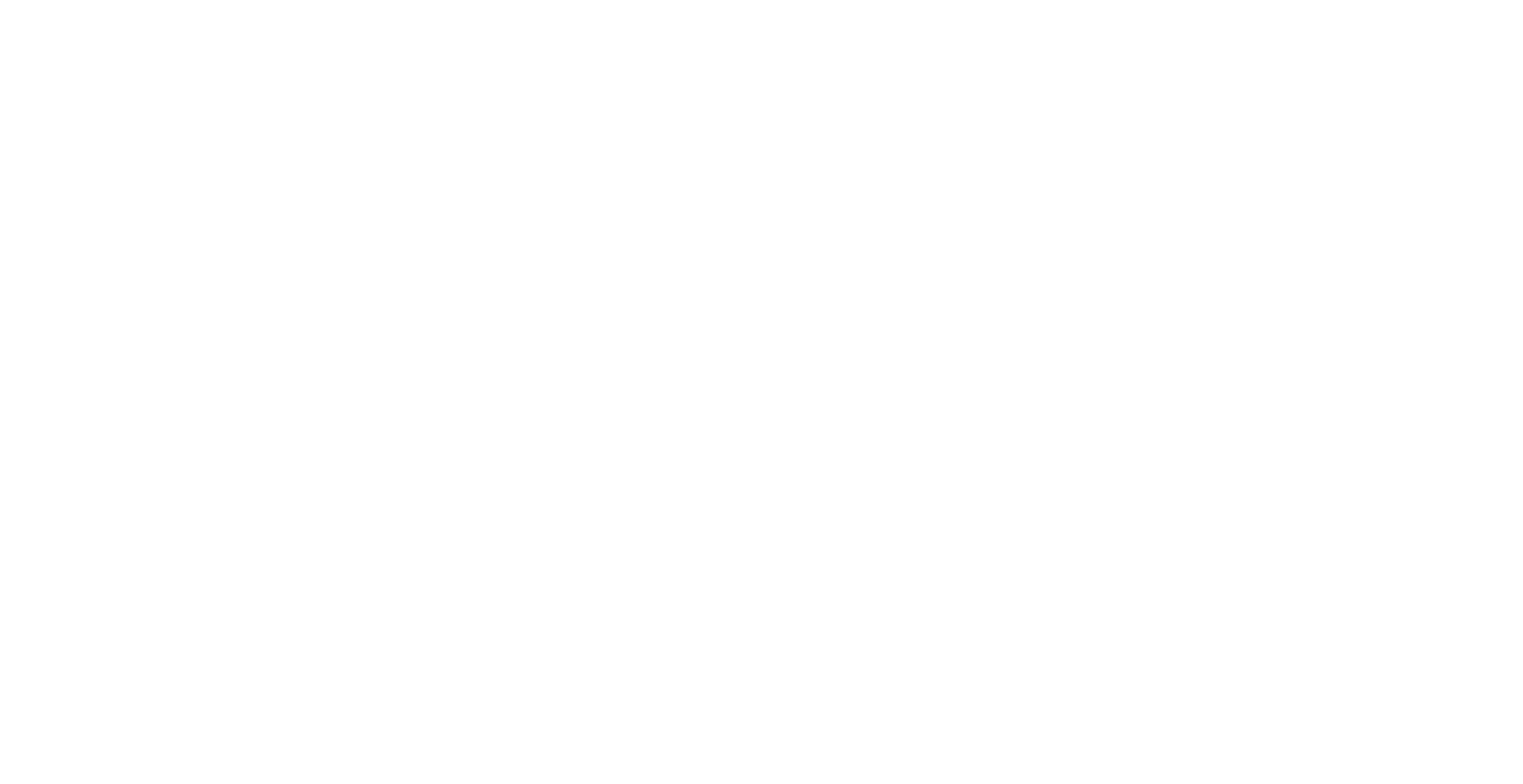 scroll, scrollTop: 0, scrollLeft: 0, axis: both 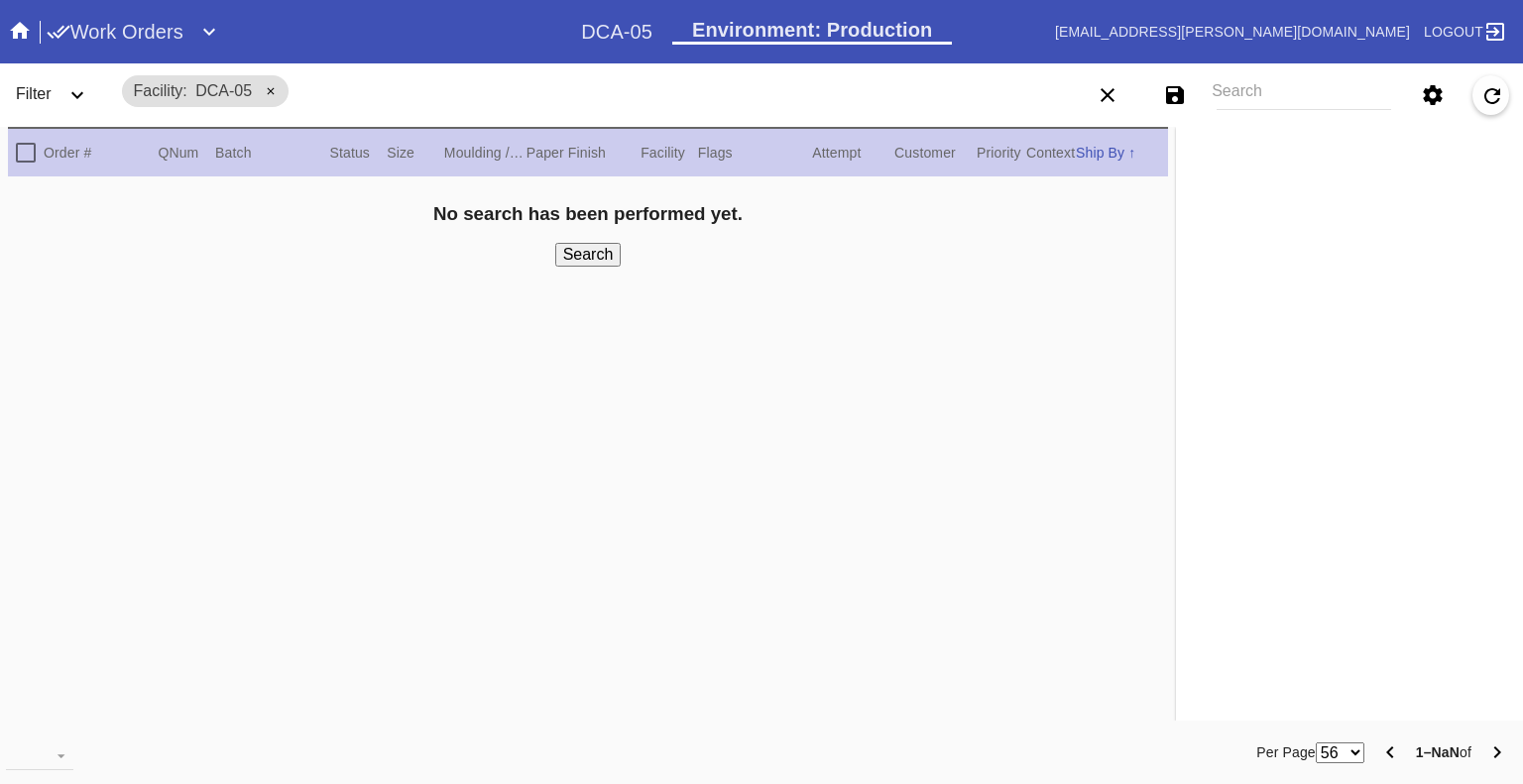 click on "Search" at bounding box center [1304, 95] 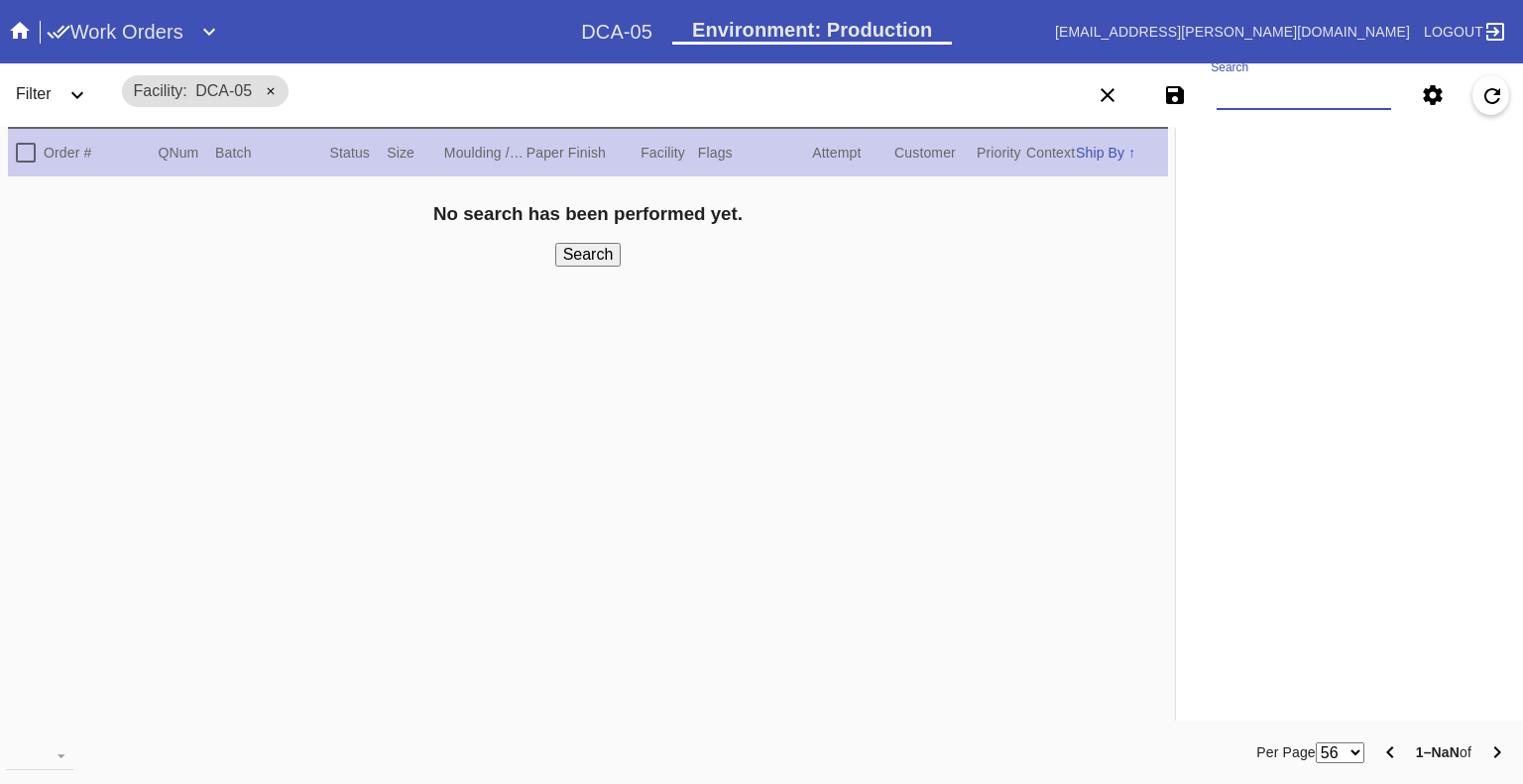 paste on "W364412599233174 W178988662390611 W939177897463117 W360056444403453 W173707117155738 W925663286395271 W834927615355029 W513268422551284 W456840153887187 W519021406224339 W248845451454326 W526263289275804 W806098427089634 W683662682407926 W343461131933591 W305319679688382 W129849613945142 W886495930272237 W110614927691706 W966427745924702" 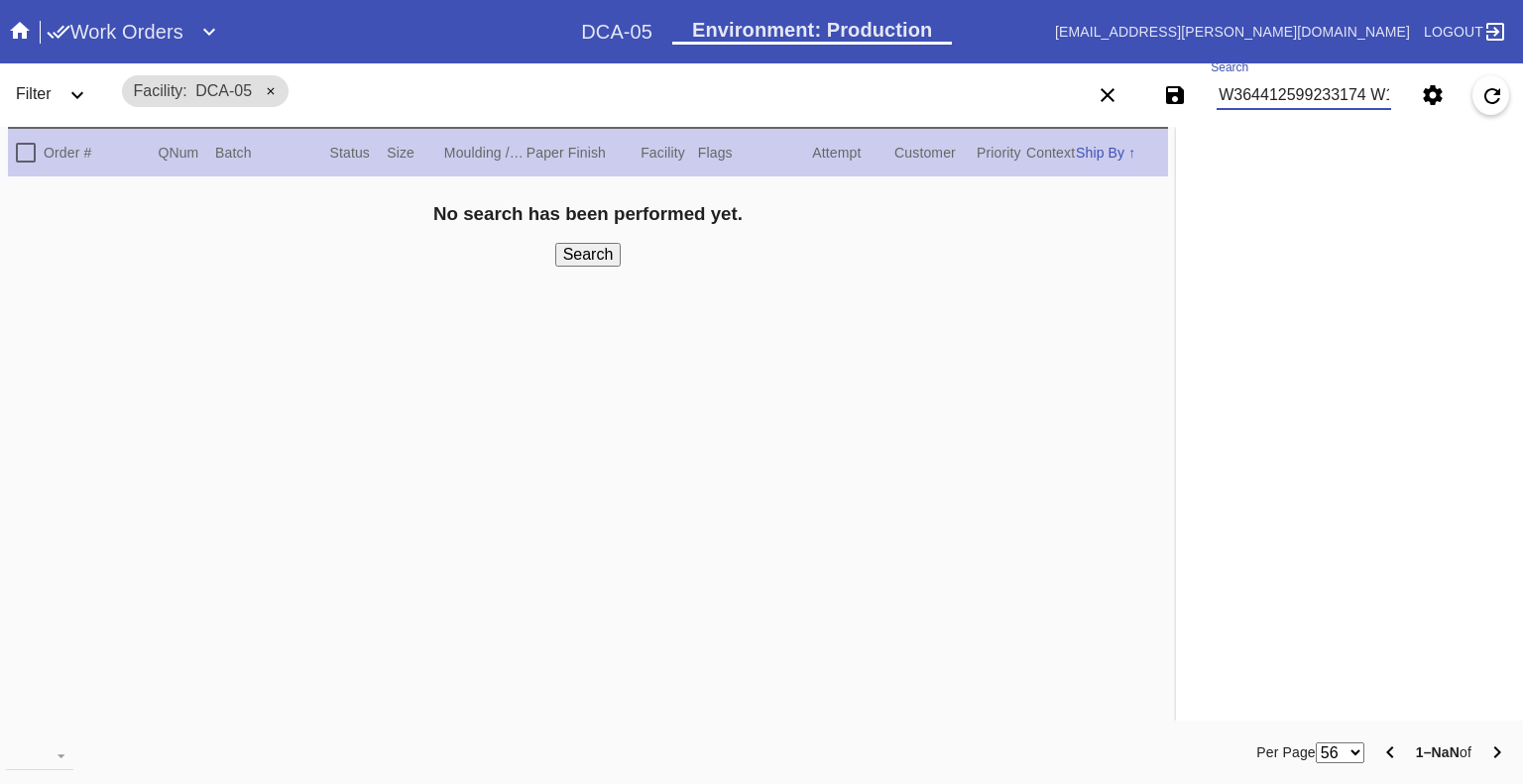 scroll, scrollTop: 0, scrollLeft: 2854, axis: horizontal 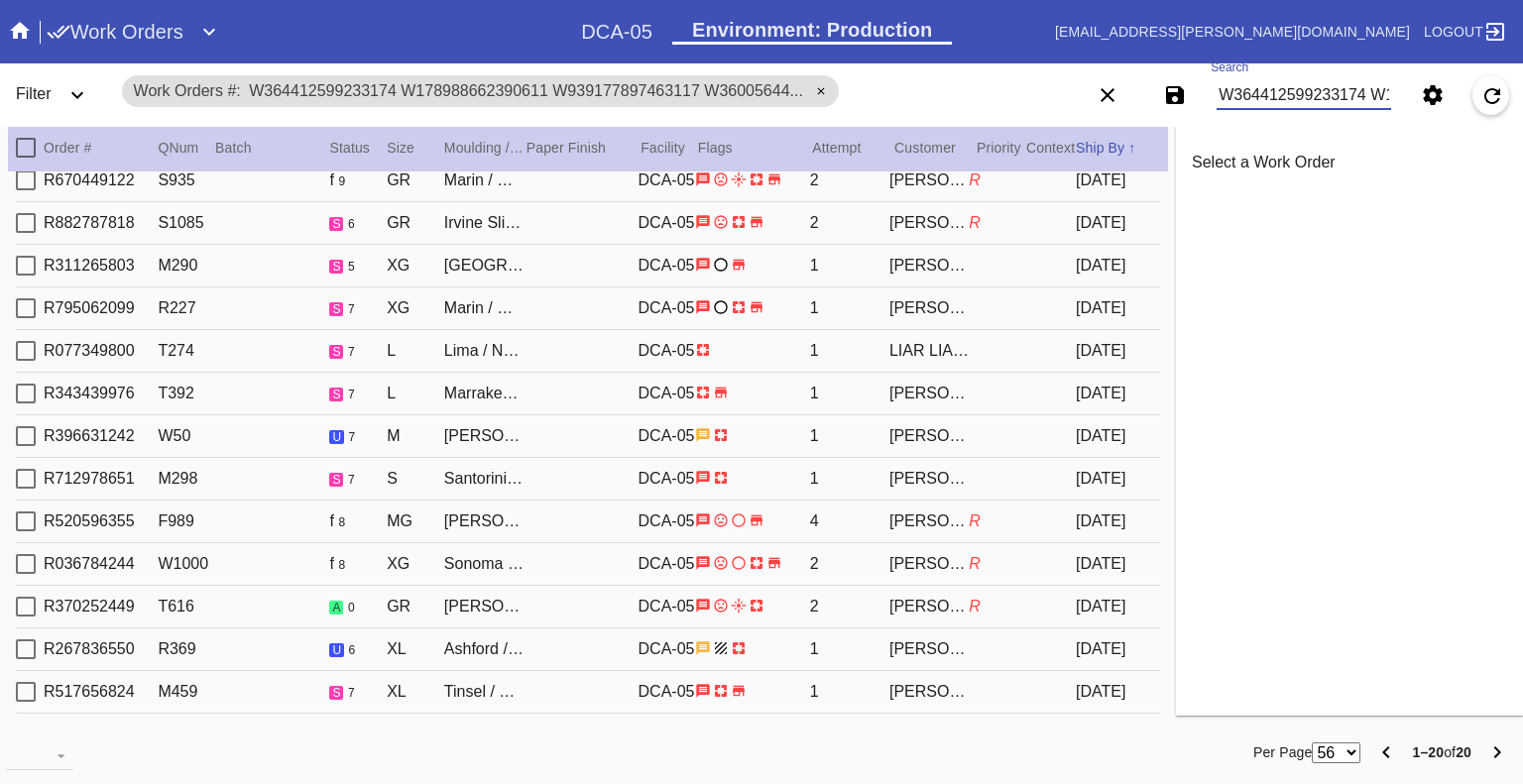 click on "W364412599233174 W178988662390611 W939177897463117 W360056444403453 W173707117155738 W925663286395271 W834927615355029 W513268422551284 W456840153887187 W519021406224339 W248845451454326 W526263289275804 W806098427089634 W683662682407926 W343461131933591 W305319679688382 W129849613945142 W886495930272237 W110614927691706 W966427745924702" at bounding box center [1304, 95] 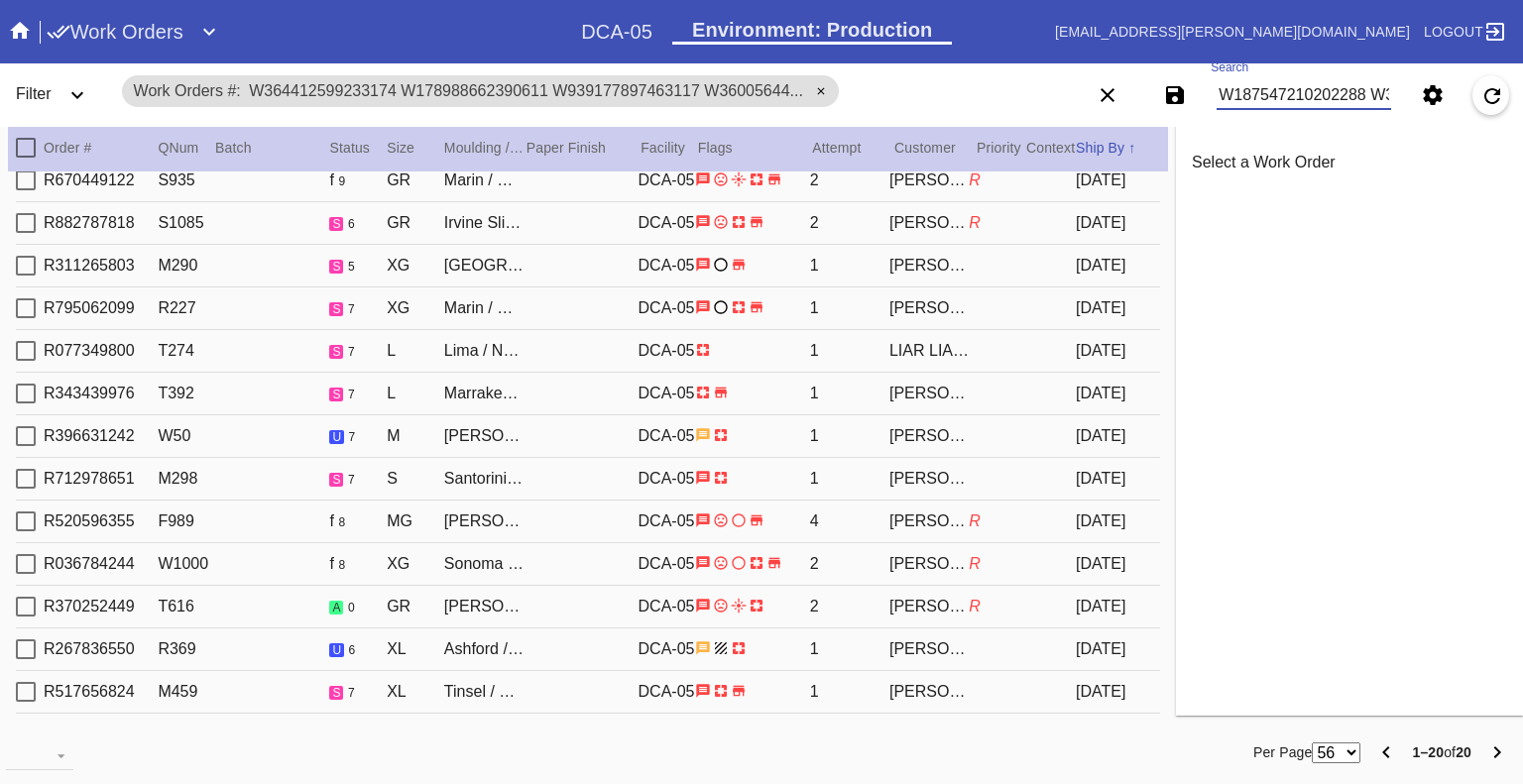 scroll, scrollTop: 0, scrollLeft: 3161, axis: horizontal 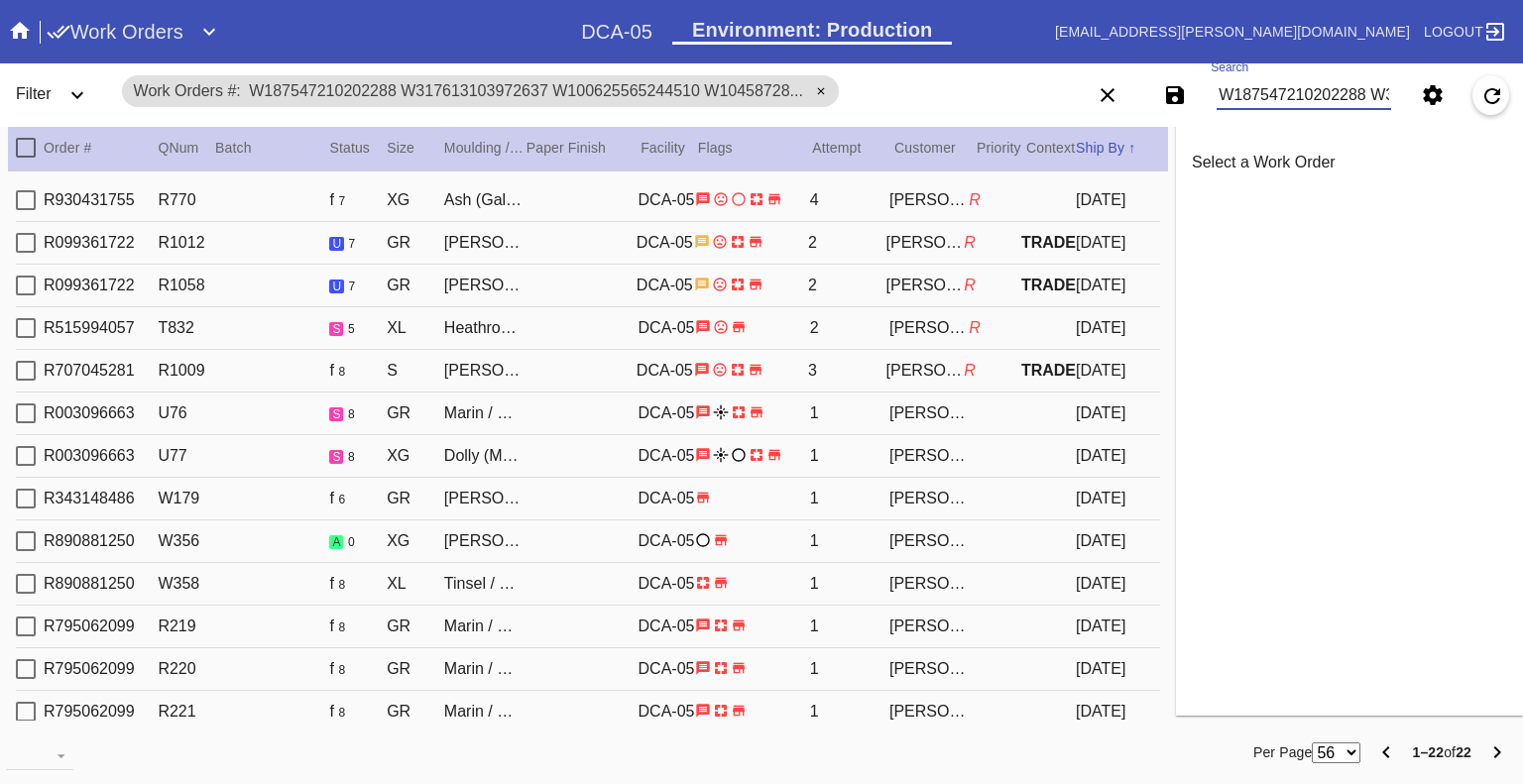 click on "W187547210202288 W317613103972637 W100625565244510 W104587284484460 W998222238645320 W691615089985618 W570690180028179 W201925098370445 W709102122591869 W675188773223505 W779197605319142 W120466755090076 W659954432098783 W639416852685114 W574518439610807 W854930293944313 W126471564098977 W151199423101667 W958452303139737 W650826018817739 W108952706396308 W967301640098289" at bounding box center [1304, 95] 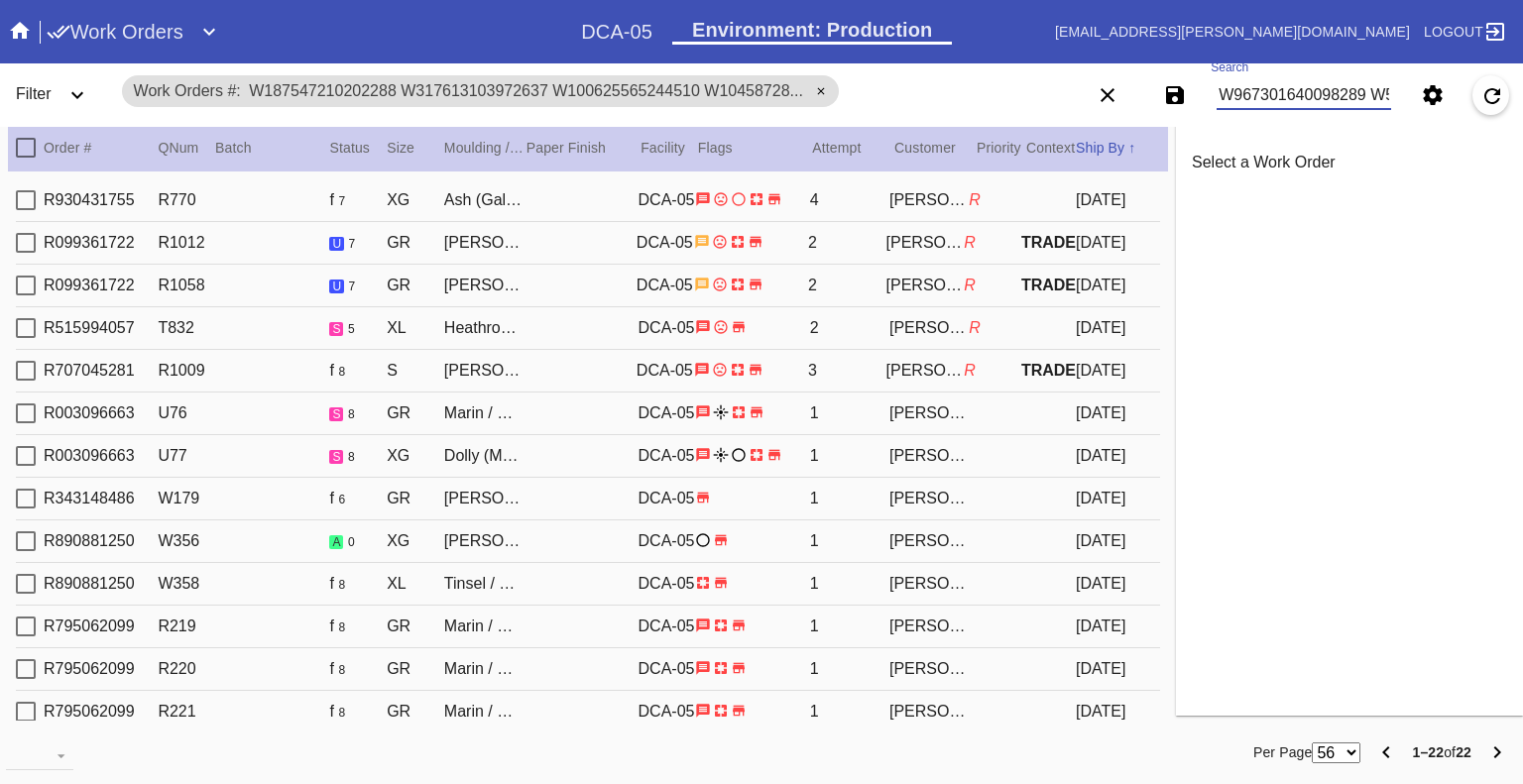 scroll, scrollTop: 0, scrollLeft: 430, axis: horizontal 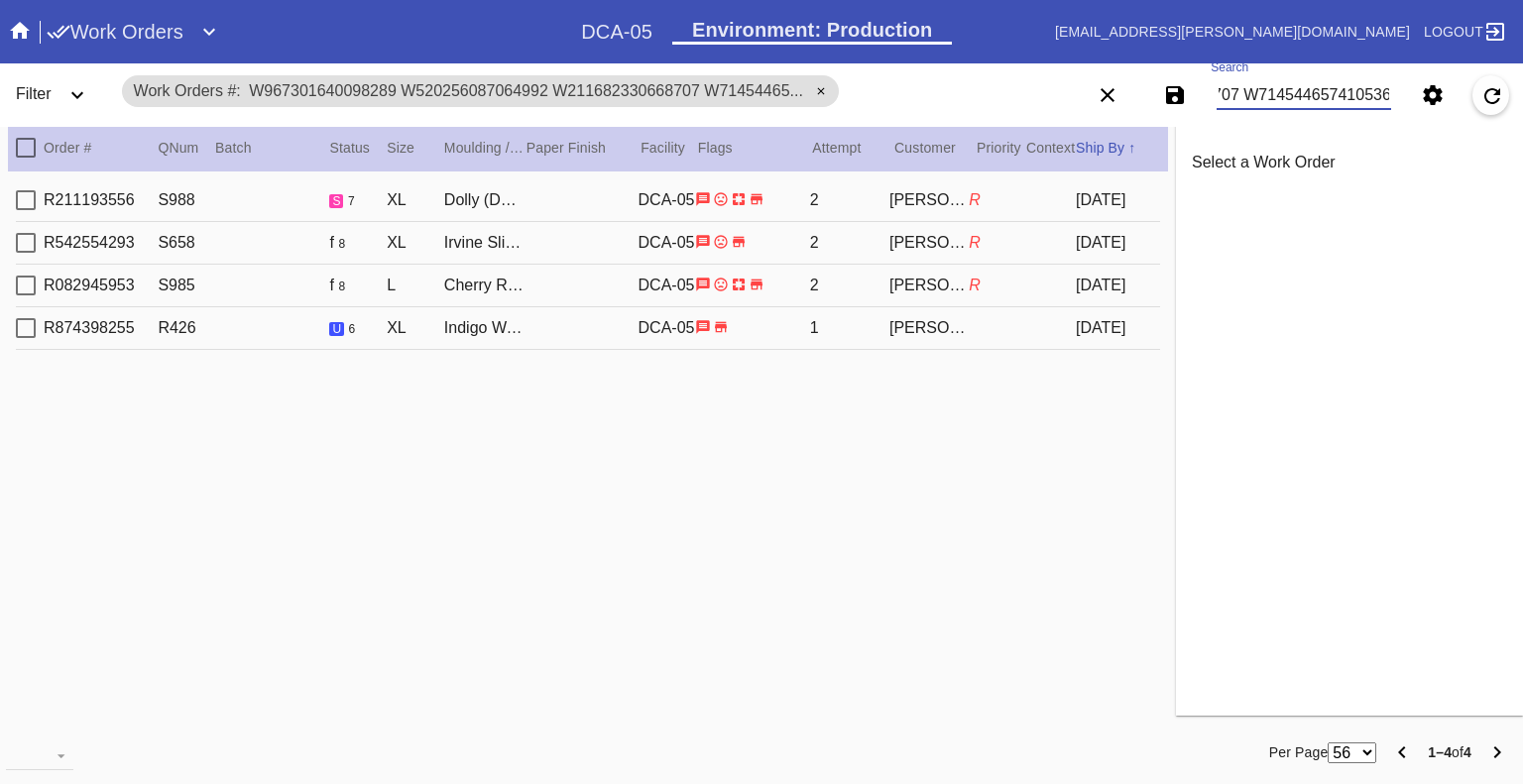 type on "W967301640098289 W520256087064992 W211682330668707 W714544657410536" 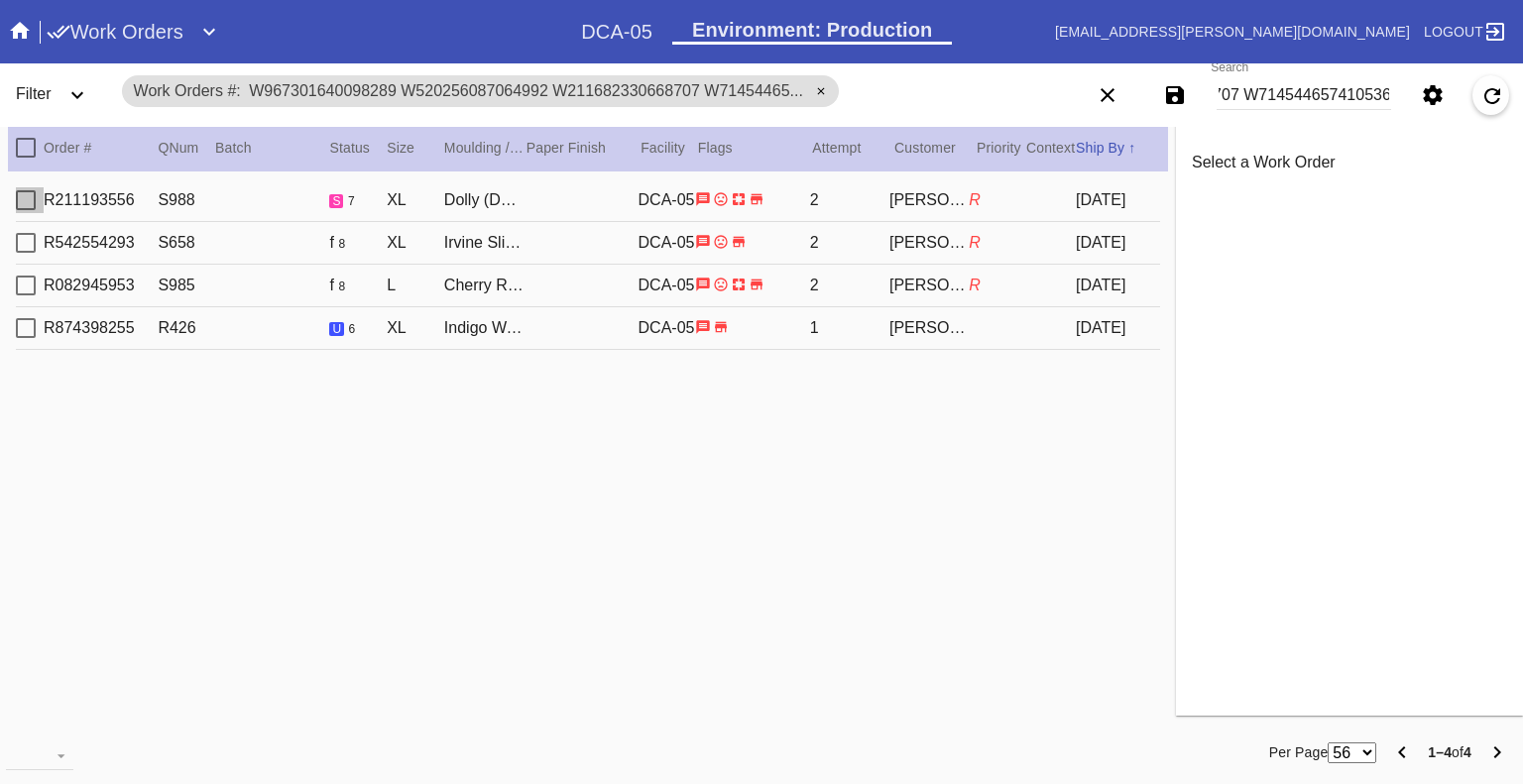 scroll, scrollTop: 0, scrollLeft: 0, axis: both 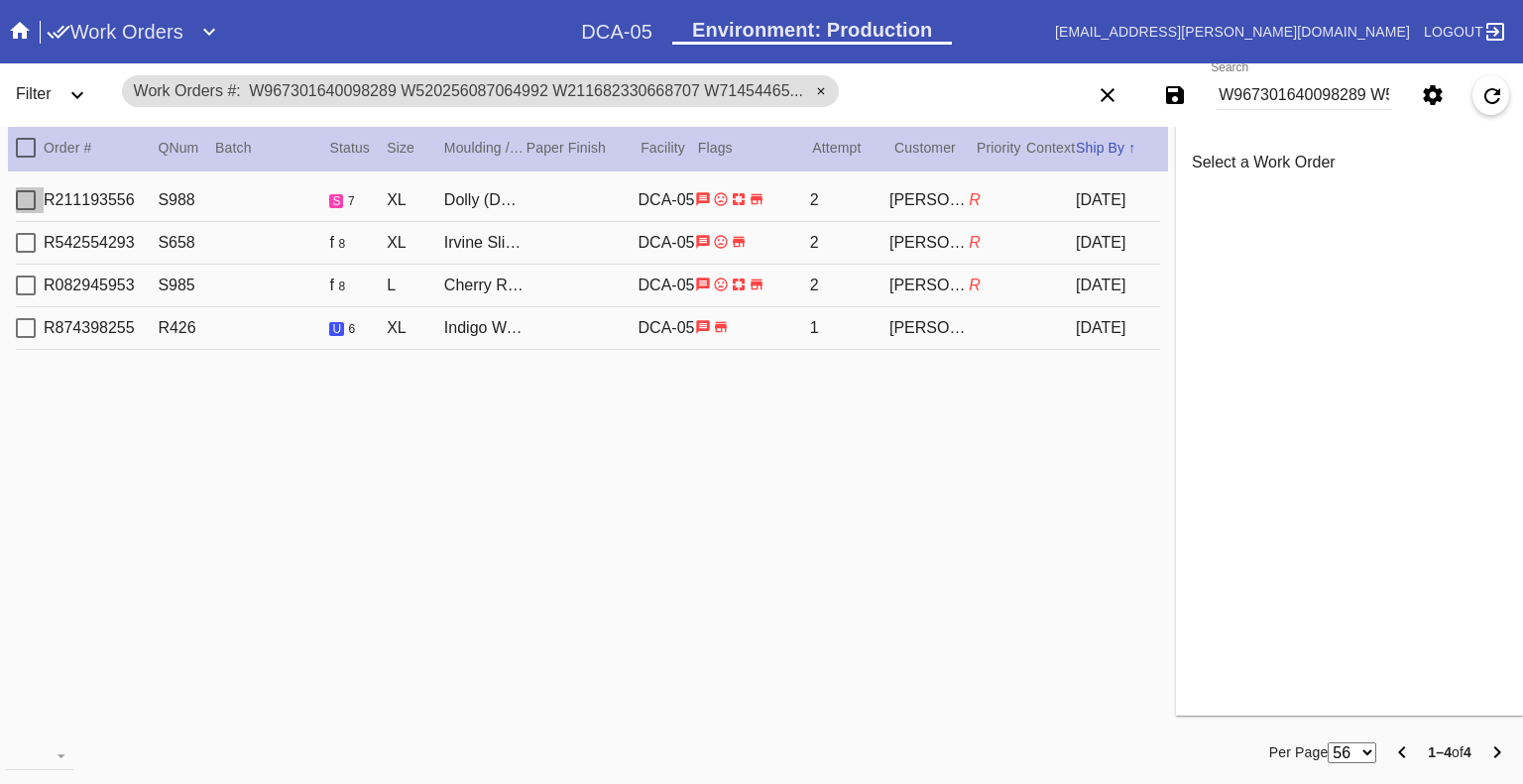click at bounding box center [26, 200] 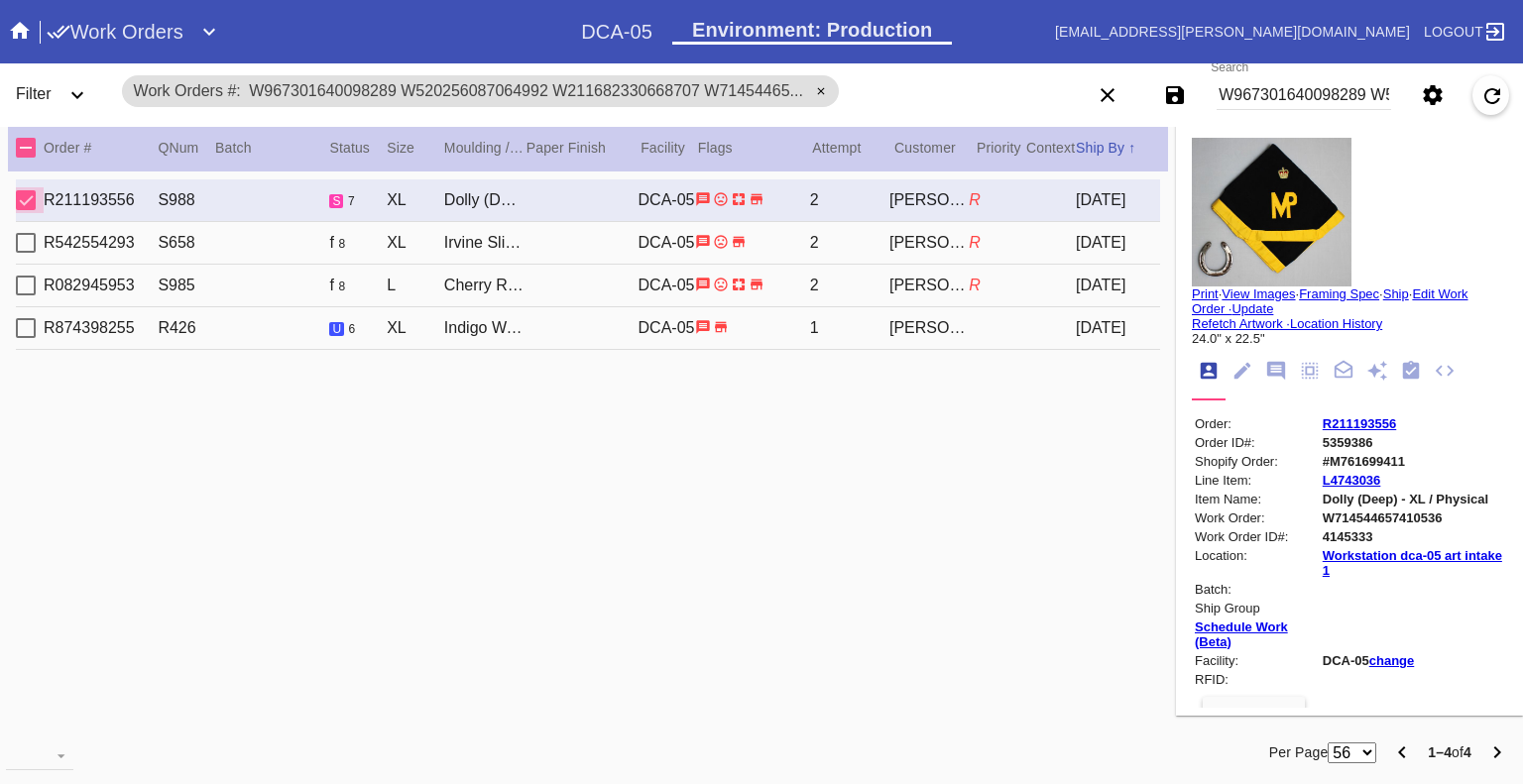 click at bounding box center (26, 200) 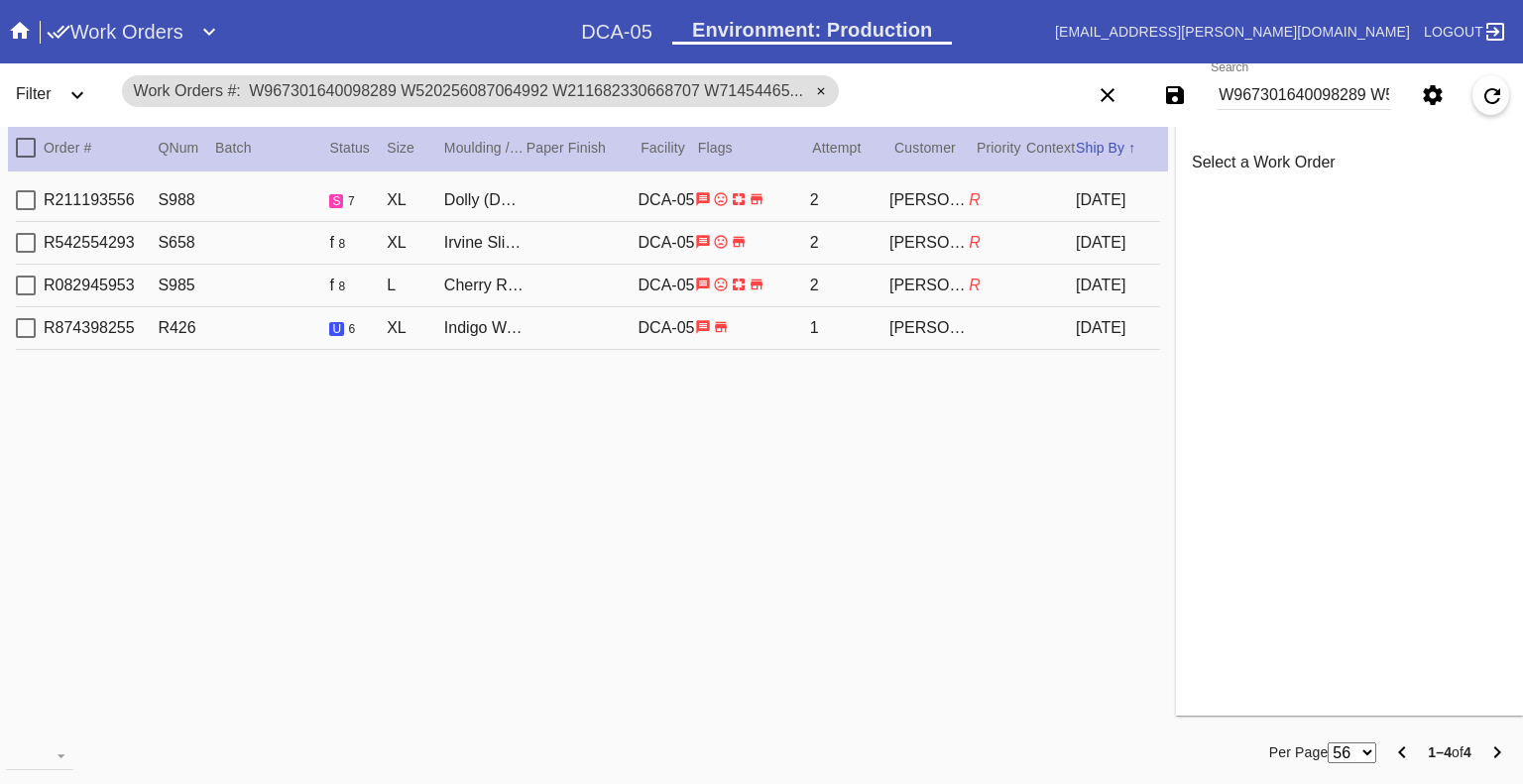 click at bounding box center [26, 243] 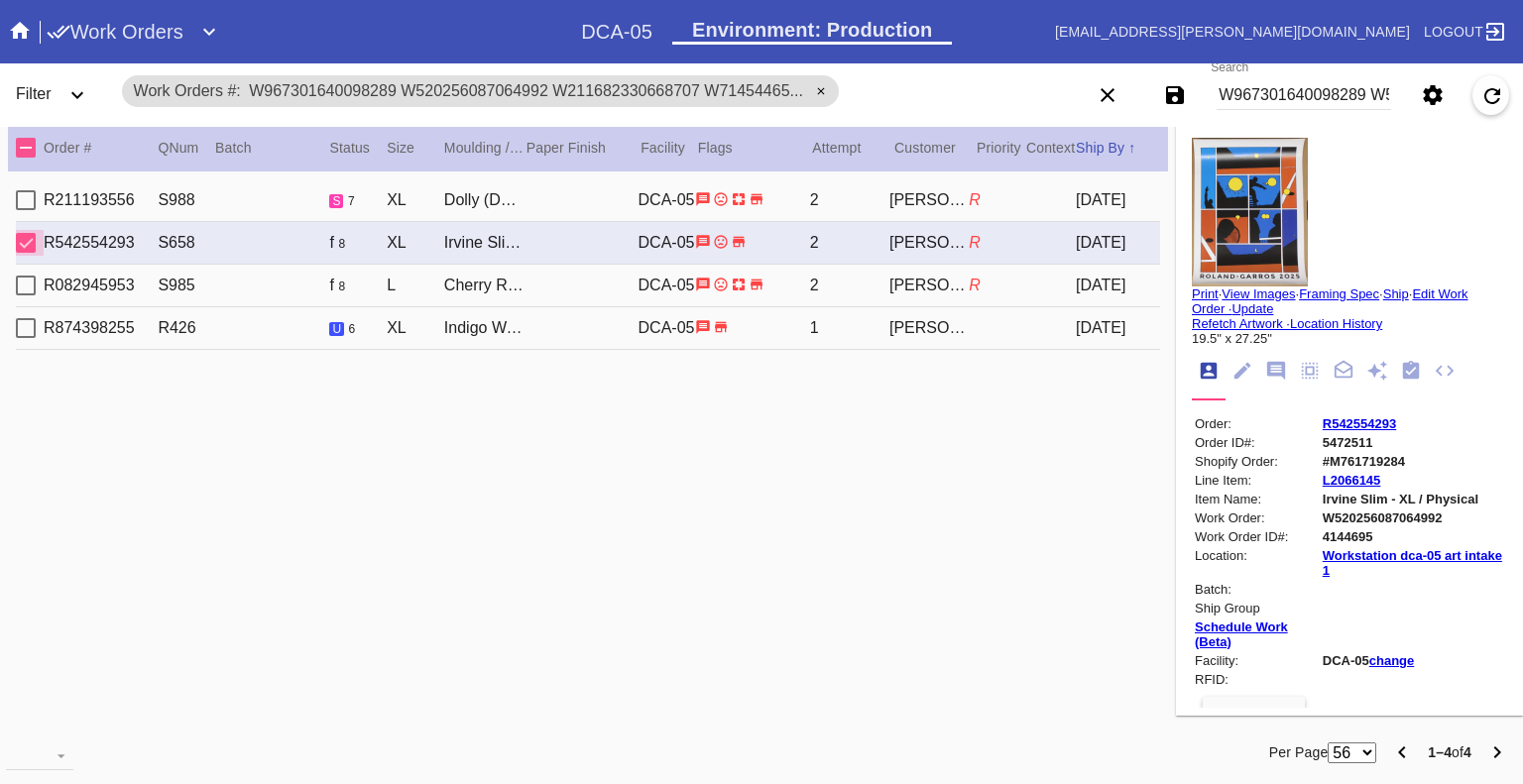 click at bounding box center [26, 243] 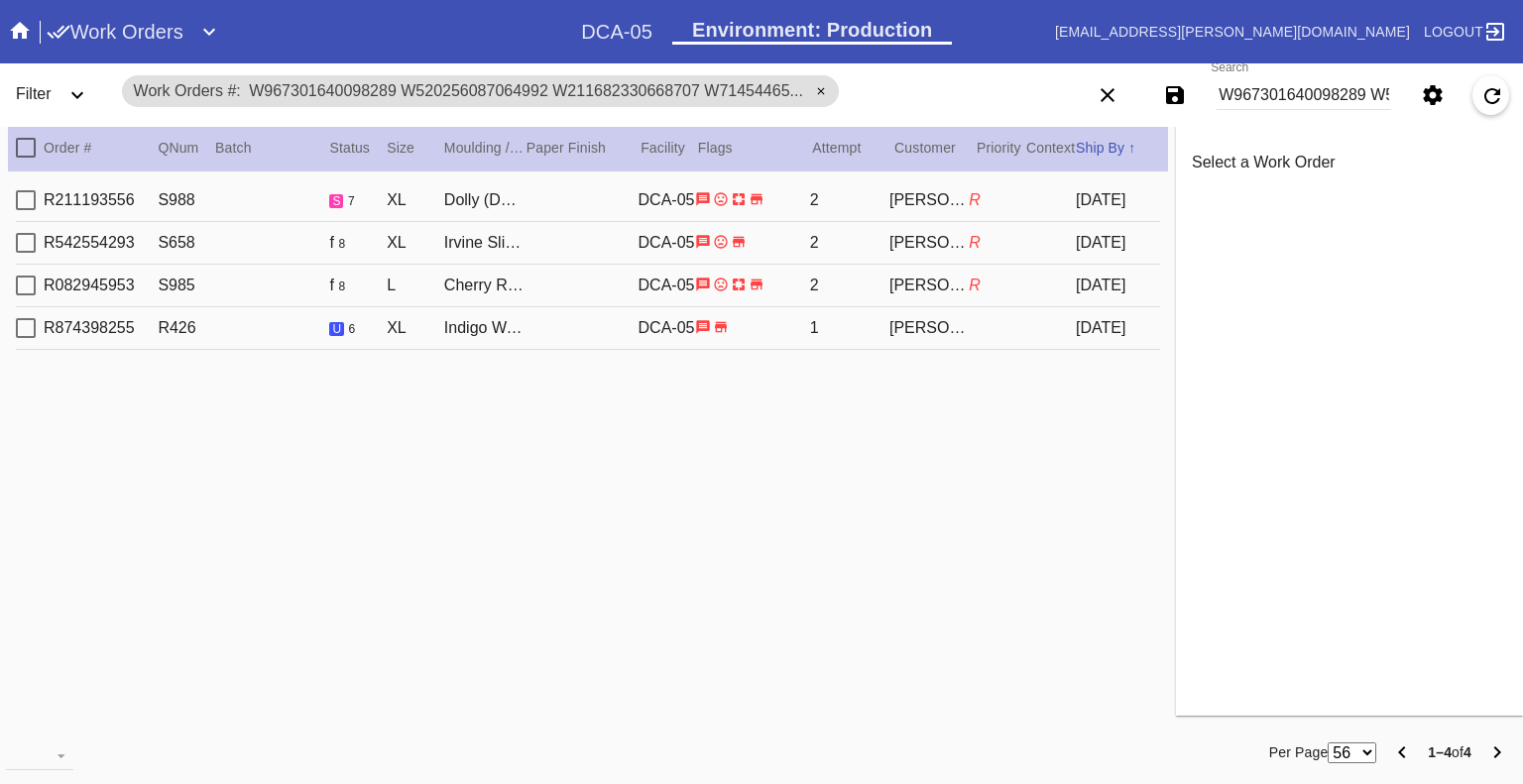click at bounding box center (26, 285) 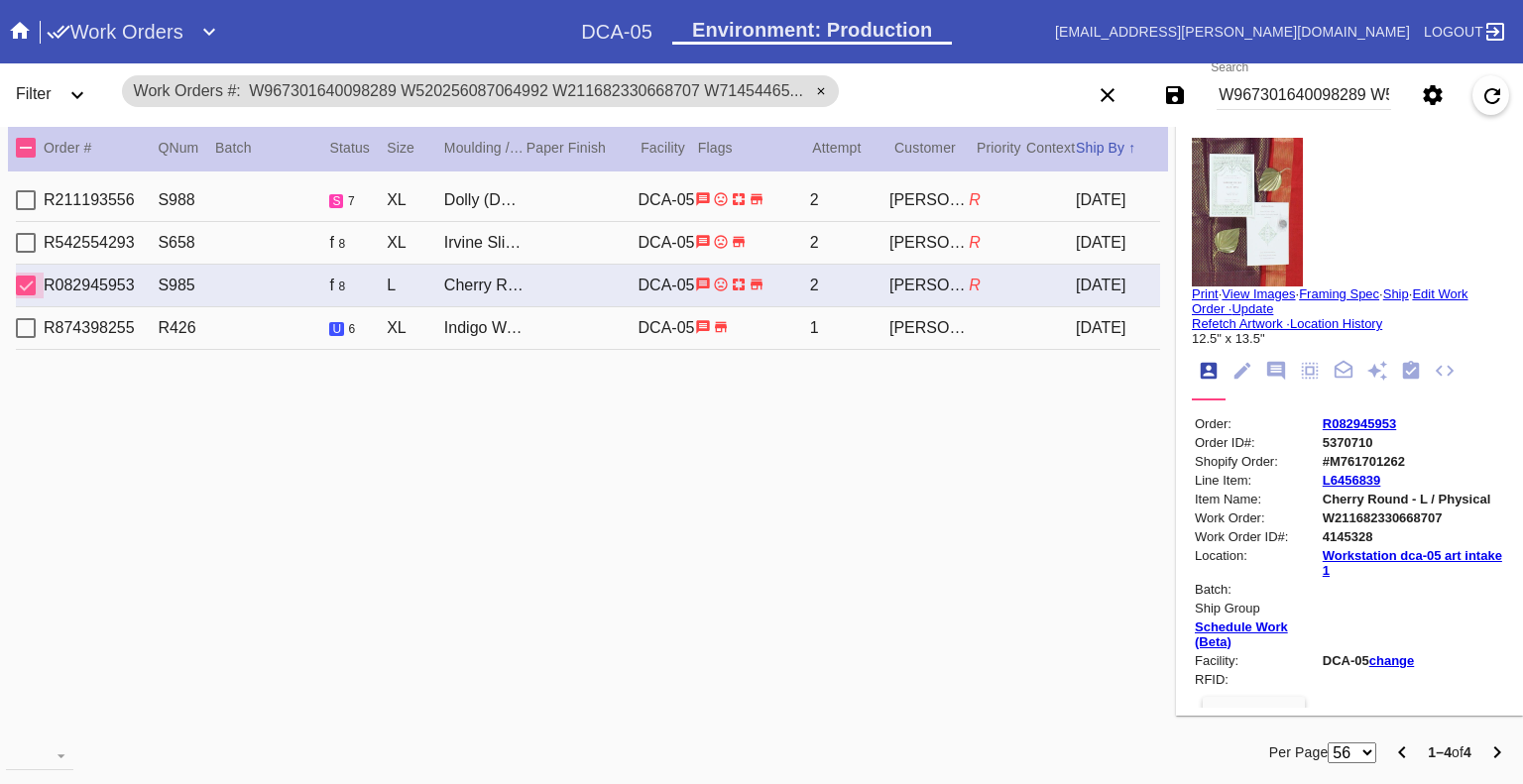 click at bounding box center [26, 285] 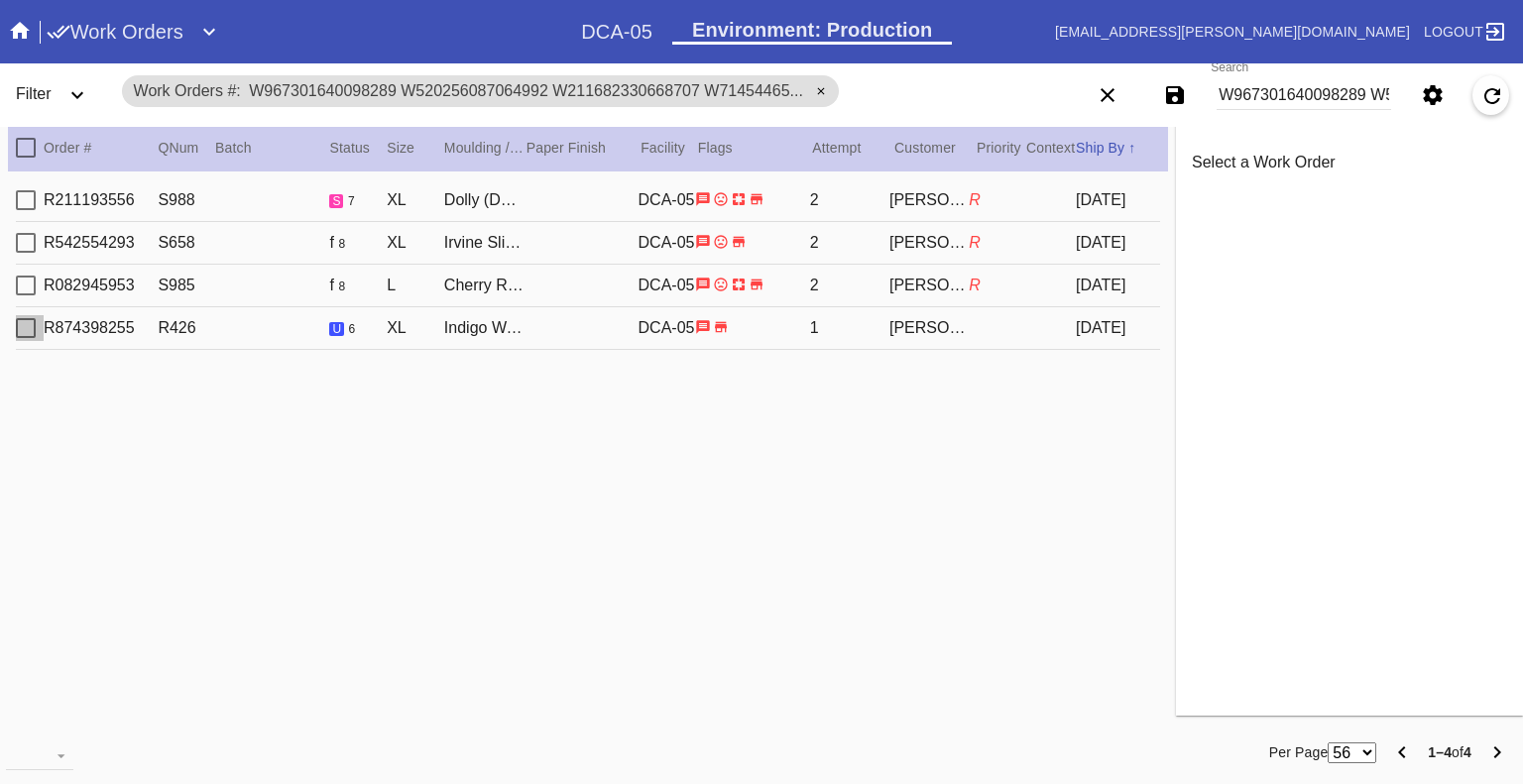 click at bounding box center [26, 328] 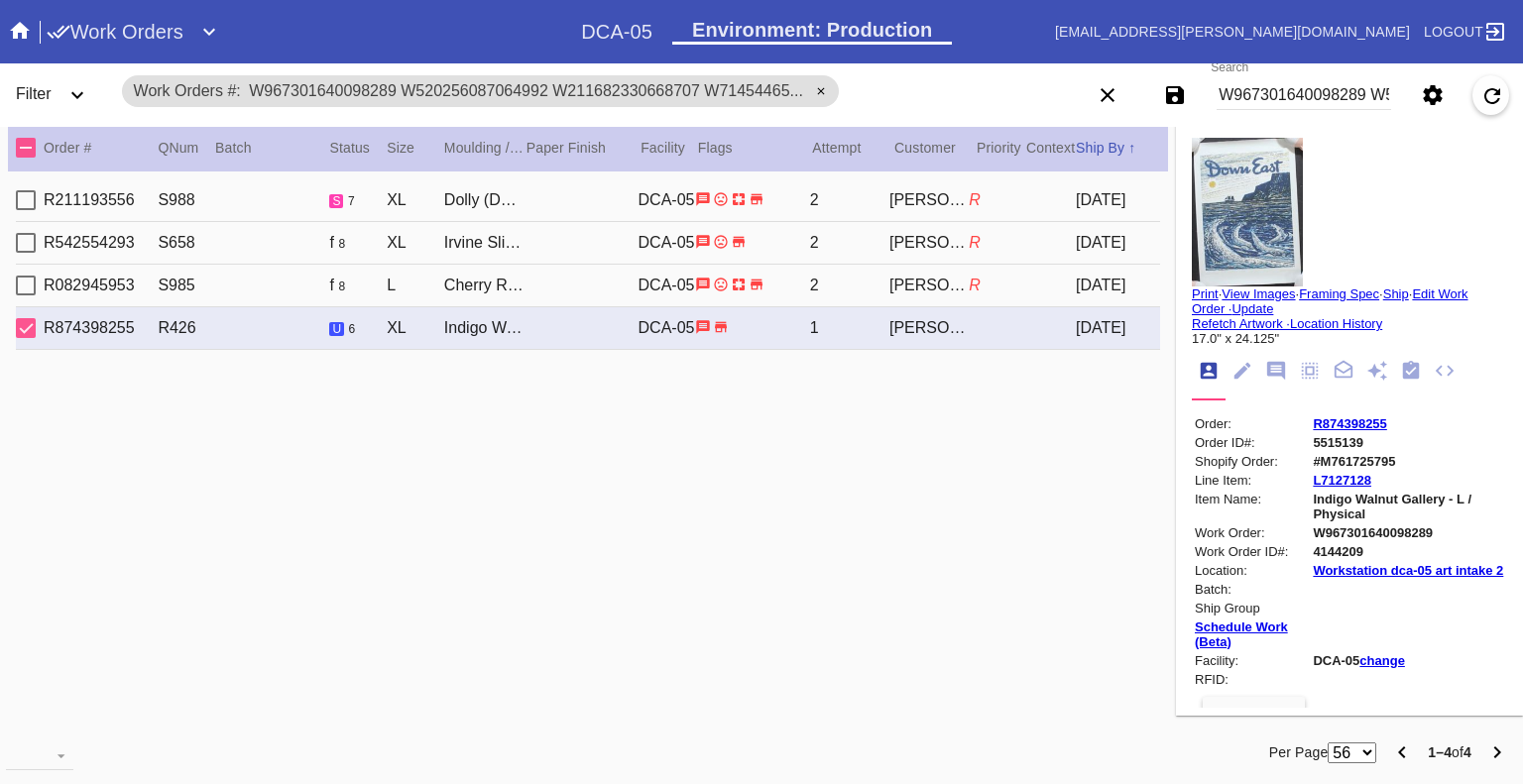 click at bounding box center [1247, 212] 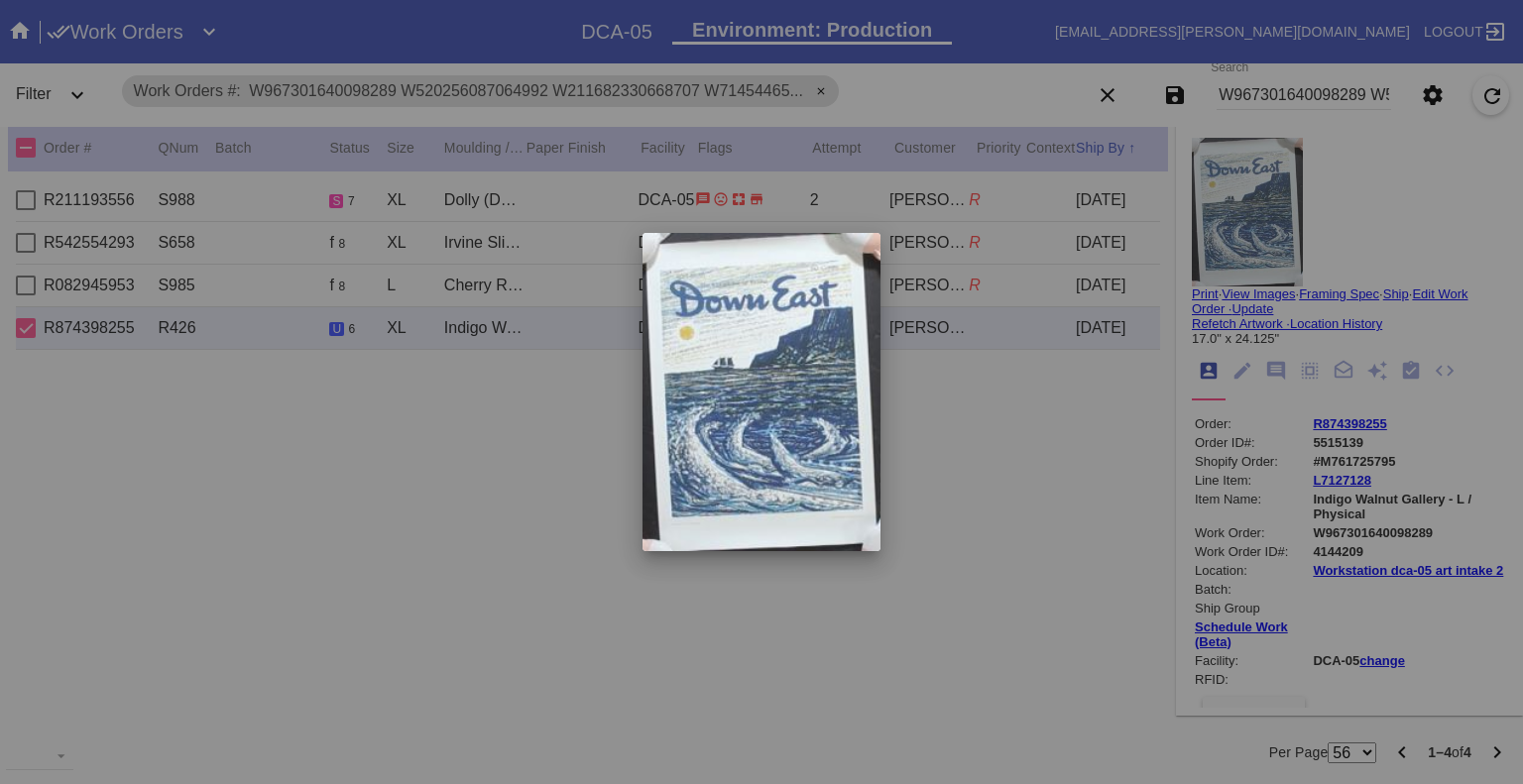 click at bounding box center (762, 392) 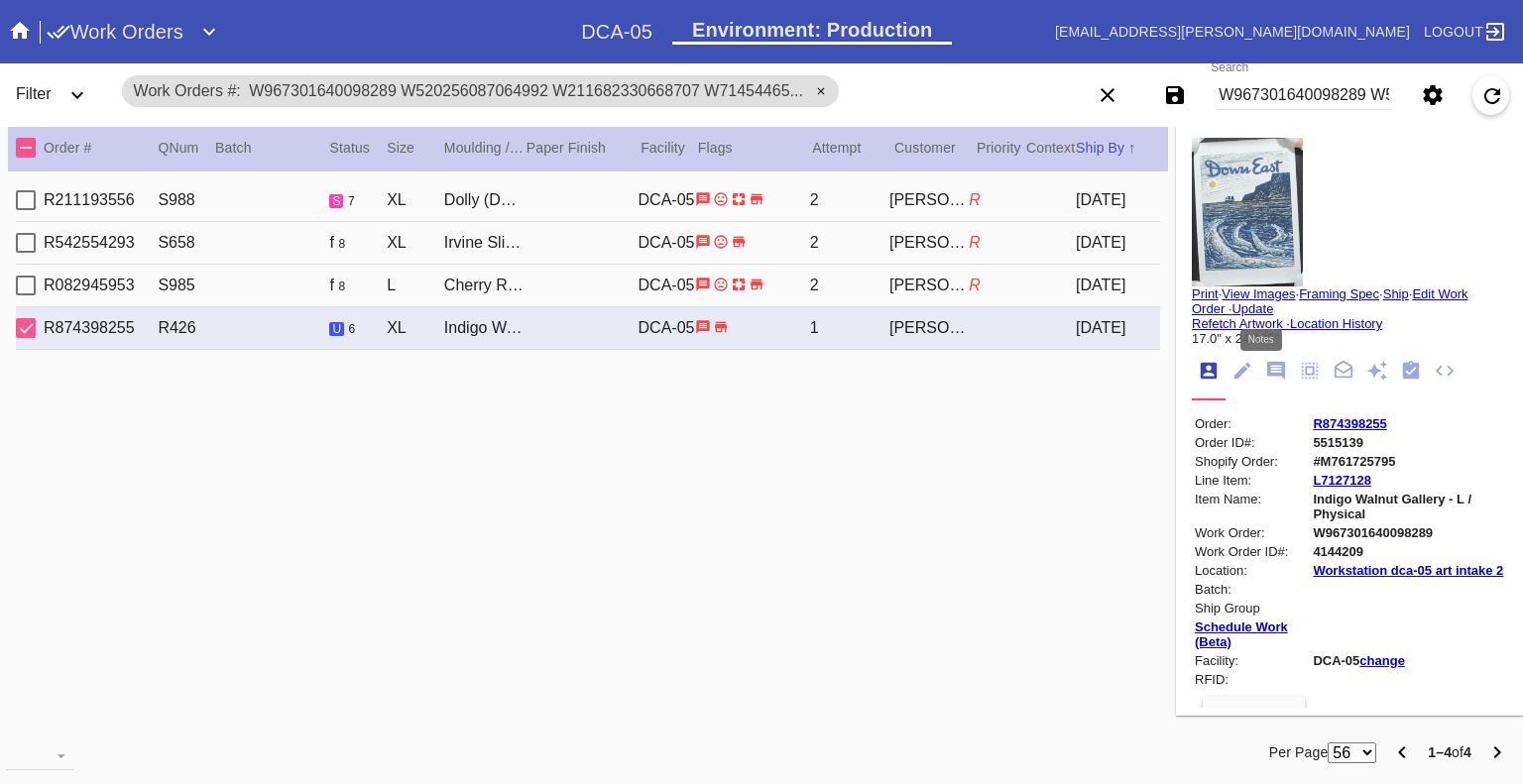 click 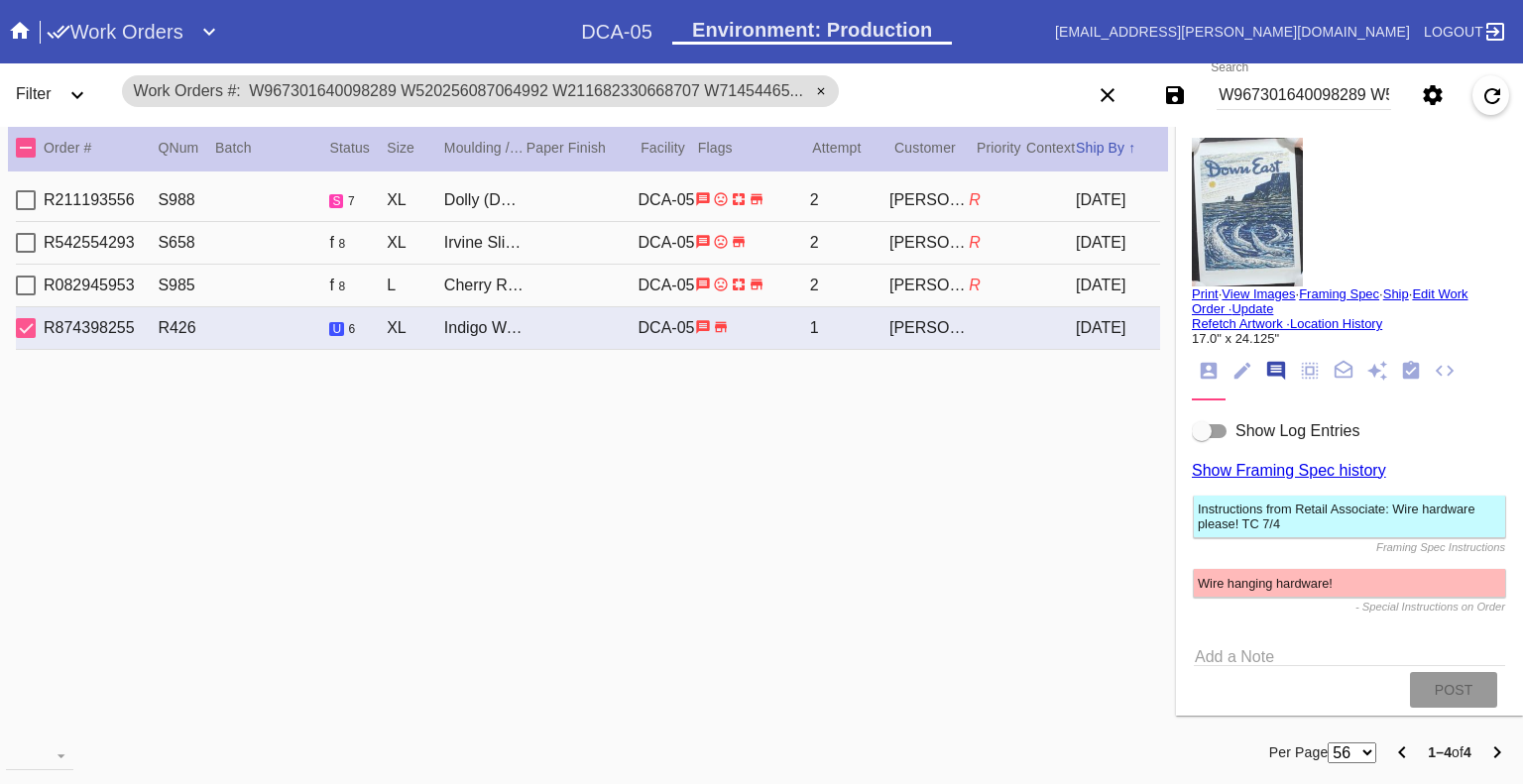 scroll, scrollTop: 122, scrollLeft: 0, axis: vertical 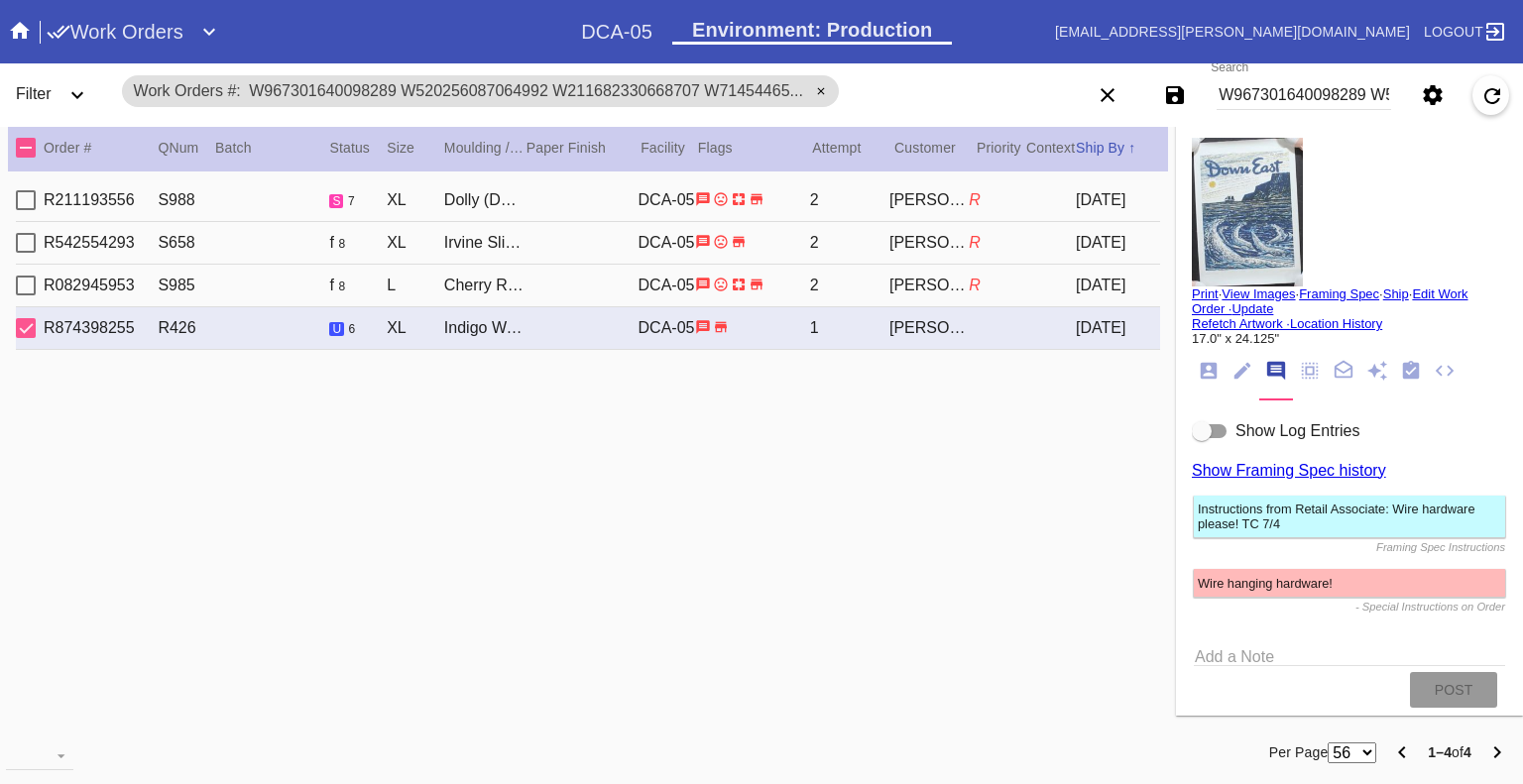 click on "Show Log Entries" at bounding box center (1349, 431) 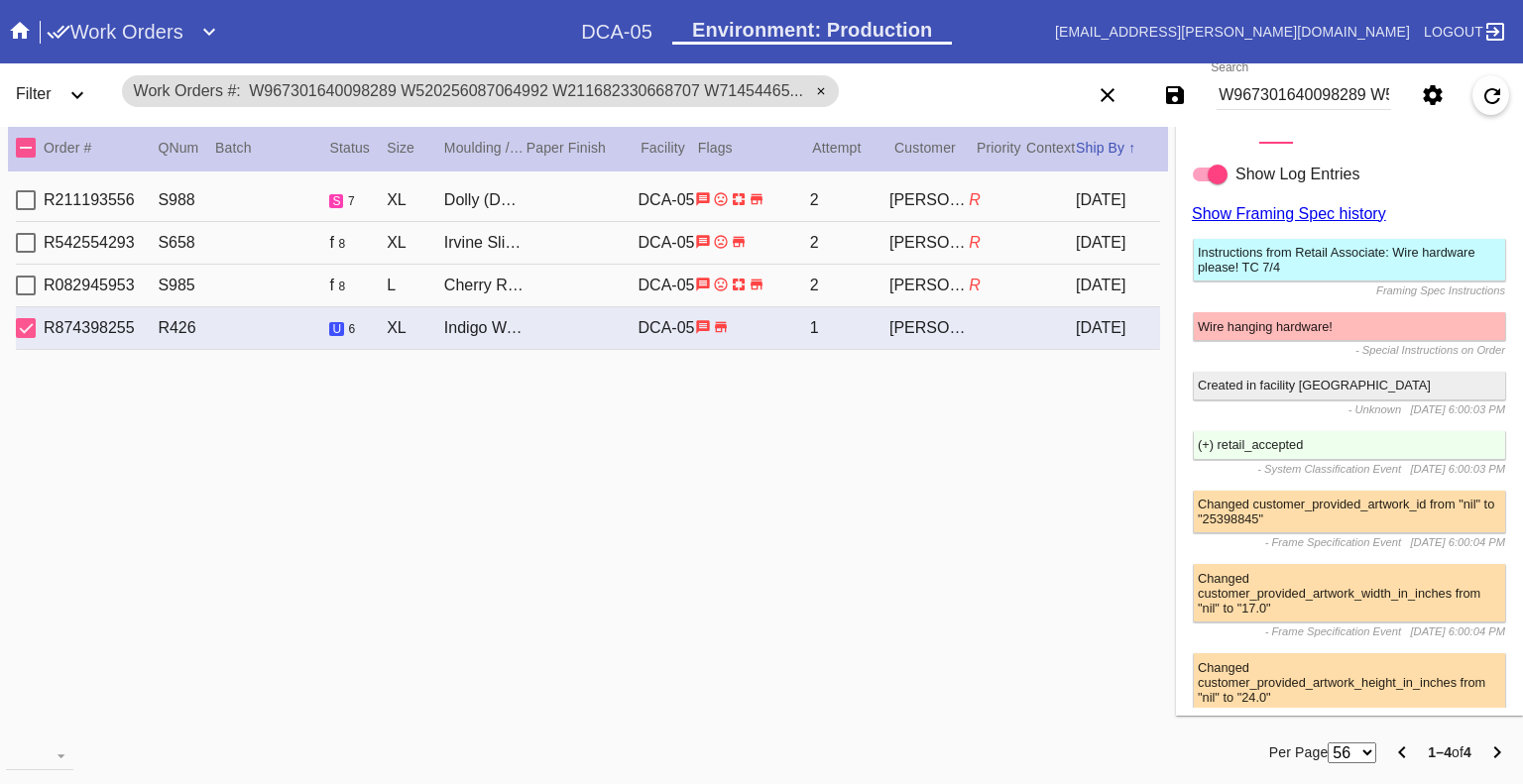 scroll, scrollTop: 0, scrollLeft: 0, axis: both 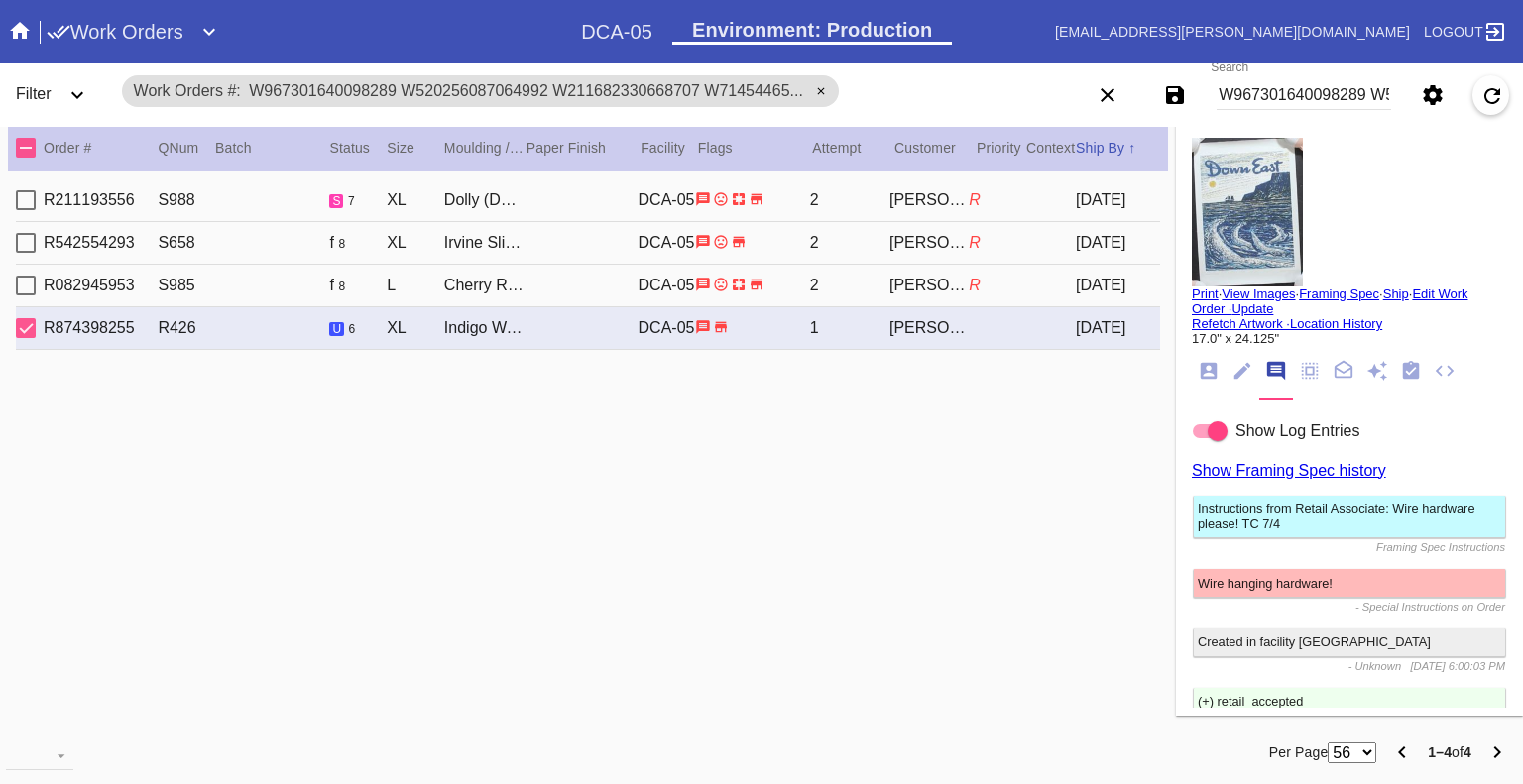 click at bounding box center [1247, 212] 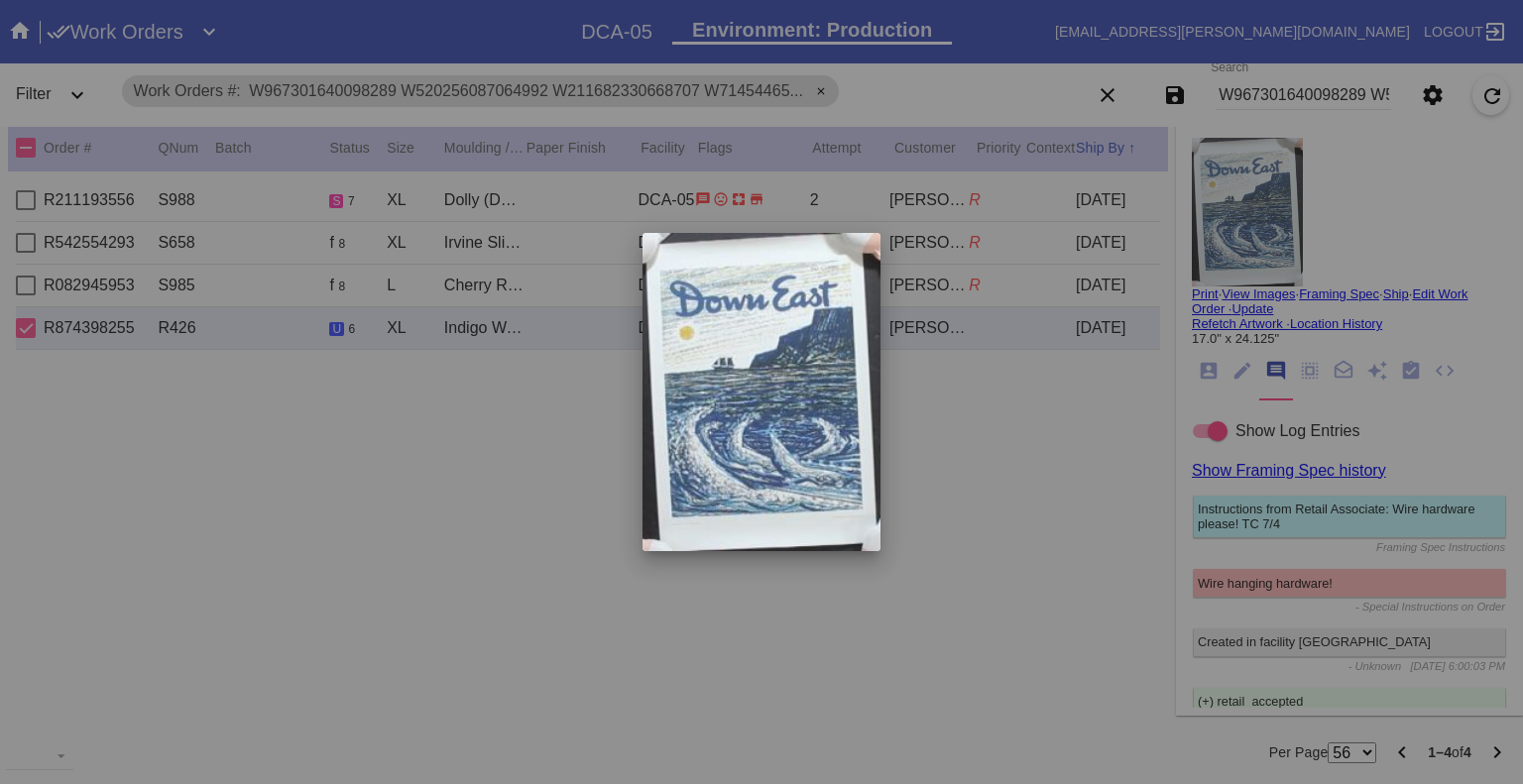click at bounding box center [762, 392] 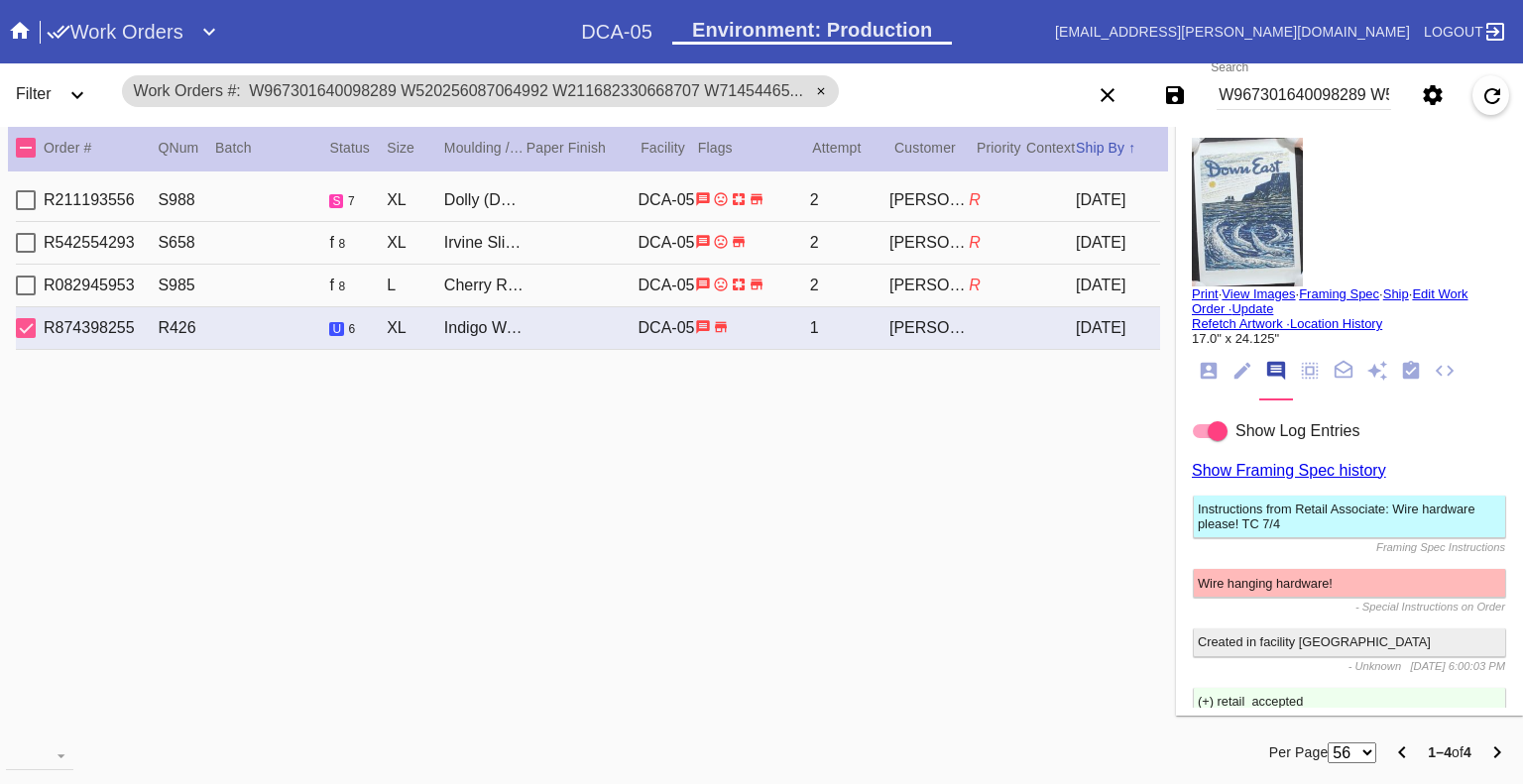 click on "View Images" at bounding box center [1258, 293] 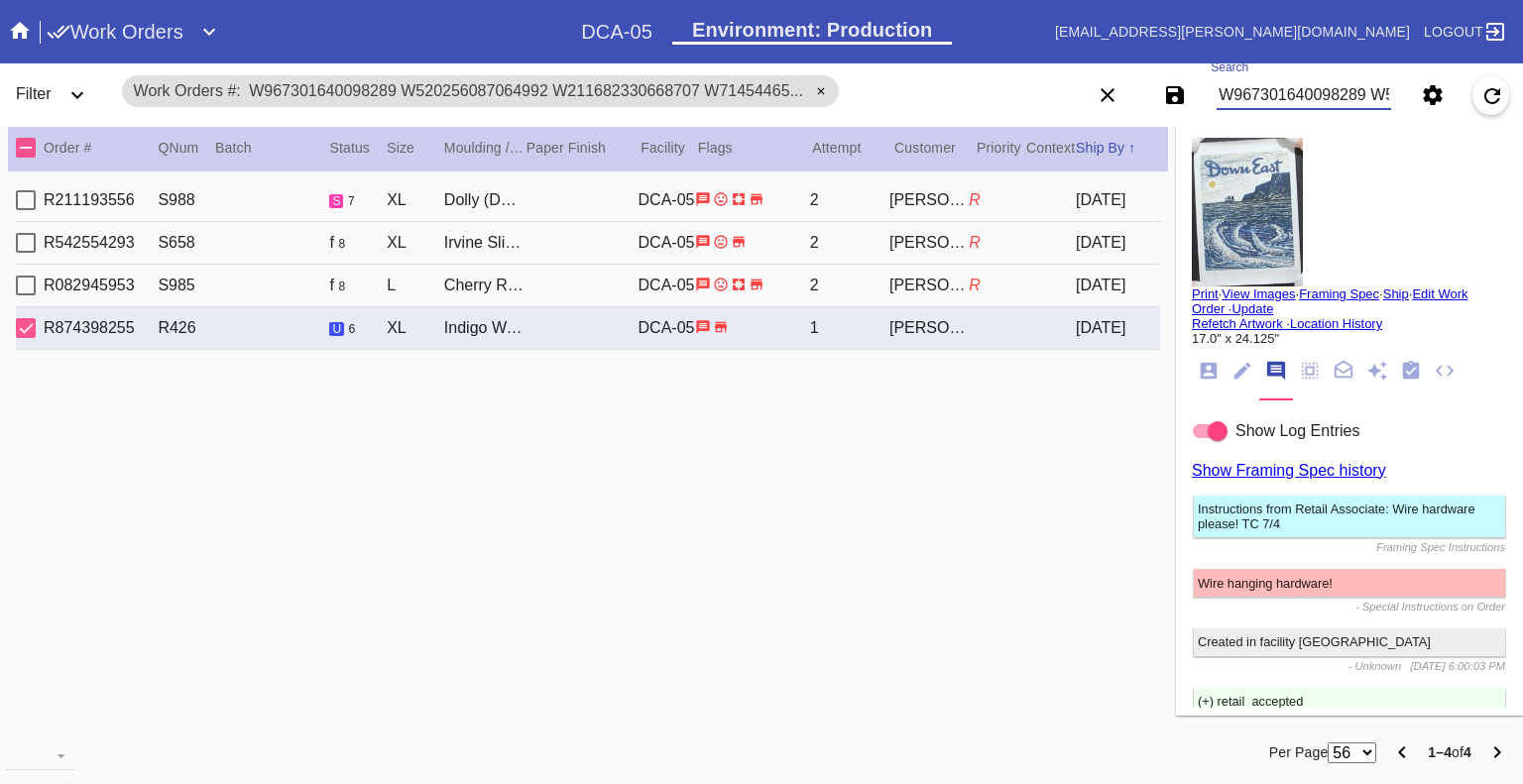 click on "W967301640098289 W520256087064992 W211682330668707 W714544657410536" at bounding box center (1304, 95) 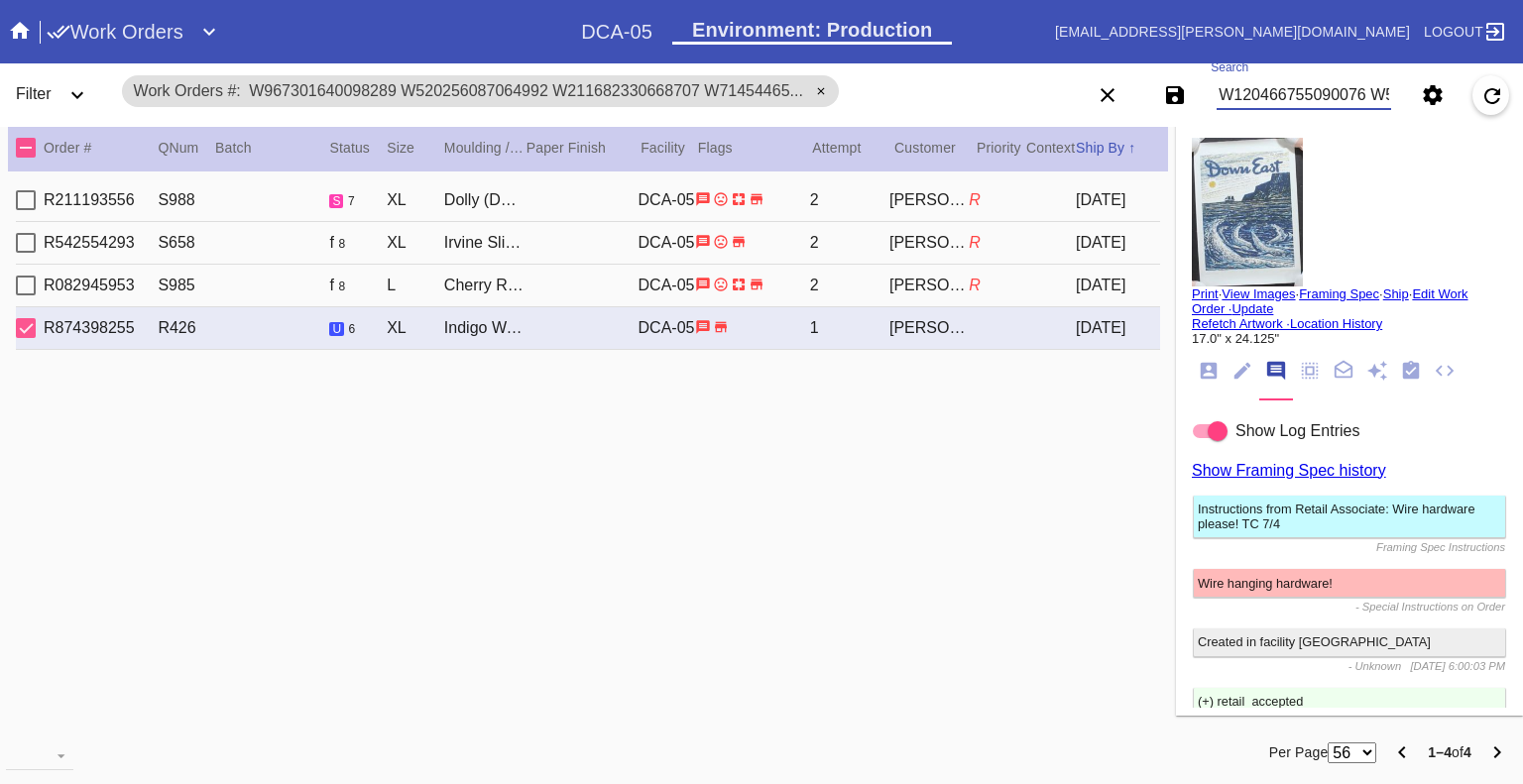 scroll, scrollTop: 0, scrollLeft: 3765, axis: horizontal 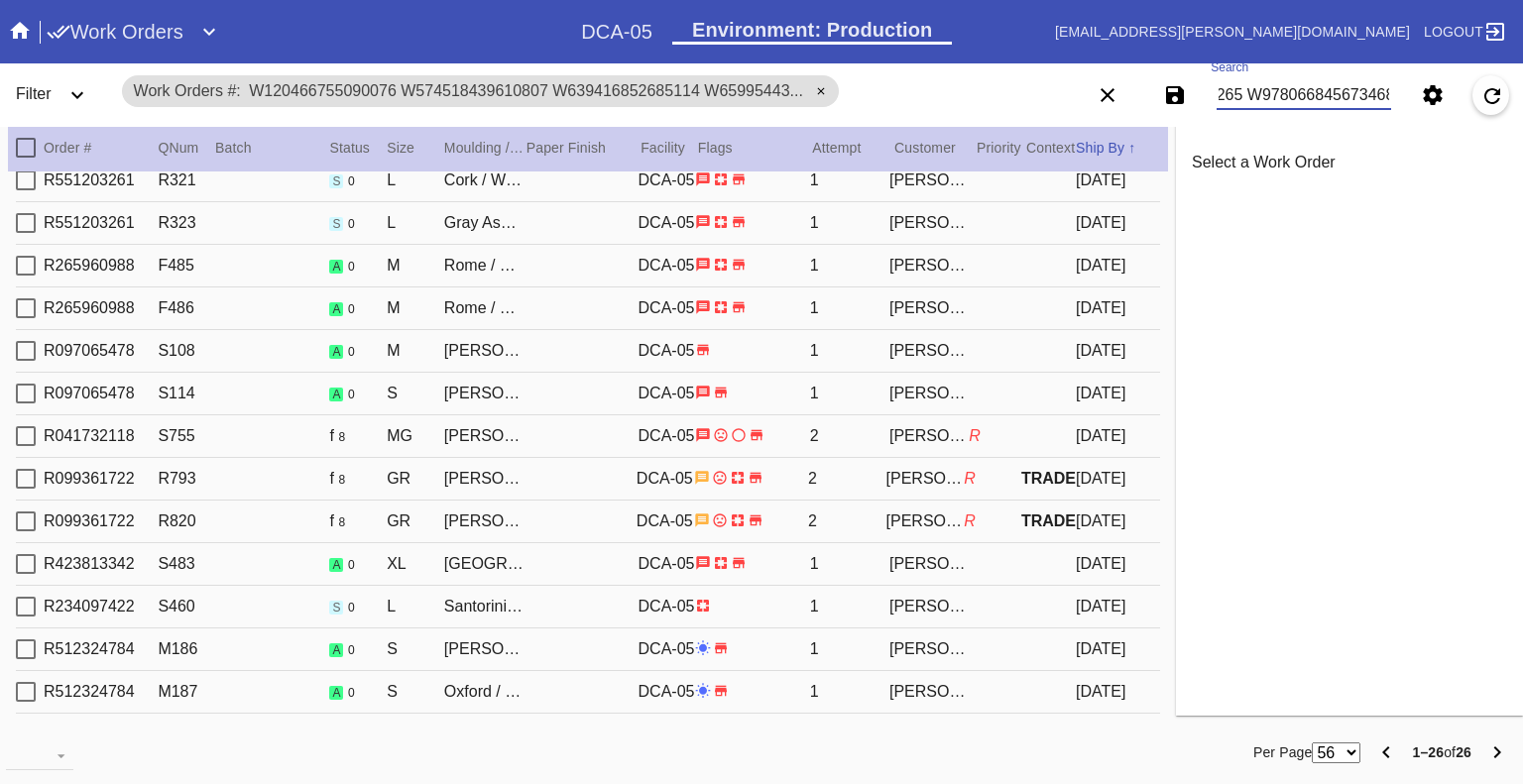 type on "W120466755090076 W574518439610807 W639416852685114 W659954432098783 W685714016147001 W809967739660625 W854930293944313 W937822530688674 W966427745924702 W816204724257744 W891029463788973 W173707117155738 W211682330668707 W675188773223505 W744663183352376 W520256087064992 W079217314891844 W269241372368822 W474671939003538 W602380922143951 W674868722357467 W718669707079511 W755735467618864 W888135547787129 W962708716399265 W978066845673468" 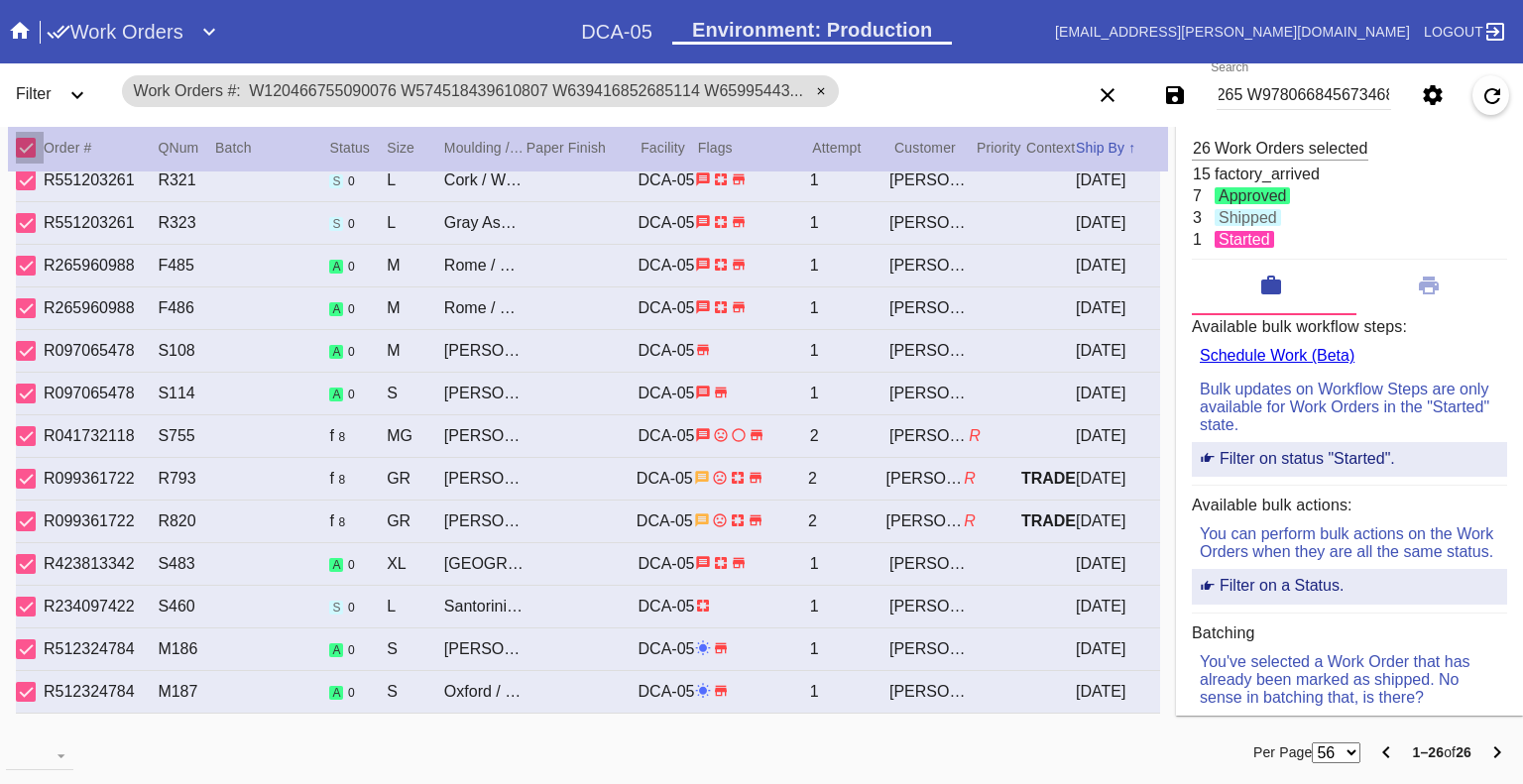 scroll, scrollTop: 0, scrollLeft: 0, axis: both 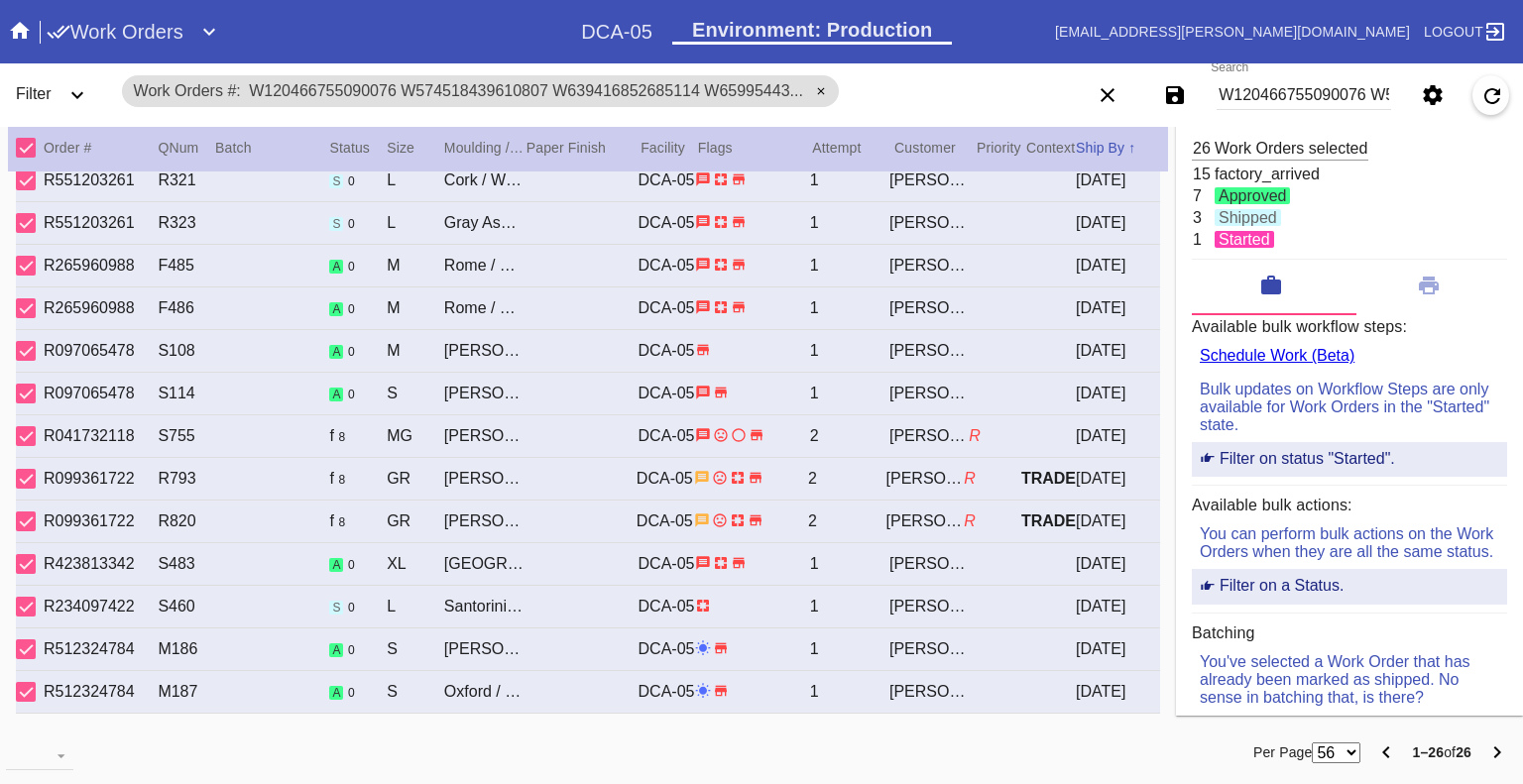 click at bounding box center [26, 148] 